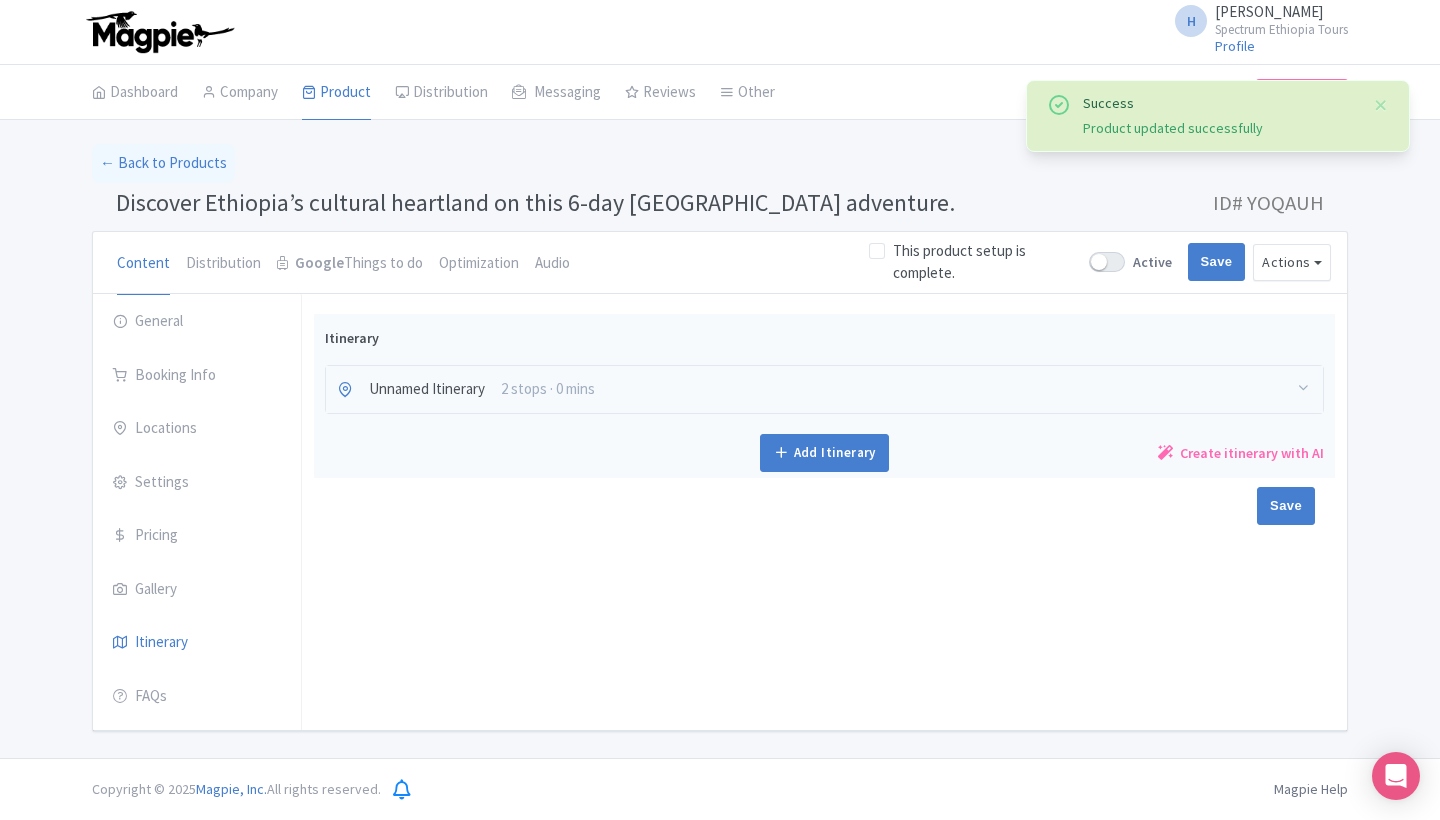 scroll, scrollTop: 0, scrollLeft: 0, axis: both 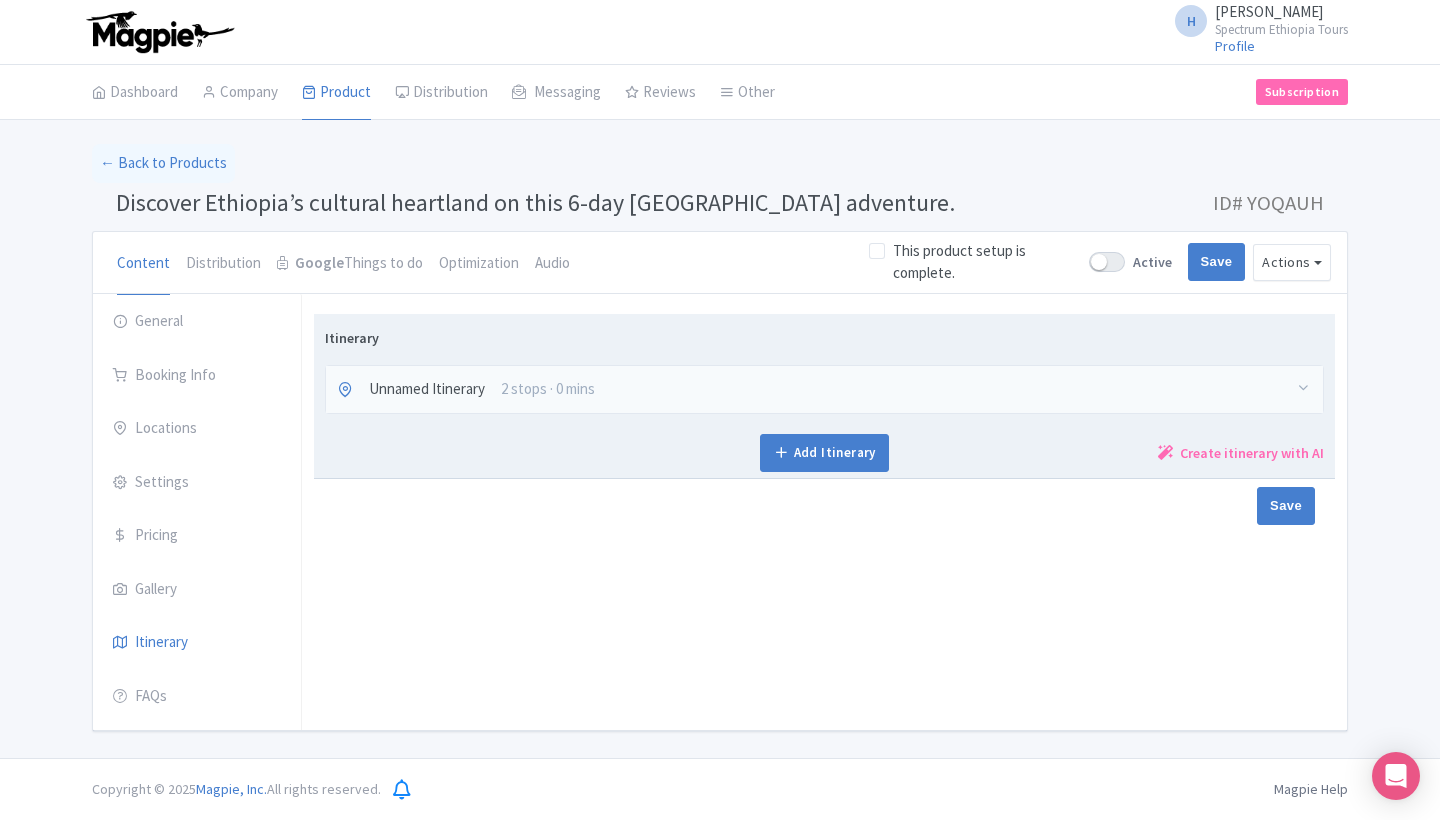 click on "Unnamed Itinerary" at bounding box center (427, 389) 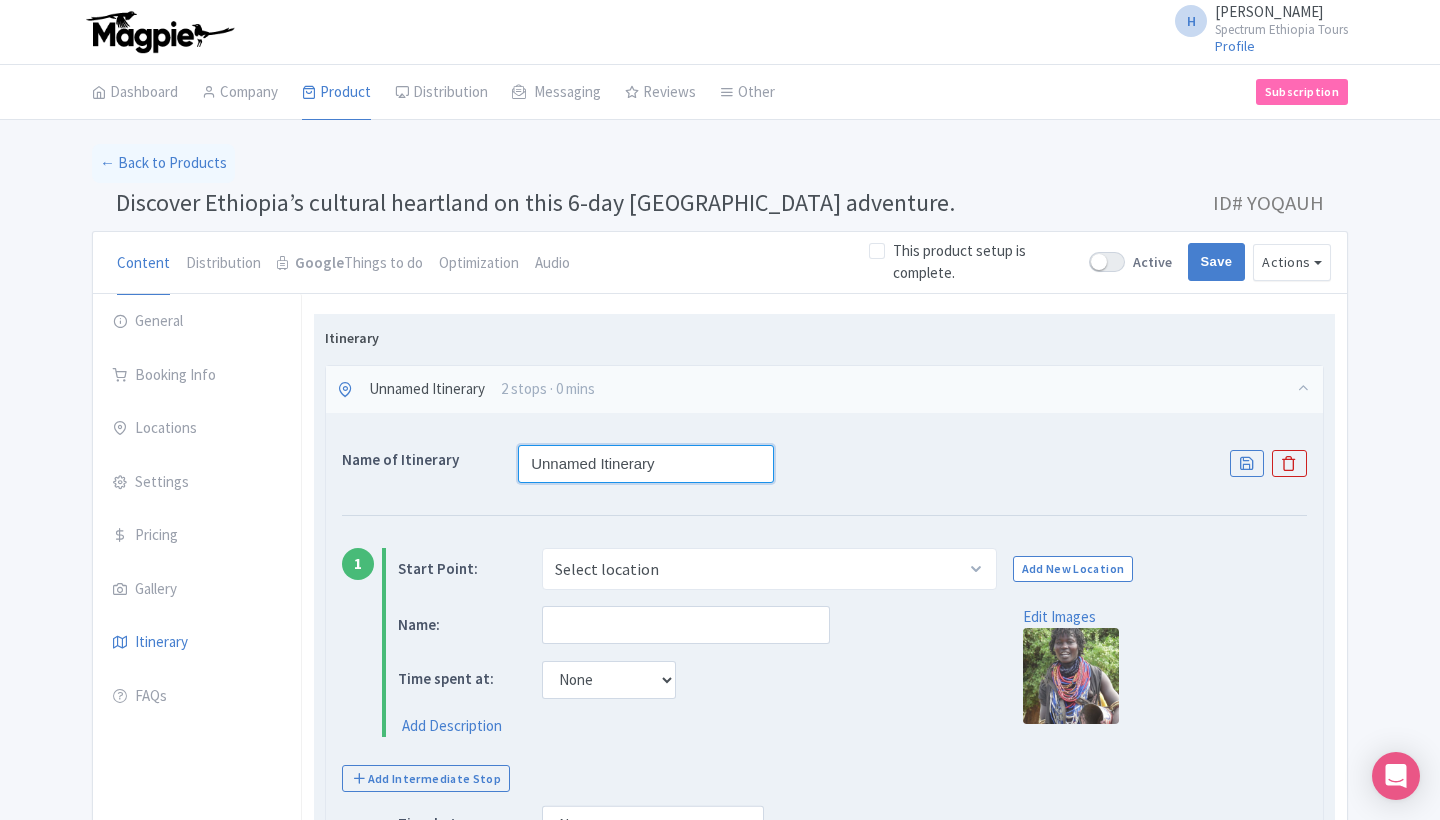 click on "Unnamed Itinerary" at bounding box center (646, 464) 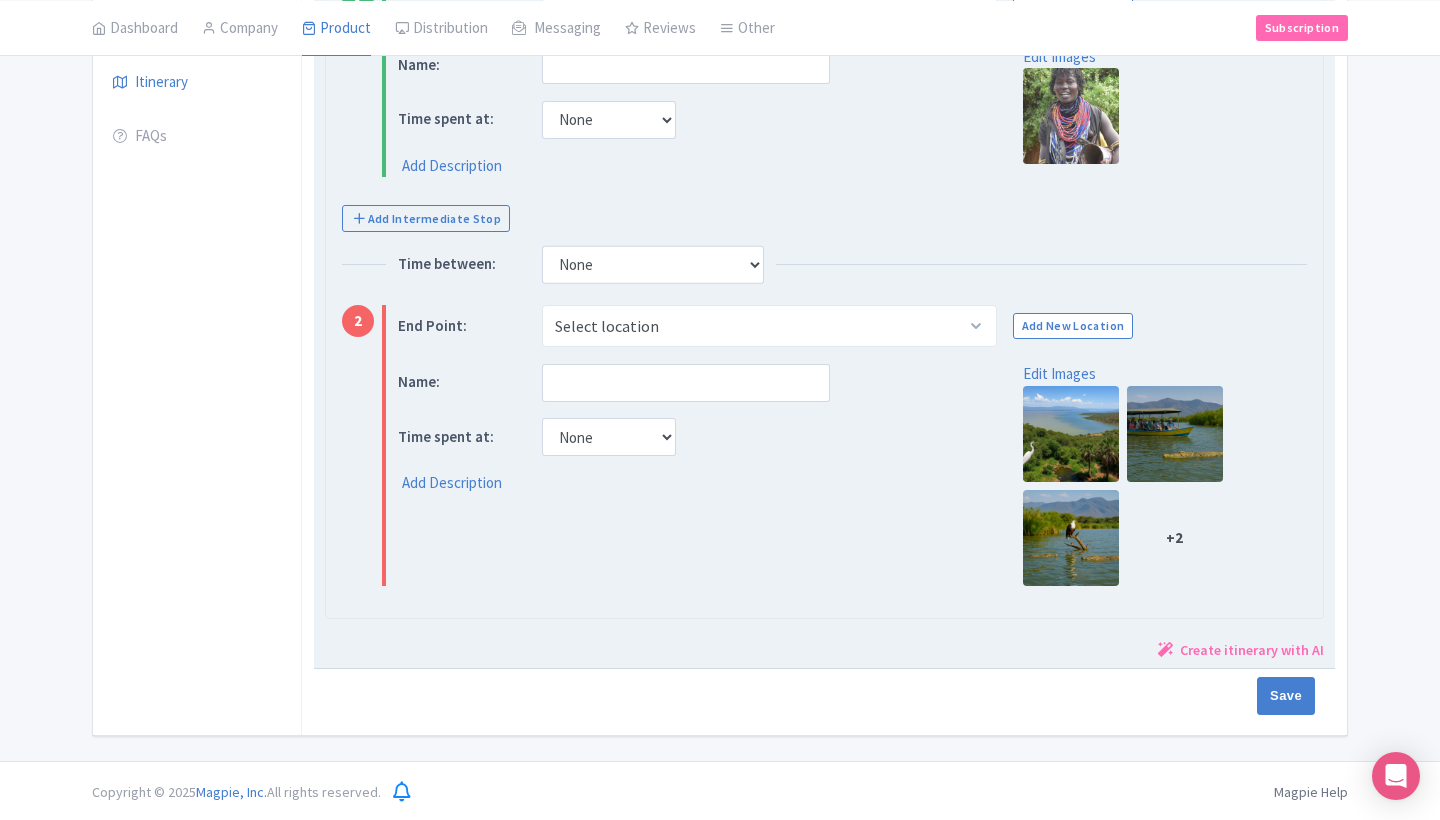 scroll, scrollTop: 558, scrollLeft: 0, axis: vertical 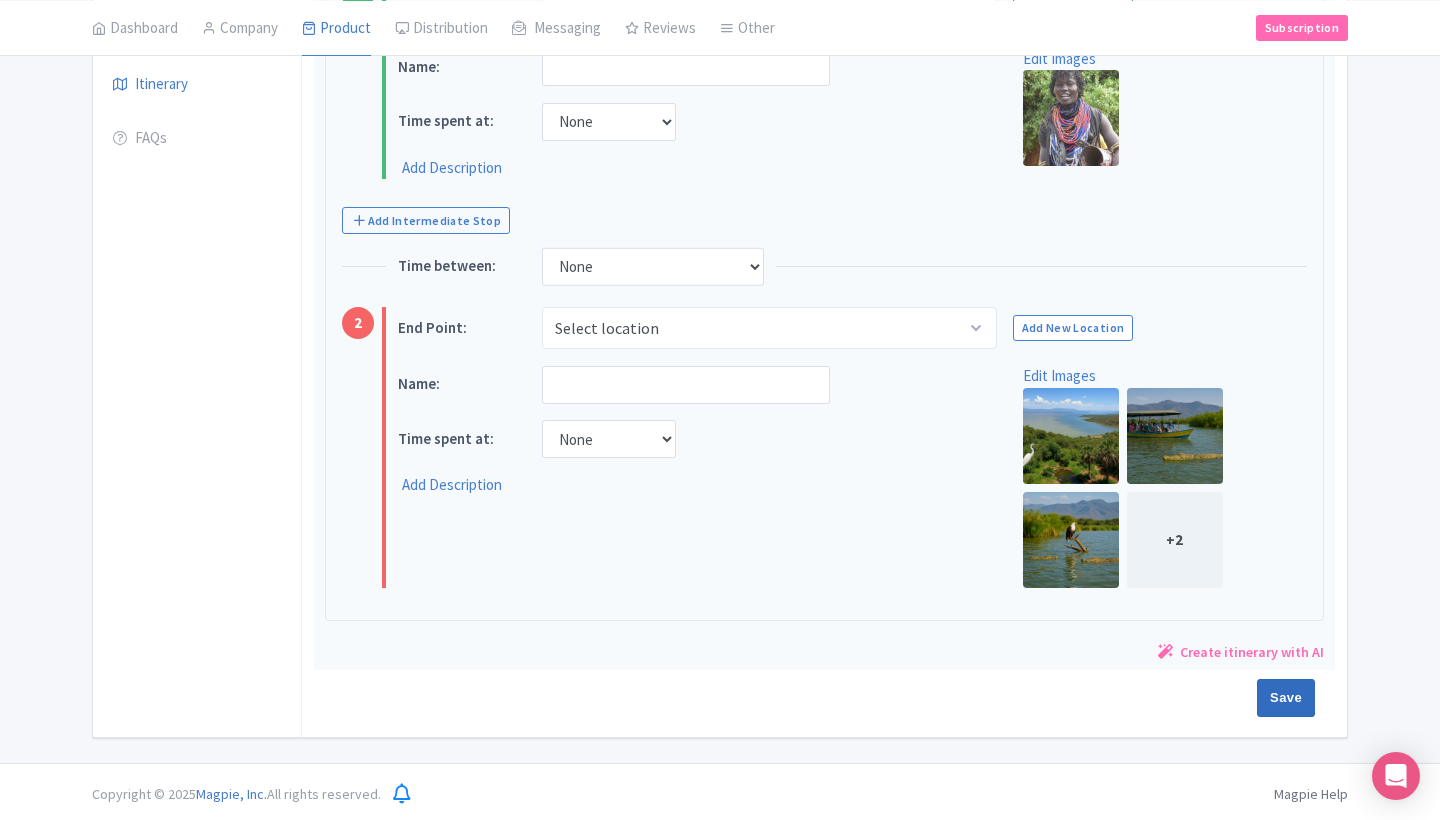 type on "[GEOGRAPHIC_DATA], [GEOGRAPHIC_DATA]" 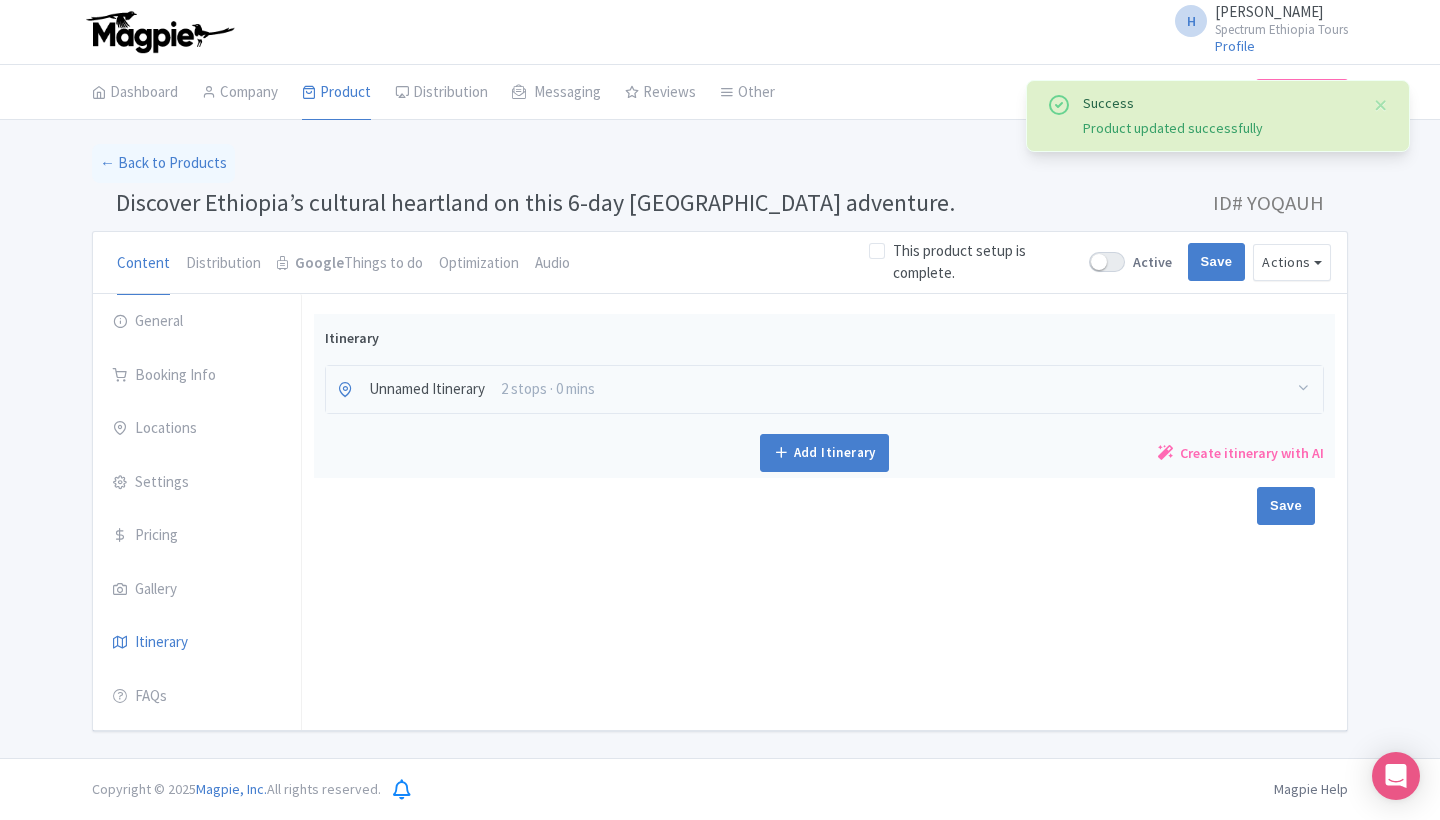 scroll, scrollTop: 0, scrollLeft: 0, axis: both 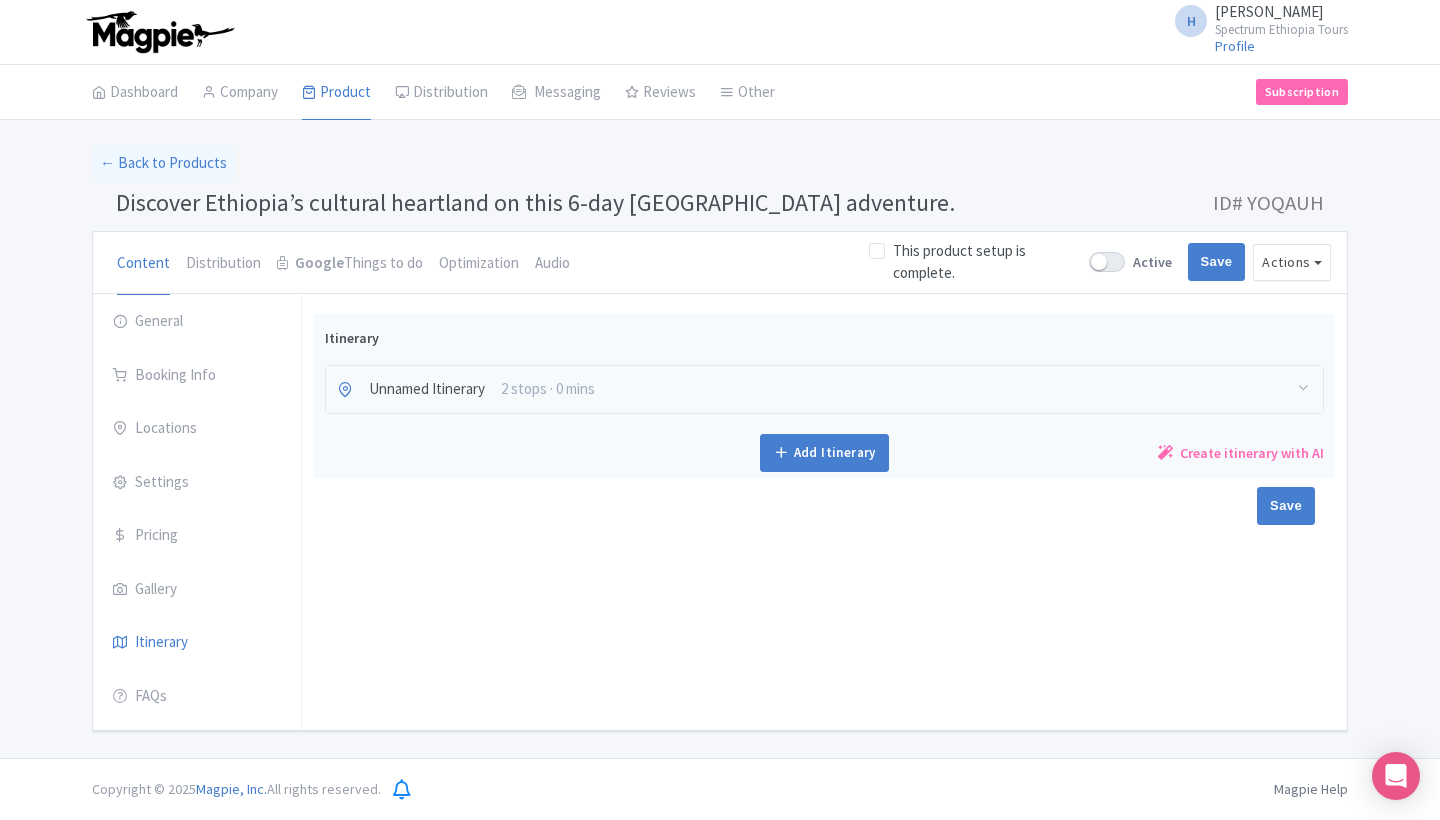 click on "This product setup is complete." at bounding box center (989, 262) 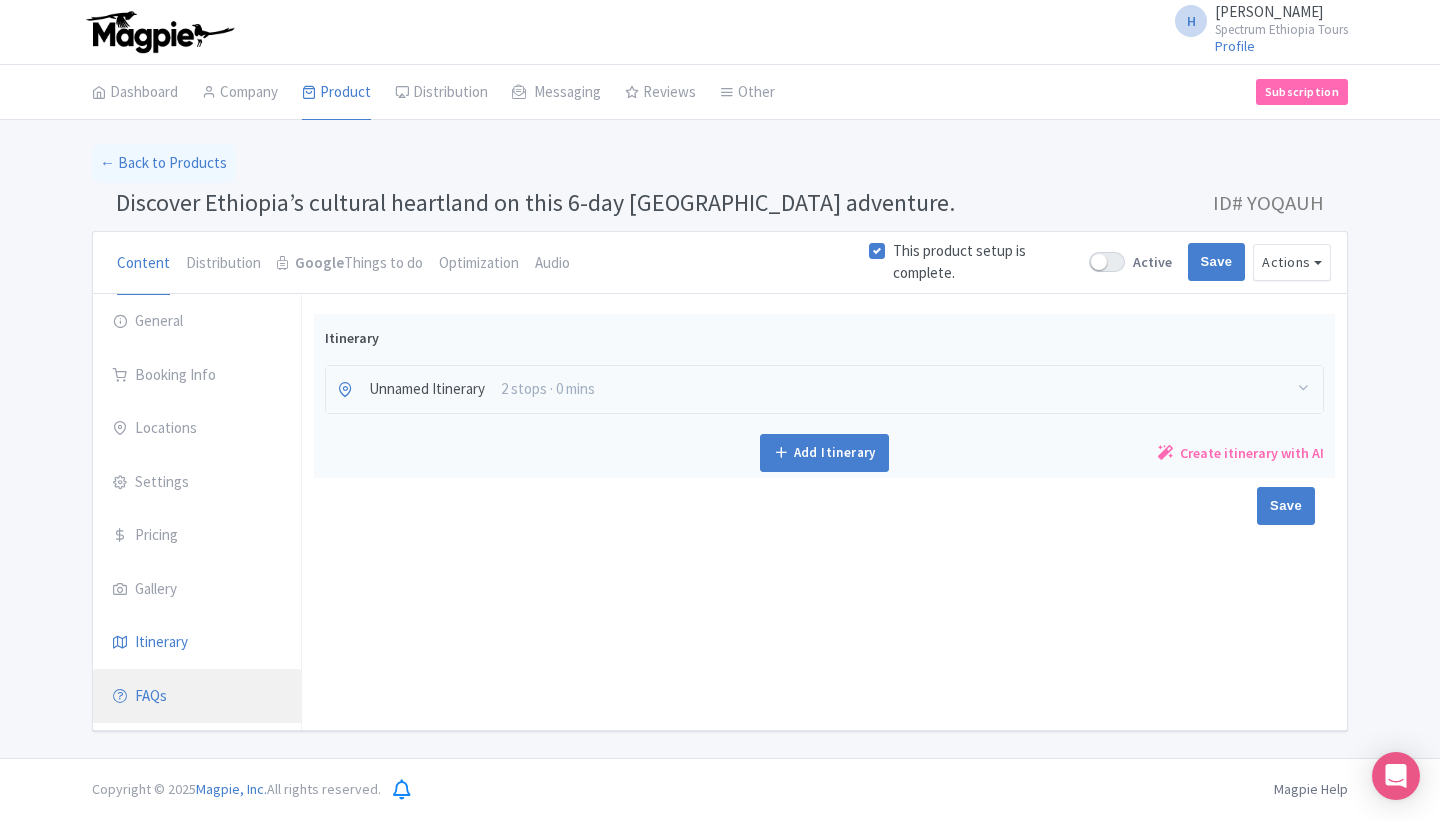 click on "FAQs" at bounding box center (197, 697) 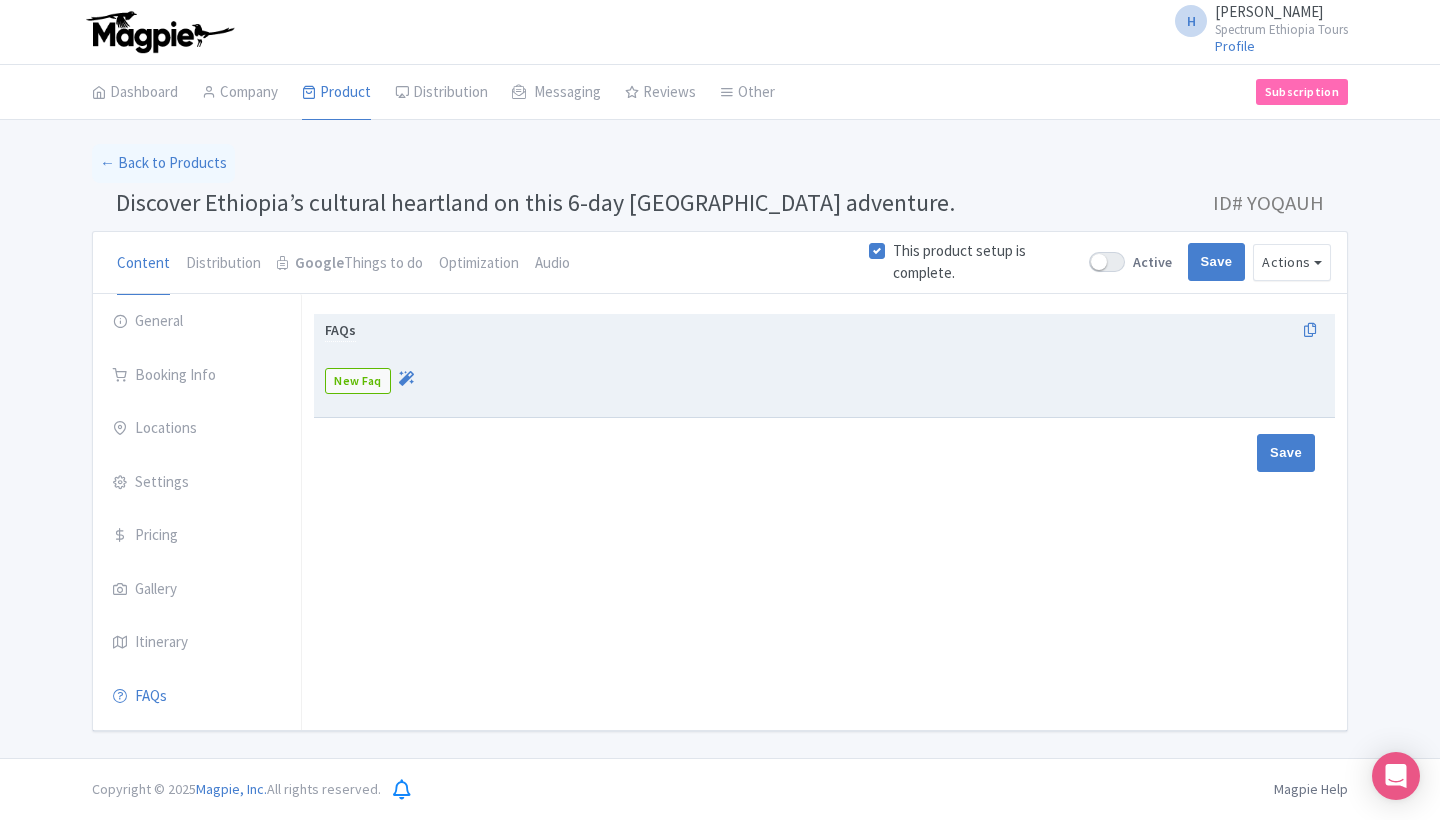 click on "New Faq" at bounding box center [358, 381] 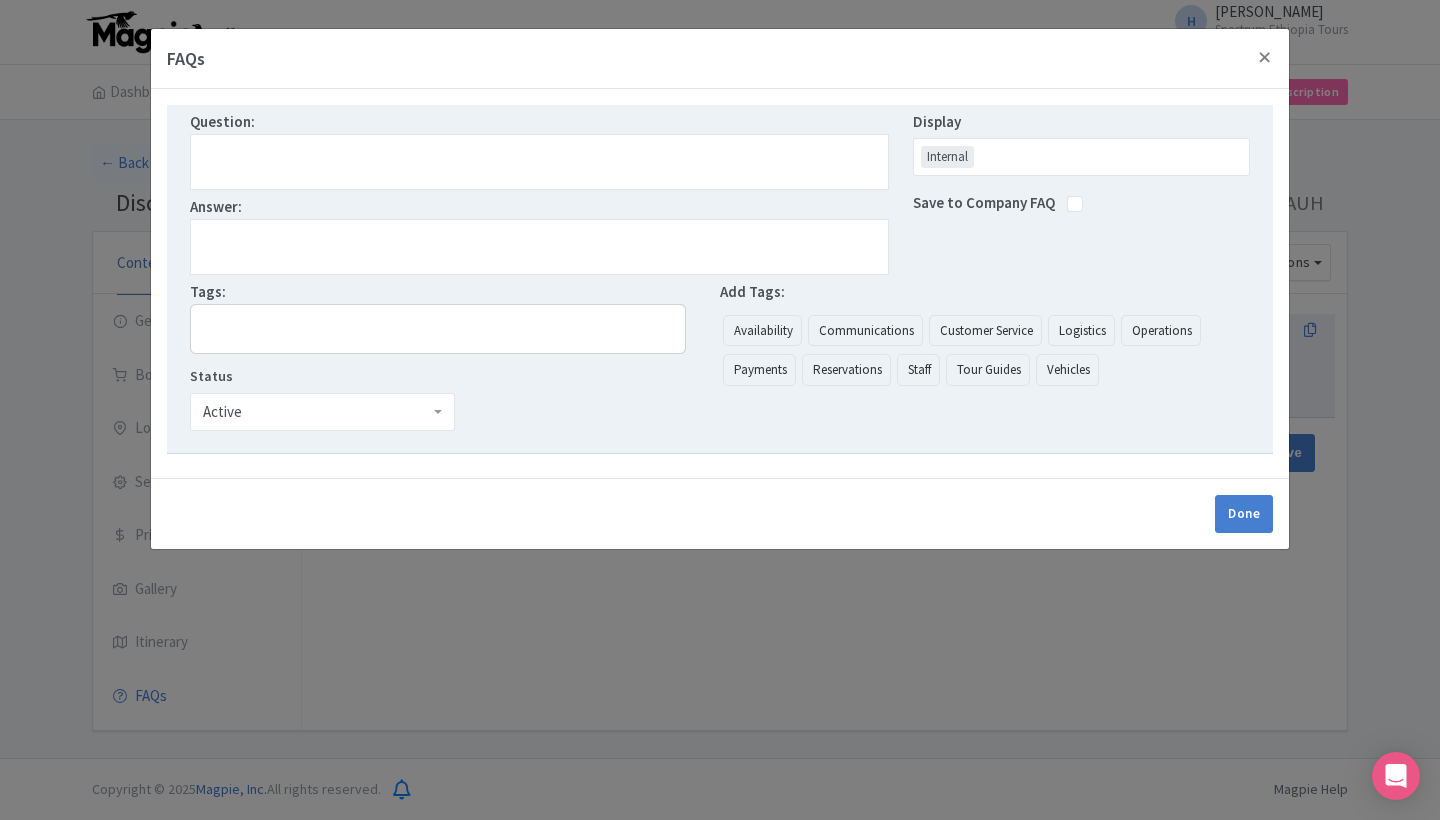 click at bounding box center (539, 162) 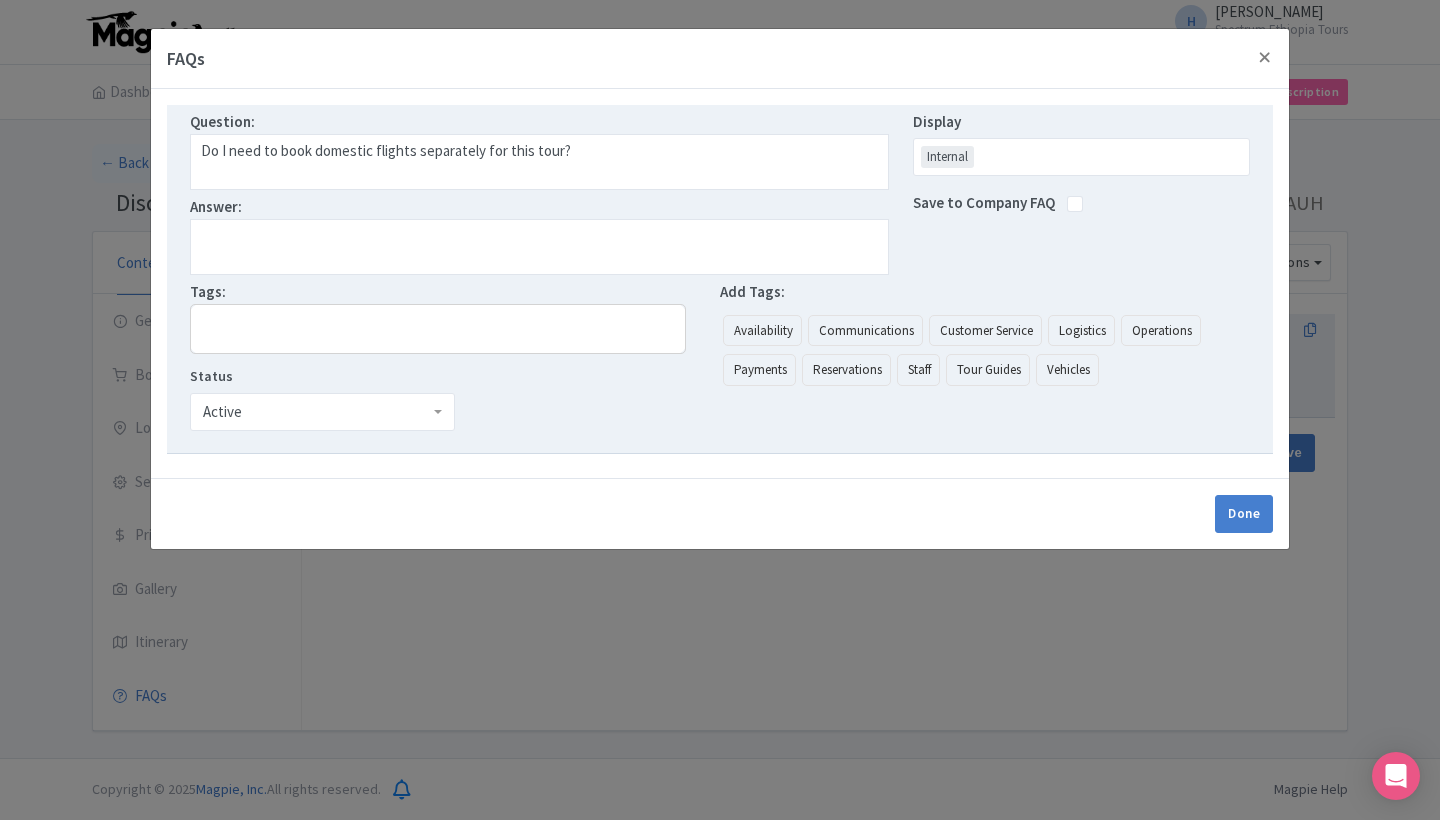 type on "Do I need to book domestic flights separately for this tour?" 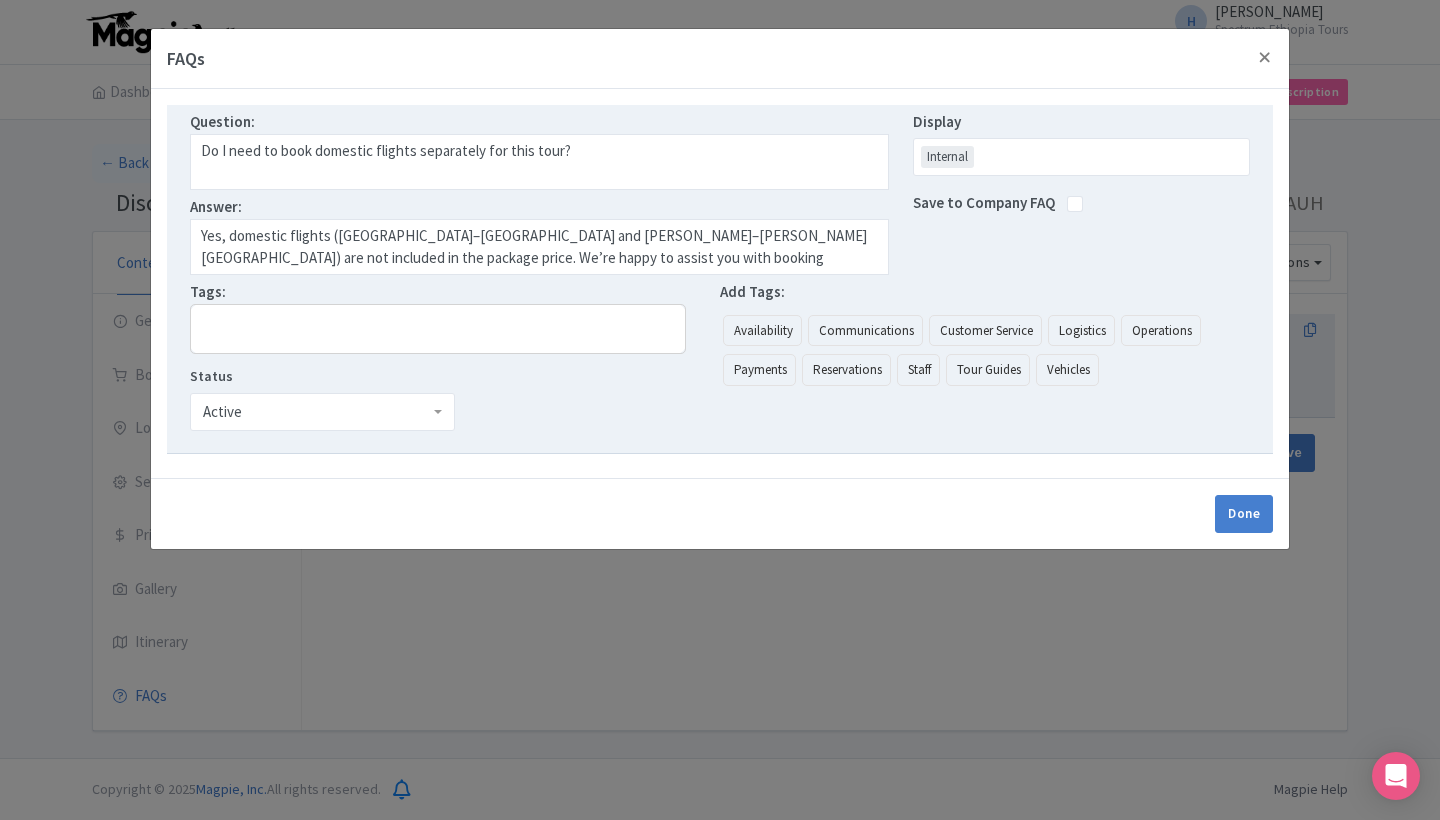type on "Yes, domestic flights (Addis Ababa–Jinka and Arba Minch–Addis Ababa) are not included in the package price. We’re happy to assist you with booking recommendations upon request." 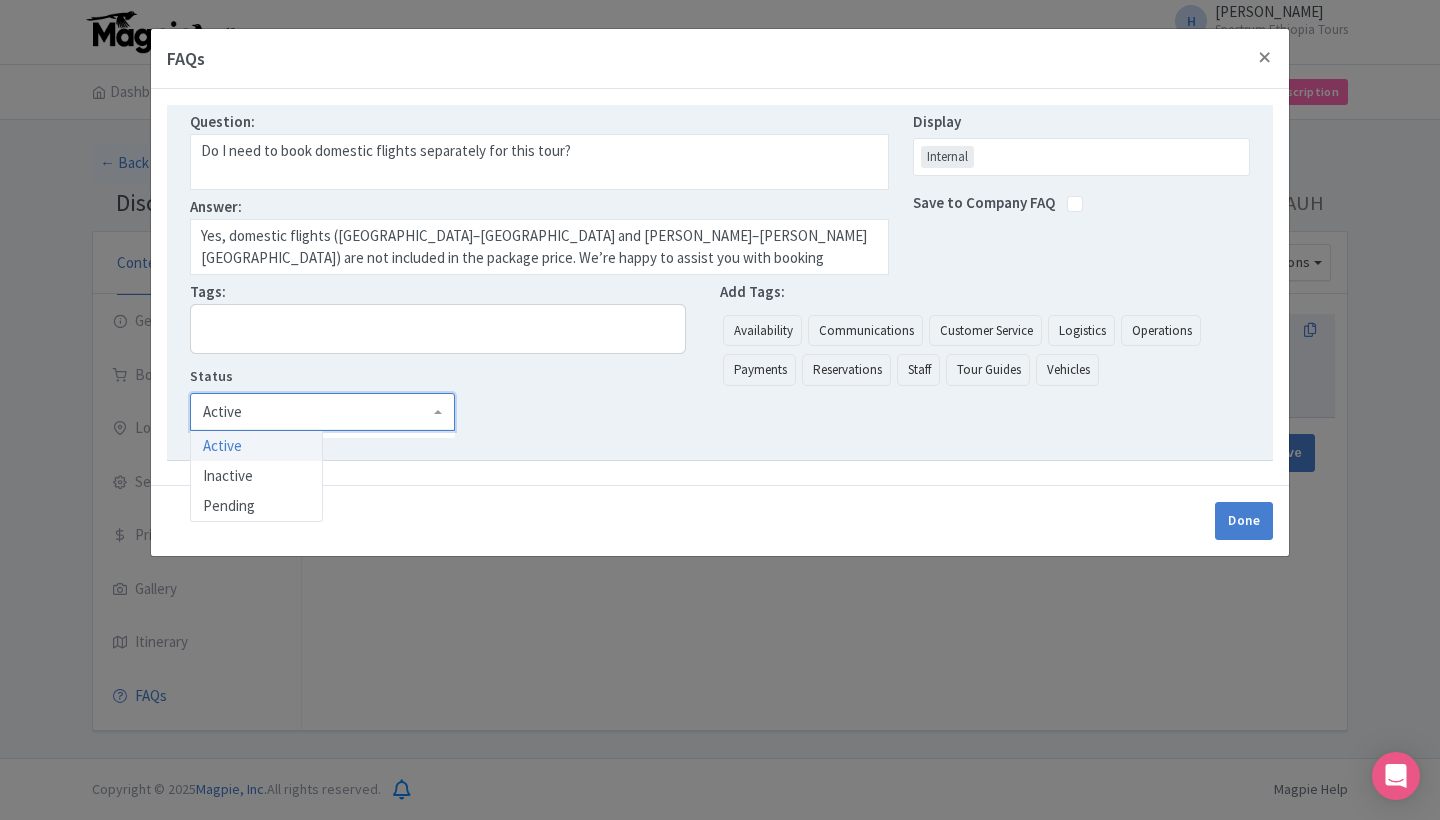 click on "Question:
Do I need to book domestic flights separately for this tour?
Answer:
Yes, domestic flights (Addis Ababa–Jinka and Arba Minch–Addis Ababa) are not included in the package price. We’re happy to assist you with booking recommendations upon request.
Display
Internal Internal
Save to Company FAQ
Tags:
Status Active Active Active Inactive Pending
Add Tags:
Availability
Communications
Customer Service
Logistics
Operations
Payments
Reservations
Staff
Tour Guides
Vehicles" at bounding box center (720, 283) 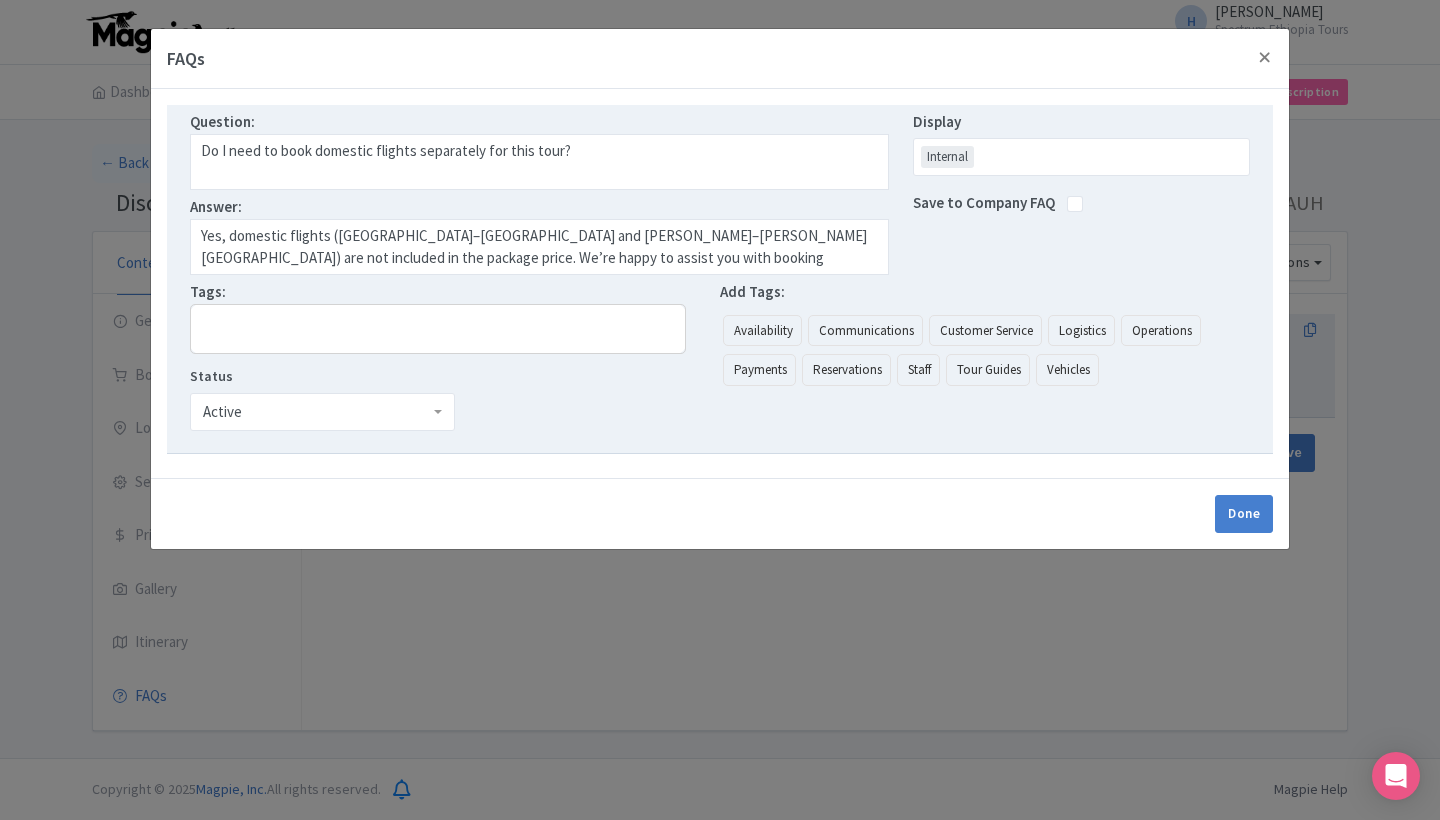 click at bounding box center (438, 329) 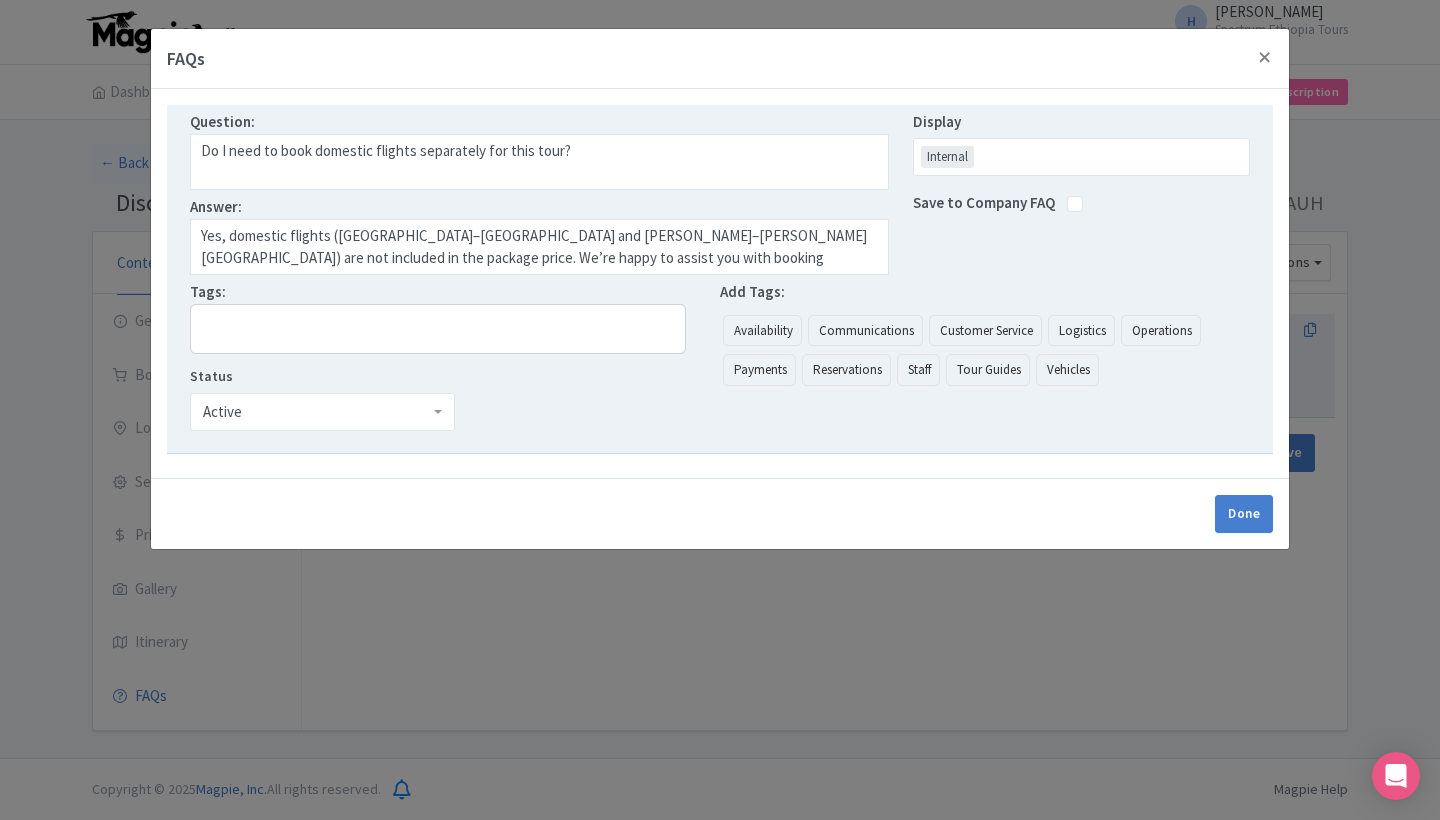 click on "Logistics" at bounding box center [1081, 331] 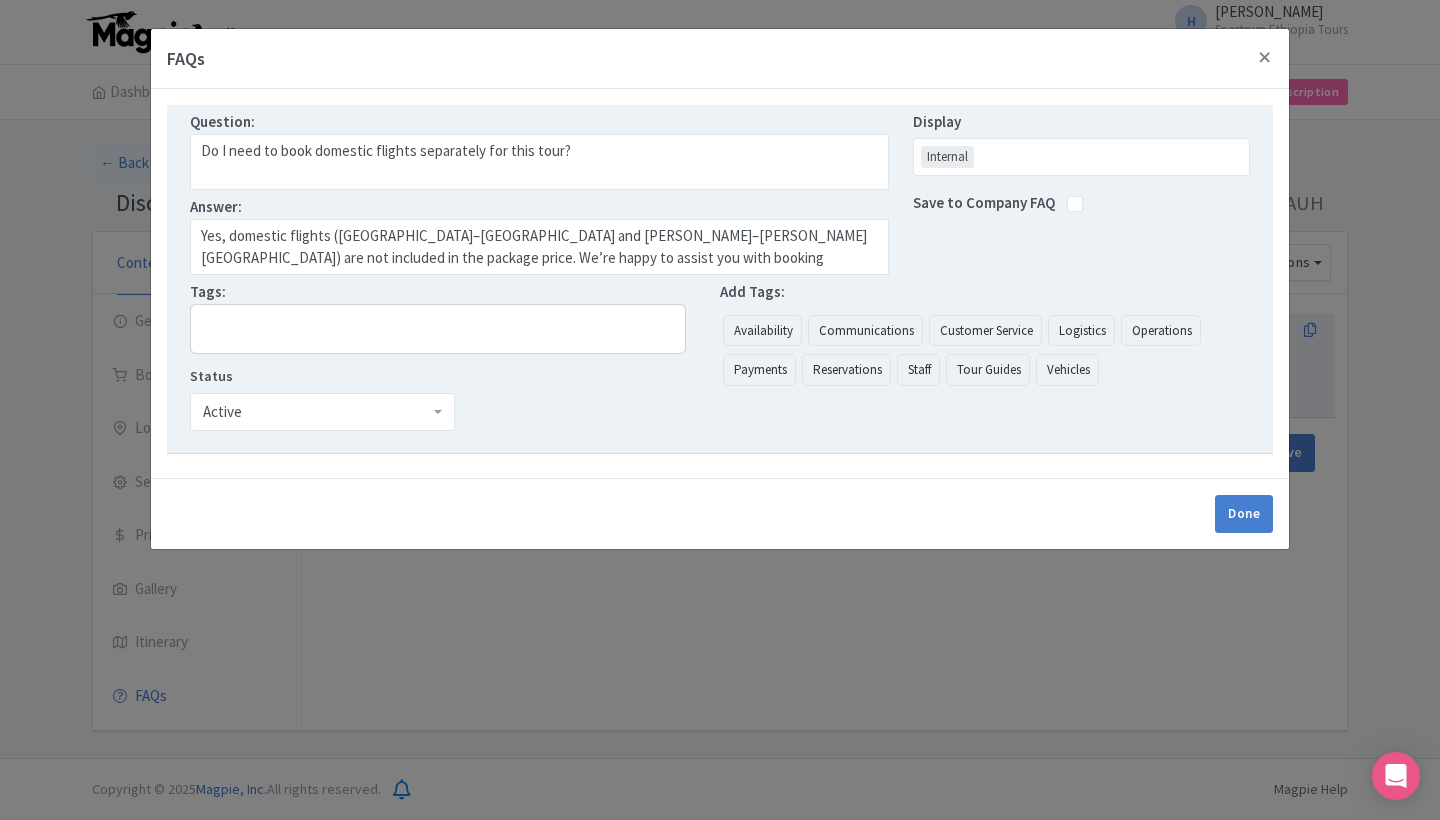click on "Operations" at bounding box center [1161, 331] 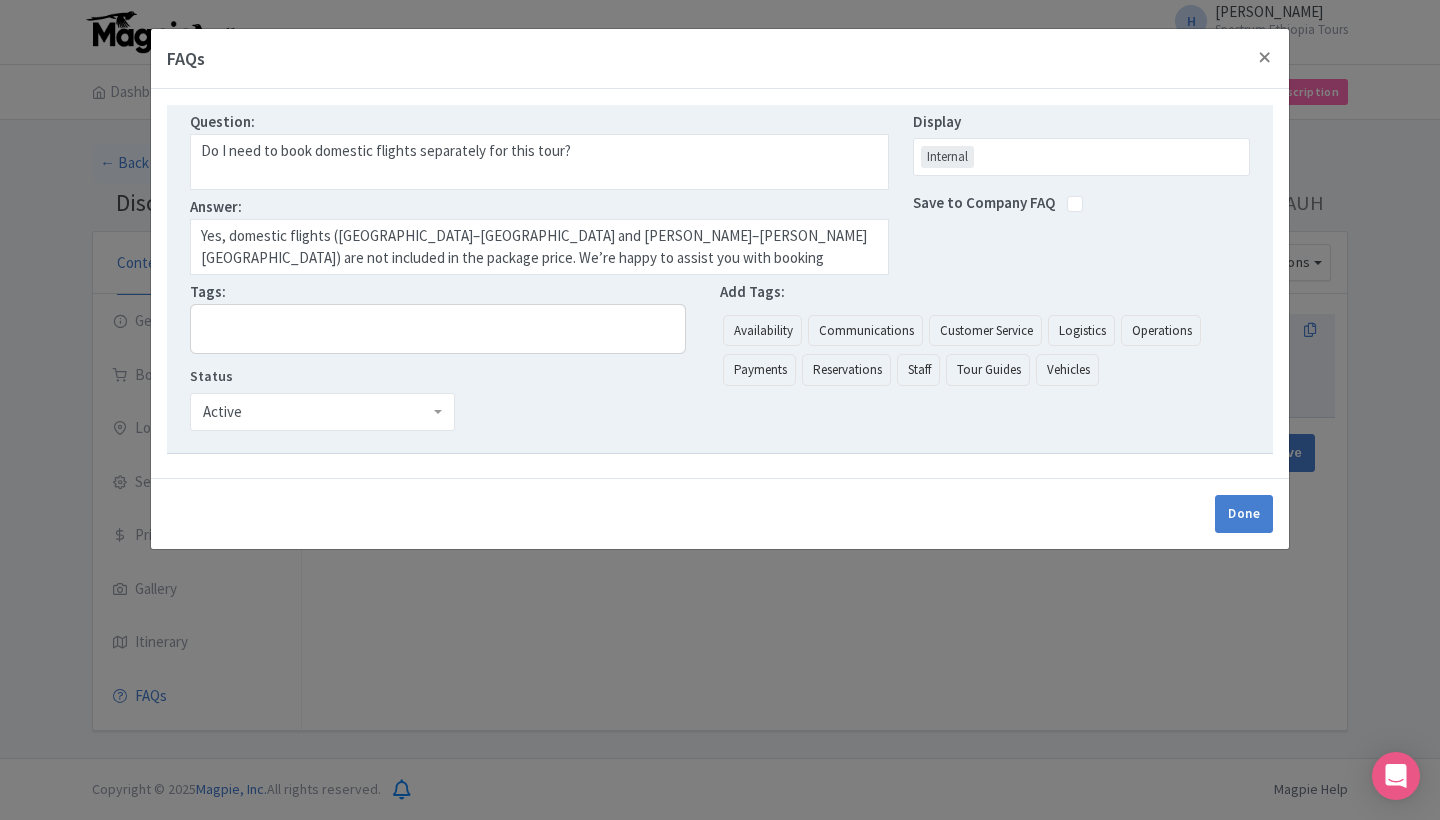 click on "Operations" at bounding box center [1161, 331] 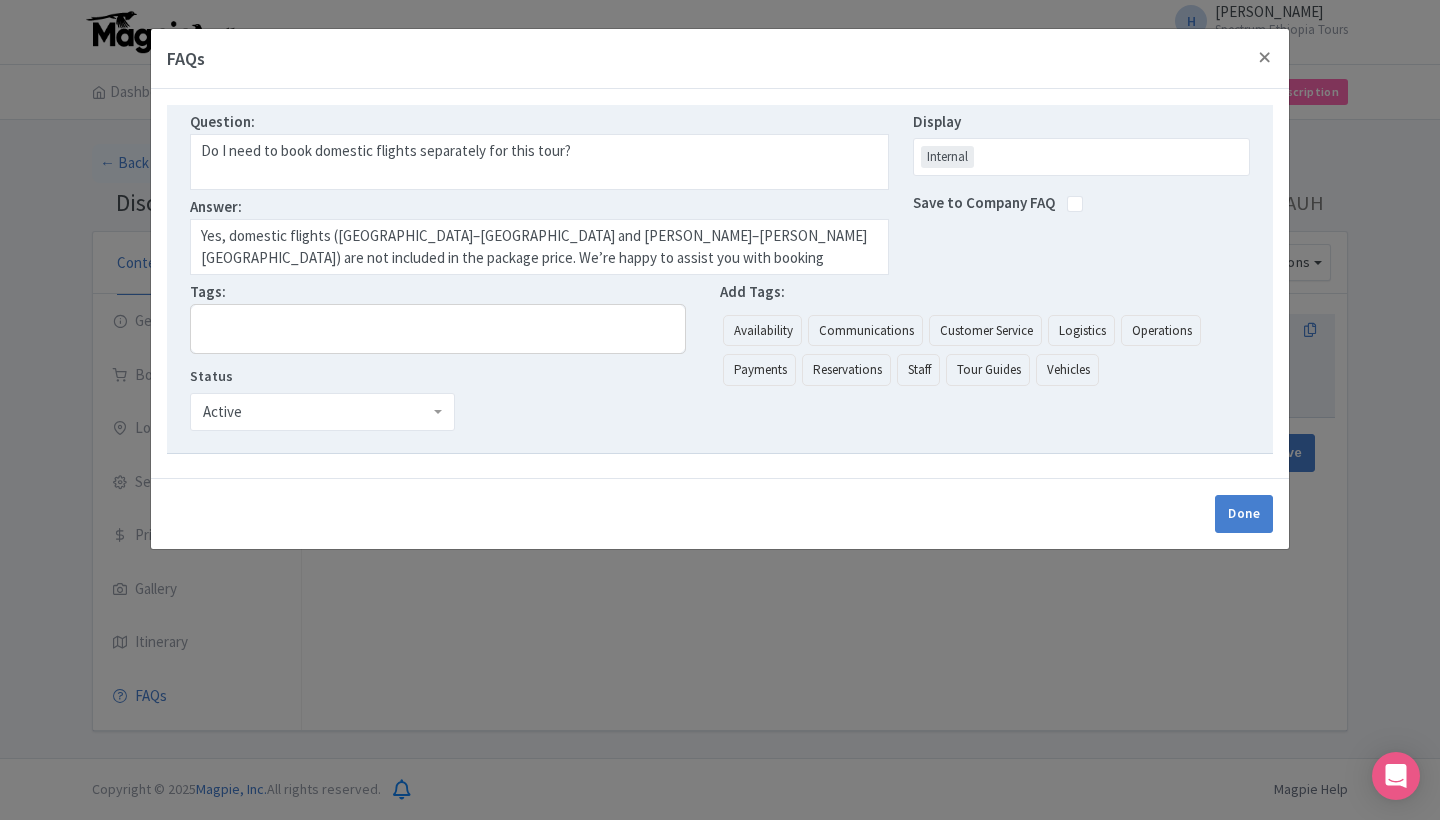 click at bounding box center (438, 329) 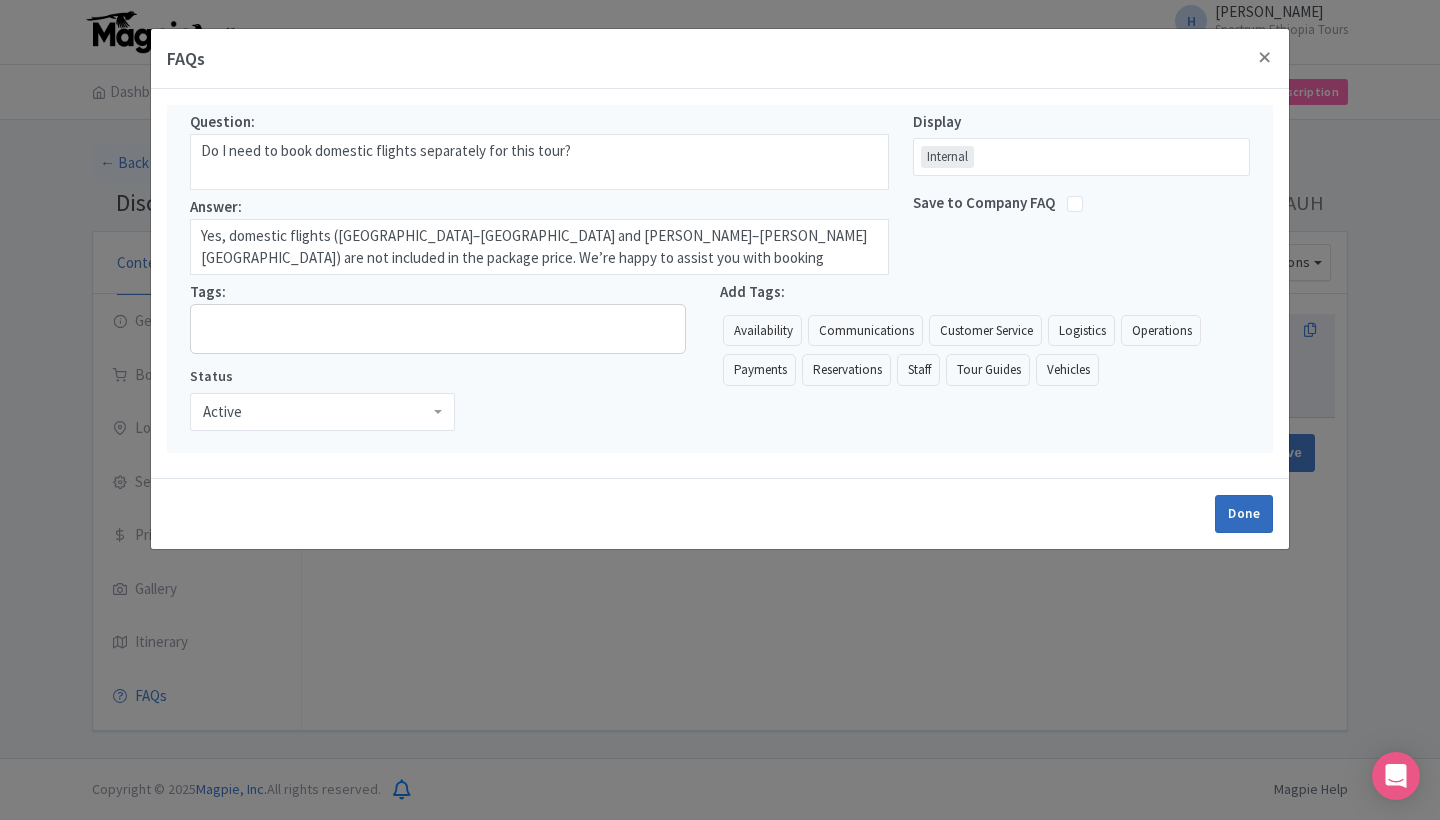 click on "Done" at bounding box center (1244, 514) 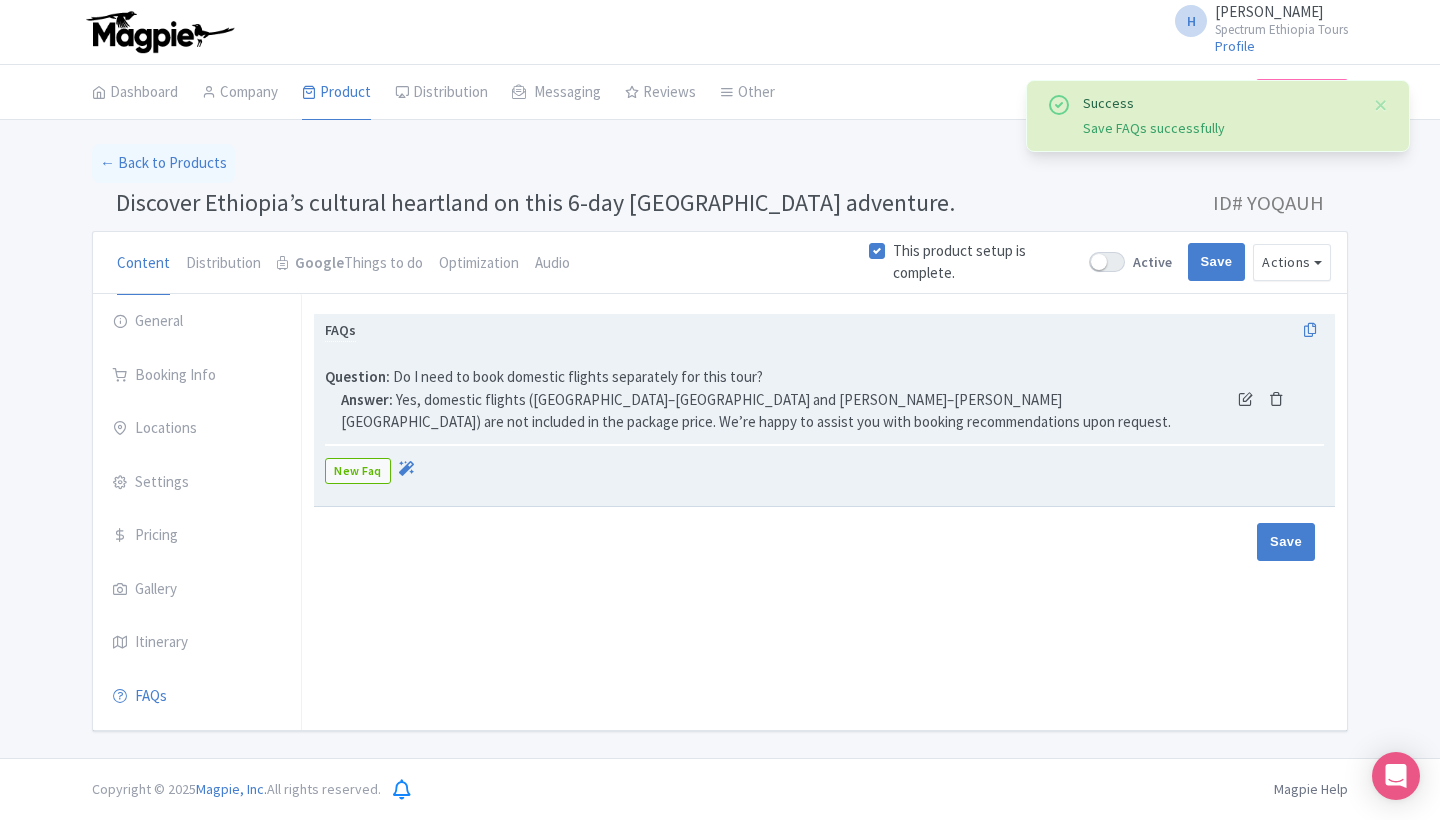 click on "New Faq" at bounding box center [358, 471] 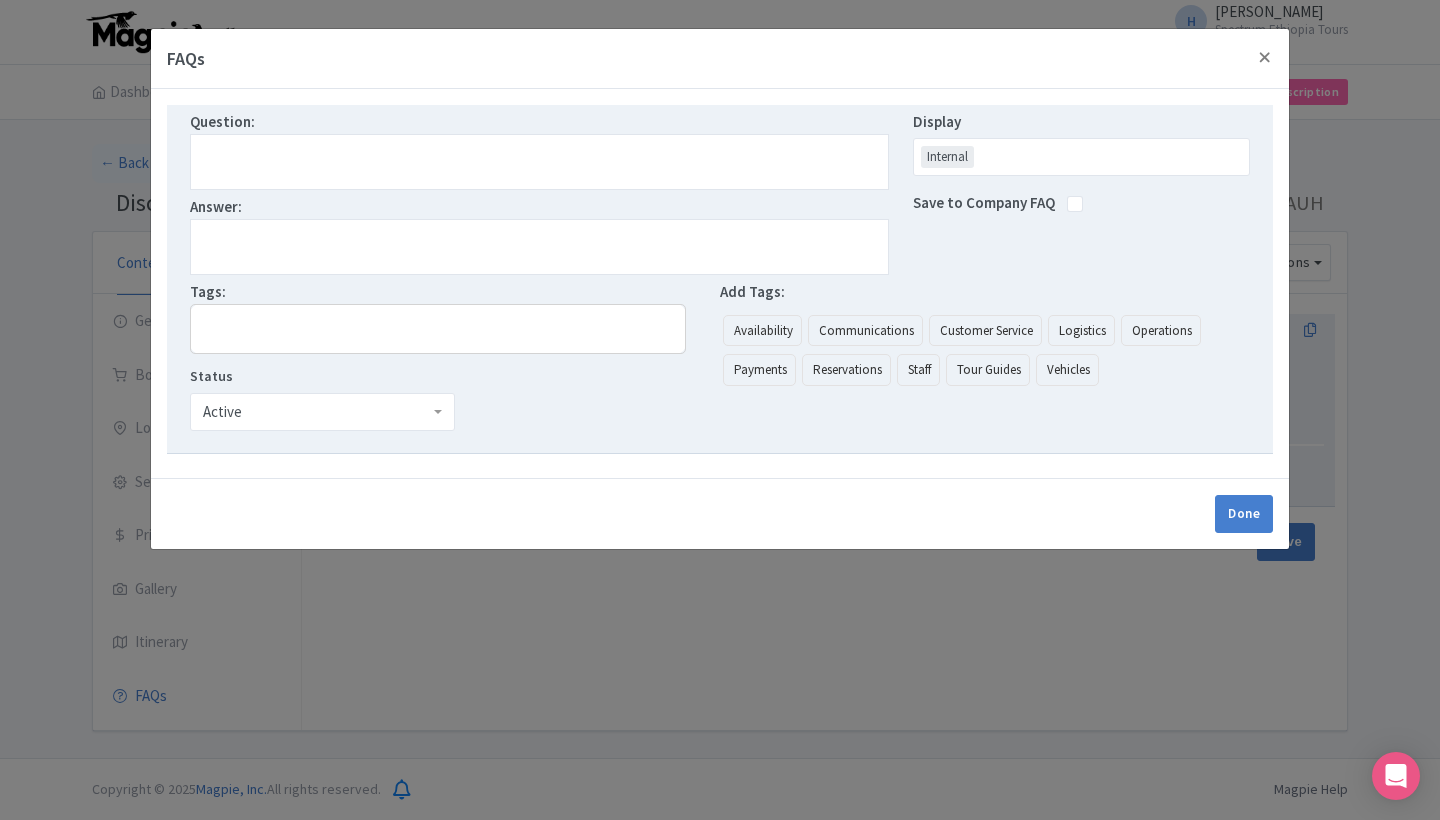 click at bounding box center [539, 162] 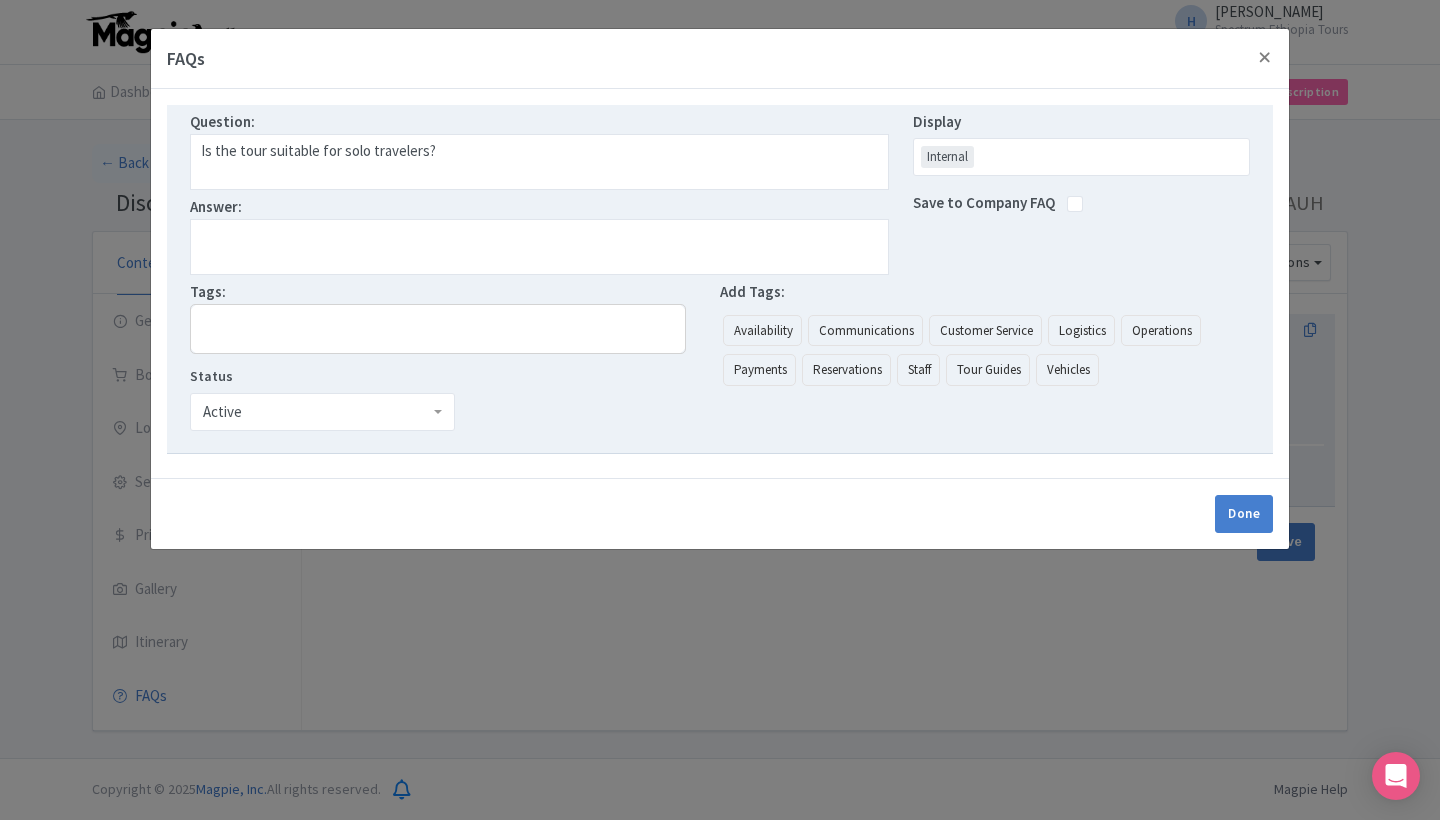 type on "Is the tour suitable for solo travelers?" 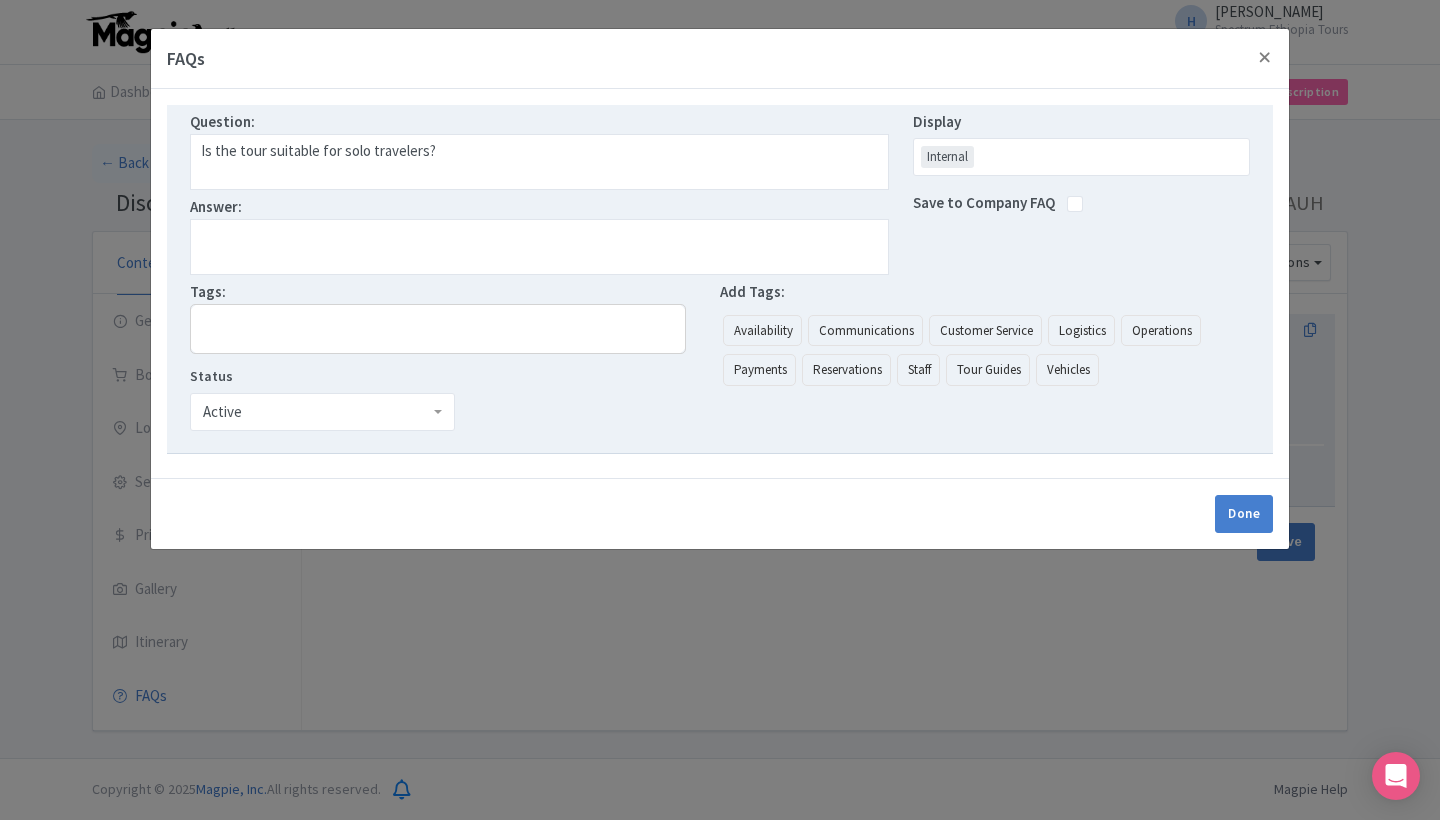 paste on "Absolutely. This tour is available for solo travelers, and you will enjoy private accommodation throughout. Private or small group options are also available." 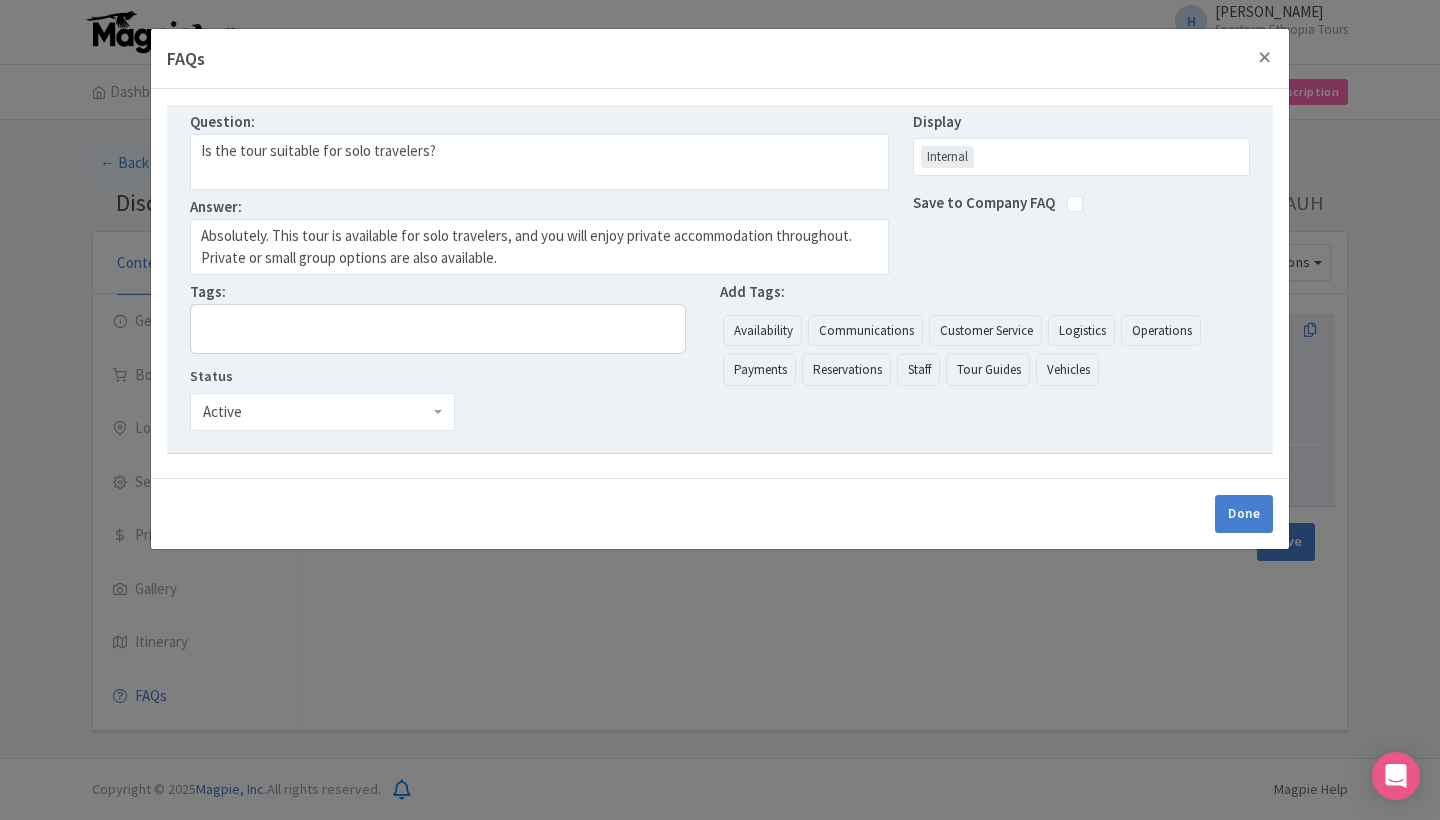 type on "Absolutely. This tour is available for solo travelers, and you will enjoy private accommodation throughout. Private or small group options are also available." 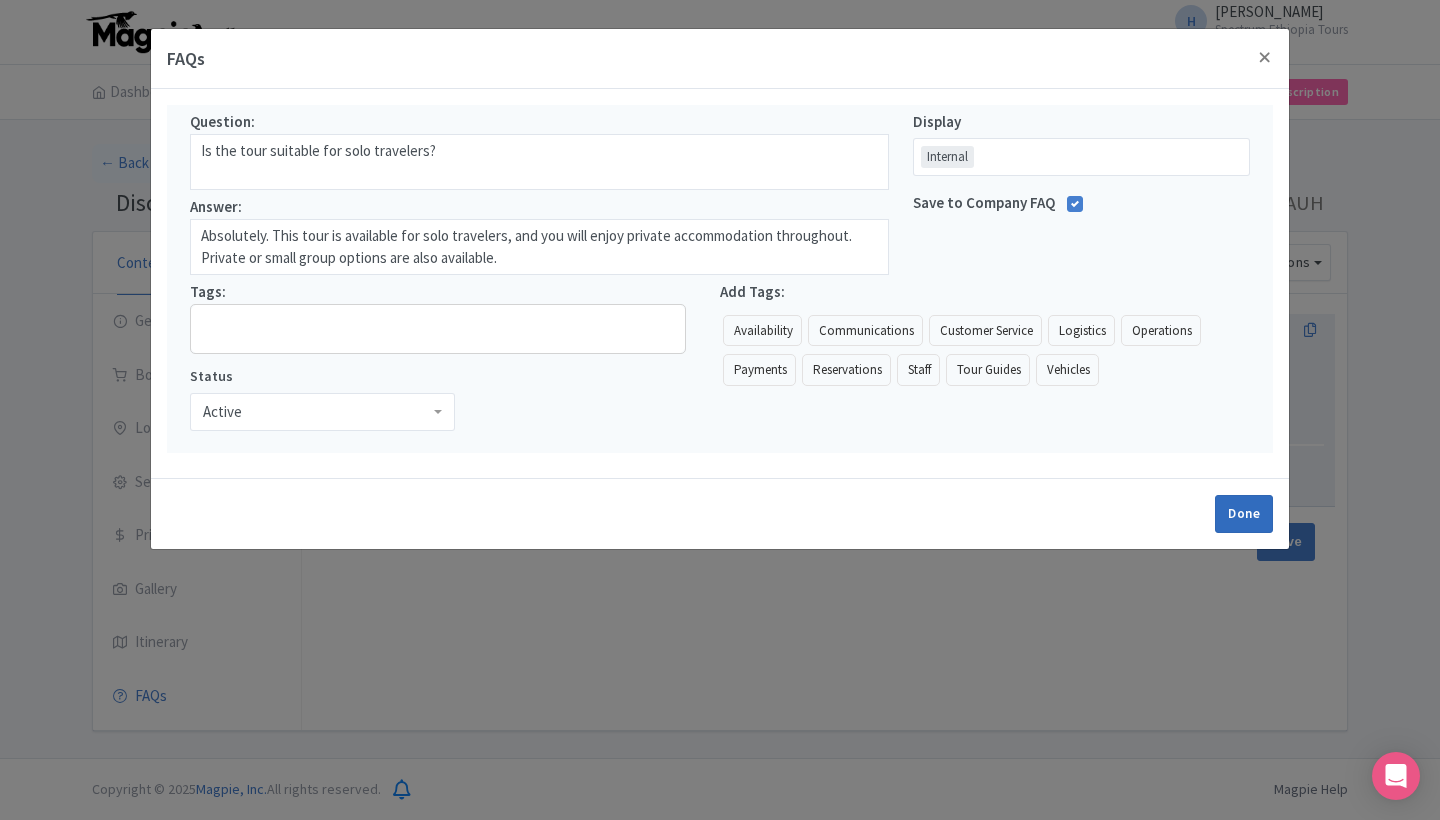 click on "Done" at bounding box center [1244, 514] 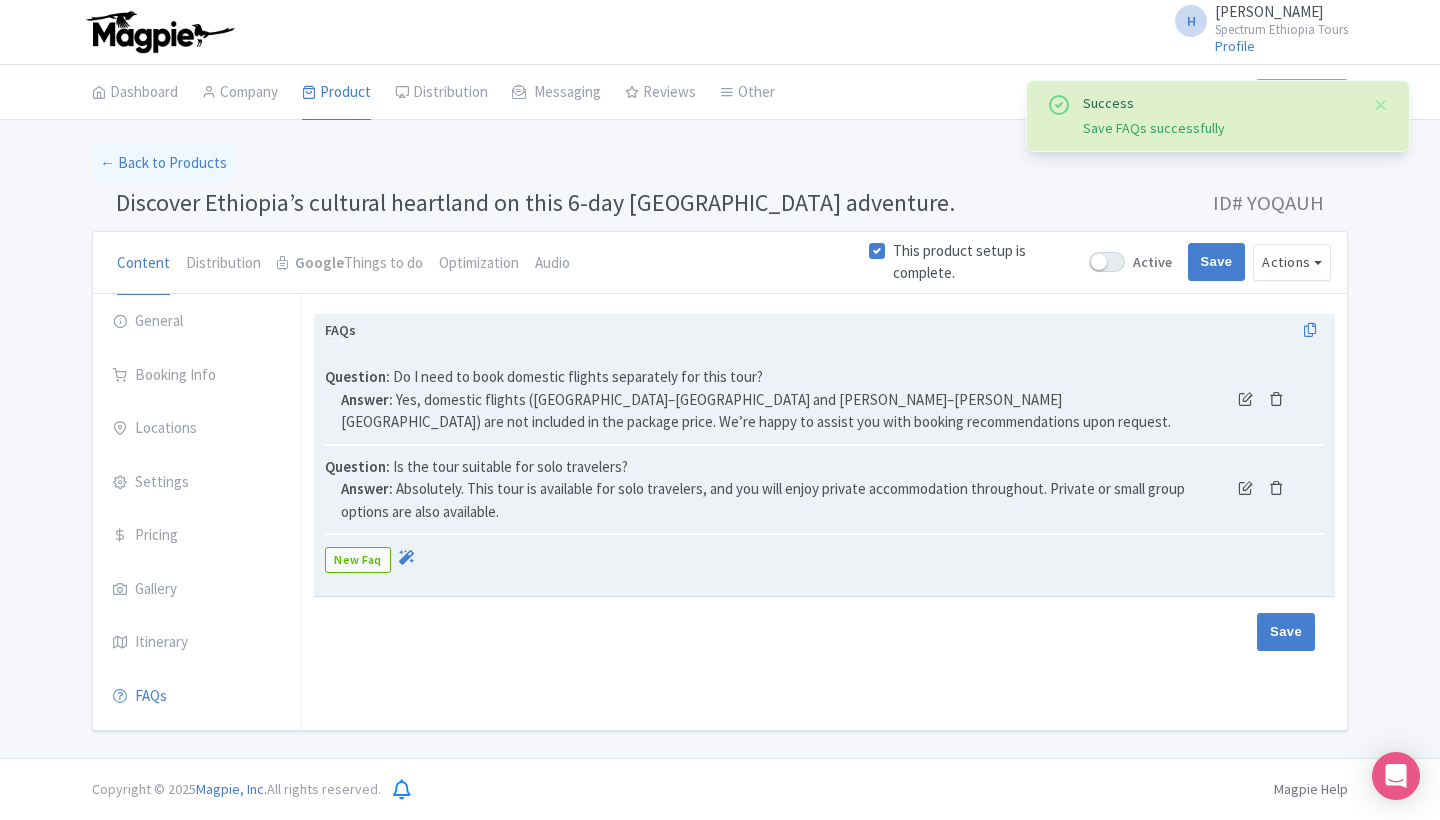 click on "New Faq" at bounding box center (358, 560) 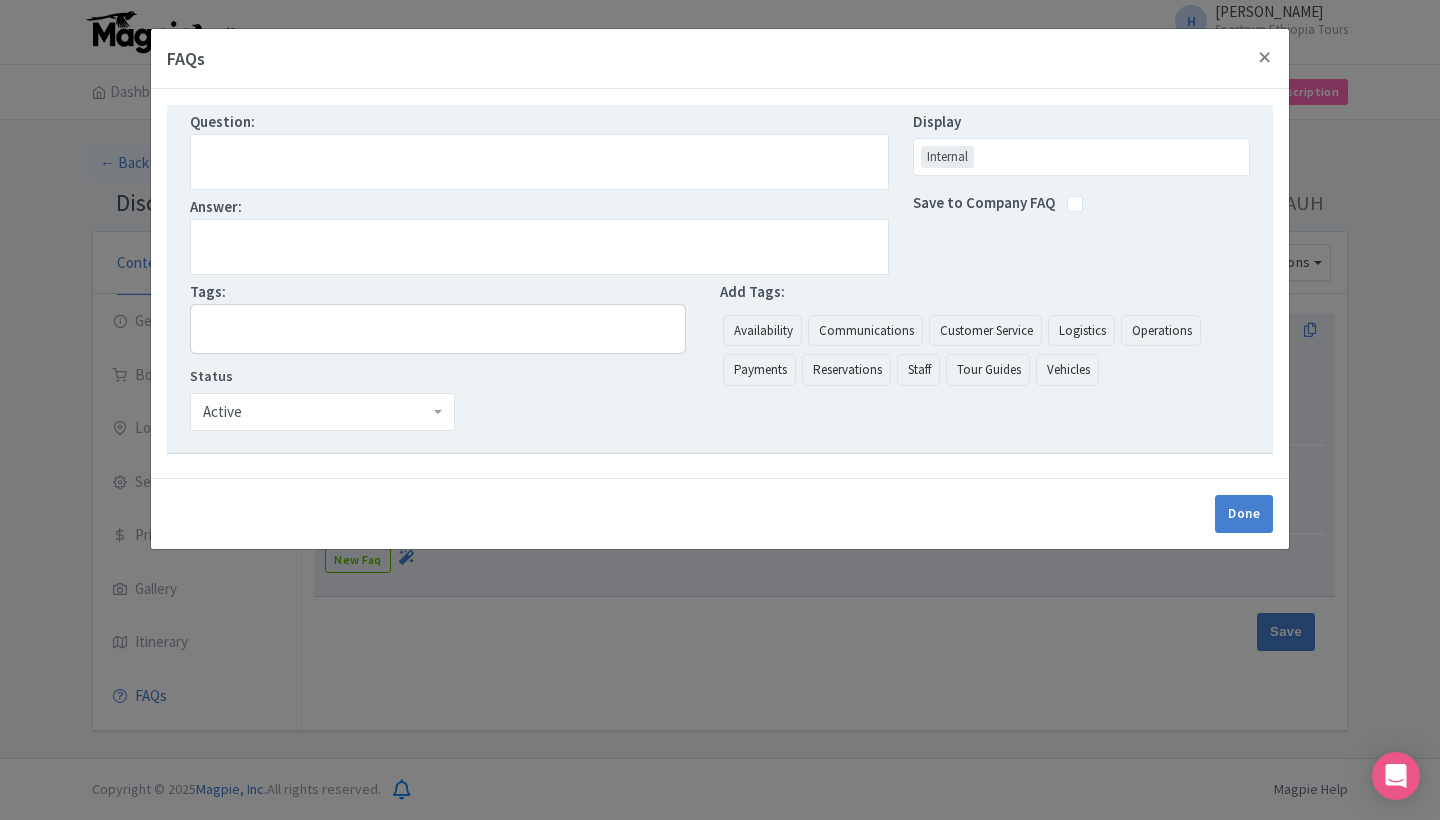 click at bounding box center [539, 162] 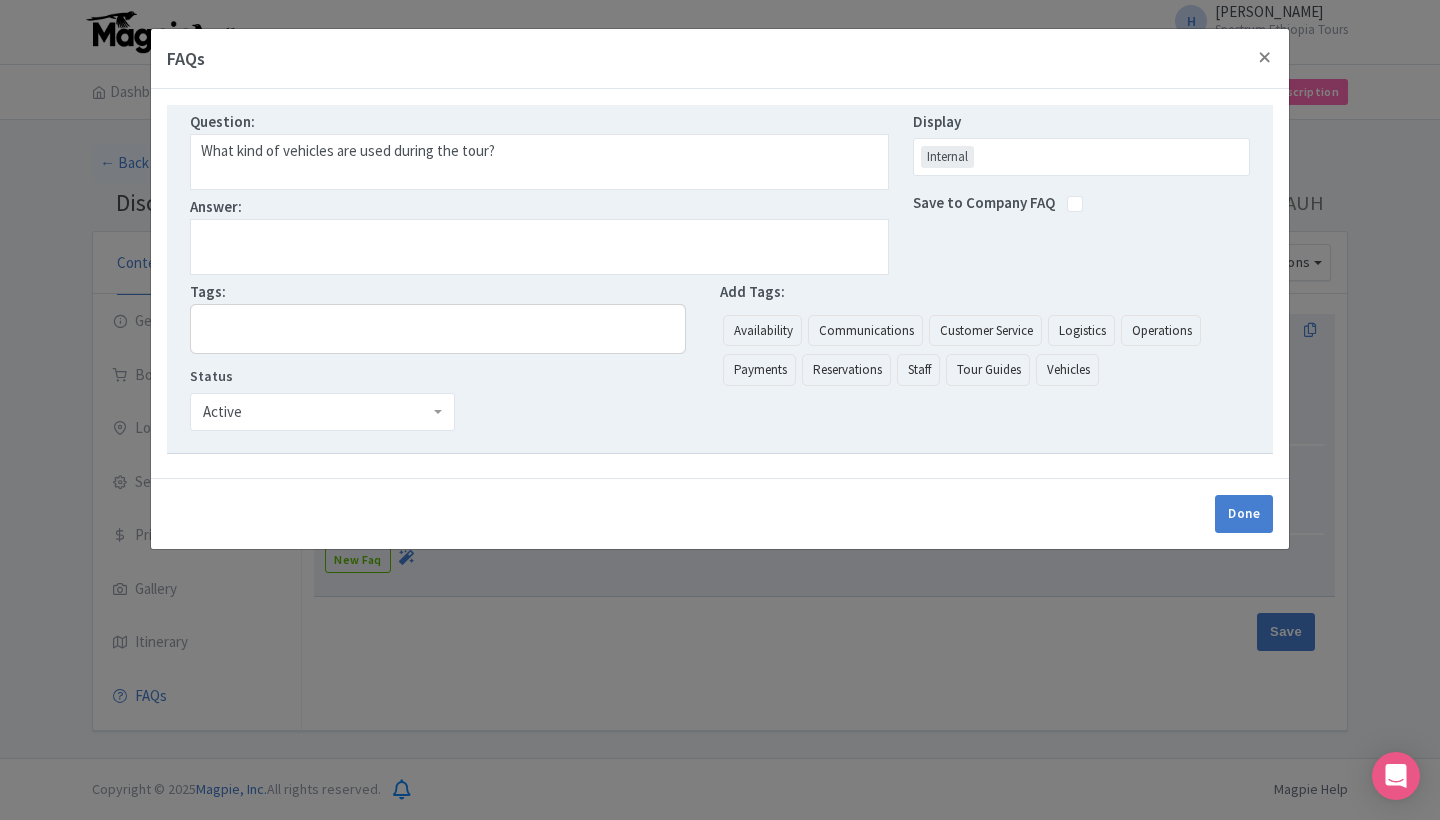 type on "What kind of vehicles are used during the tour?" 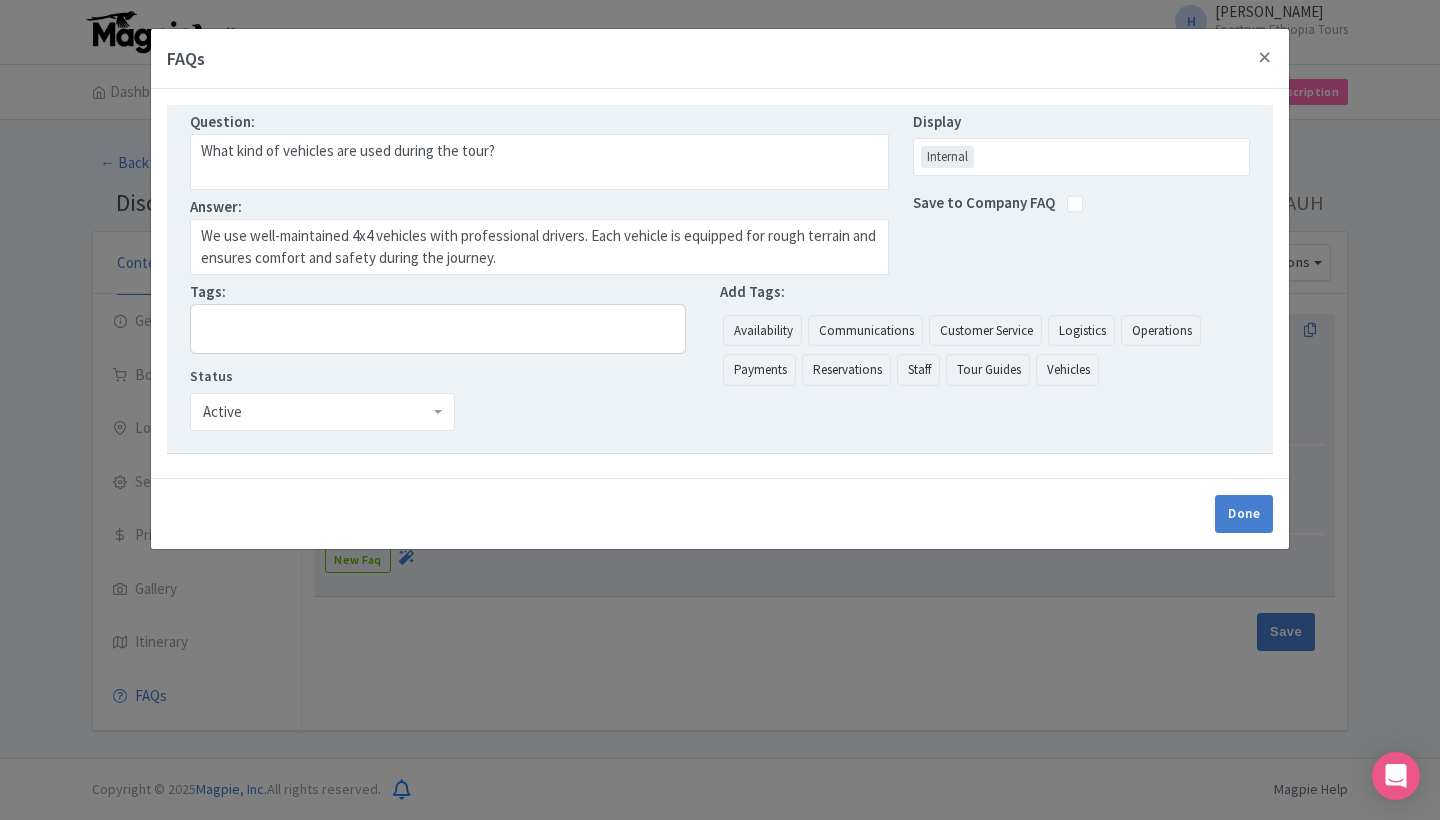 type on "We use well-maintained 4x4 vehicles with professional drivers. Each vehicle is equipped for rough terrain and ensures comfort and safety during the journey." 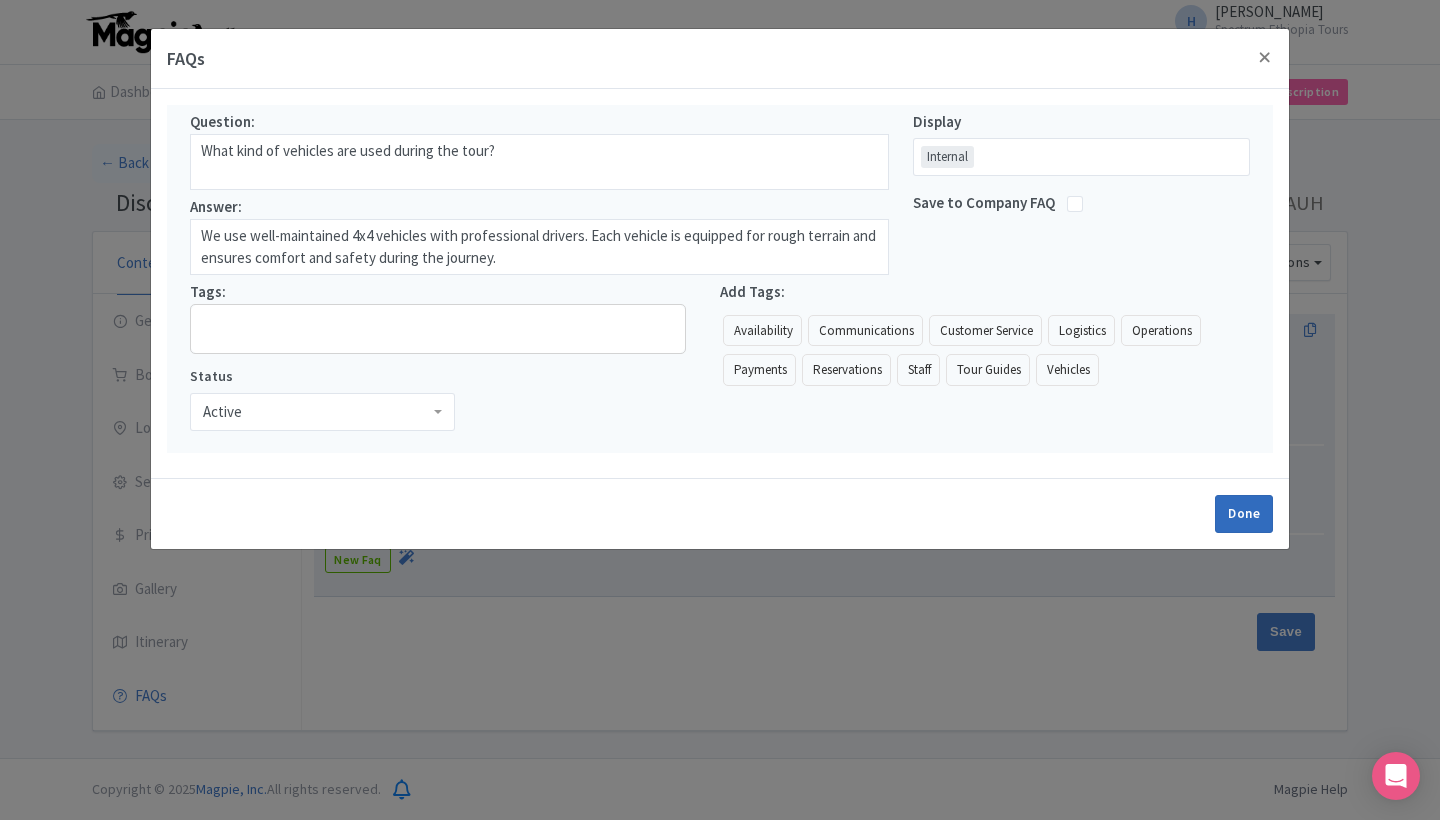 click on "Done" at bounding box center (1244, 514) 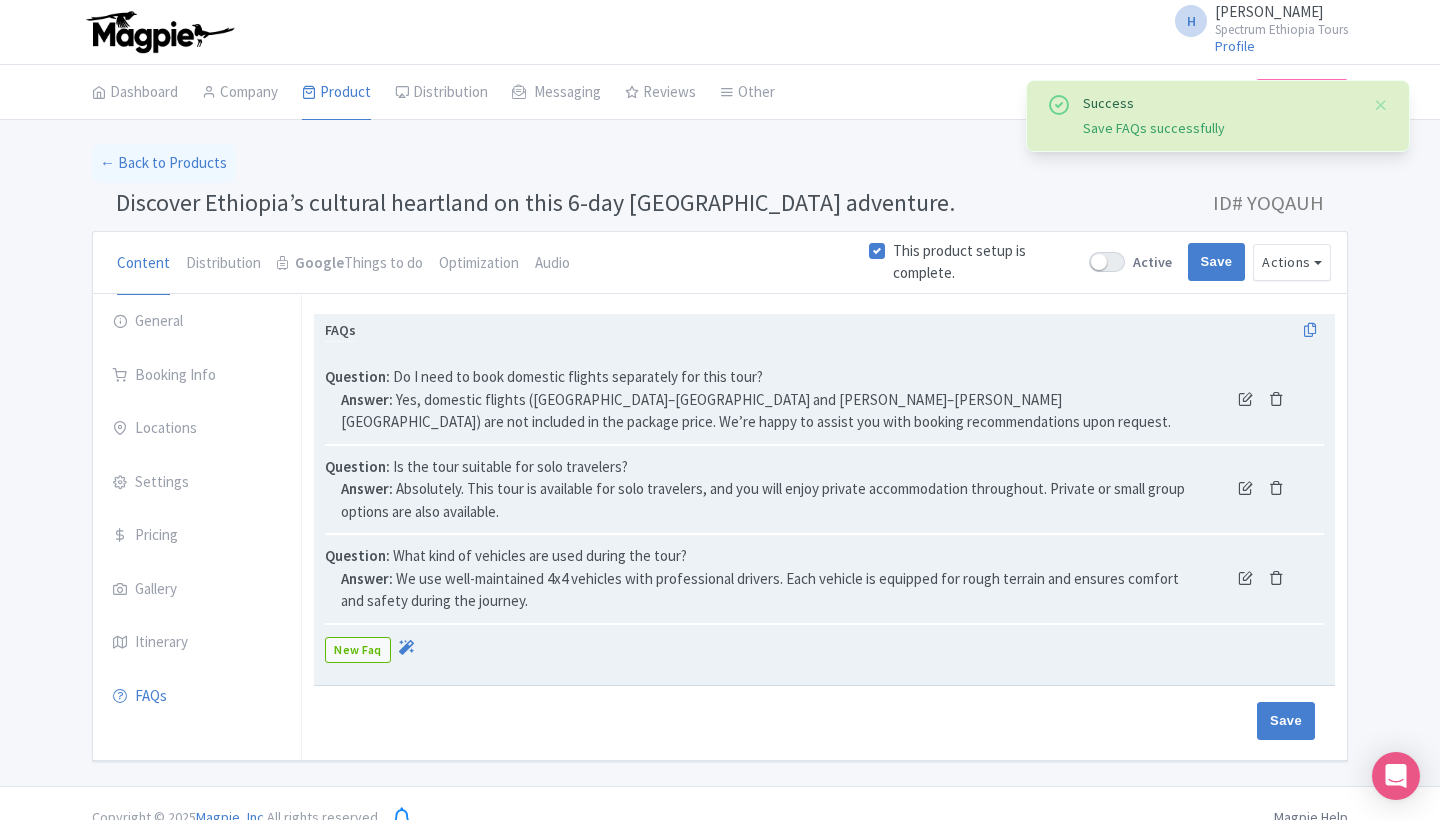 click on "New Faq" at bounding box center (358, 650) 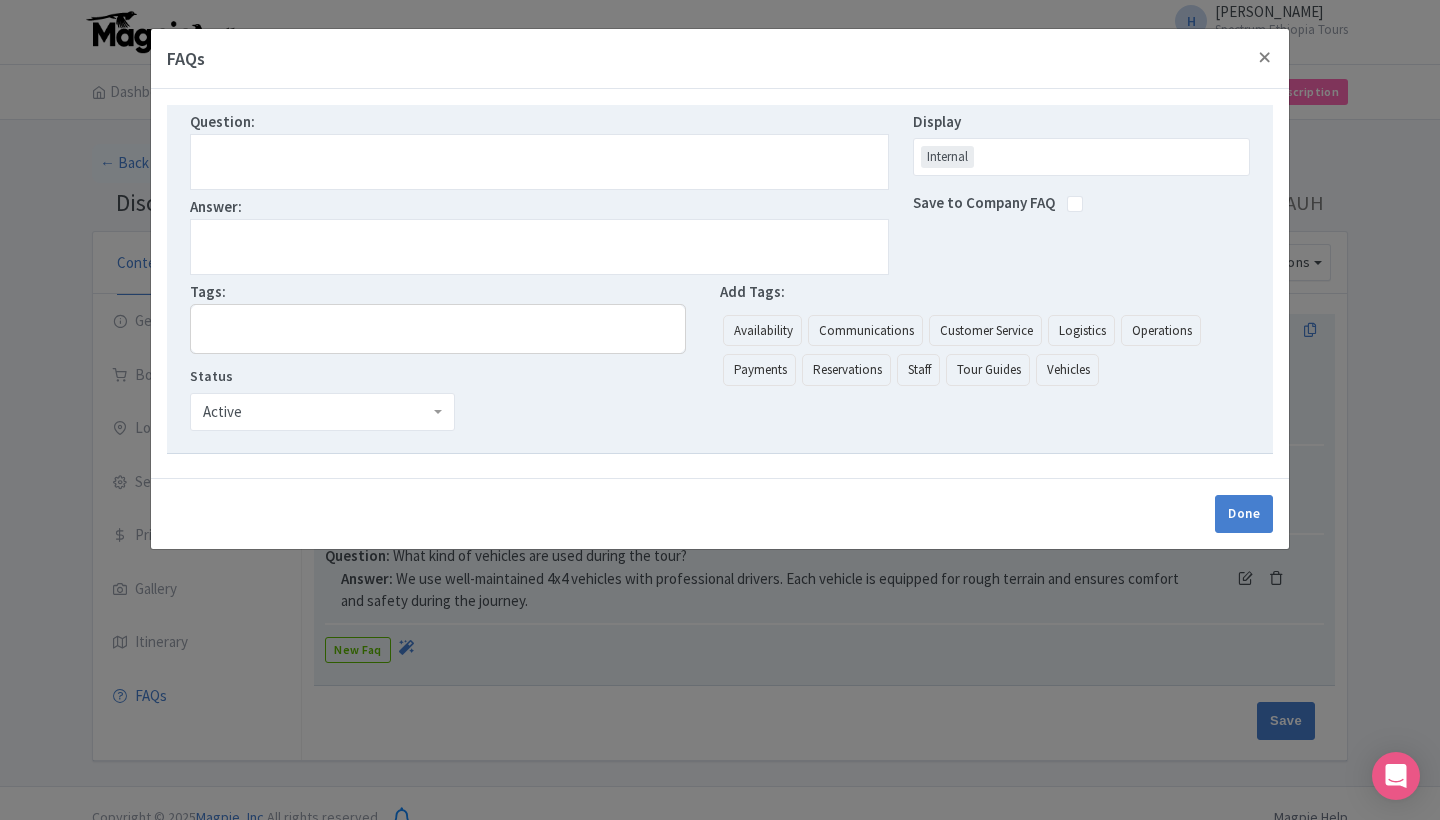 click at bounding box center [539, 162] 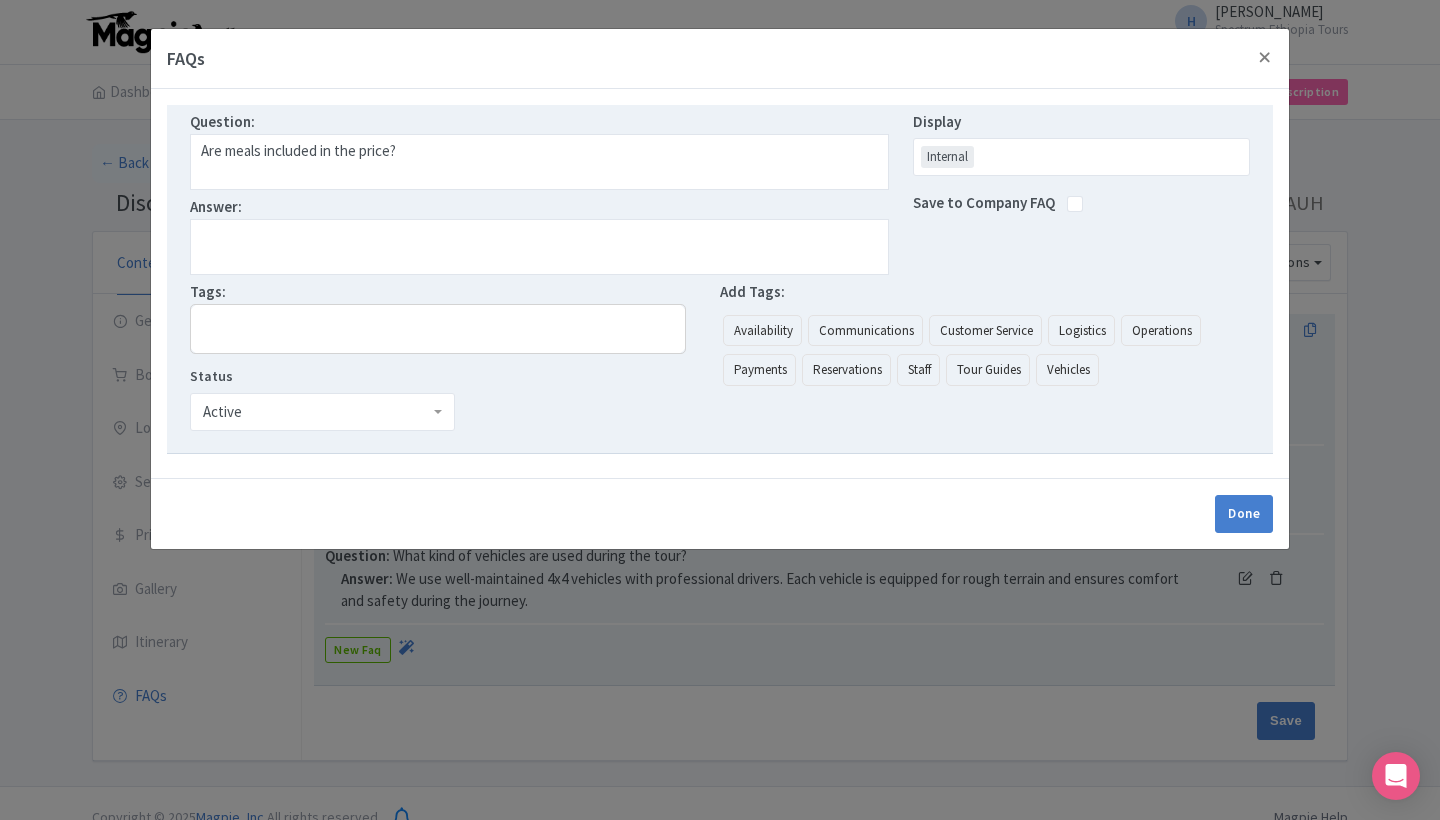 type on "Are meals included in the price?" 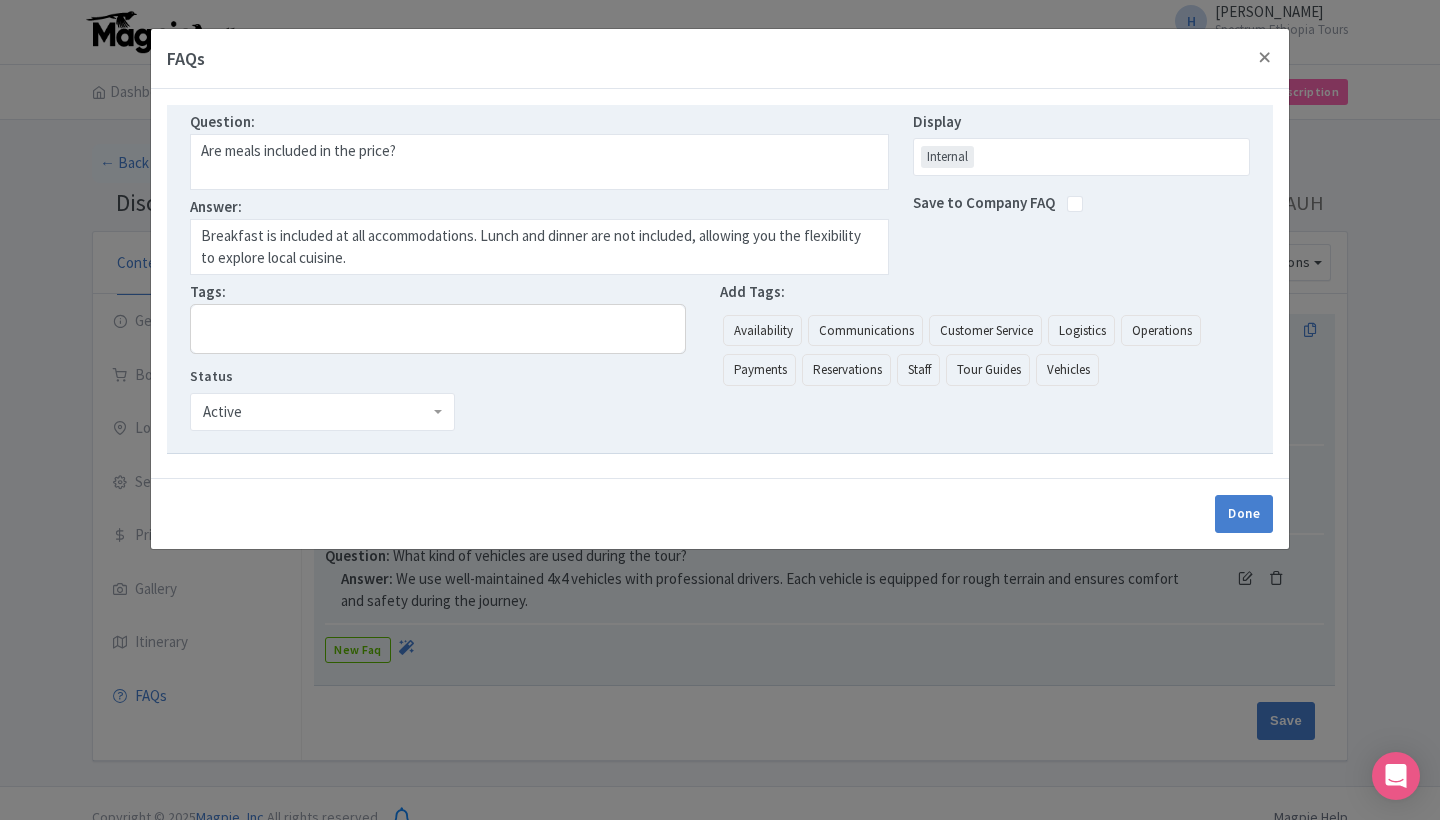 type on "Breakfast is included at all accommodations. Lunch and dinner are not included, allowing you the flexibility to explore local cuisine." 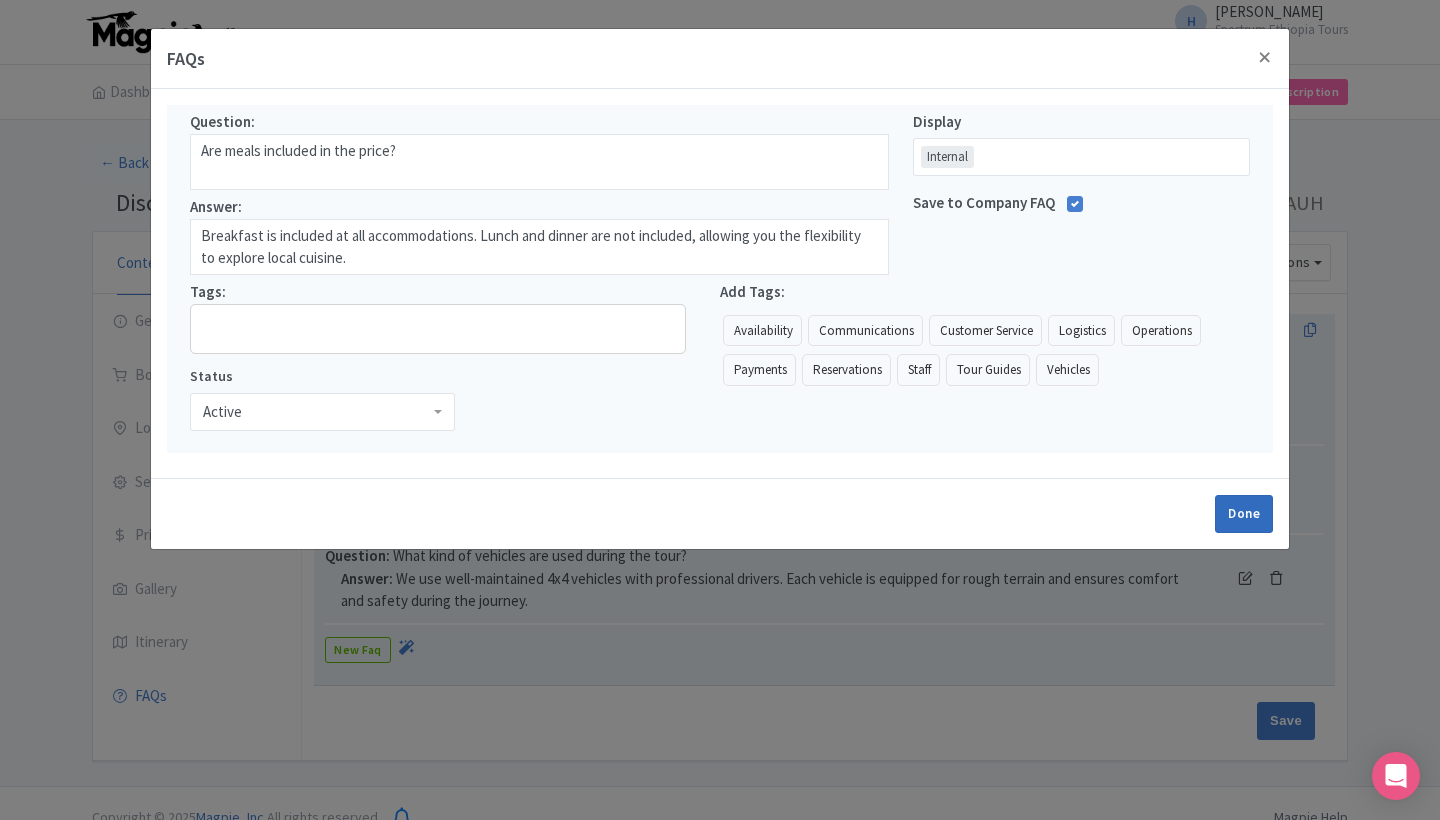 click on "Done" at bounding box center (1244, 514) 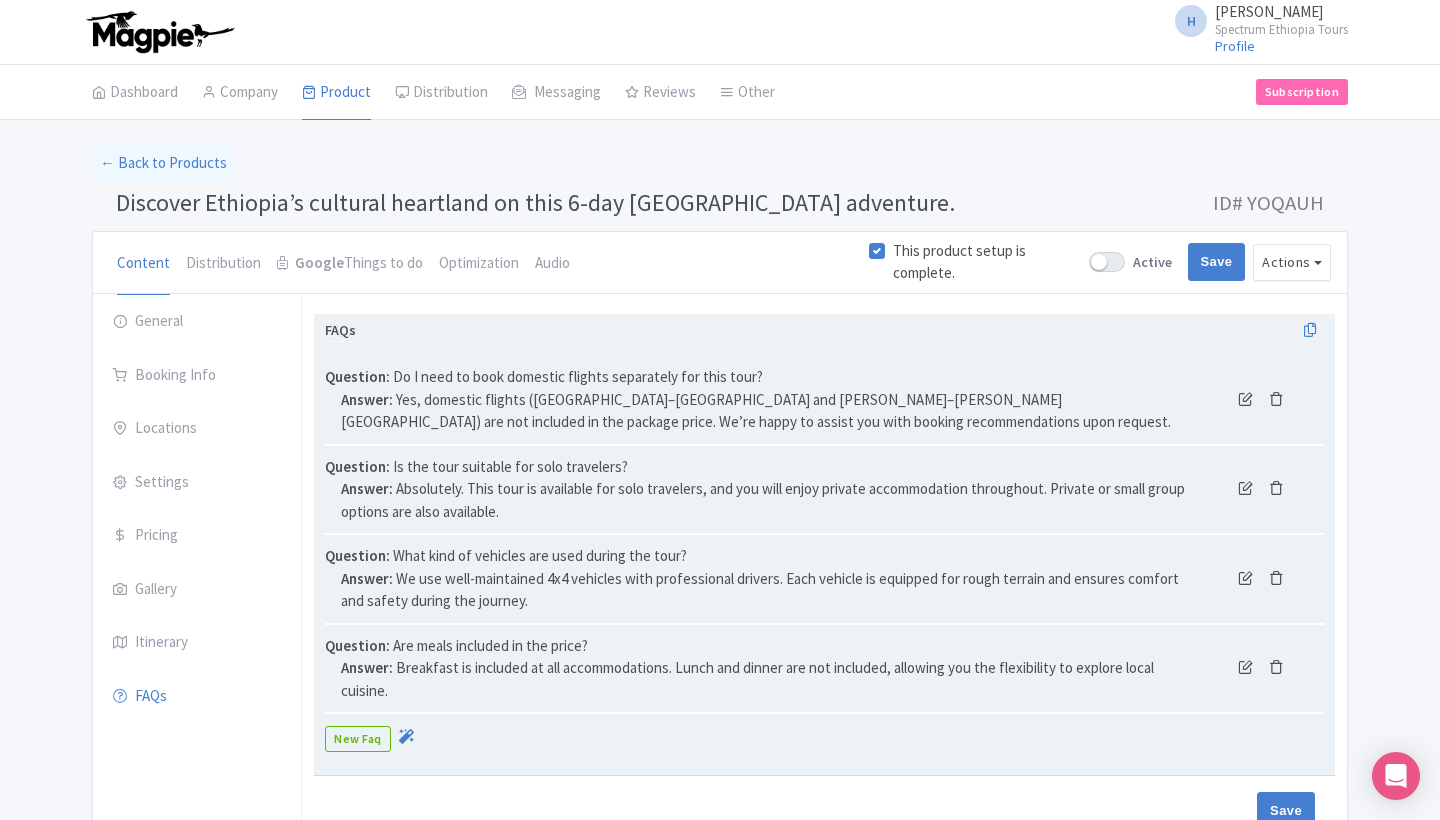 click at bounding box center [1245, 398] 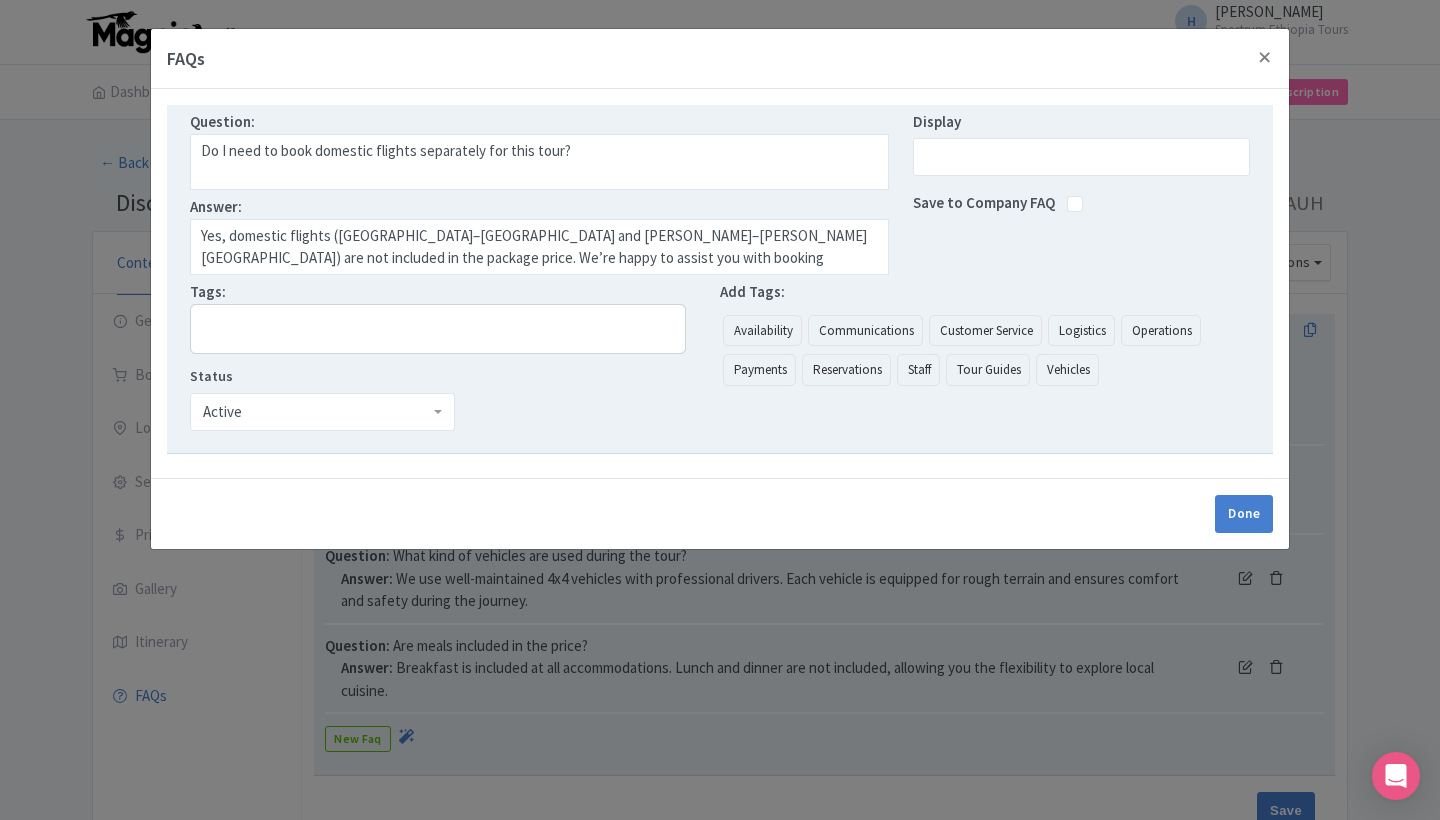 click at bounding box center (1091, 193) 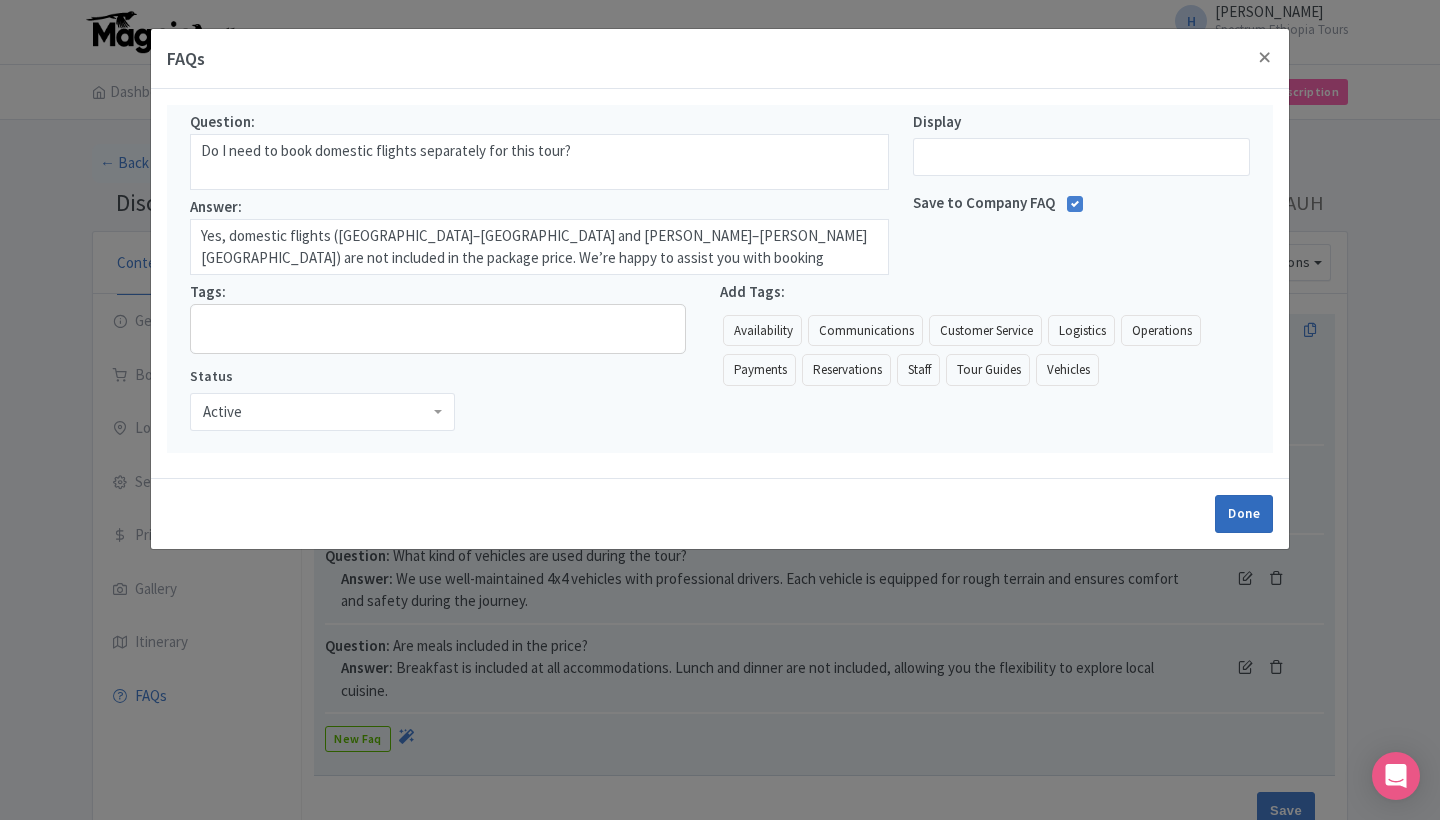 click on "Done" at bounding box center [1244, 514] 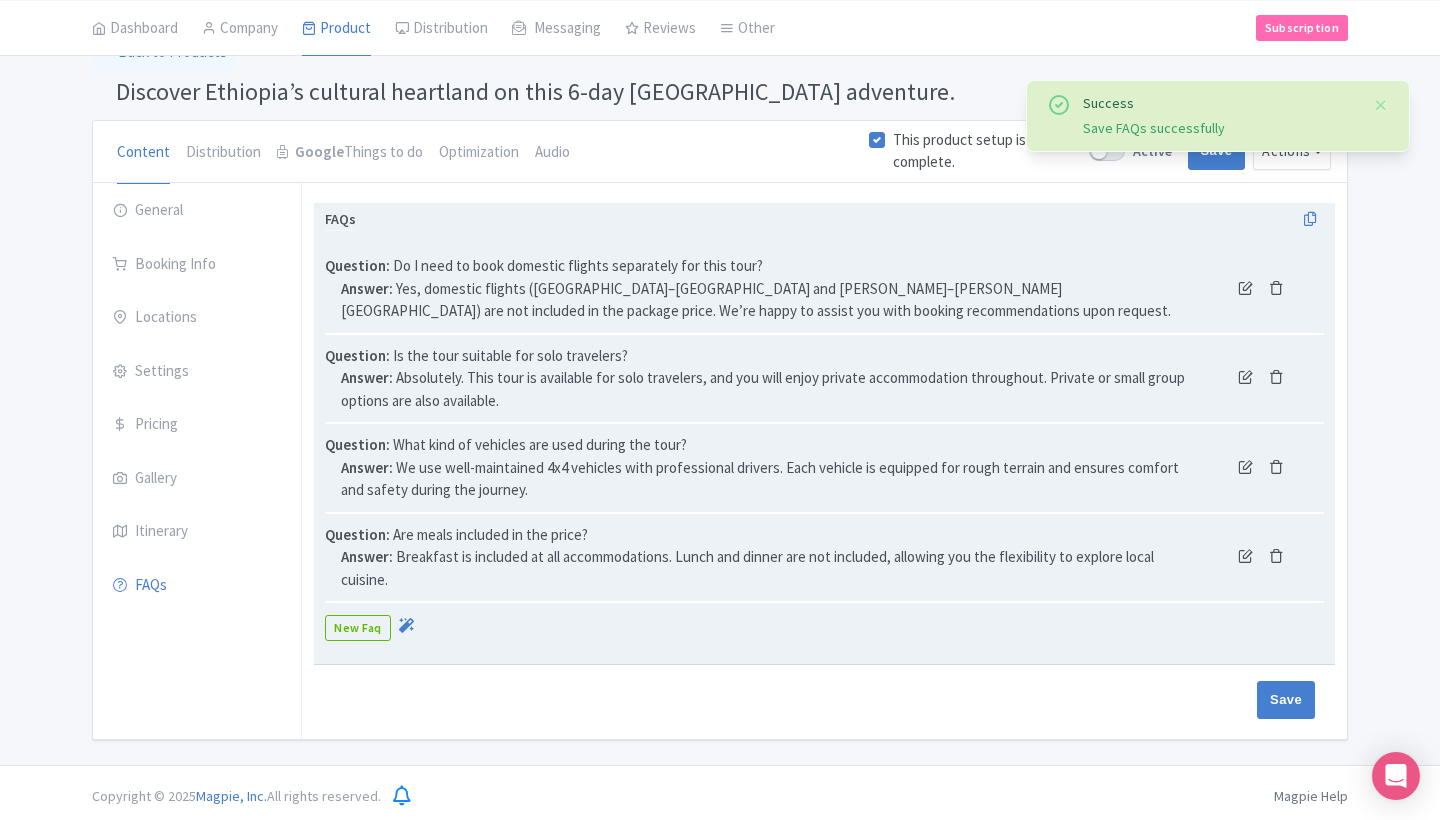 scroll, scrollTop: 110, scrollLeft: 0, axis: vertical 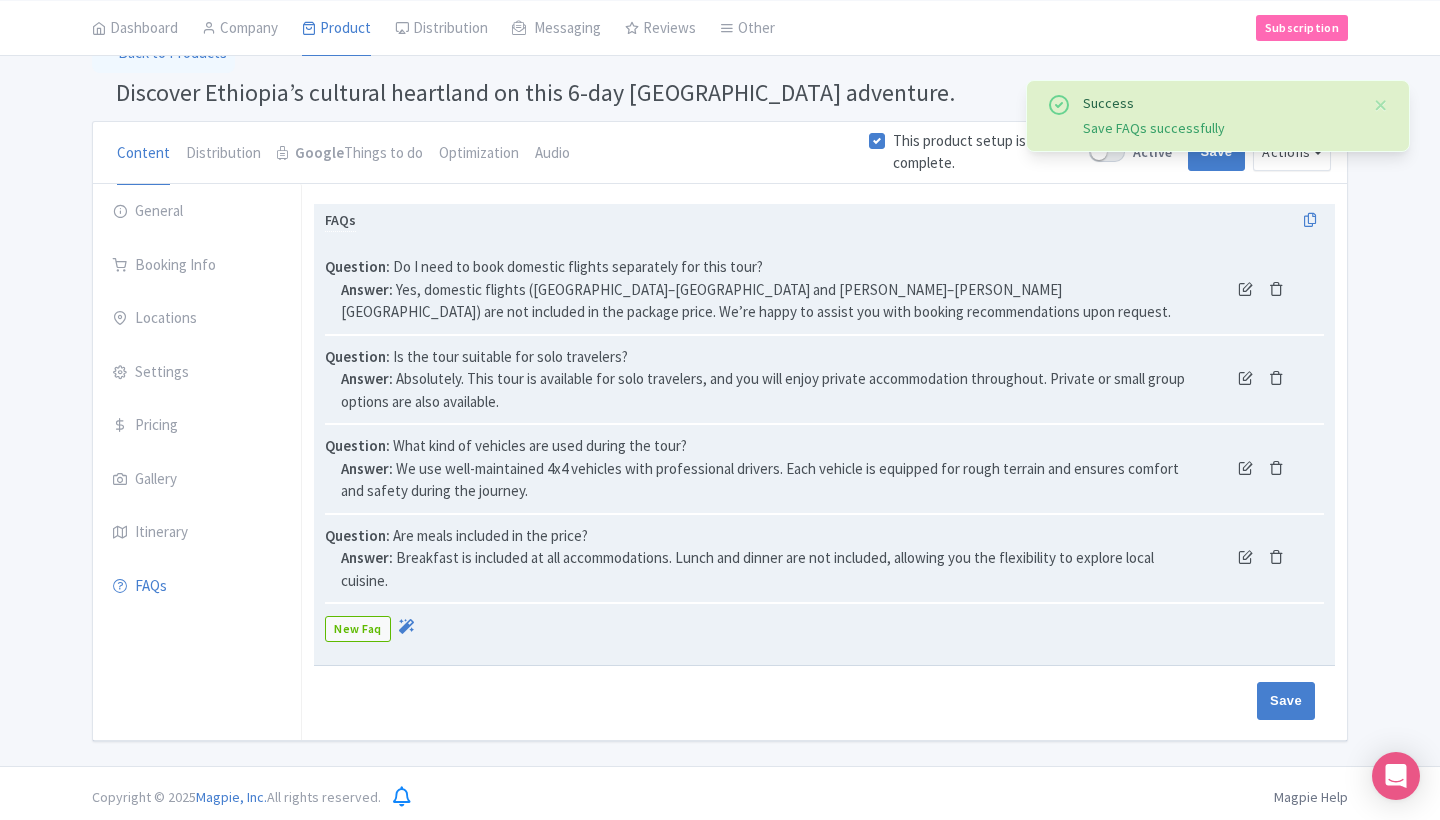 click on "New Faq" at bounding box center (358, 629) 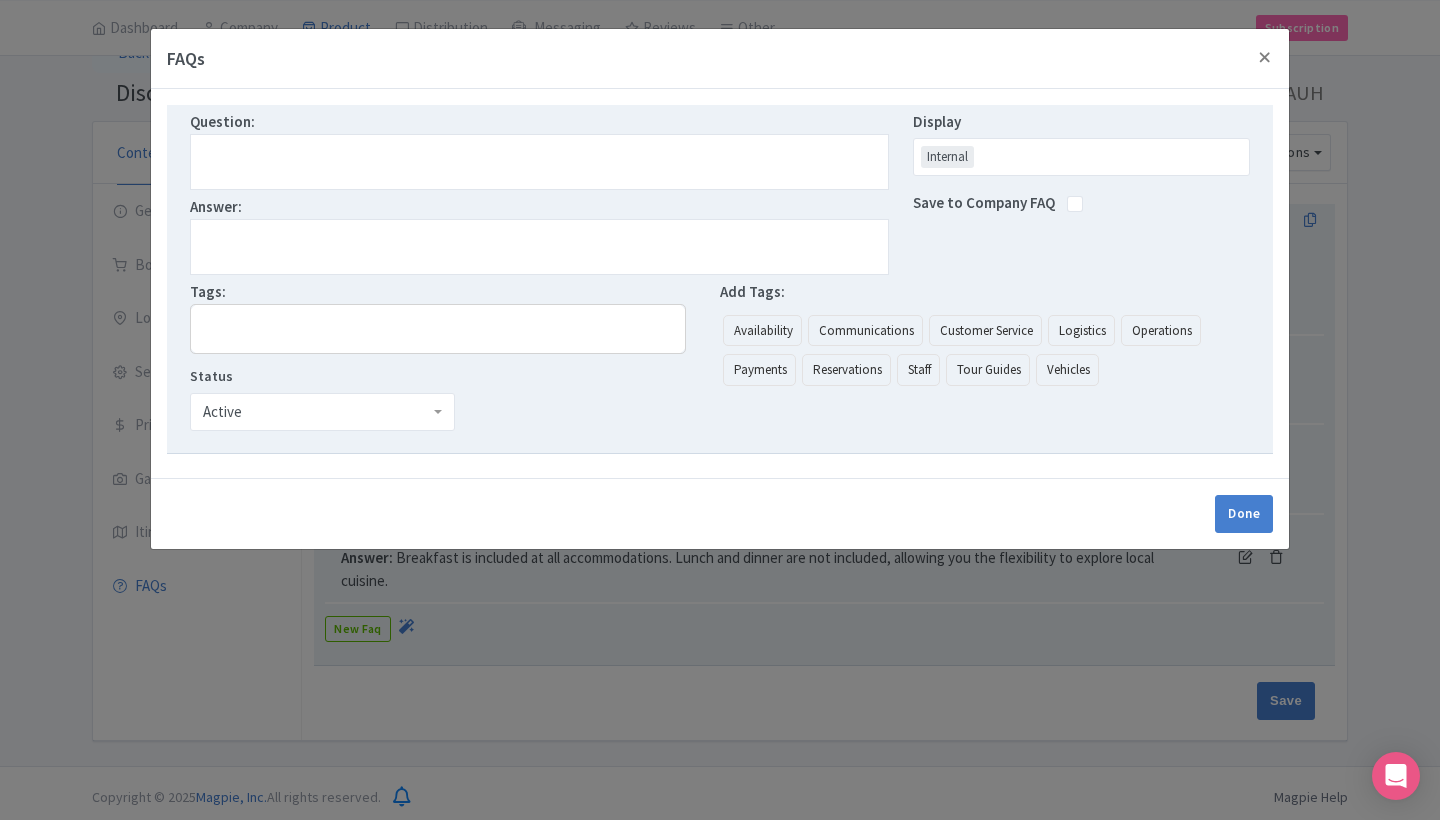 click at bounding box center [539, 162] 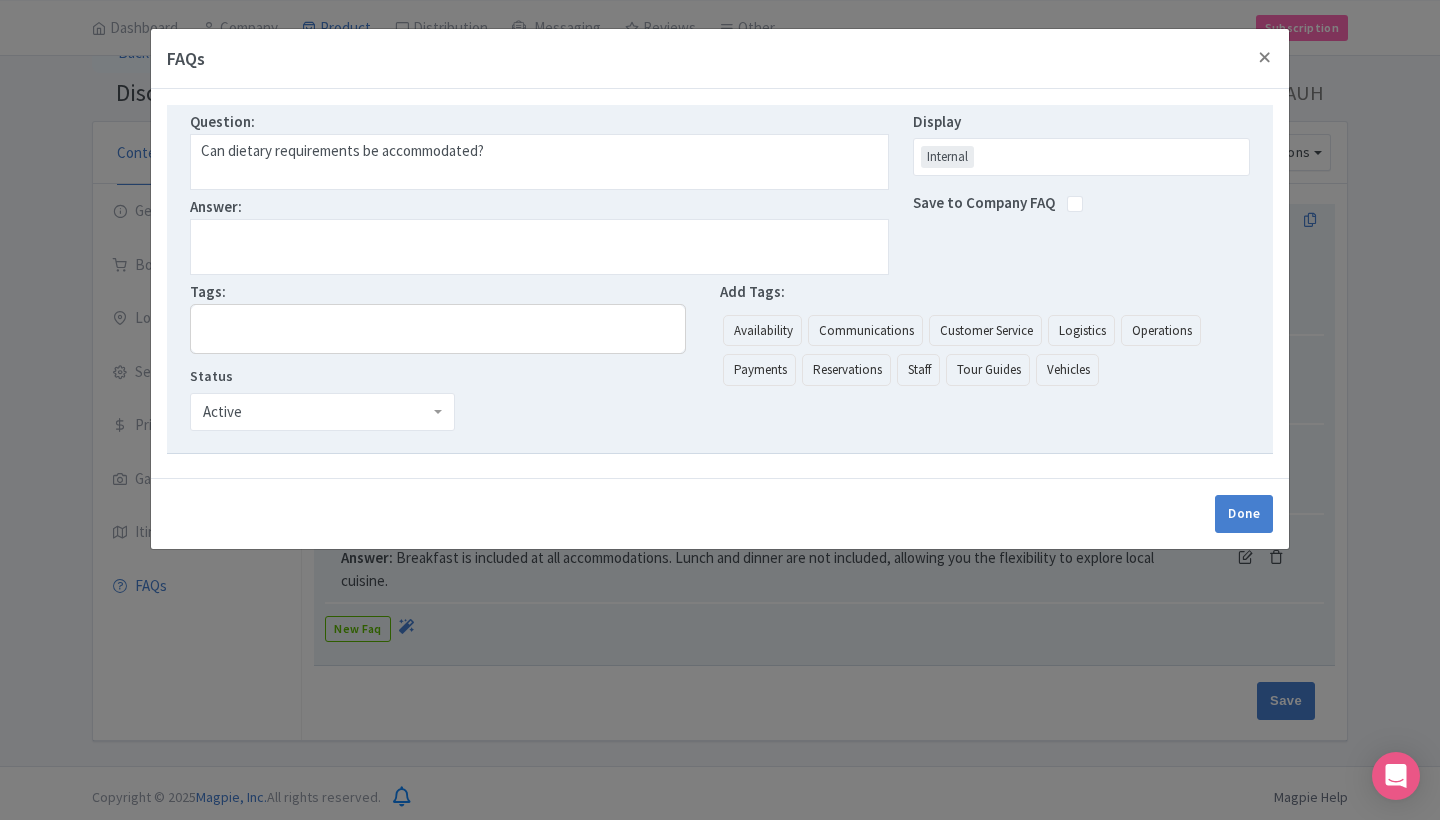 type on "Can dietary requirements be accommodated?" 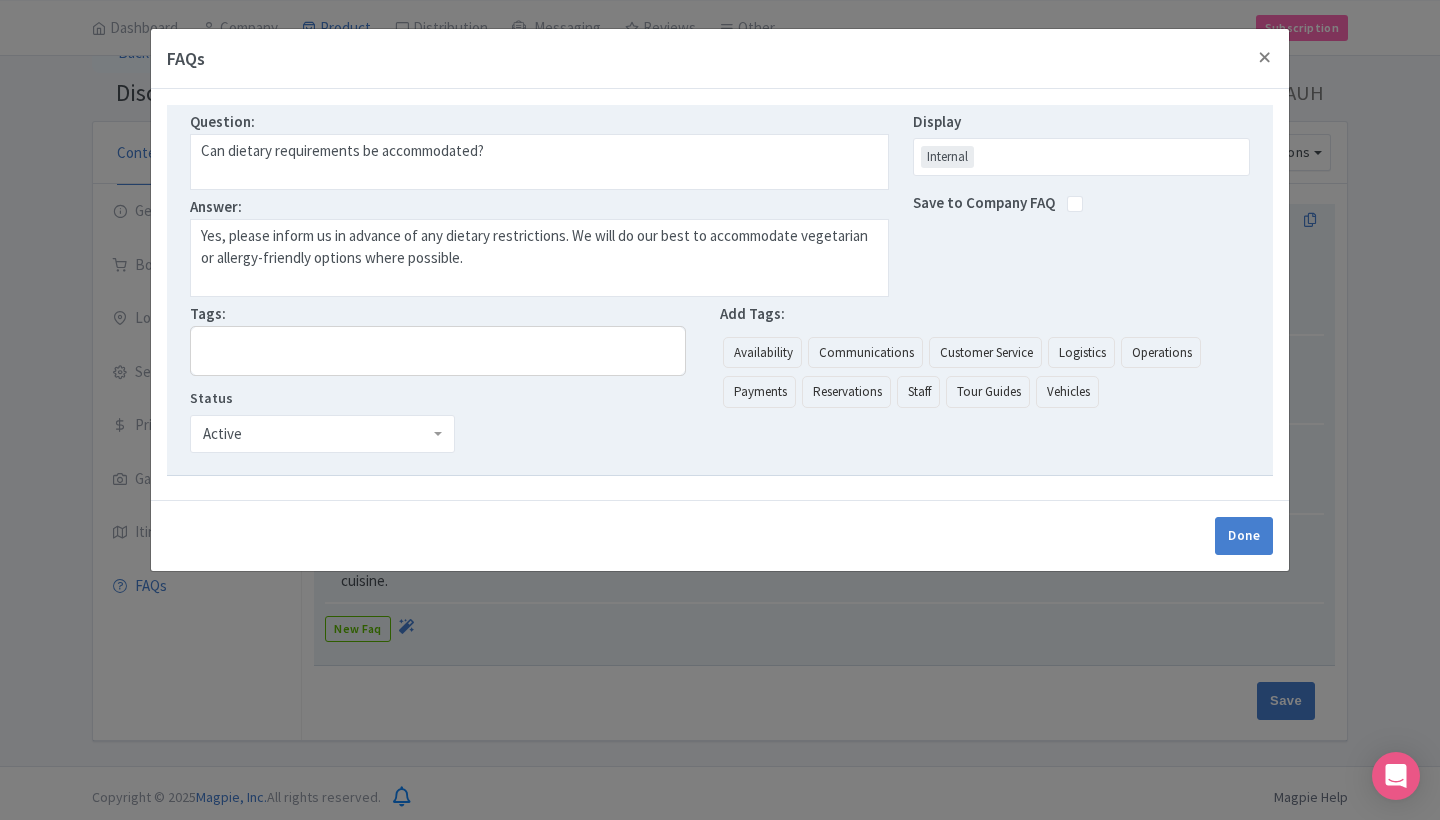 type on "Yes, please inform us in advance of any dietary restrictions. We will do our best to accommodate vegetarian or allergy-friendly options where possible." 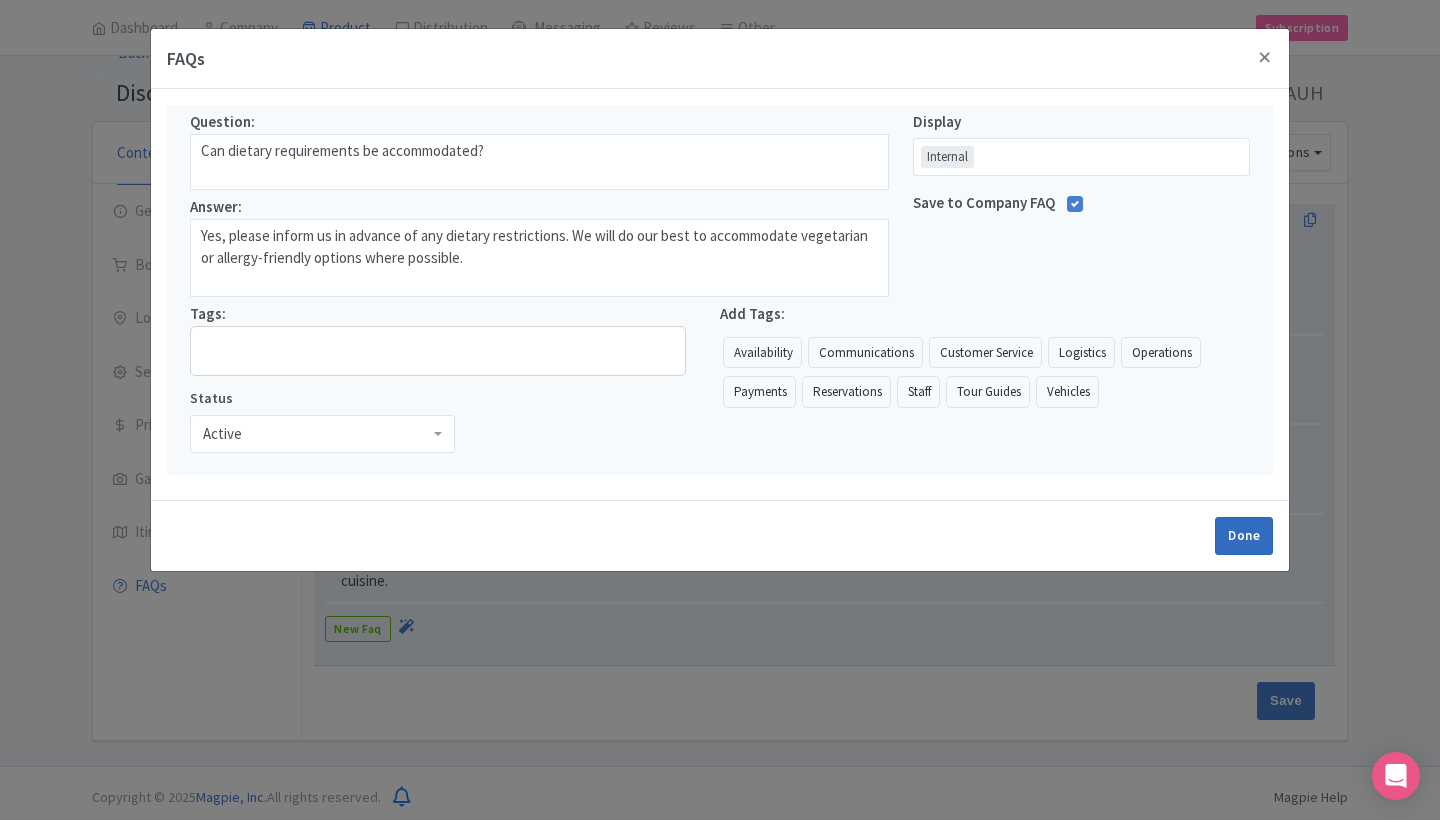 click on "Done" at bounding box center (1244, 536) 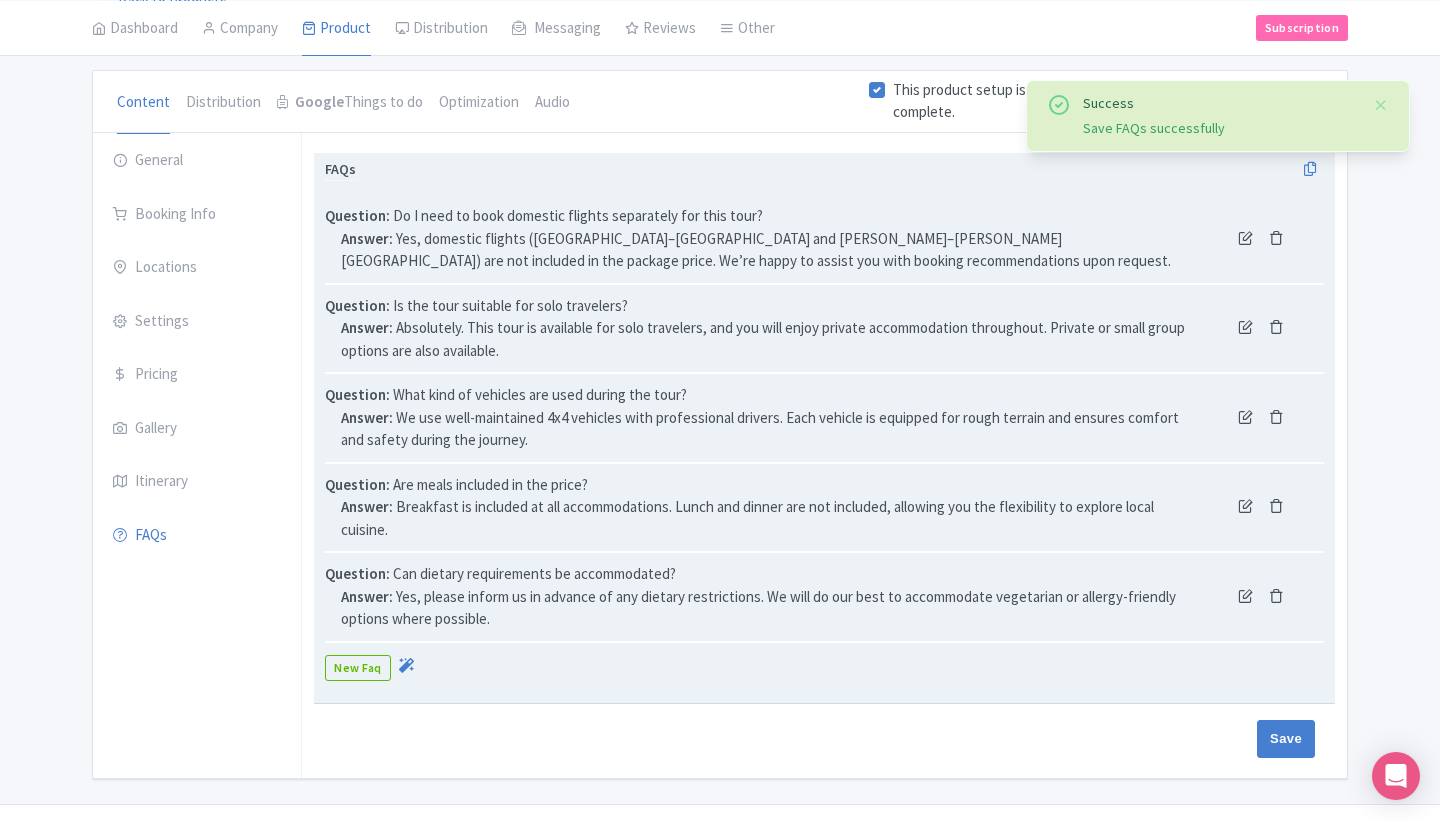 scroll, scrollTop: 148, scrollLeft: 0, axis: vertical 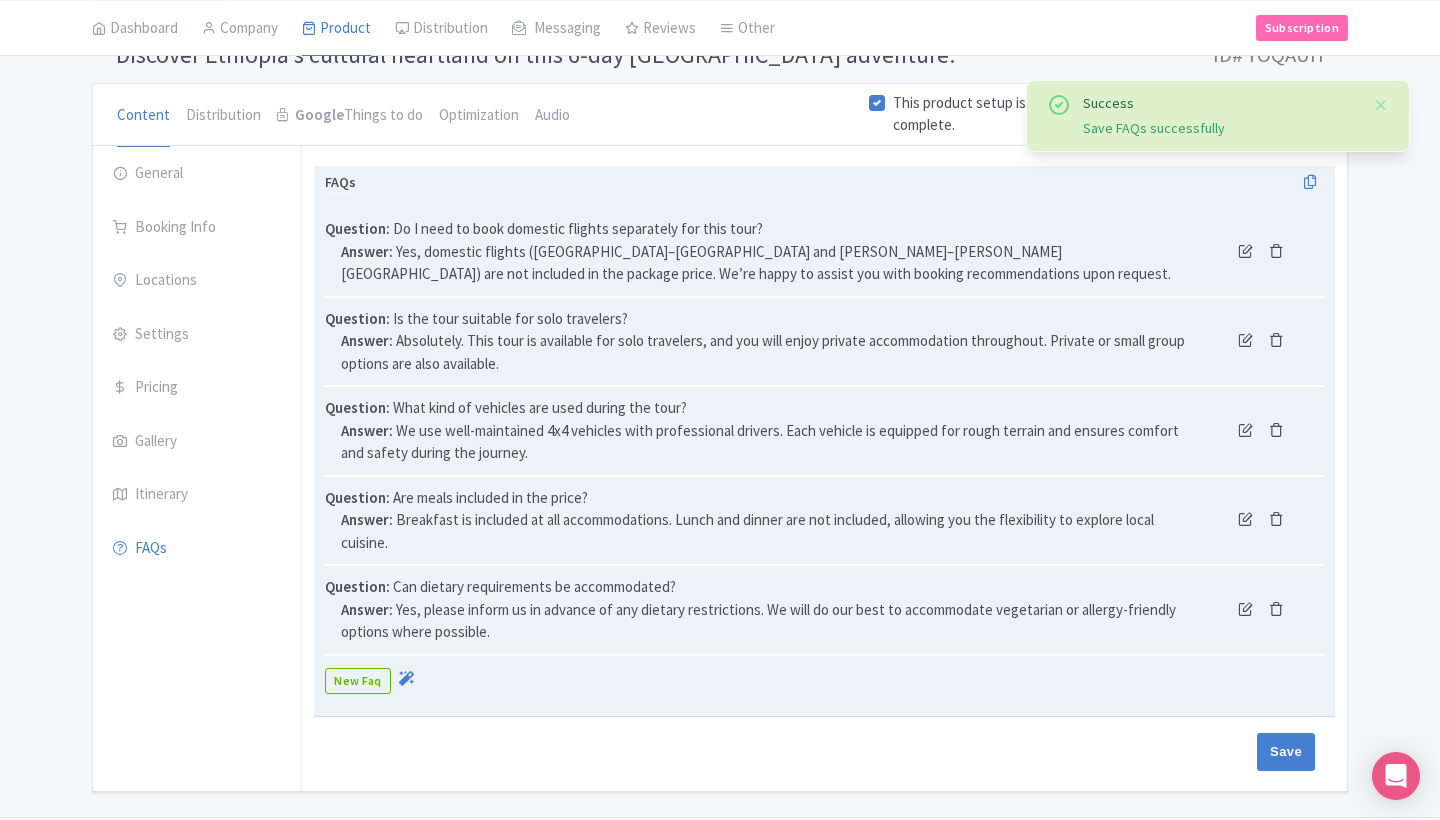 click at bounding box center [1245, 250] 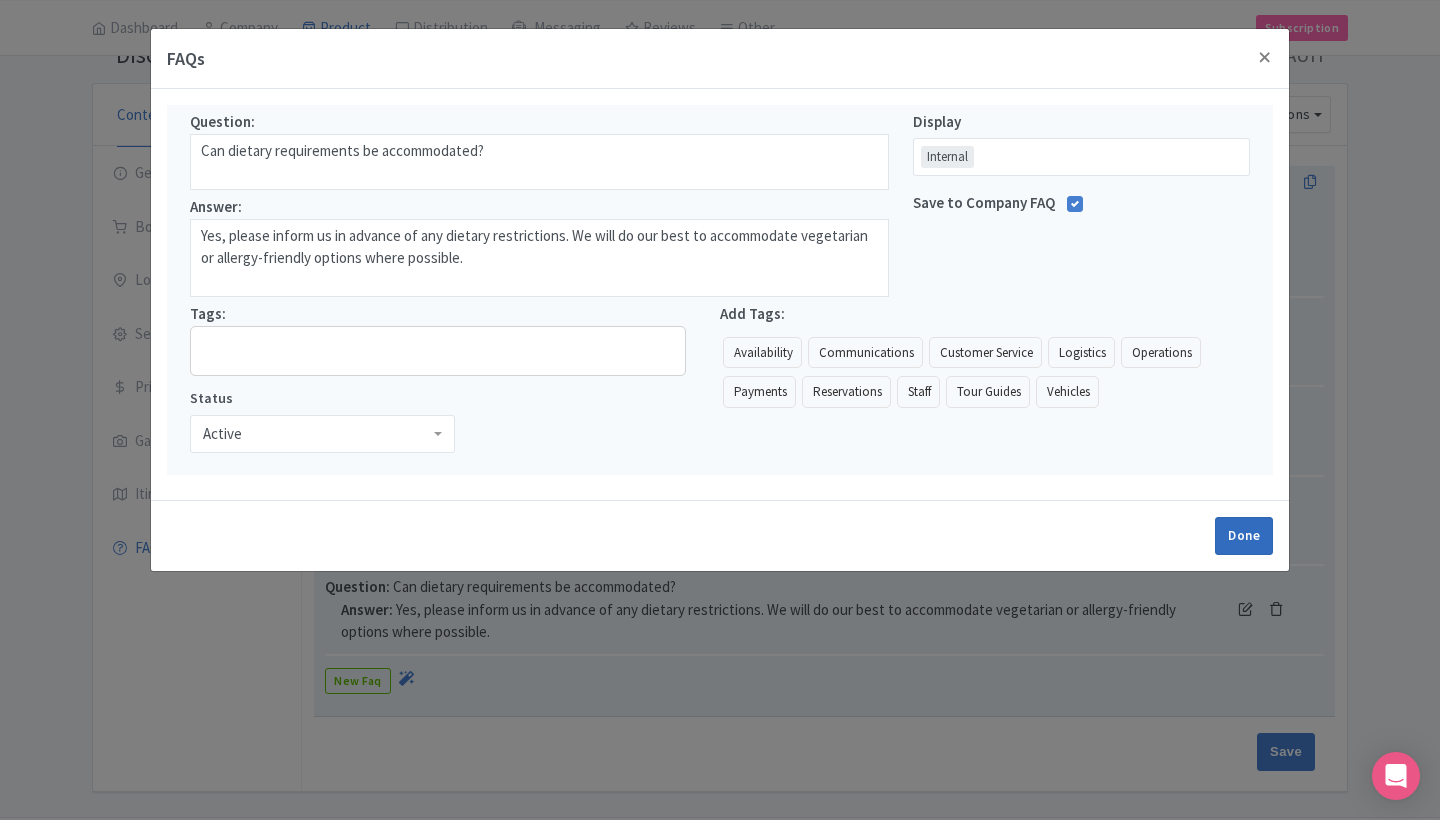 click on "Done" at bounding box center [1244, 536] 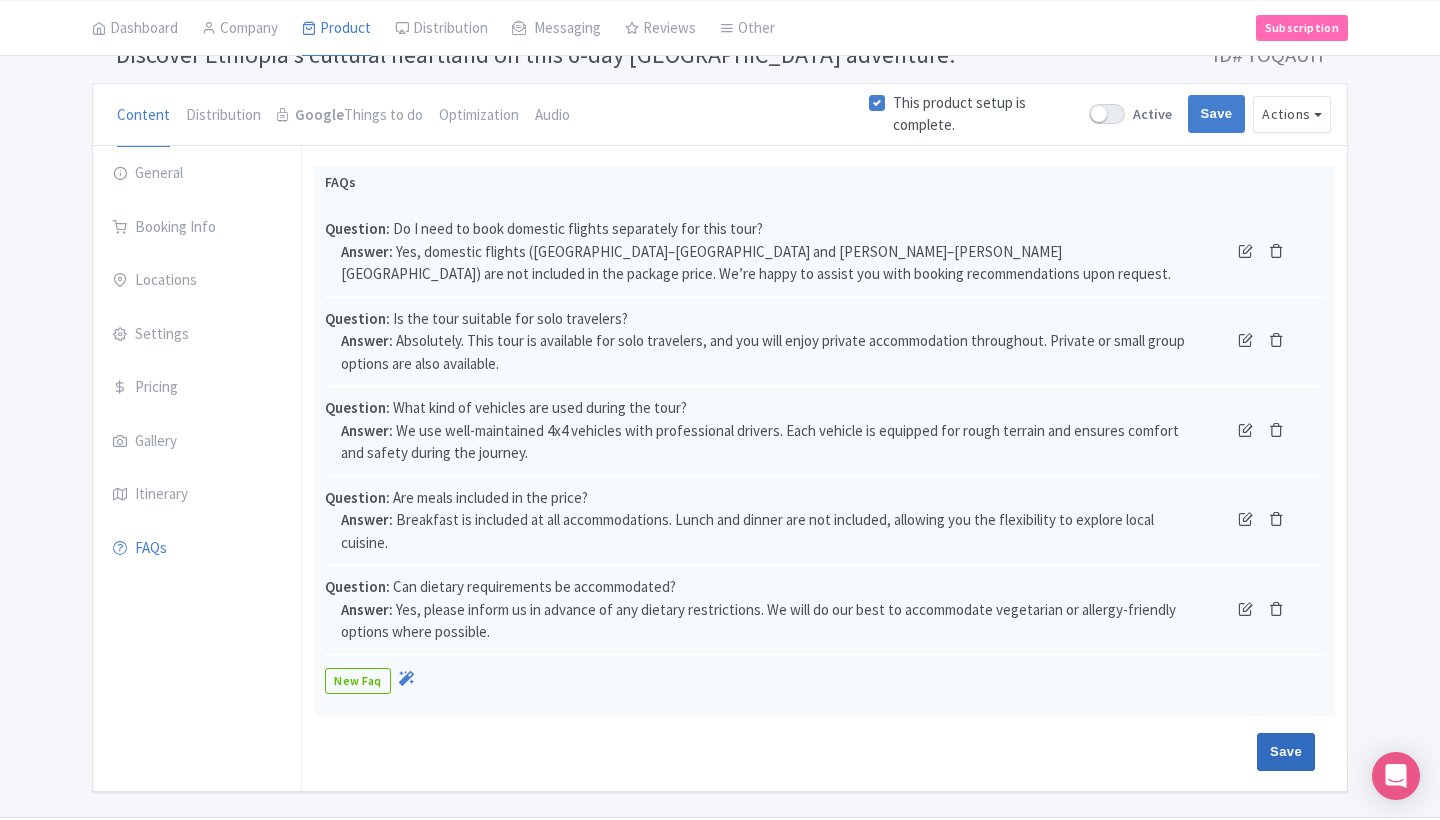 click on "Save" at bounding box center (1286, 752) 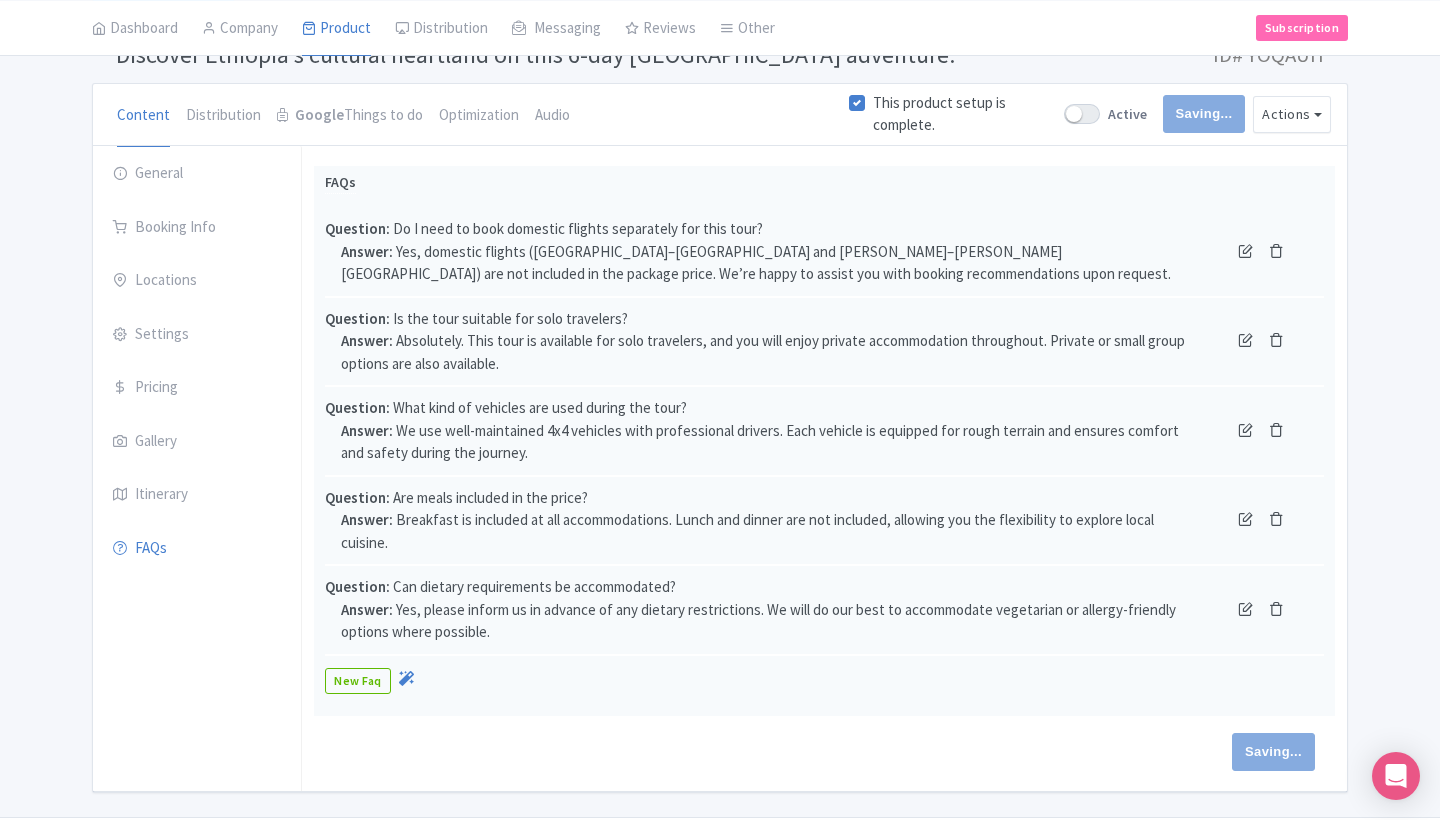type on "Saving..." 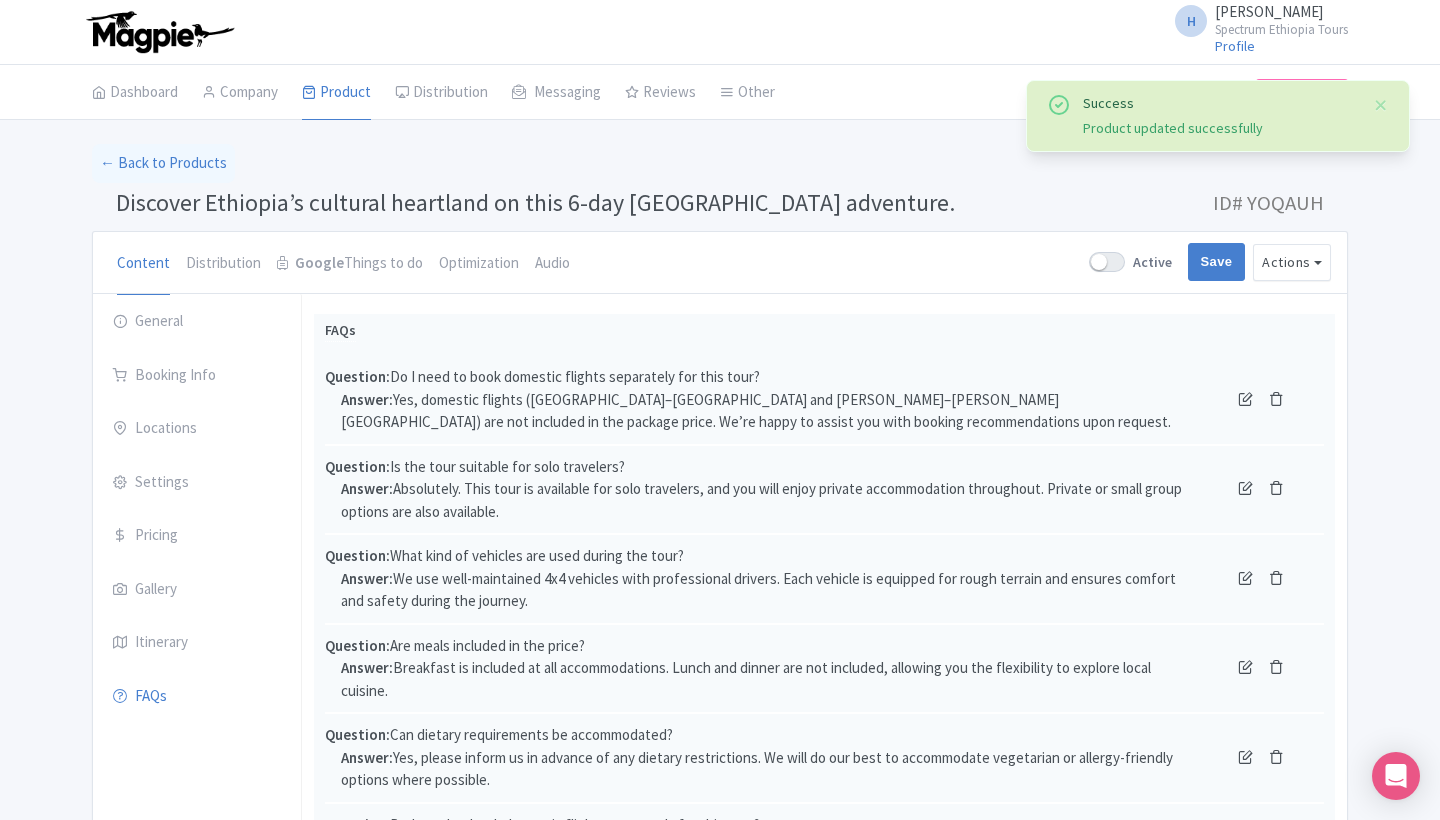 scroll, scrollTop: 0, scrollLeft: 0, axis: both 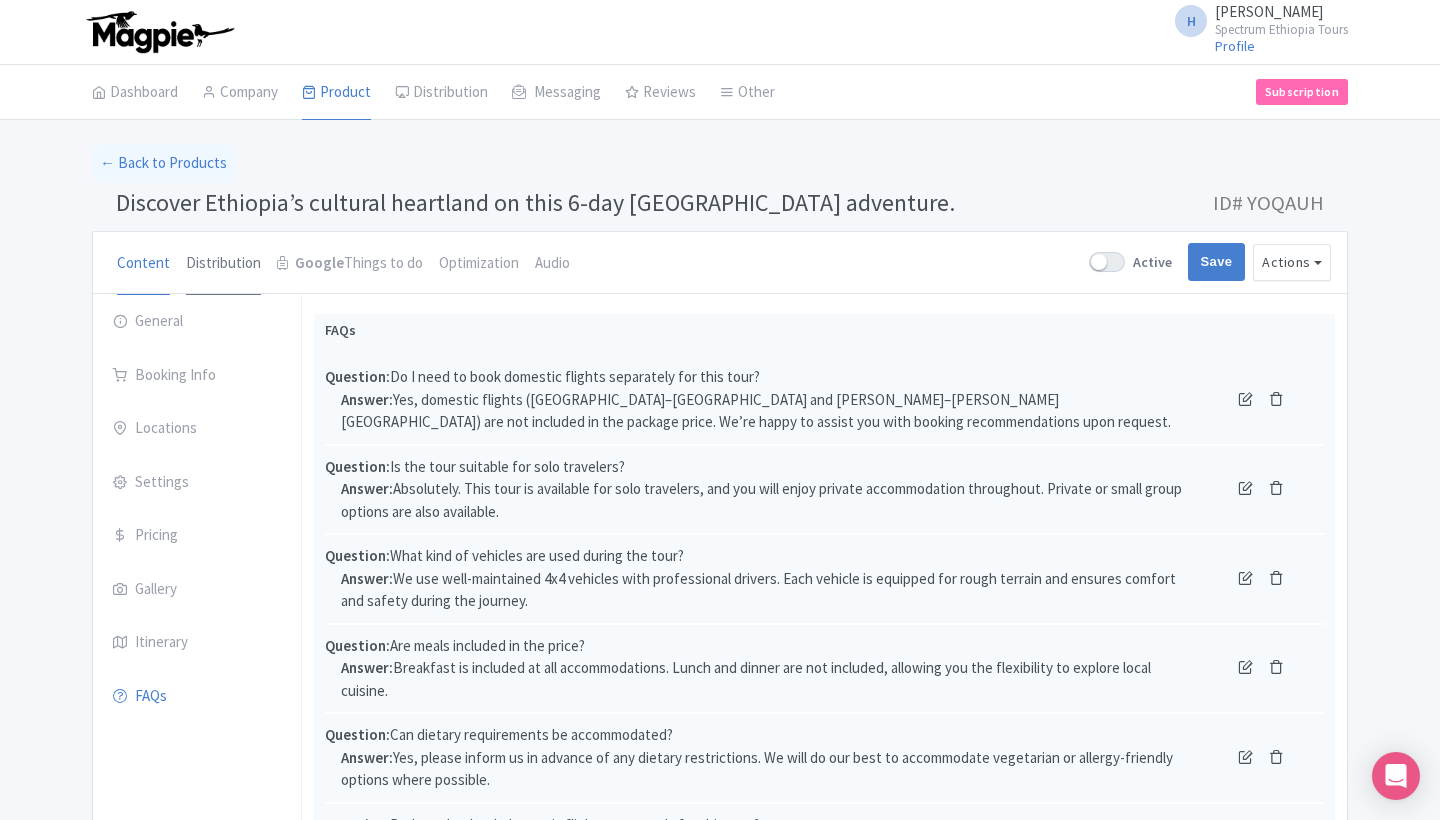 click on "Distribution" at bounding box center [223, 264] 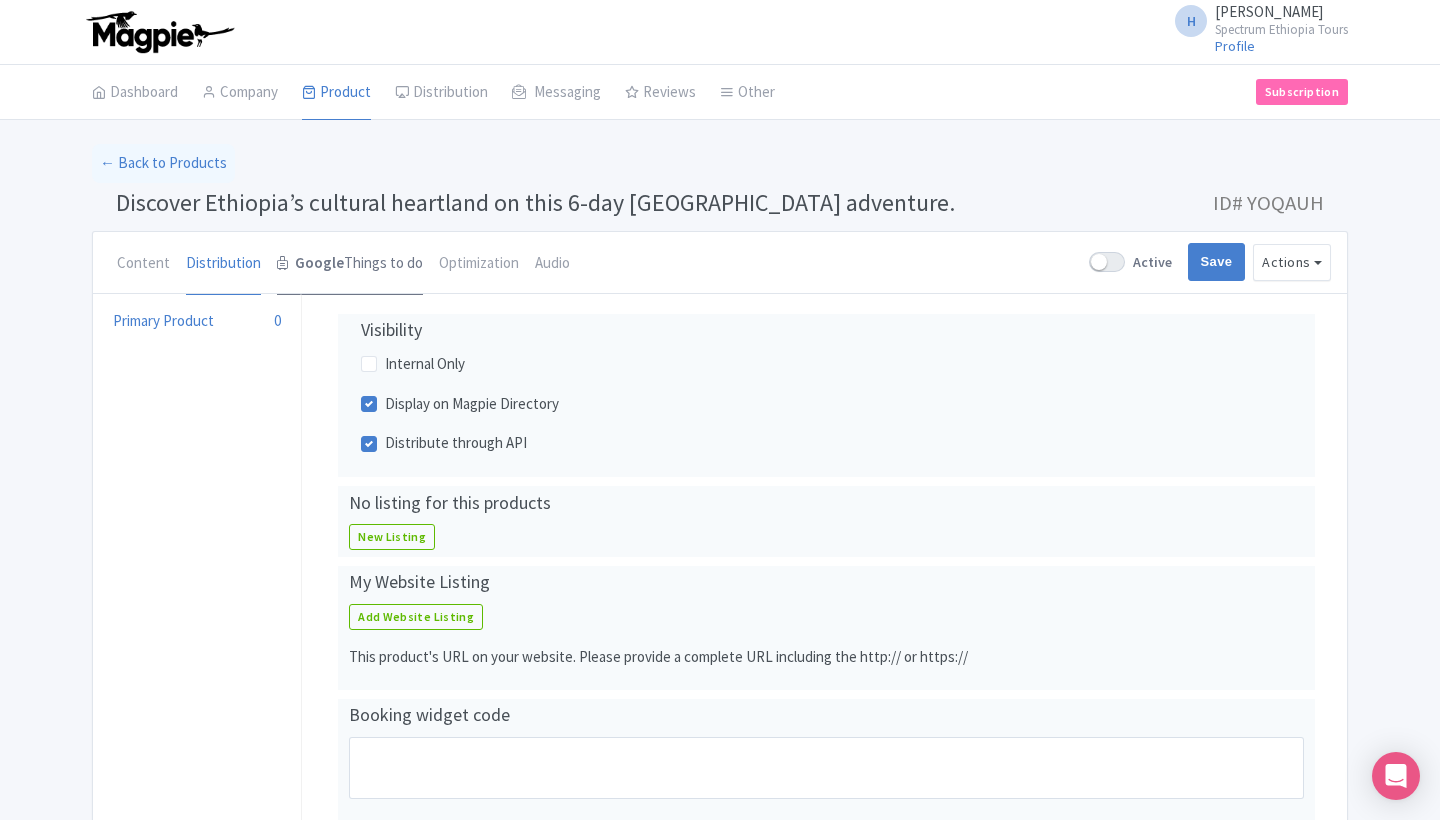 scroll, scrollTop: 0, scrollLeft: 0, axis: both 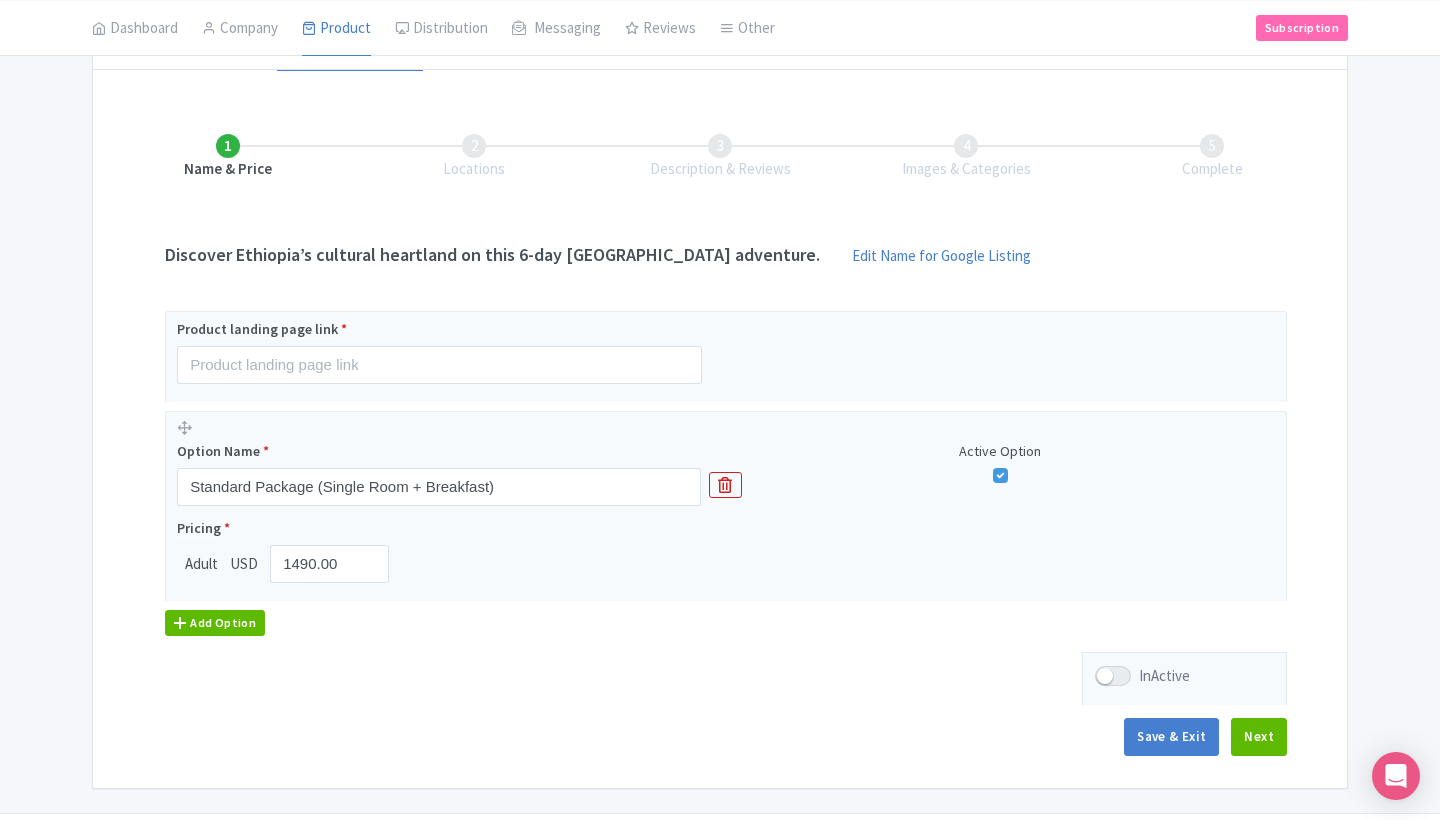 click on "Add Option" at bounding box center (215, 623) 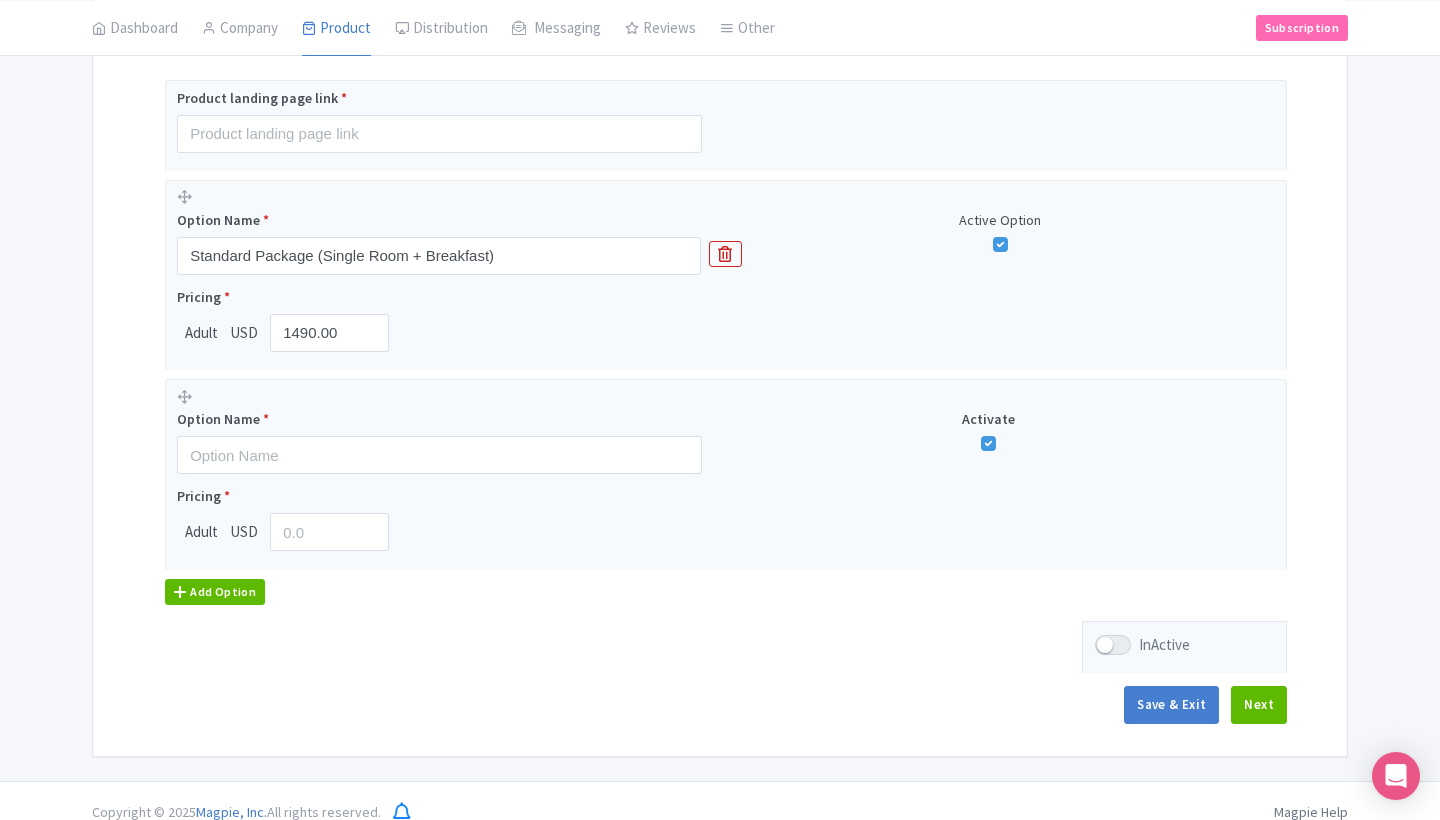 scroll, scrollTop: 456, scrollLeft: 0, axis: vertical 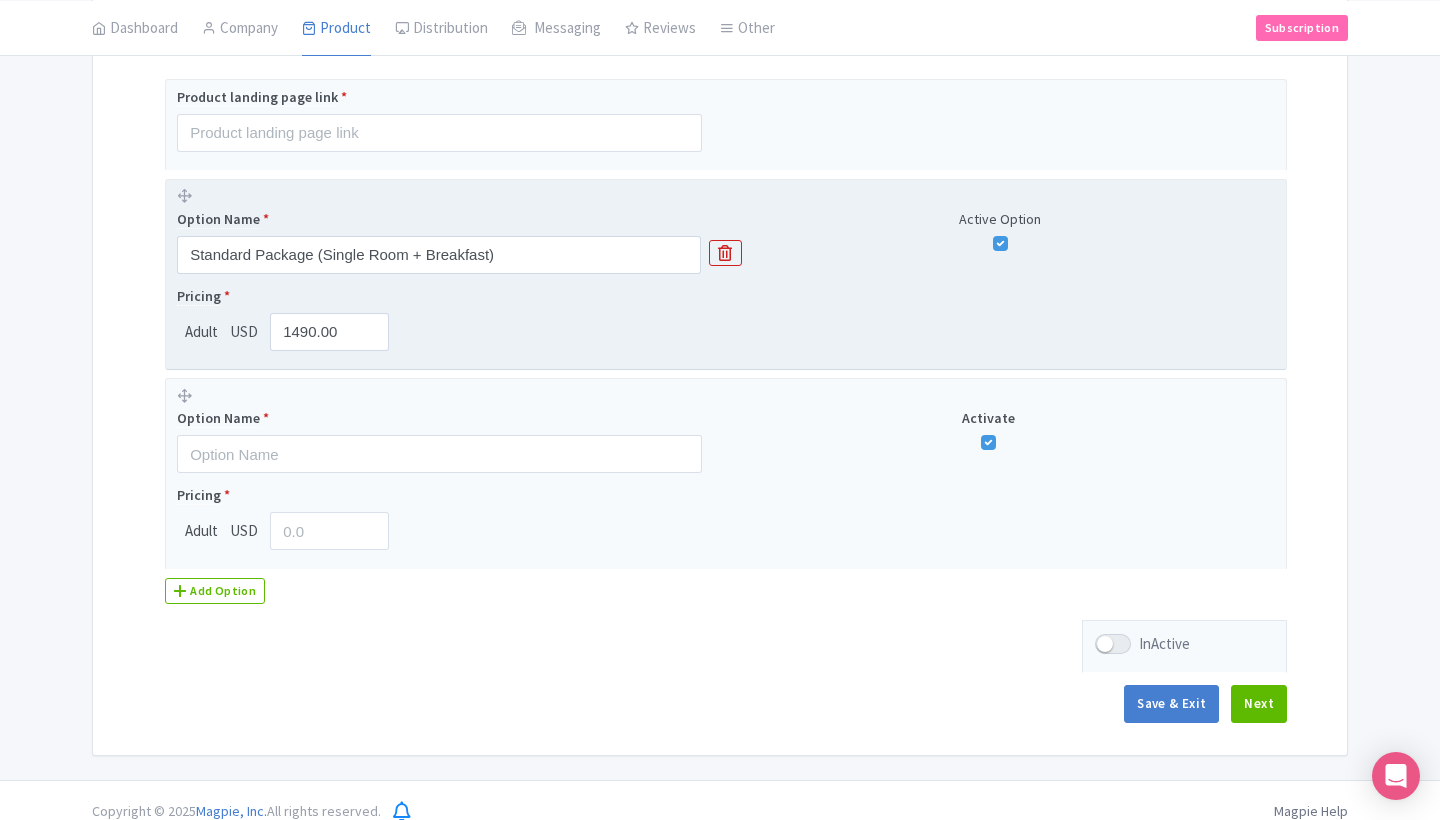 click on "Pricing
*
Adult
USD
1490.00" at bounding box center [726, 318] 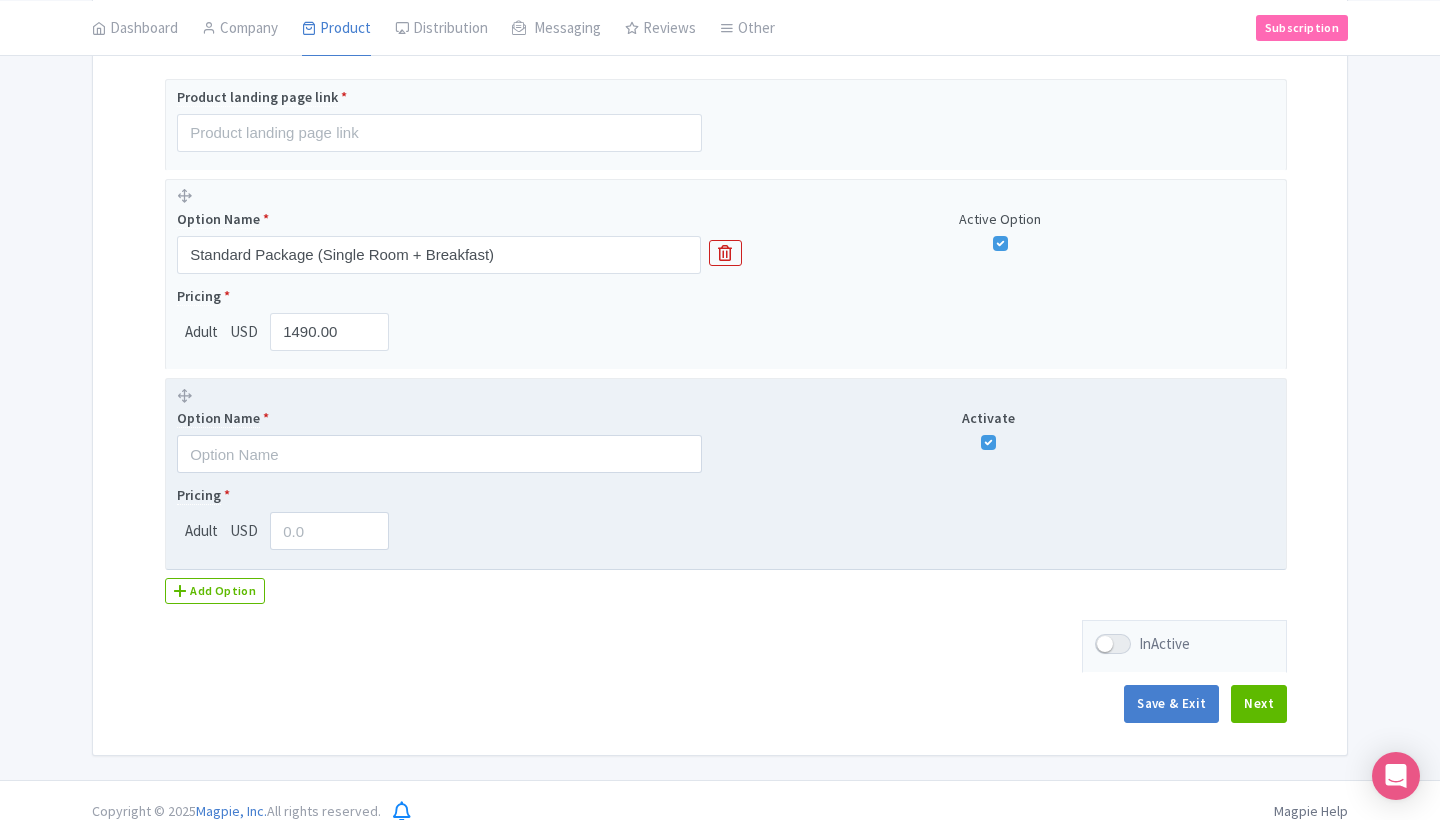 click at bounding box center [988, 442] 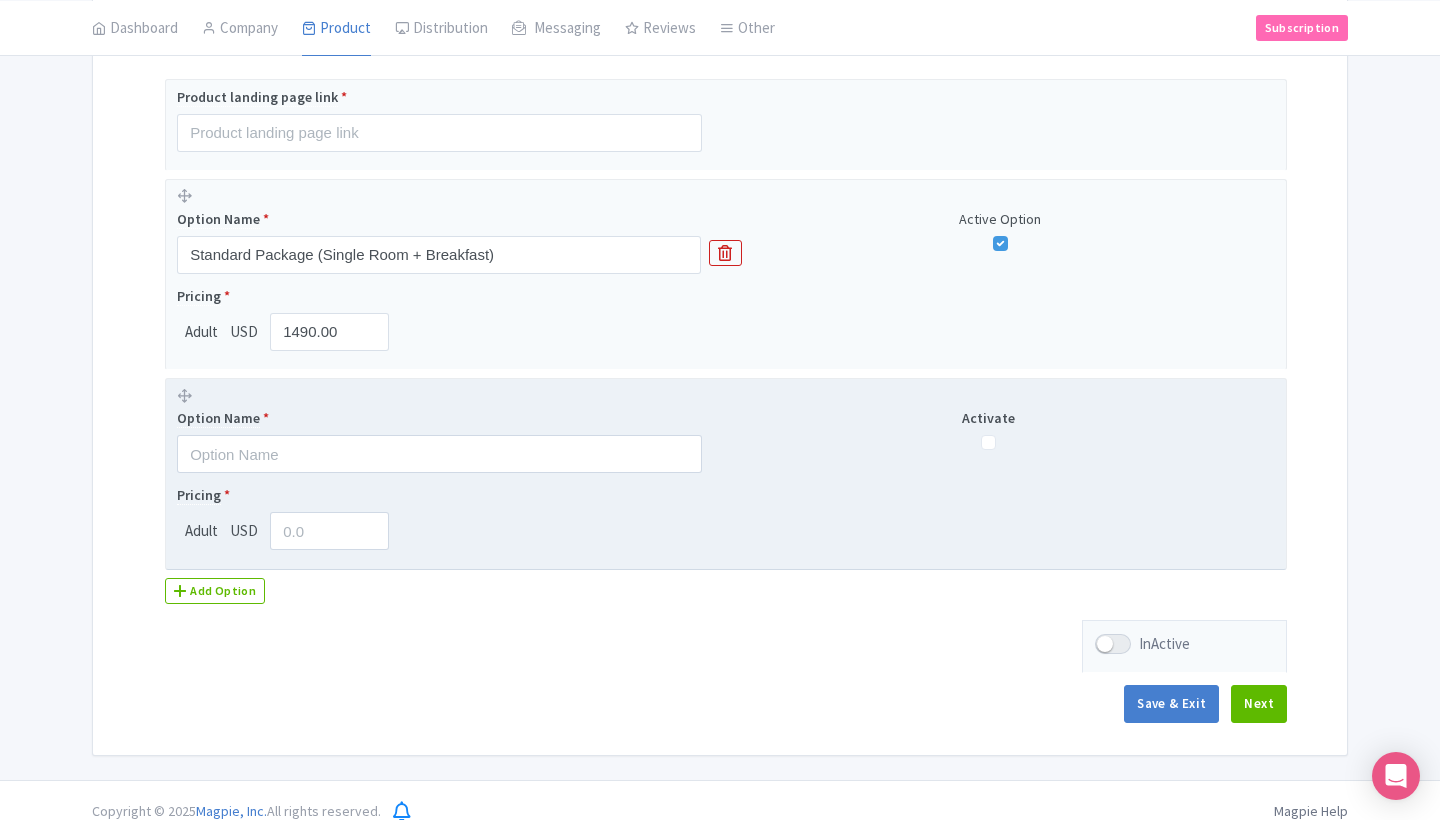 click at bounding box center (988, 442) 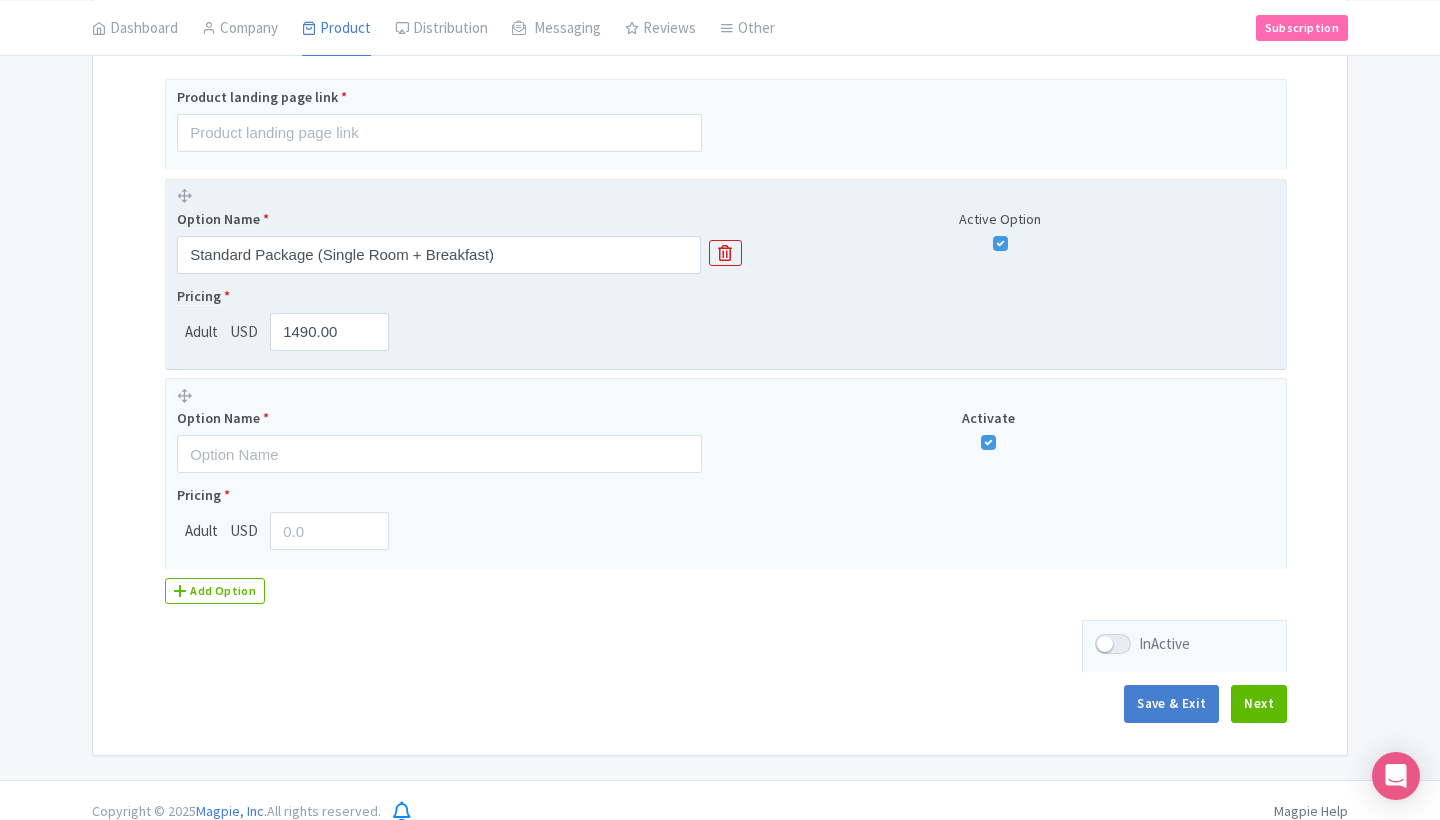 click on "Pricing
*
Adult
USD
1490.00" at bounding box center [726, 318] 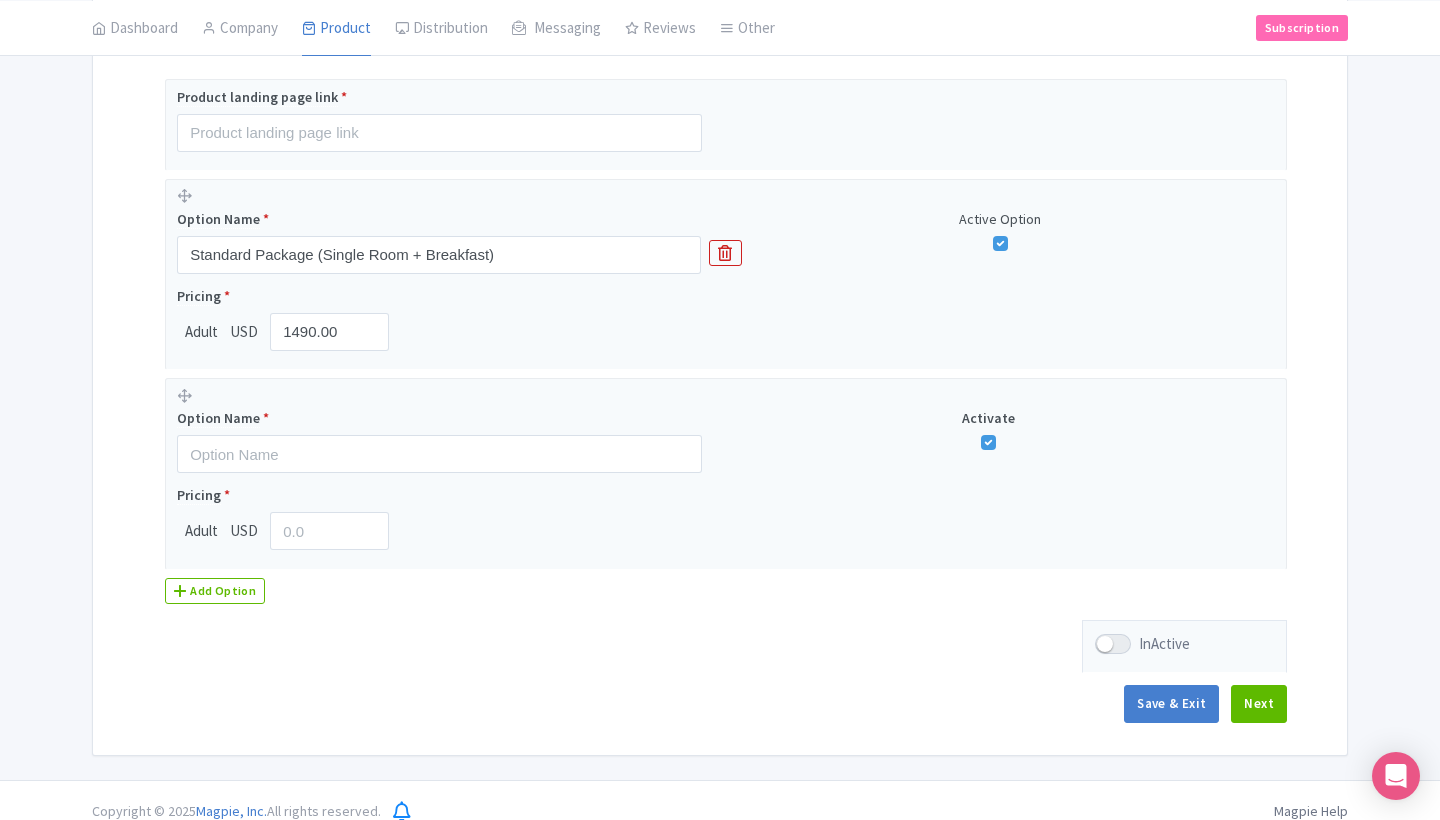 click on "Name & Price
Locations
Description & Reviews
Images & Categories
Complete
Discover Ethiopia’s cultural heartland on this 6-day South Omo Valley adventure.
Edit Name for Google Listing
Edit Name for Google Listing
Regular Product Name:
Discover Ethiopia’s cultural heartland on this 6-day South Omo Valley adventure.
Save
Product landing page link
*
Option Name
*
Standard Package (Single Room + Breakfast)
Active Option
Pricing
*
Adult
USD
1490.00
Option Name * Activate Pricing * Adult USD
Add Option
InActive
Save & Exit
Next" at bounding box center (720, 302) 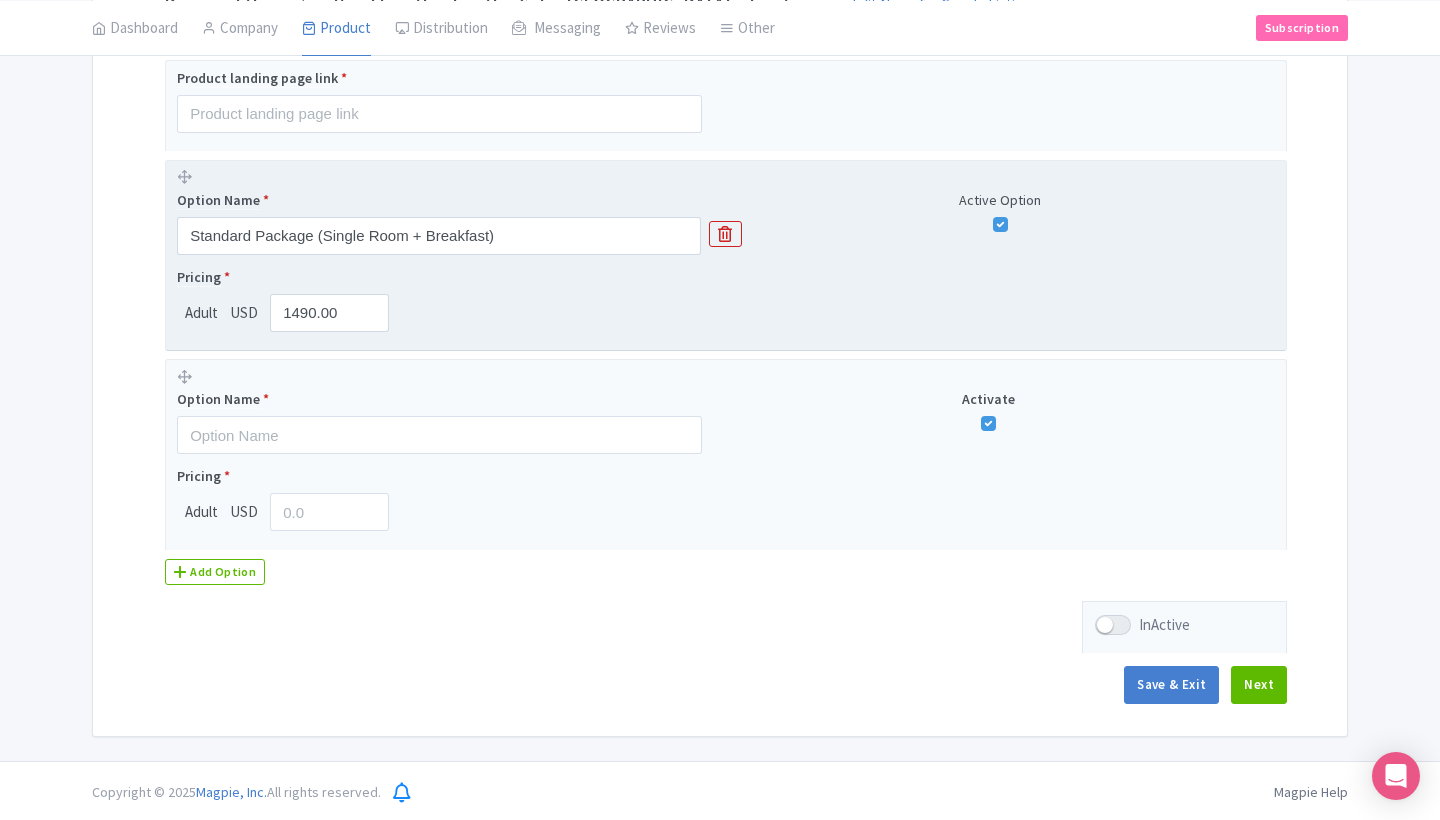 scroll, scrollTop: 474, scrollLeft: 0, axis: vertical 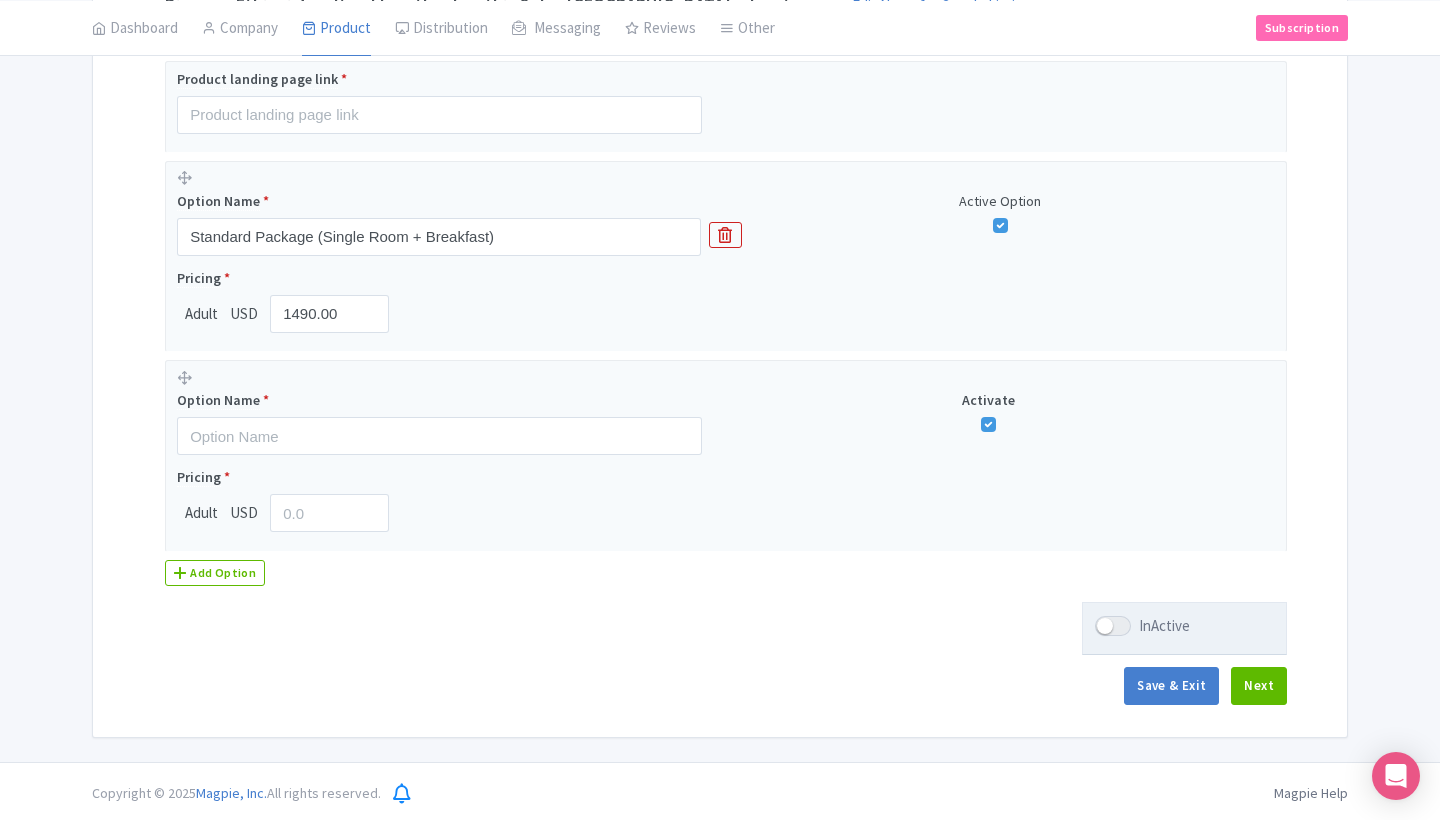 click at bounding box center (1113, 626) 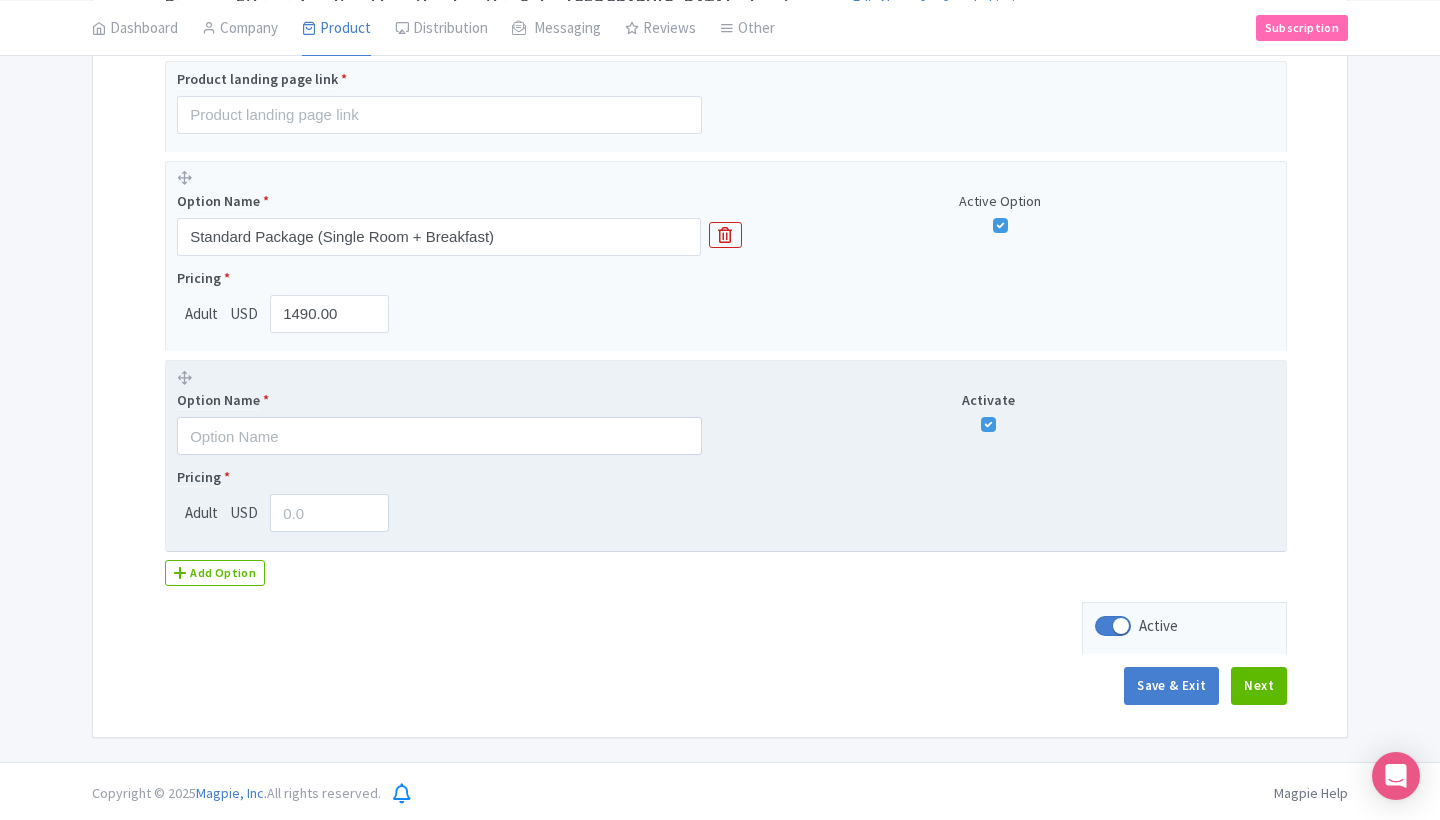 click on "Option Name *" at bounding box center (451, 412) 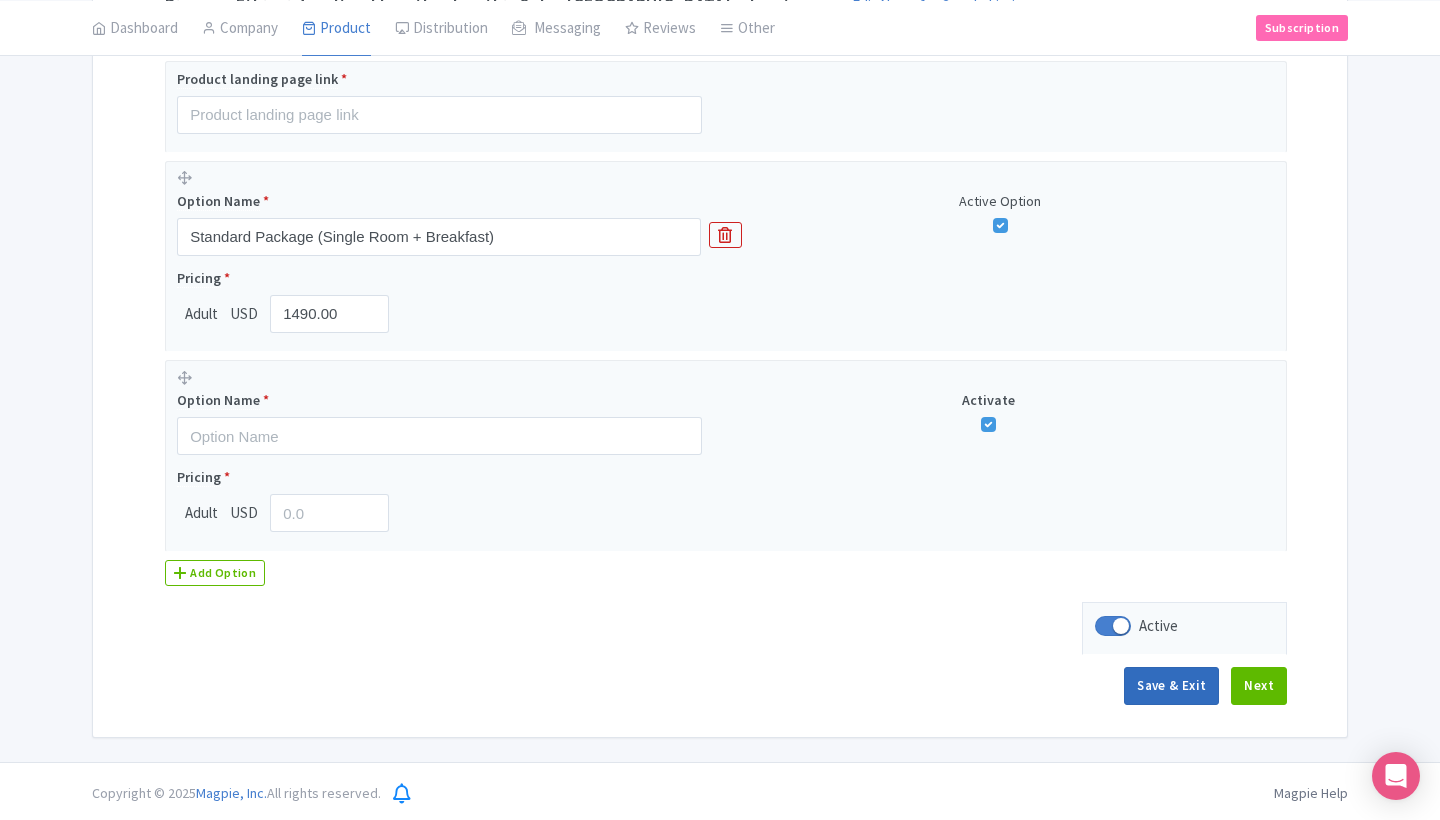 click on "Save & Exit" at bounding box center (1171, 686) 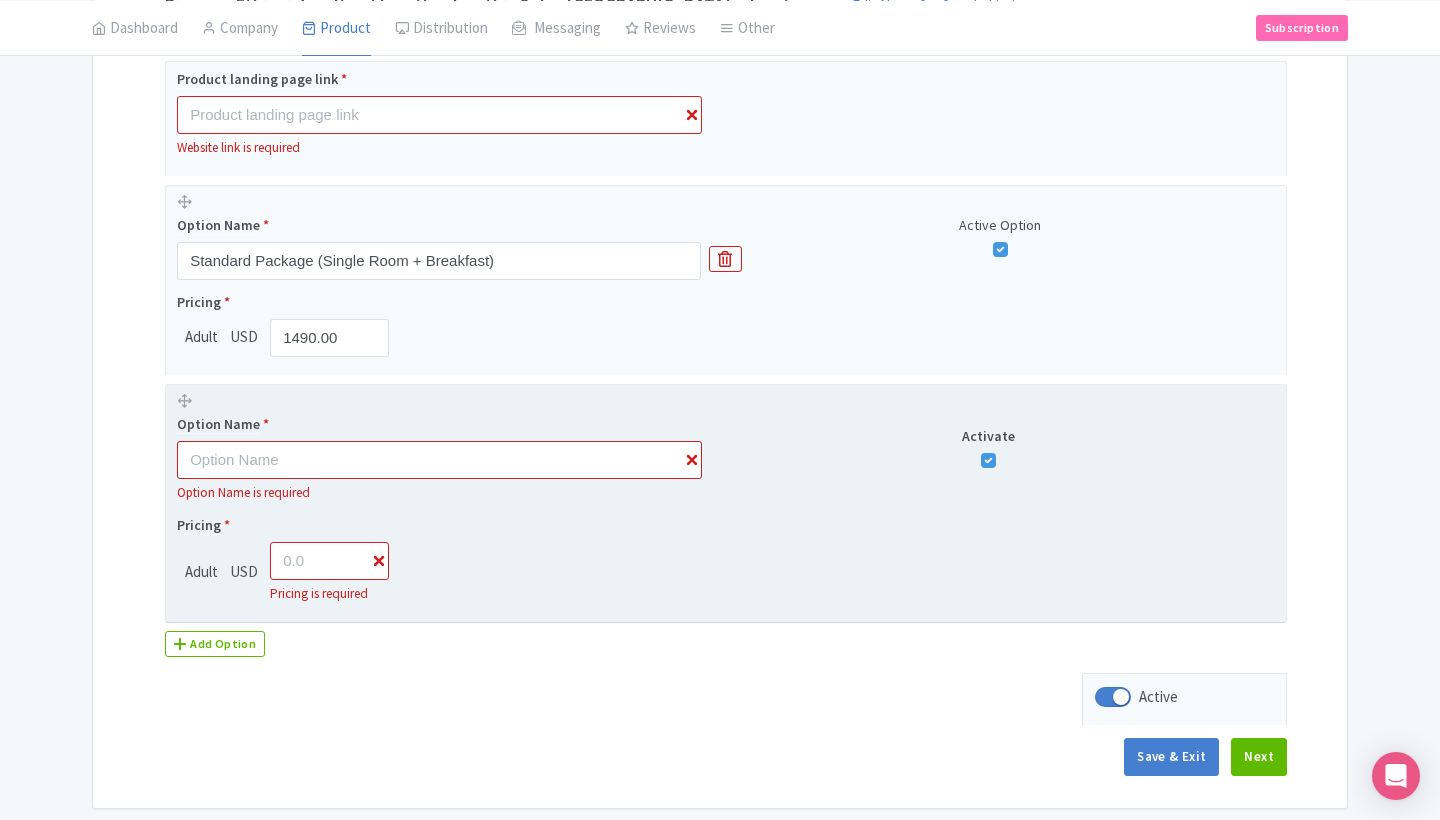 click at bounding box center (988, 460) 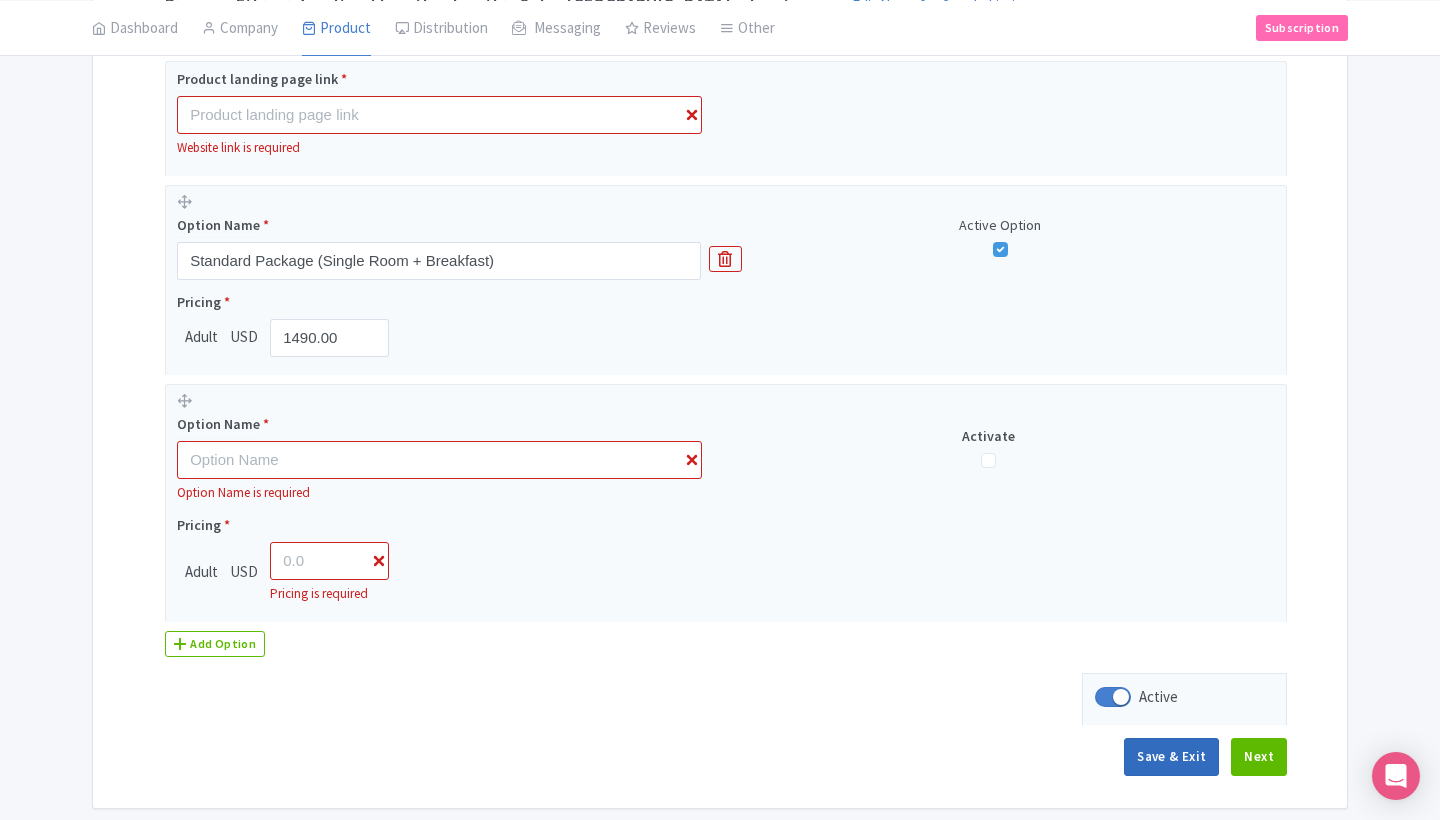click on "Save & Exit" at bounding box center [1171, 757] 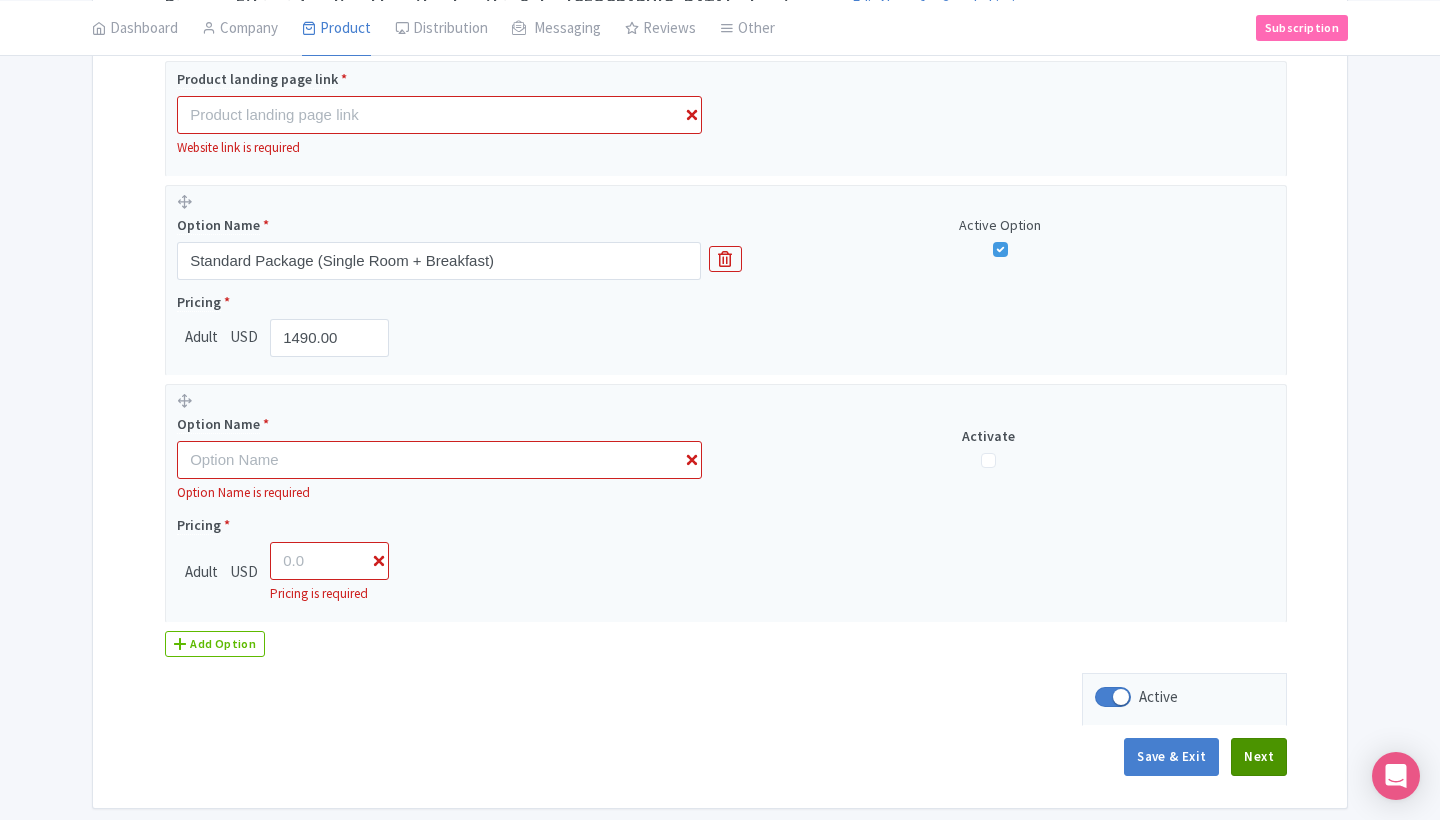 click on "Next" at bounding box center [1259, 757] 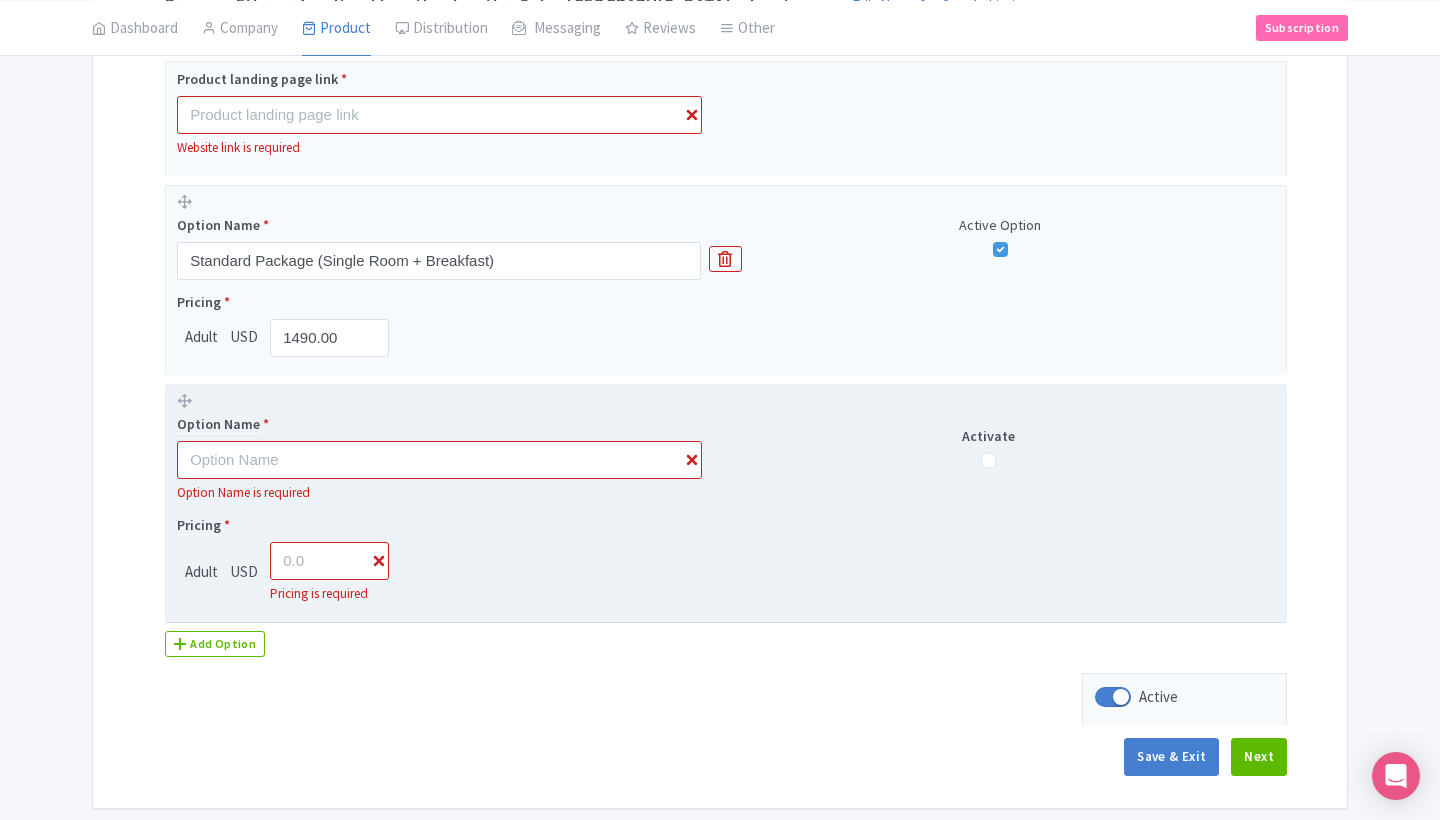 click at bounding box center [184, 400] 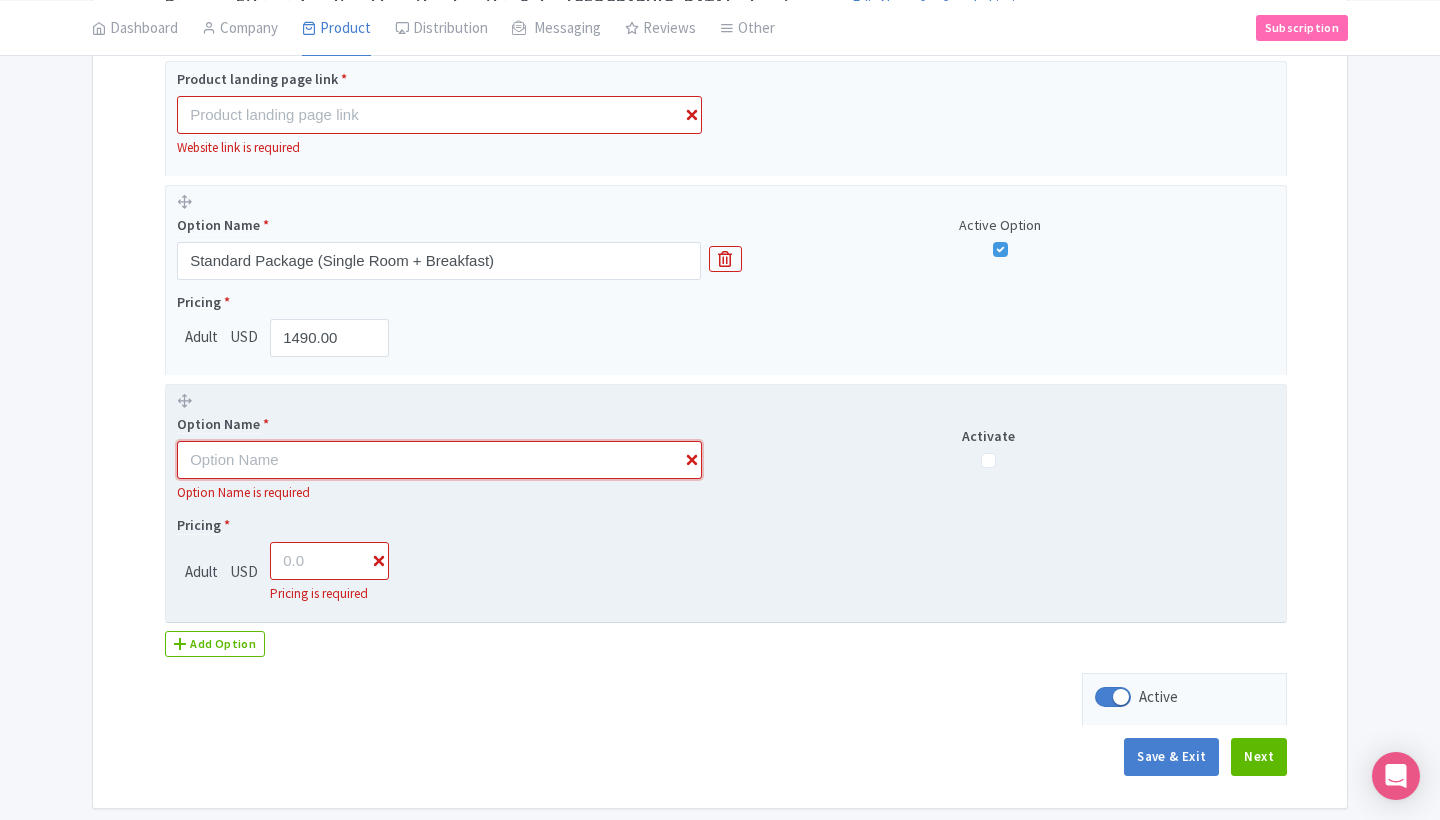 click at bounding box center (439, 460) 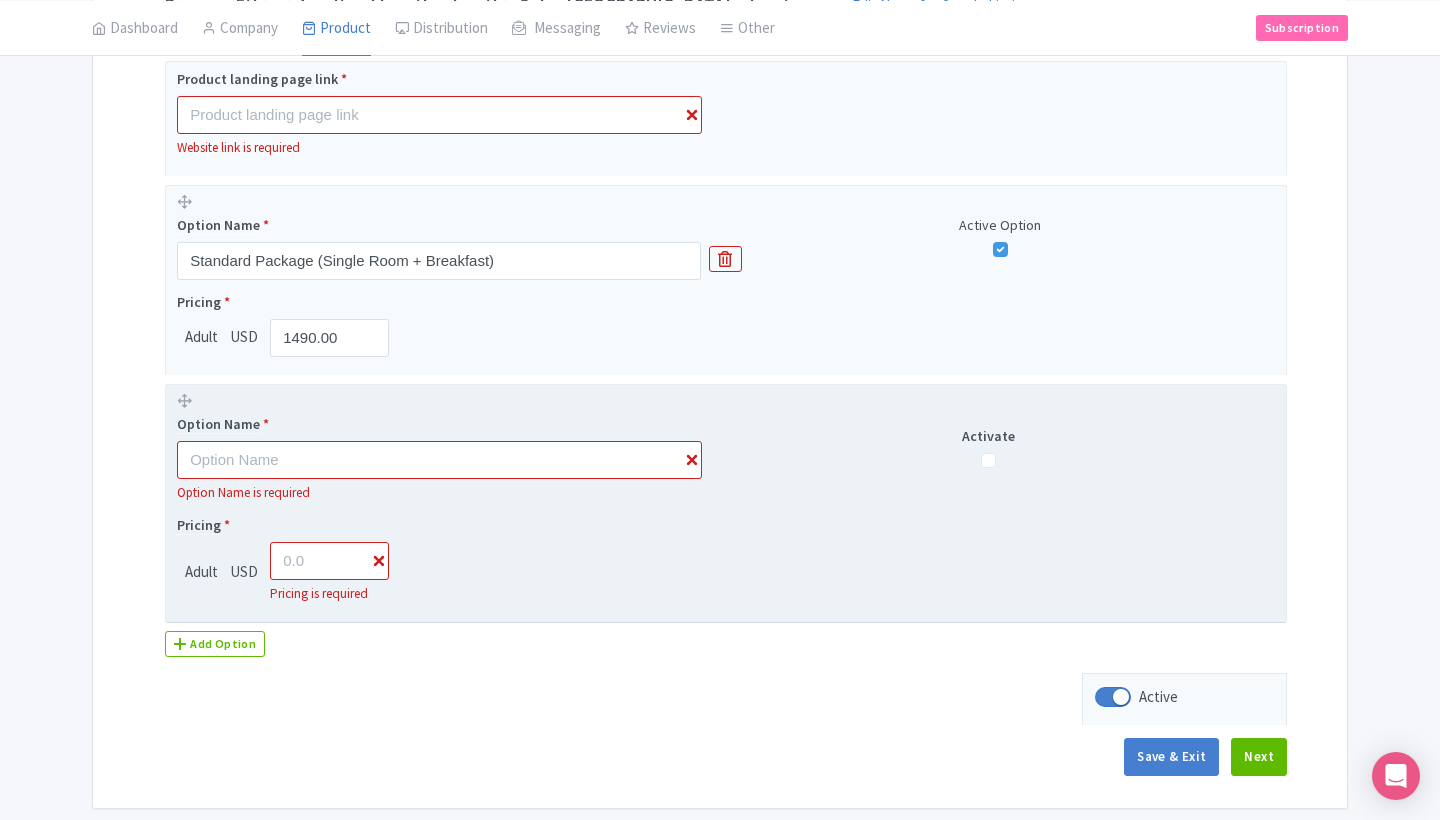 click on "Option Name * Option Name is required Activate" at bounding box center [726, 446] 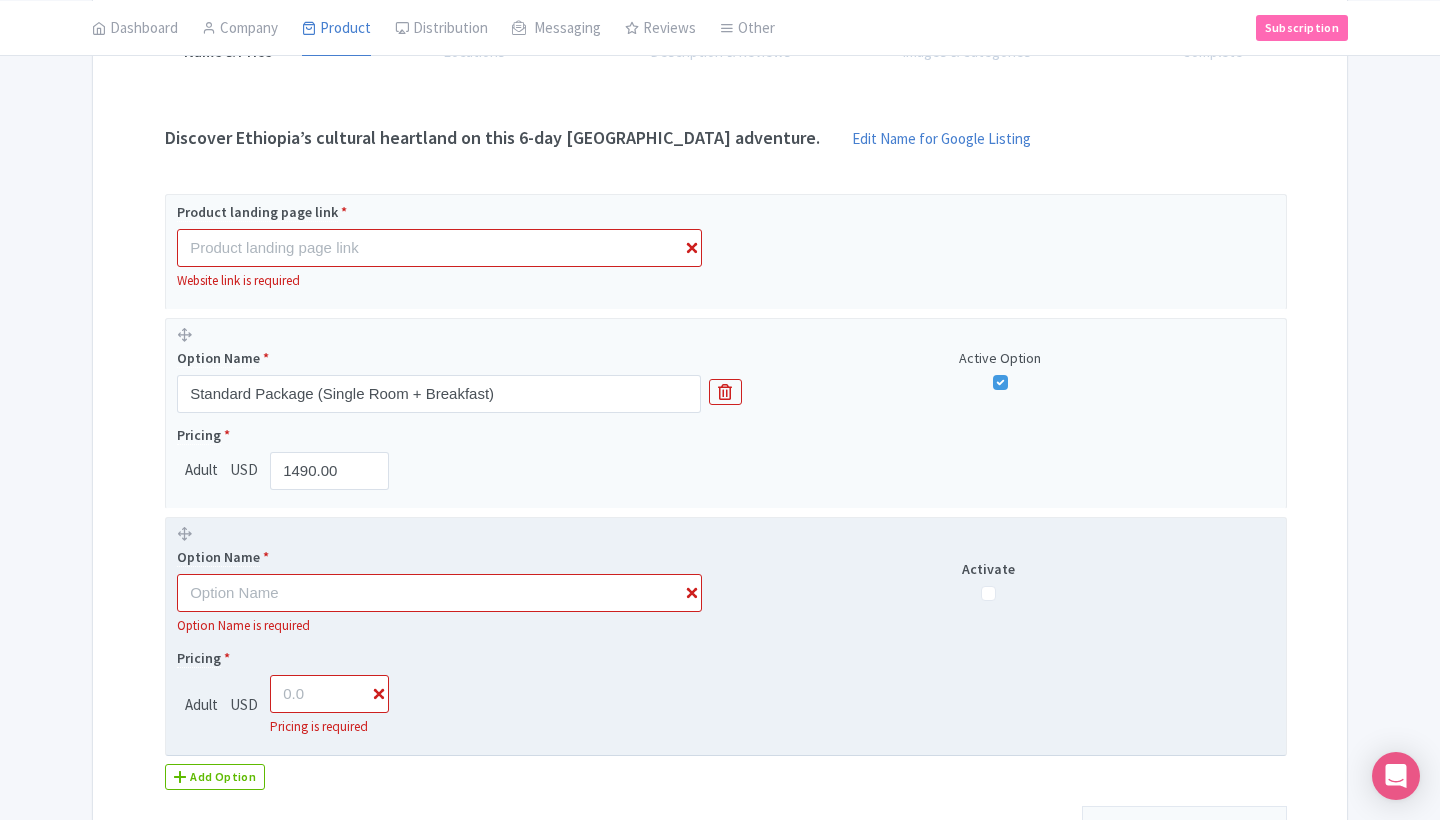 scroll, scrollTop: 333, scrollLeft: 0, axis: vertical 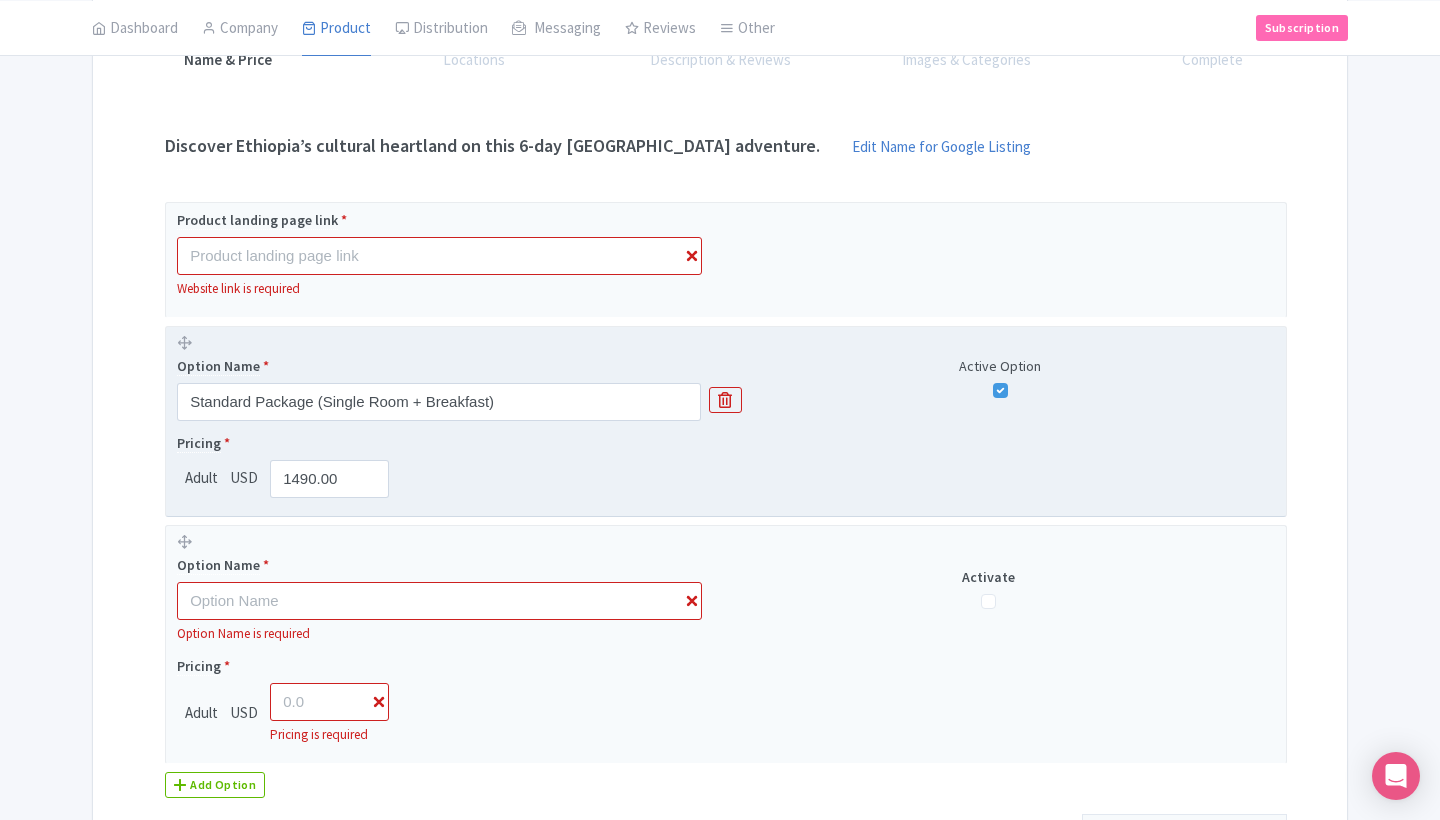 click at bounding box center [1000, 390] 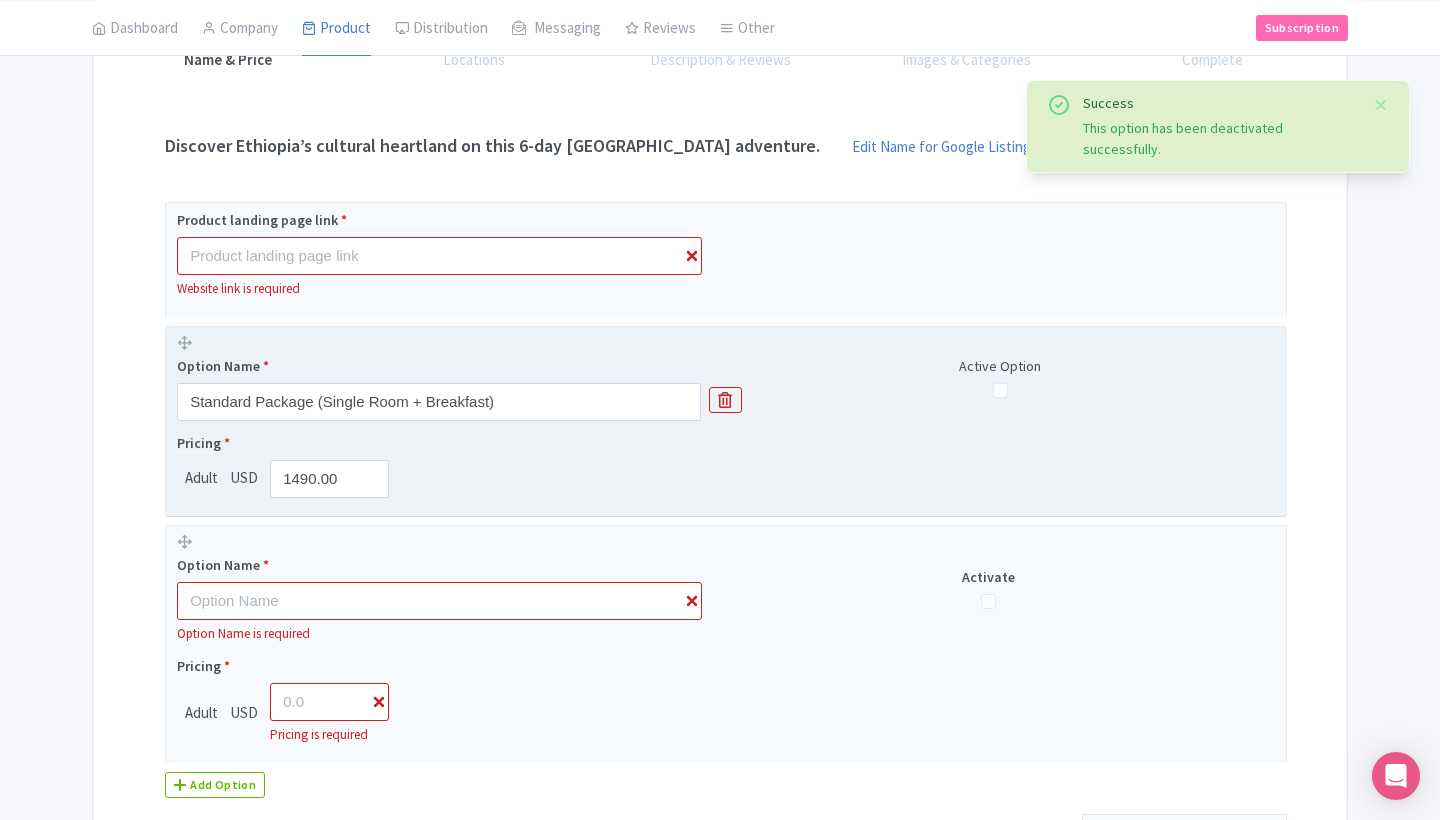 click at bounding box center (1000, 390) 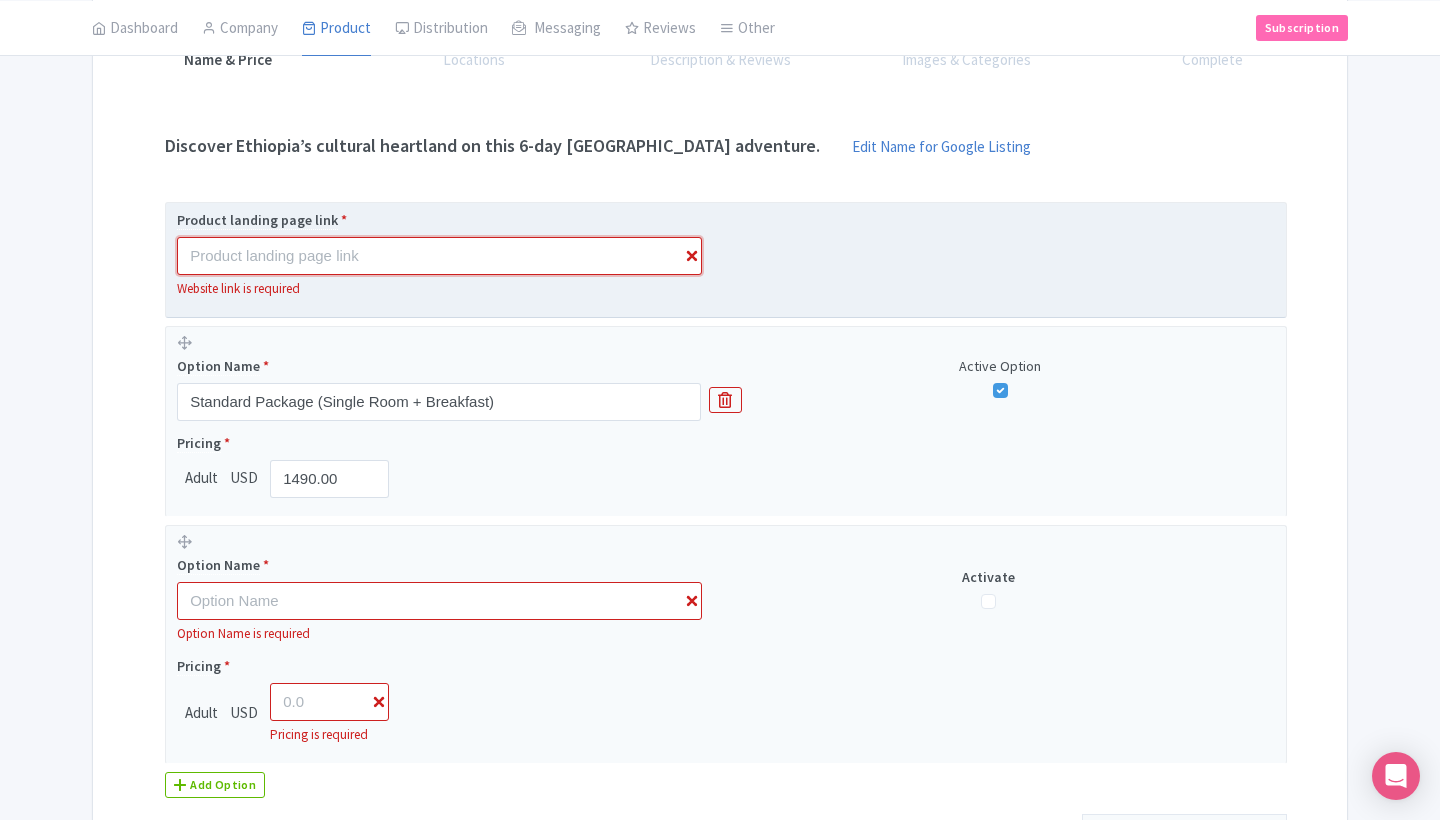 click at bounding box center [439, 256] 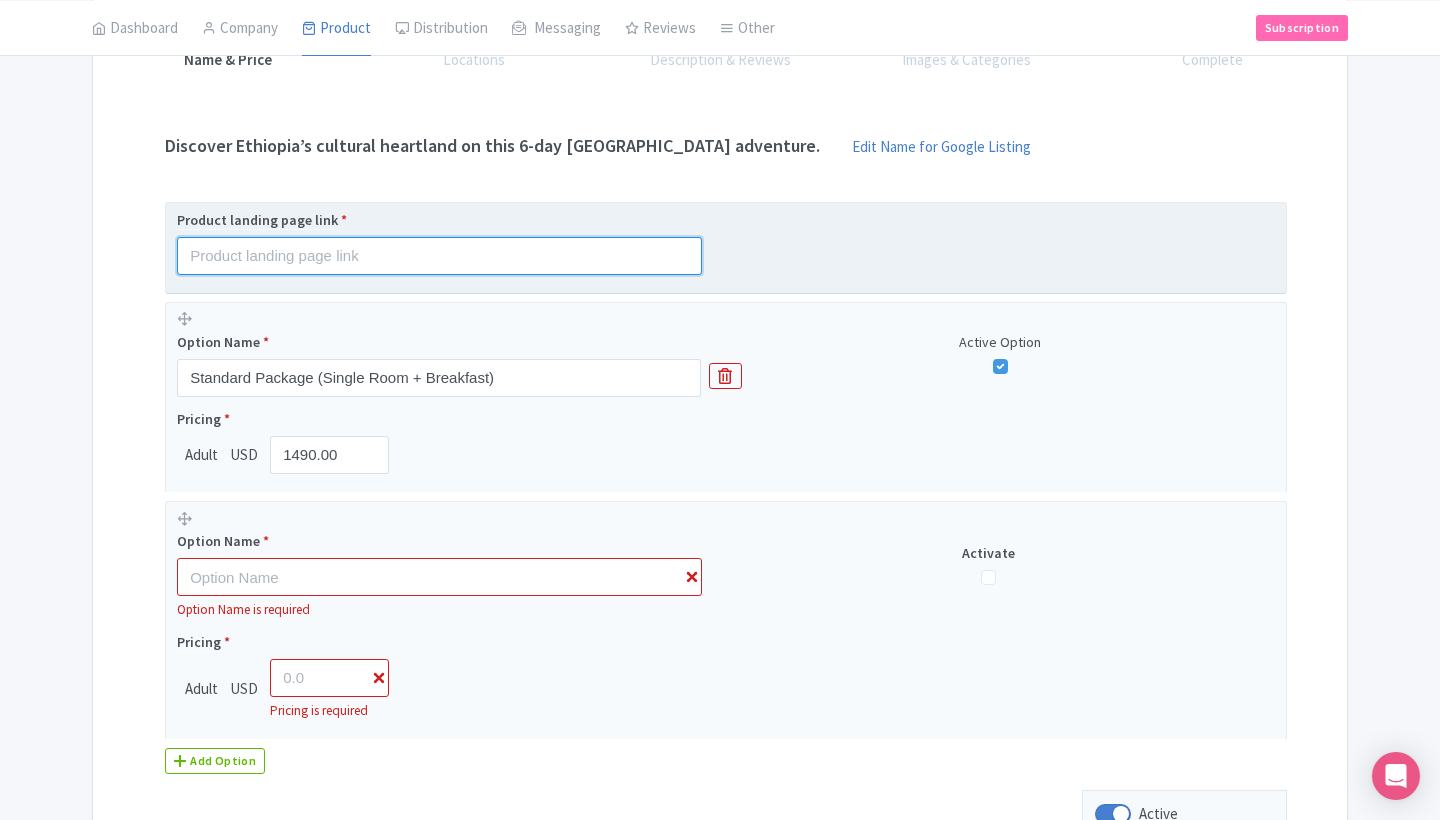 paste on "https://goettours.com/omo-valley" 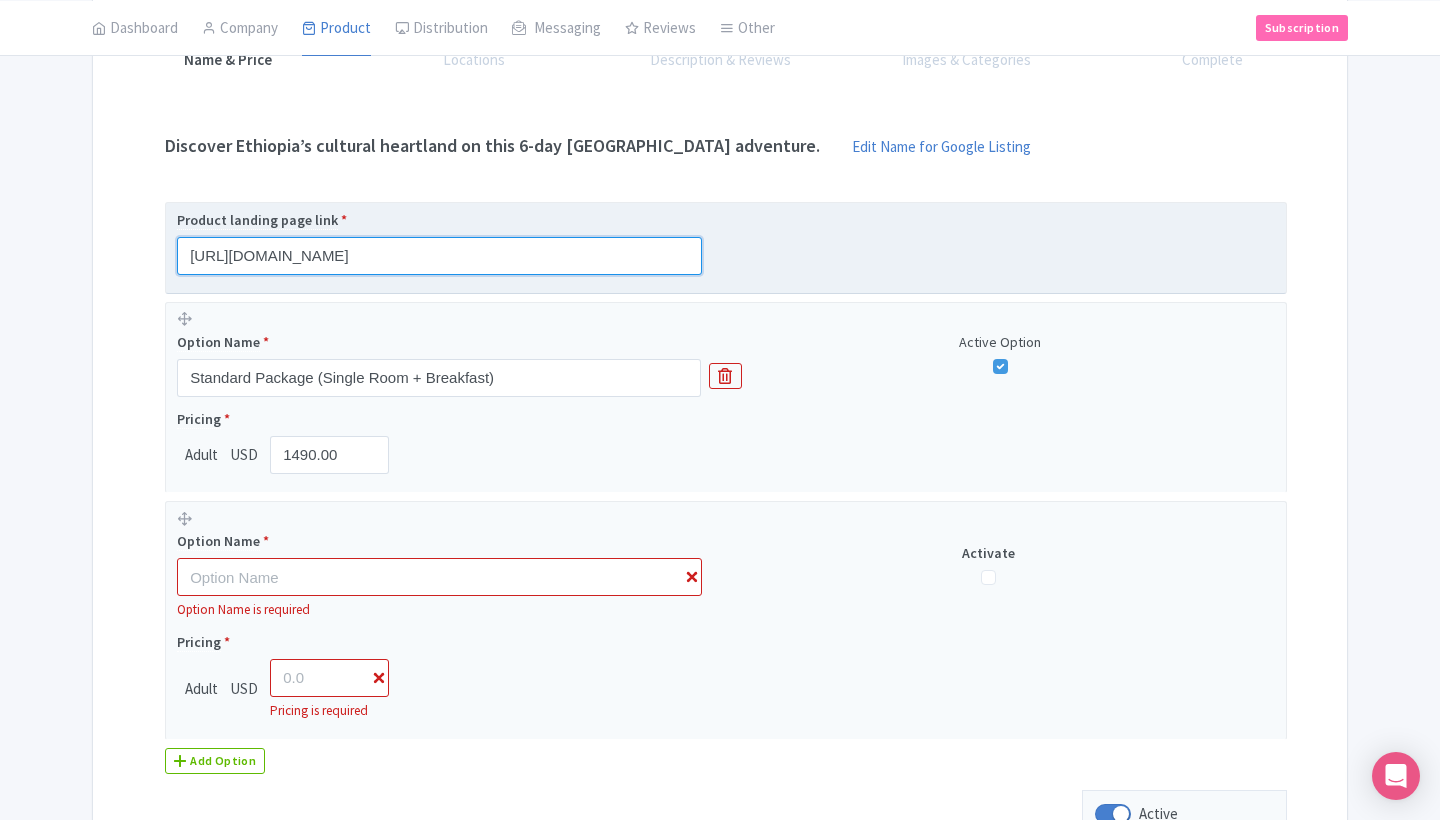 type on "[URL][DOMAIN_NAME]" 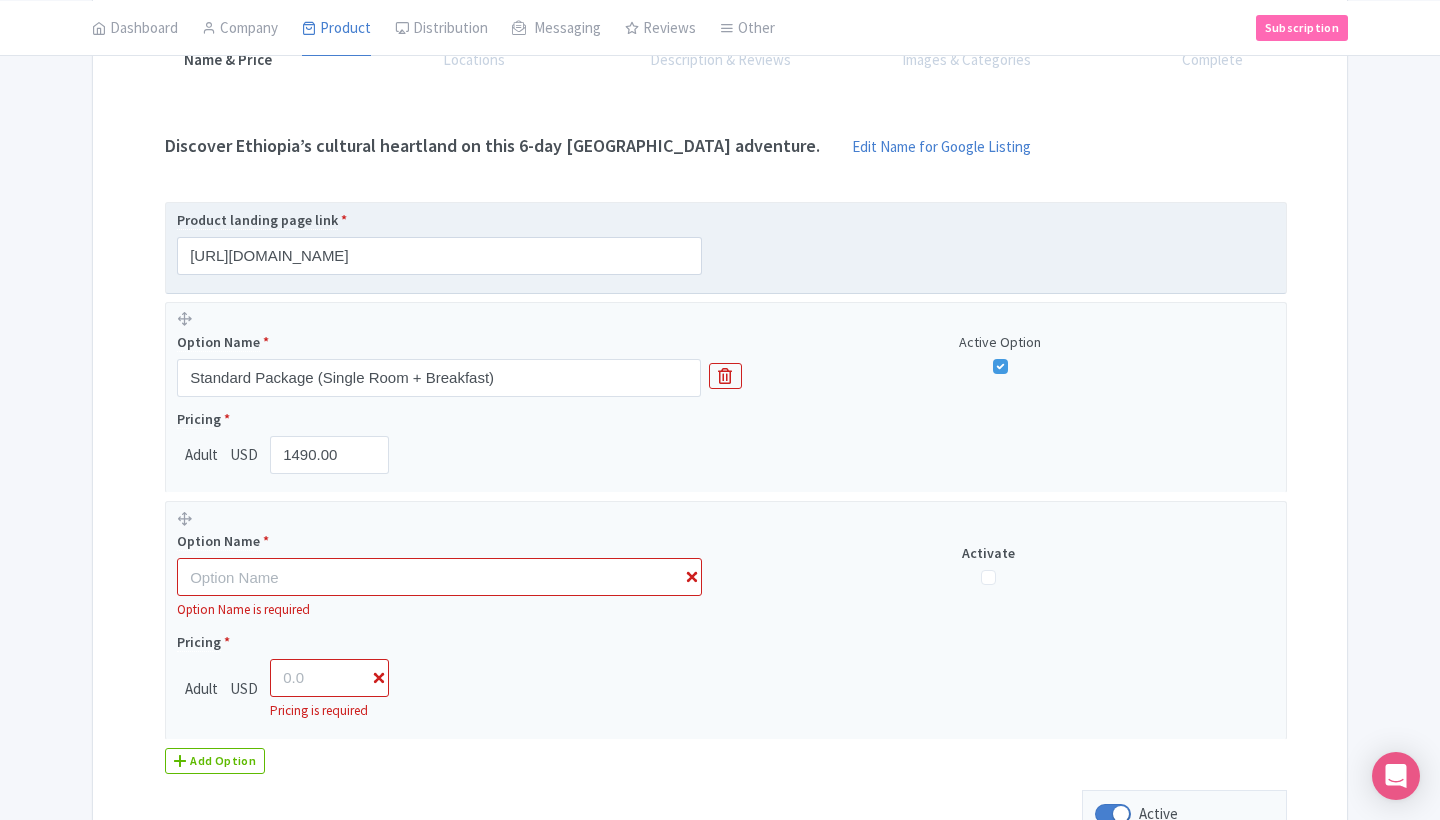 click on "Product landing page link
*
https://goettours.com/omo-valley" at bounding box center [726, 242] 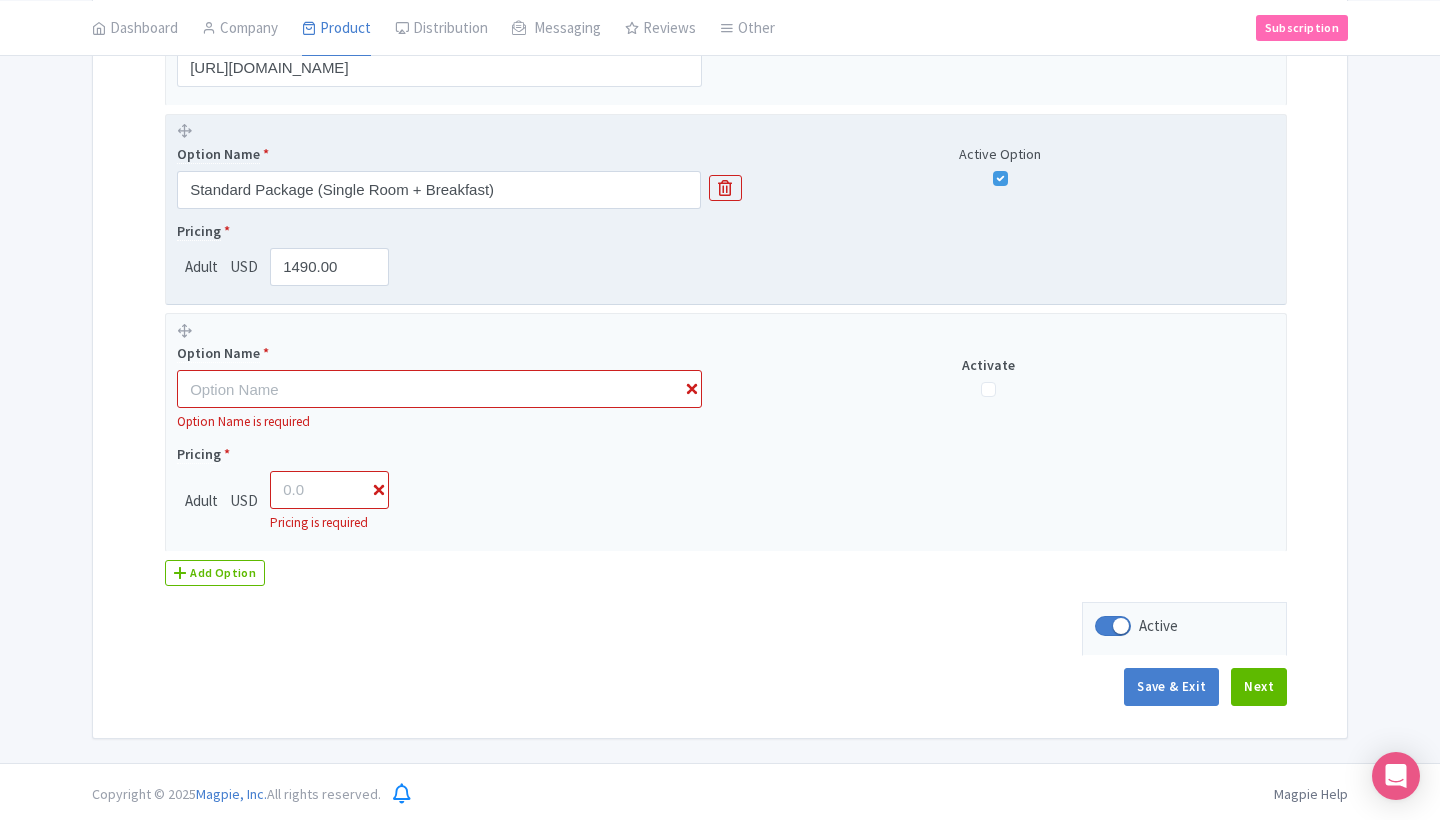 scroll, scrollTop: 520, scrollLeft: 0, axis: vertical 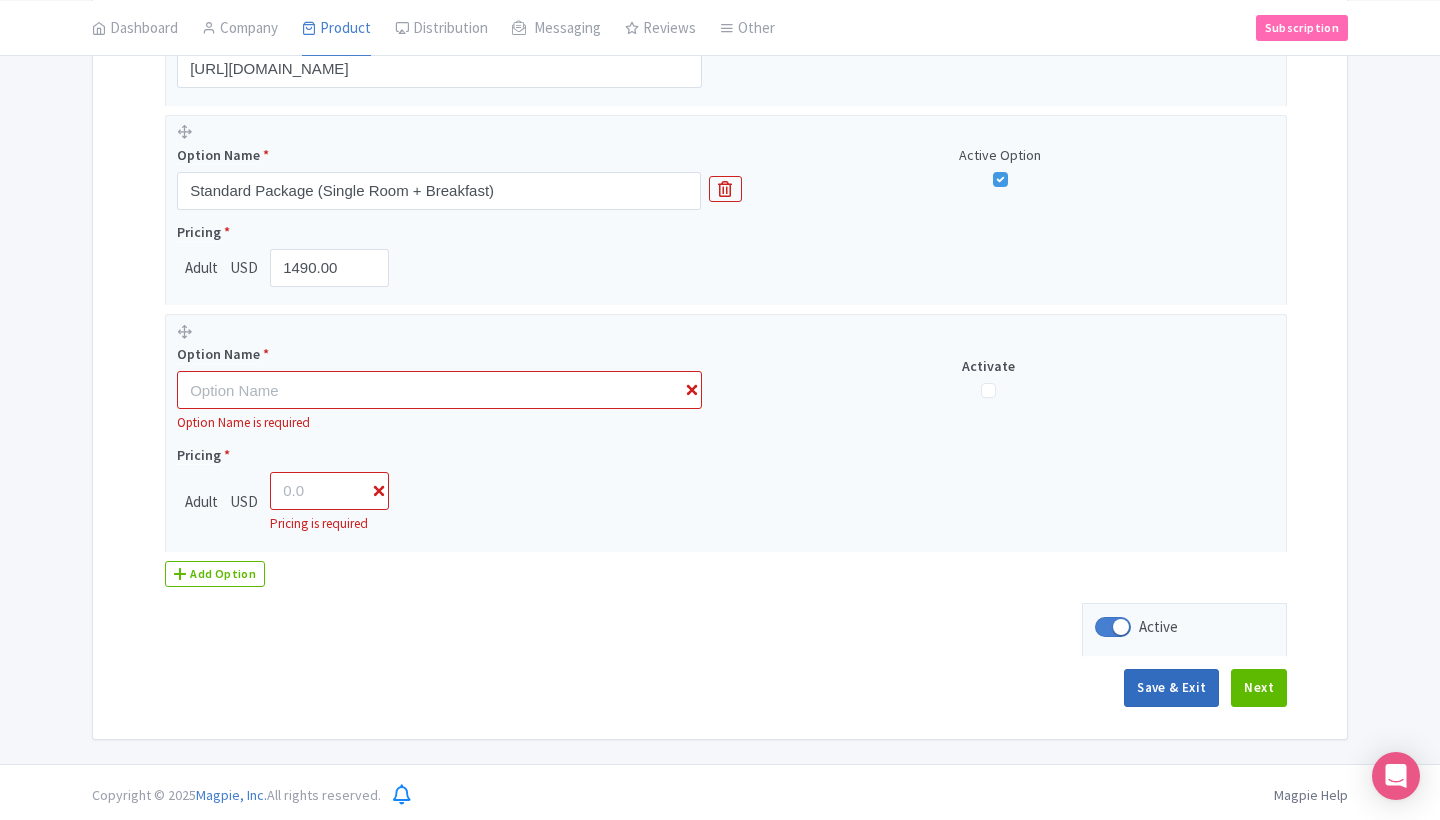 click on "Save & Exit" at bounding box center [1171, 688] 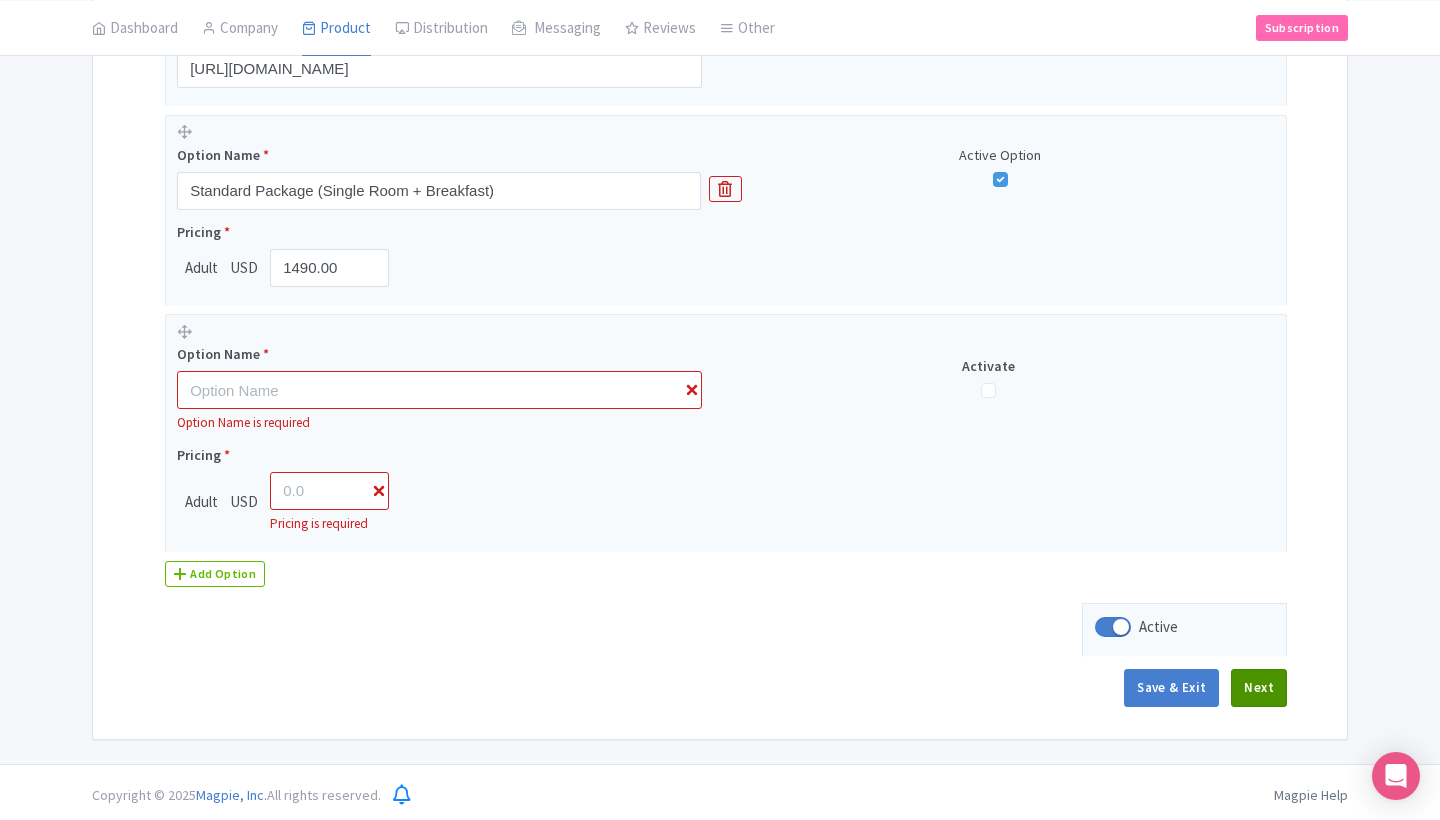 click on "Next" at bounding box center (1259, 688) 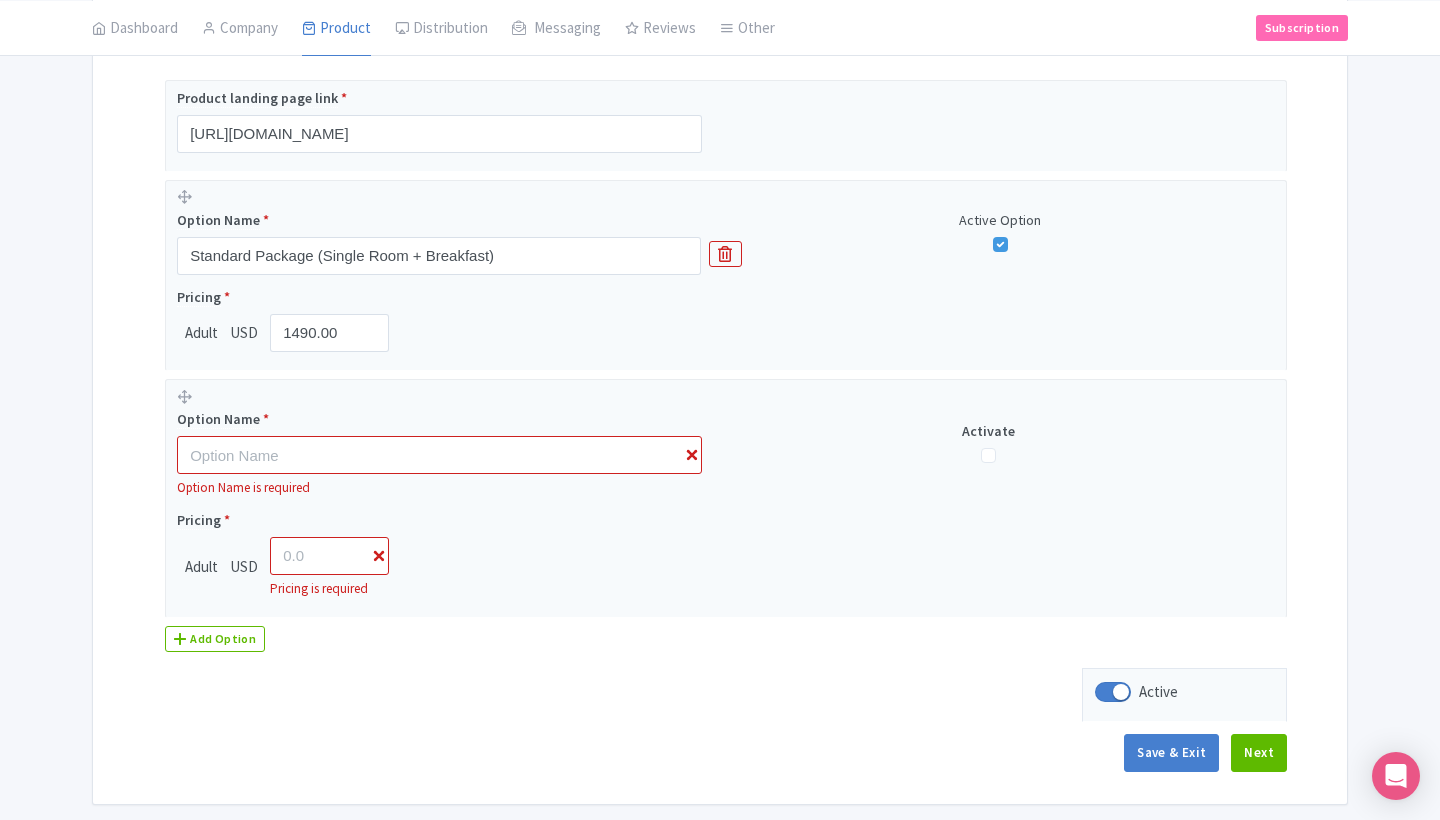 scroll, scrollTop: 456, scrollLeft: 0, axis: vertical 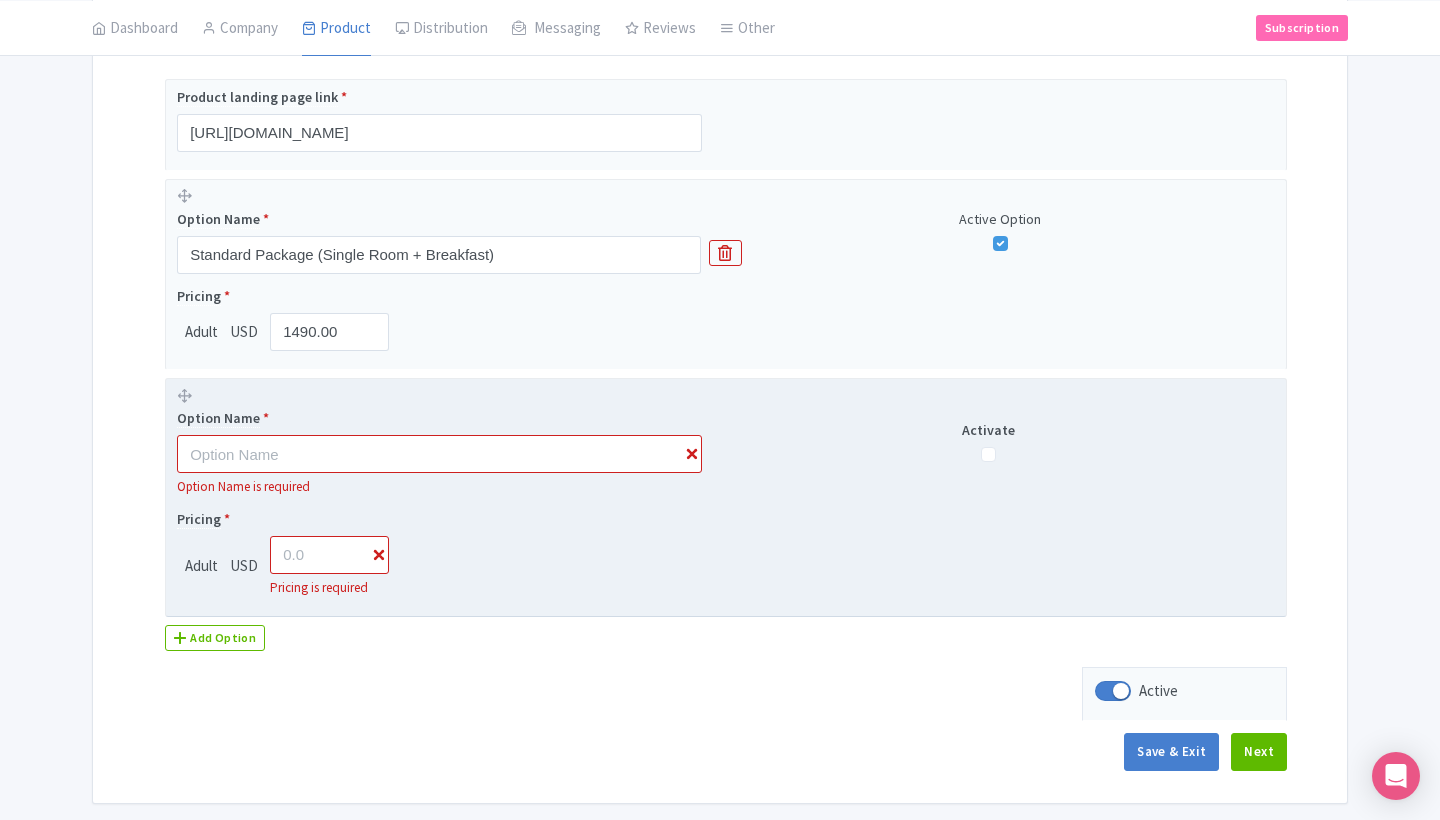 click at bounding box center [988, 454] 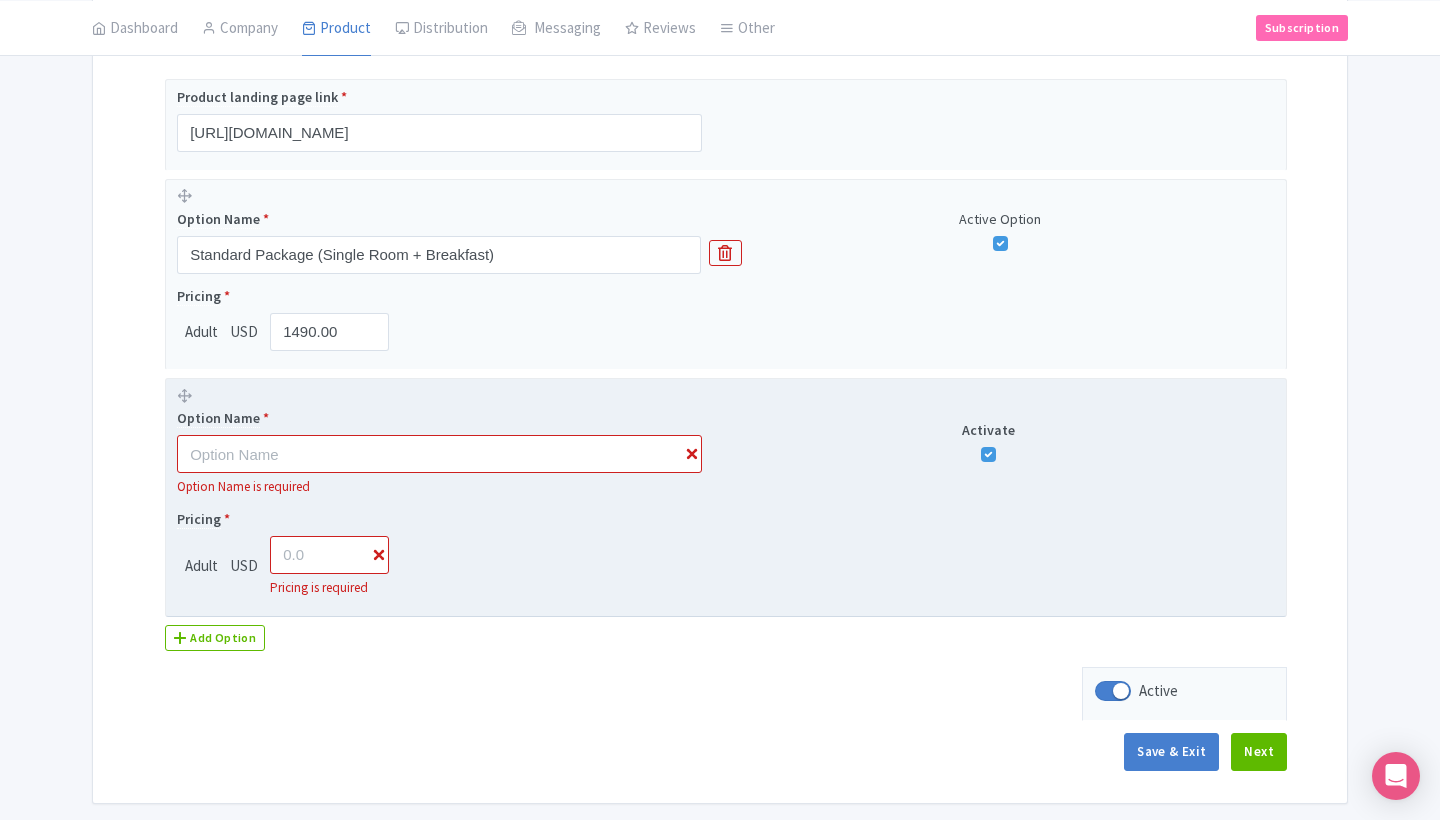 click at bounding box center (988, 454) 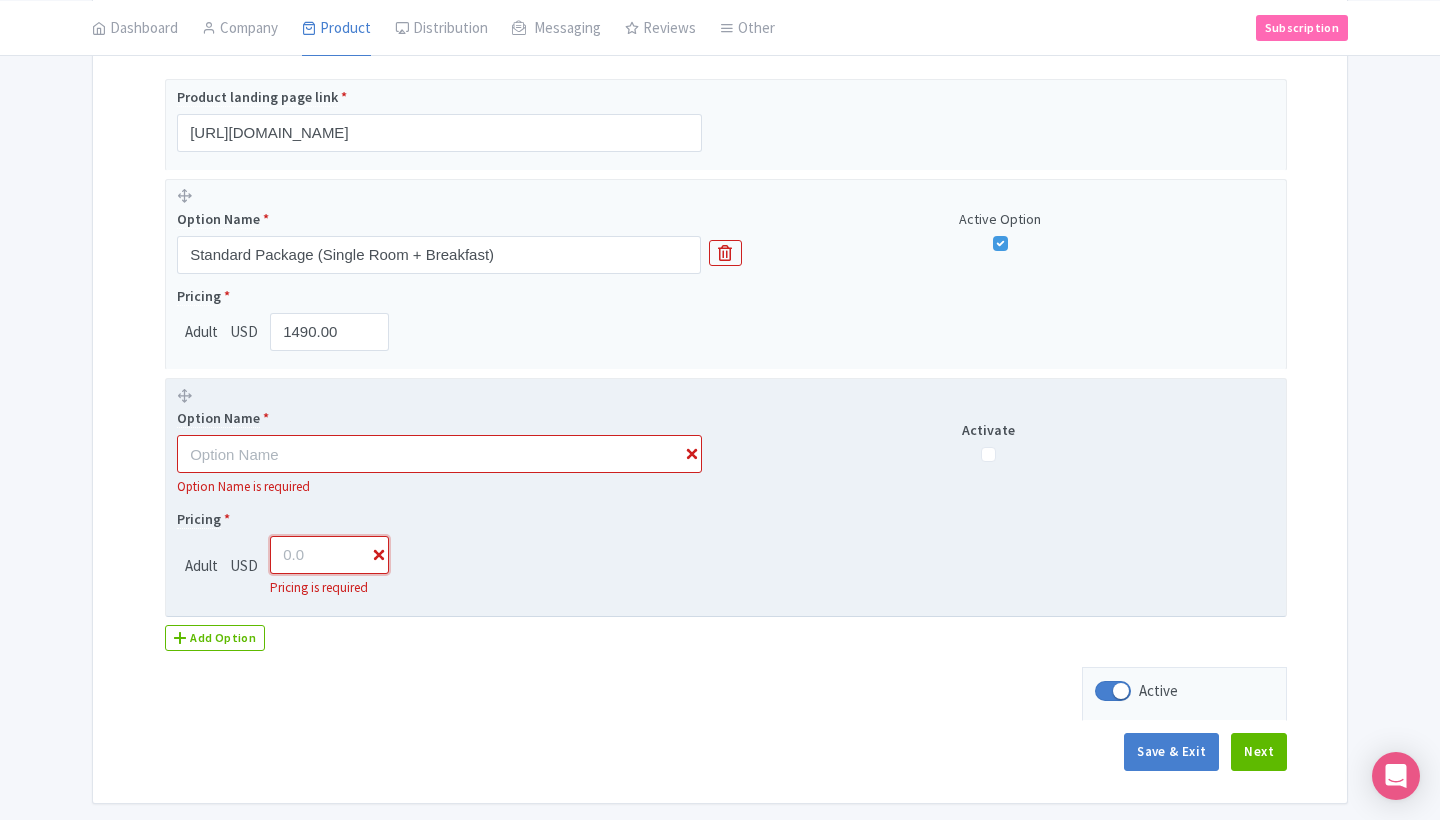 click at bounding box center (329, 555) 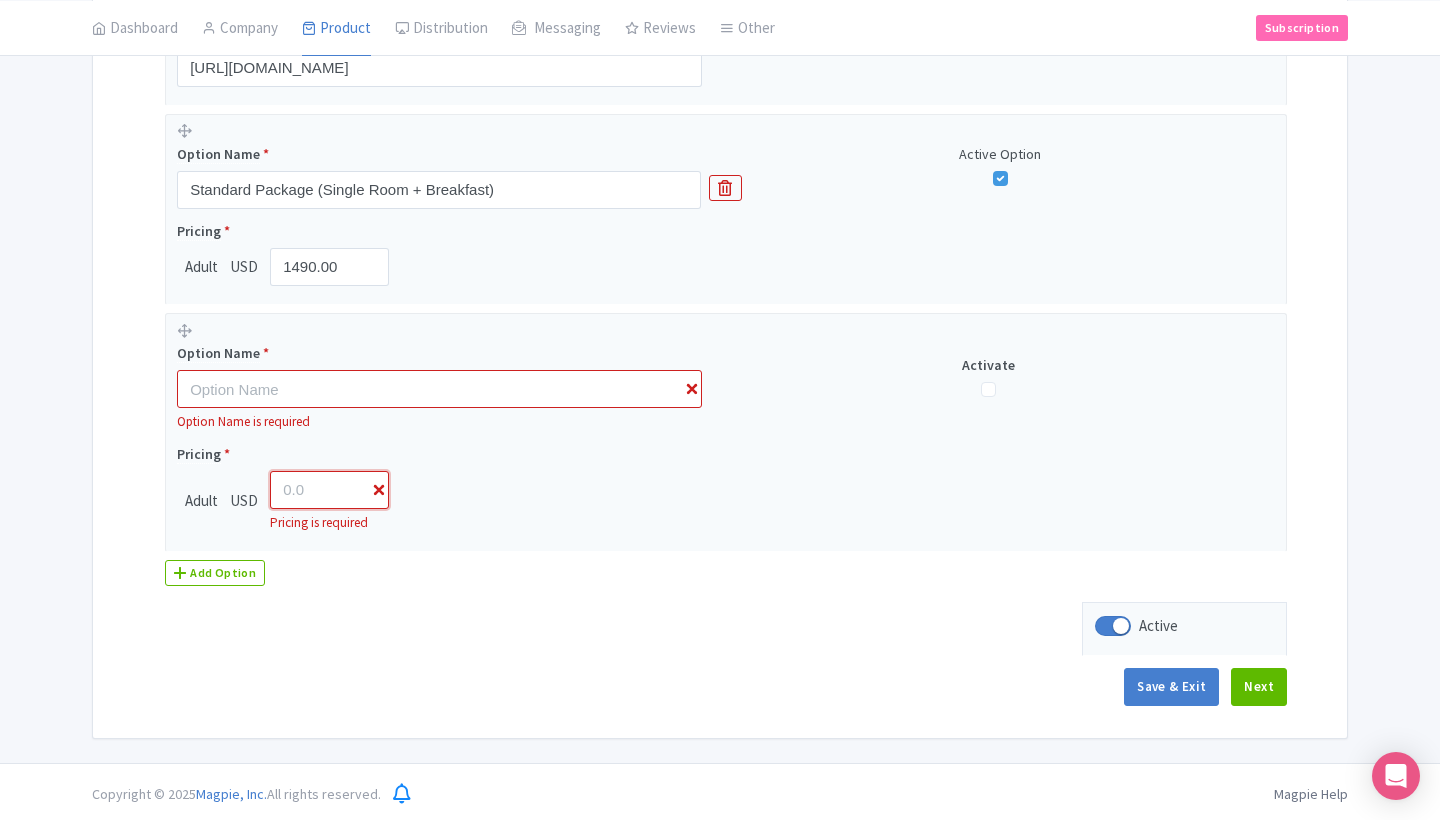 scroll, scrollTop: 520, scrollLeft: 0, axis: vertical 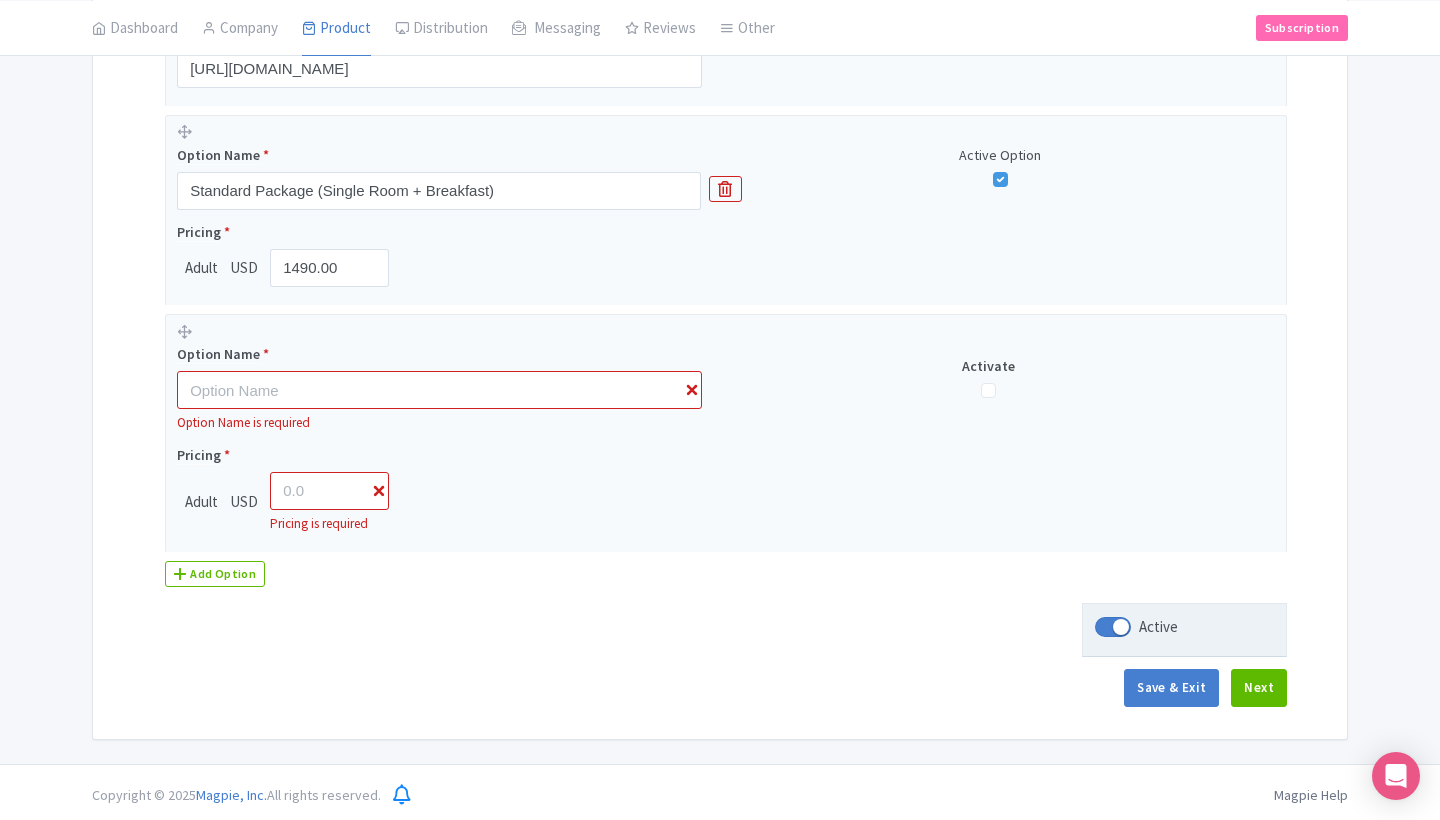click at bounding box center [1113, 627] 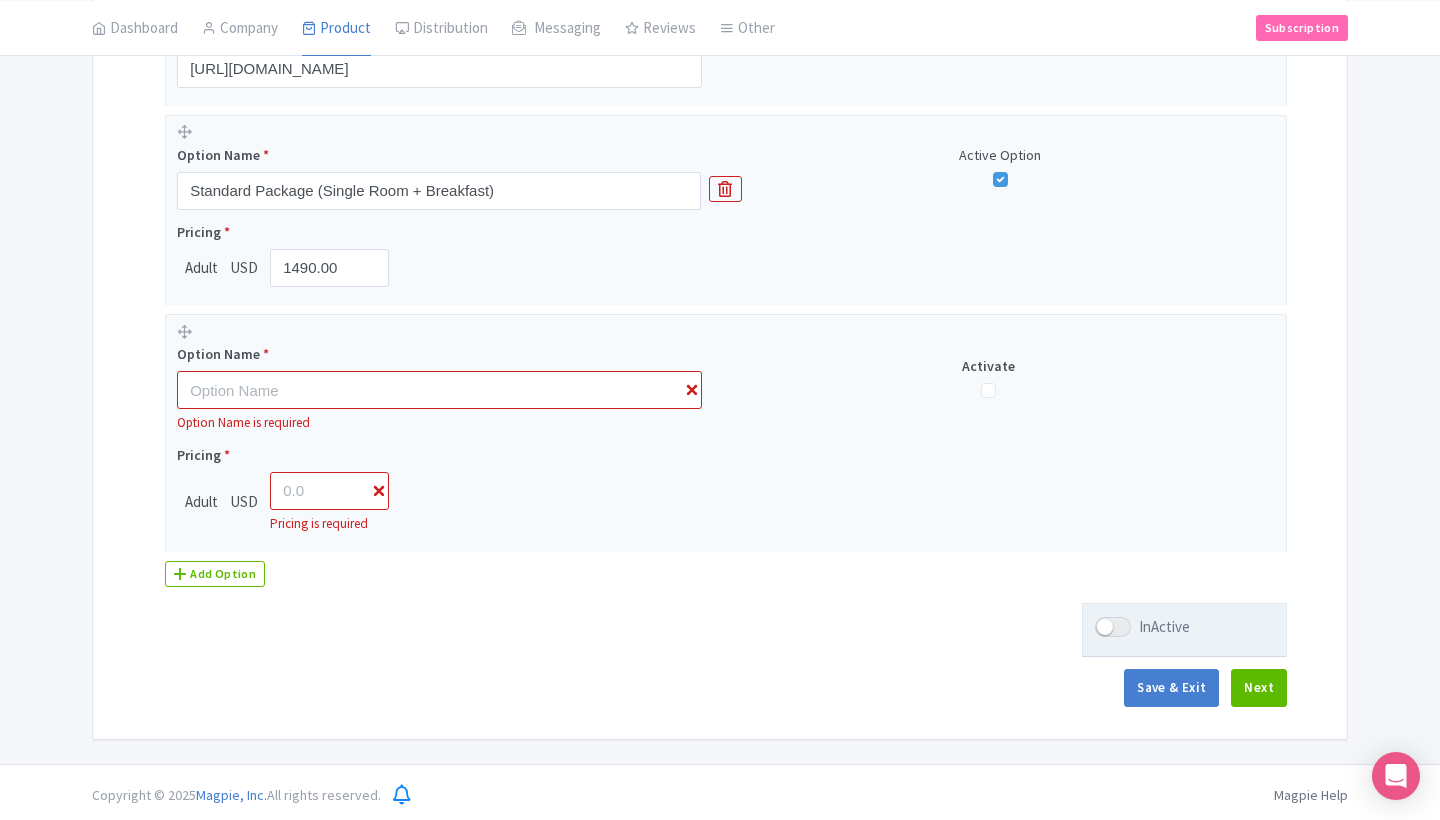 click at bounding box center (1113, 627) 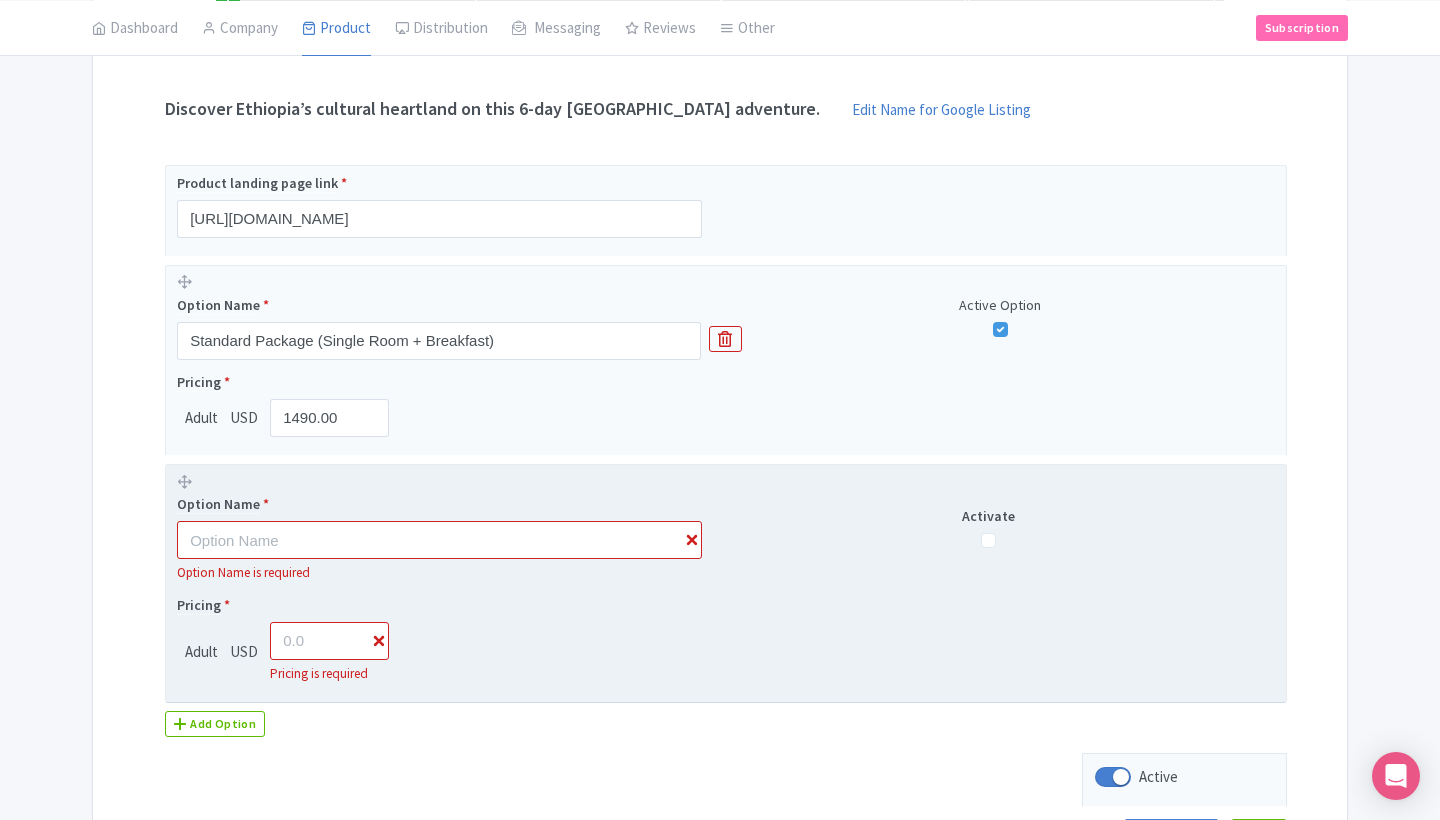 scroll, scrollTop: 337, scrollLeft: 0, axis: vertical 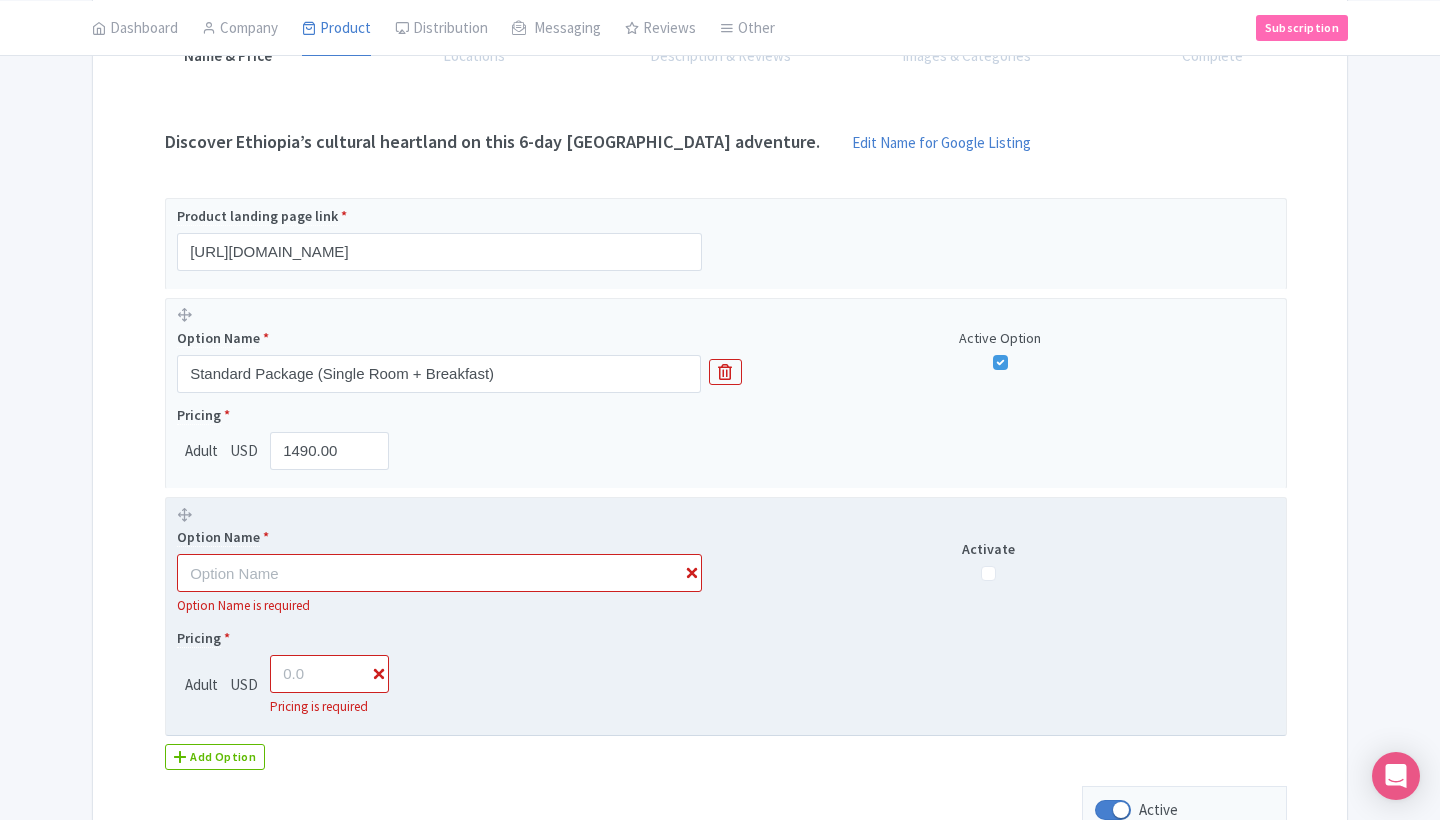 click on "Option Name * Option Name is required Activate" at bounding box center (726, 560) 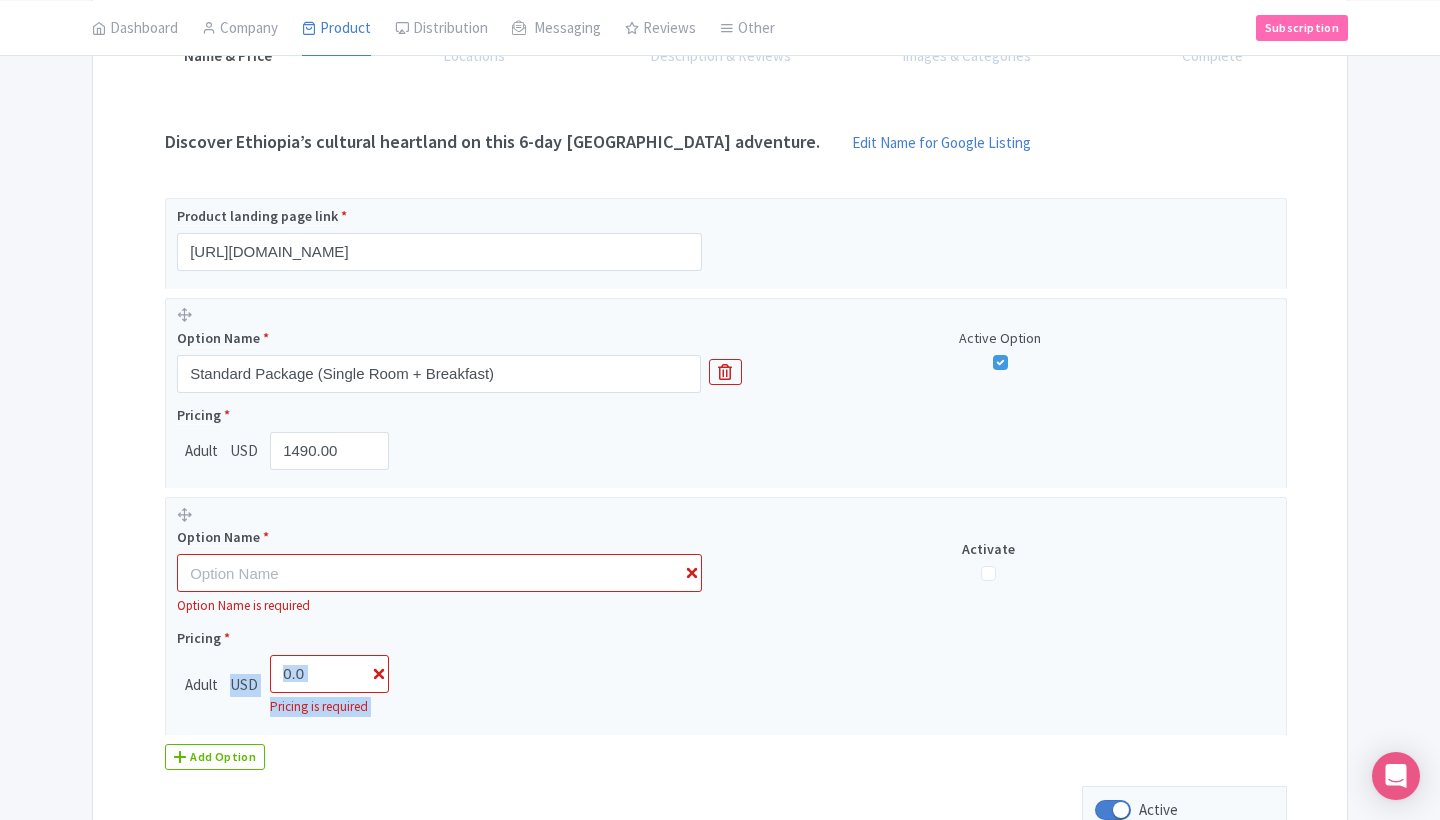 drag, startPoint x: 221, startPoint y: 715, endPoint x: 354, endPoint y: 768, distance: 143.17122 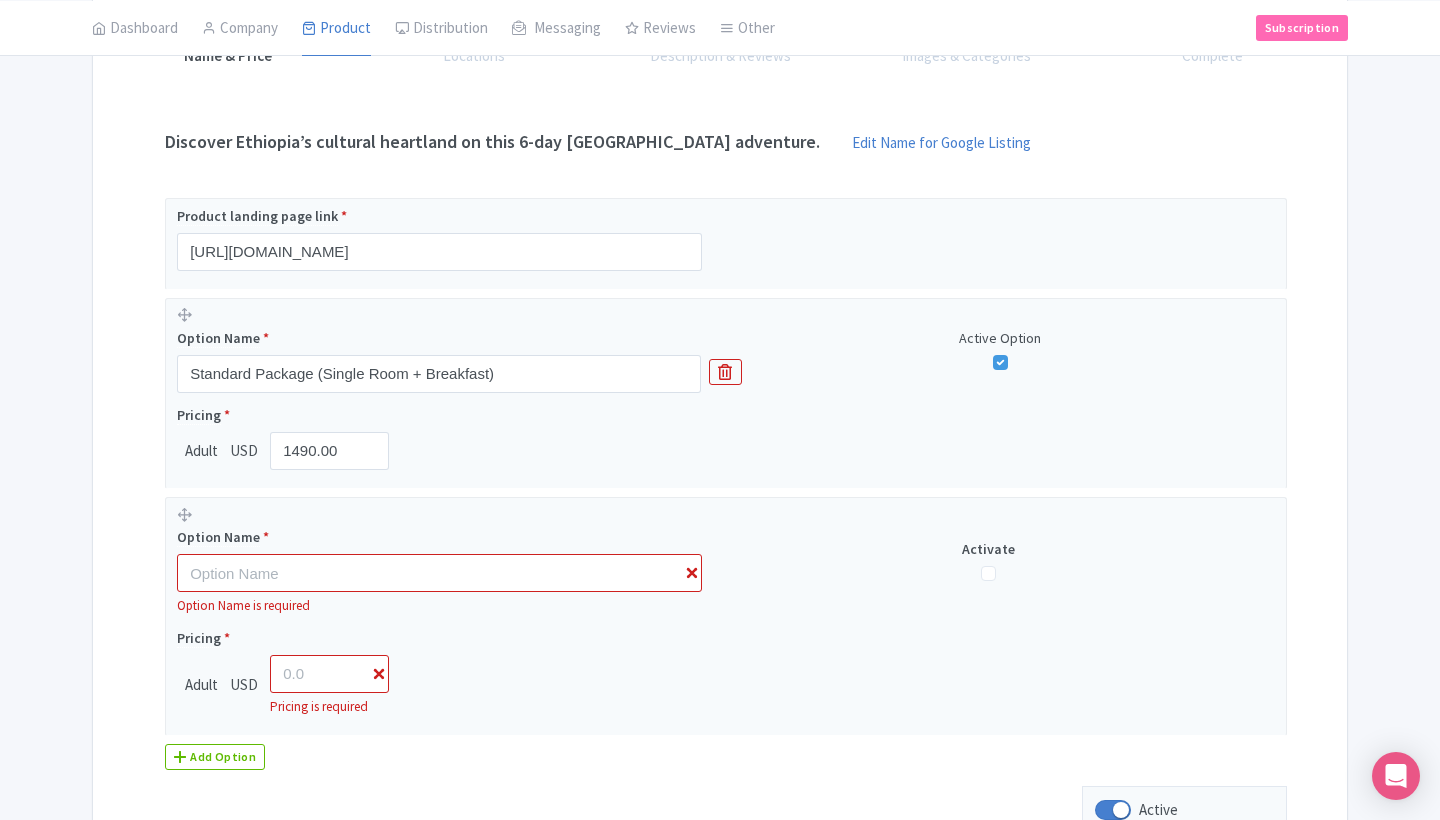 click on "Name & Price
Locations
Description & Reviews
Images & Categories
Complete
Discover Ethiopia’s cultural heartland on this 6-day South Omo Valley adventure.
Edit Name for Google Listing
Edit Name for Google Listing
Regular Product Name:
Discover Ethiopia’s cultural heartland on this 6-day South Omo Valley adventure.
Save
Product landing page link
*
https://goettours.com/omo-valley
Option Name
*
Standard Package (Single Room + Breakfast)
Active Option
Pricing
*
Adult
USD
1490.00
Option Name * Option Name is required Activate Pricing * Adult USD Pricing is required
Add Option
Active
Save & Exit
Next" at bounding box center [720, 445] 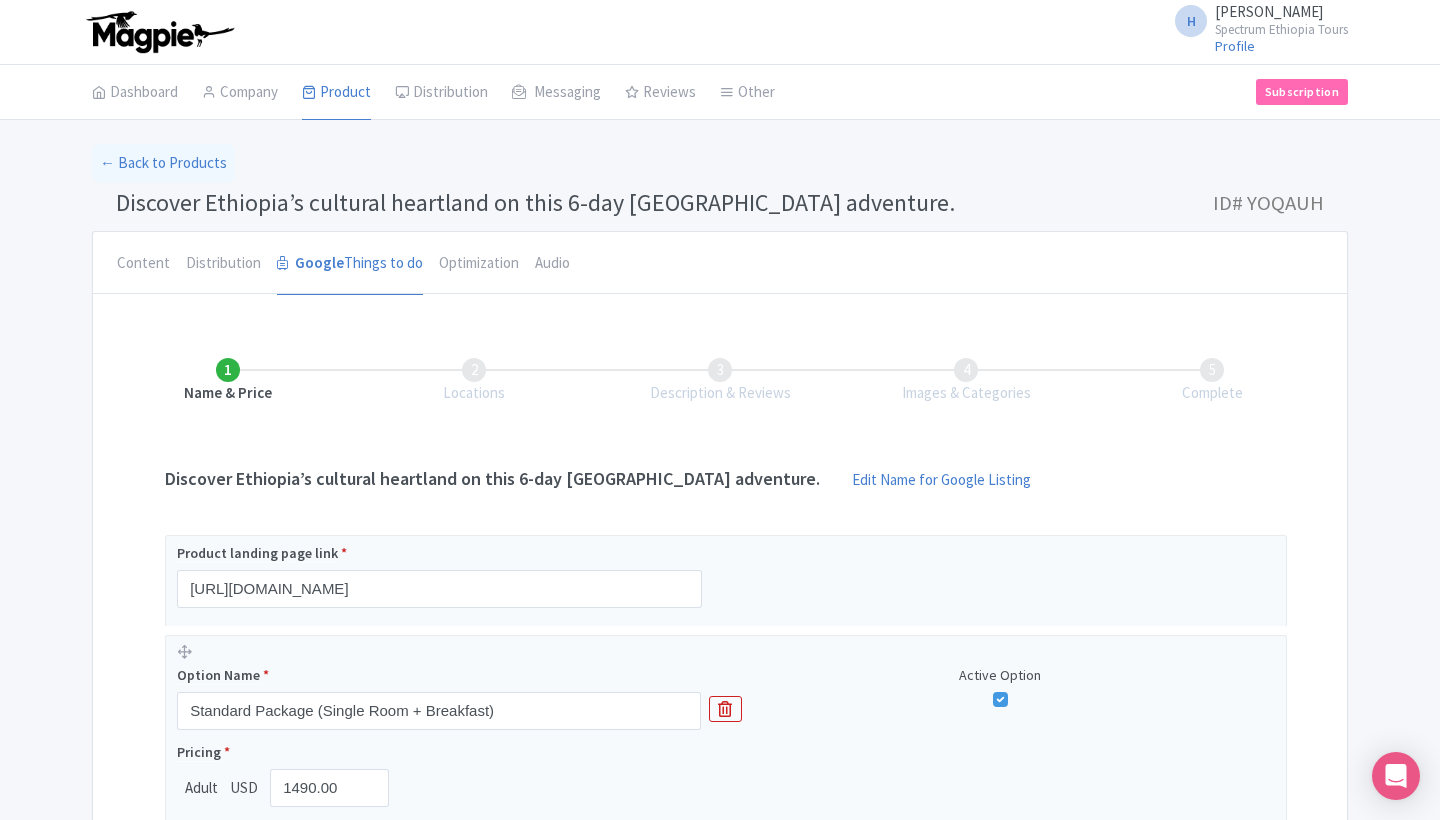 scroll, scrollTop: 0, scrollLeft: 0, axis: both 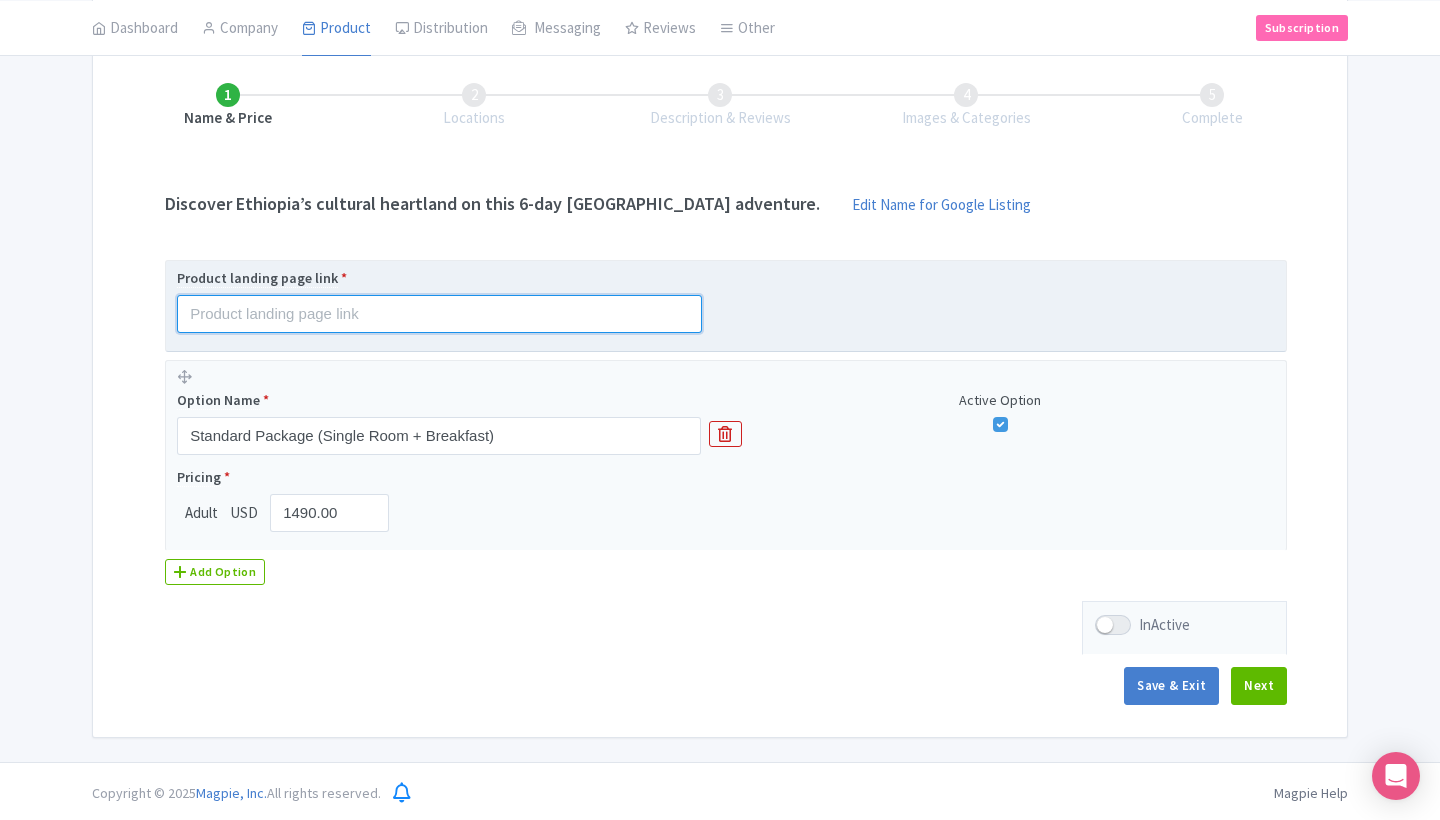 click at bounding box center (439, 314) 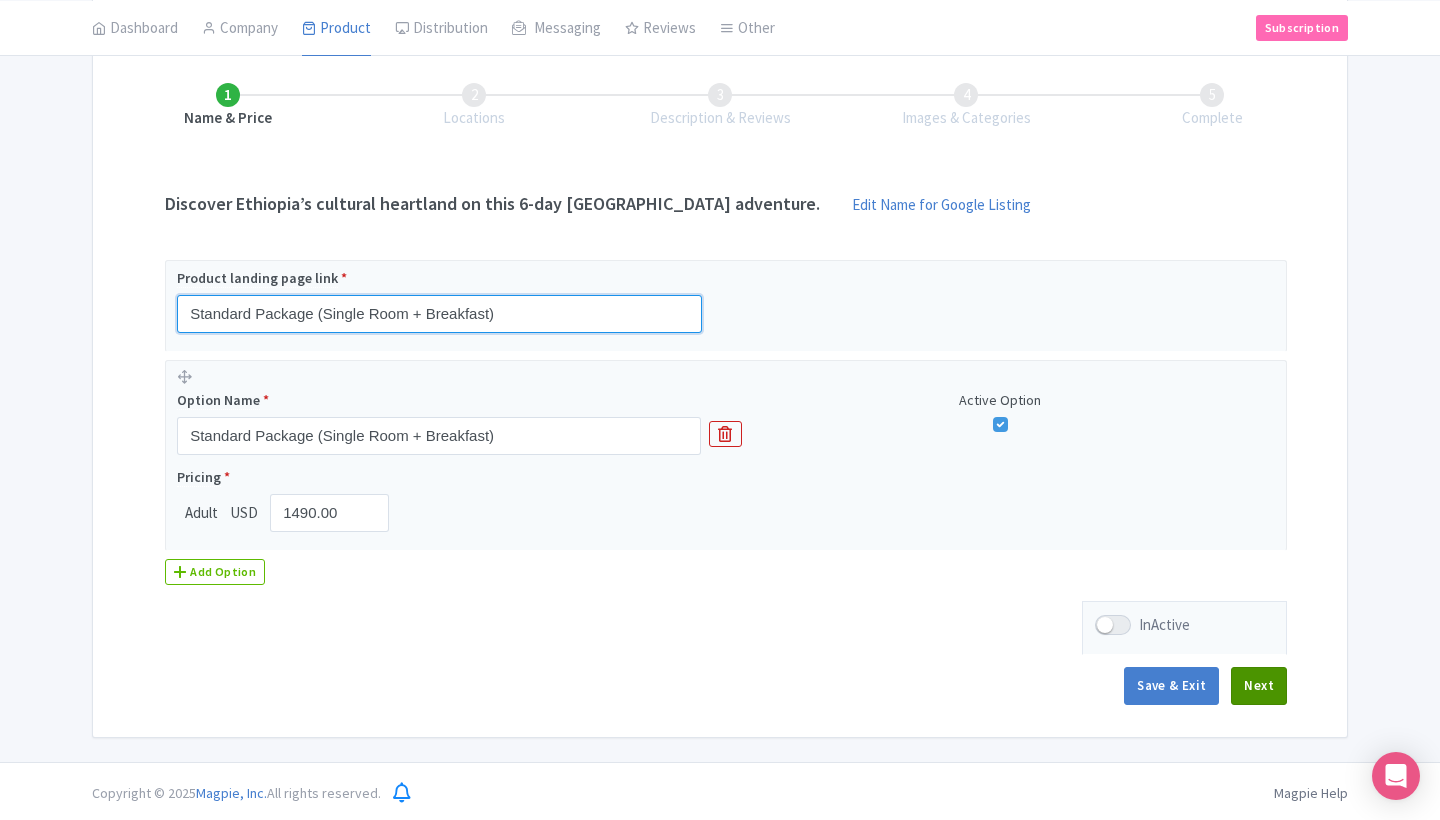 type on "Standard Package (Single Room + Breakfast)" 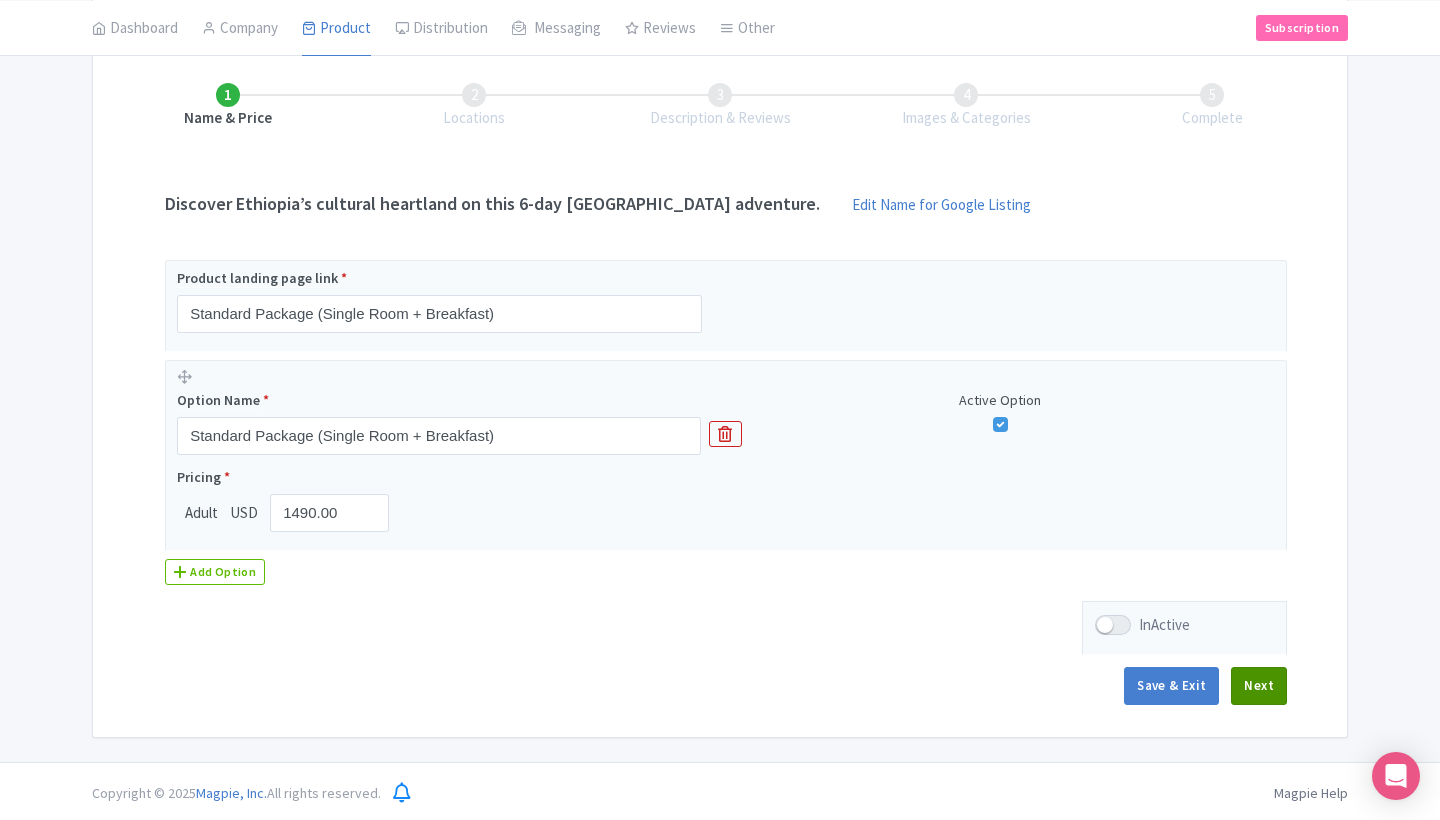 click on "Next" at bounding box center (1259, 686) 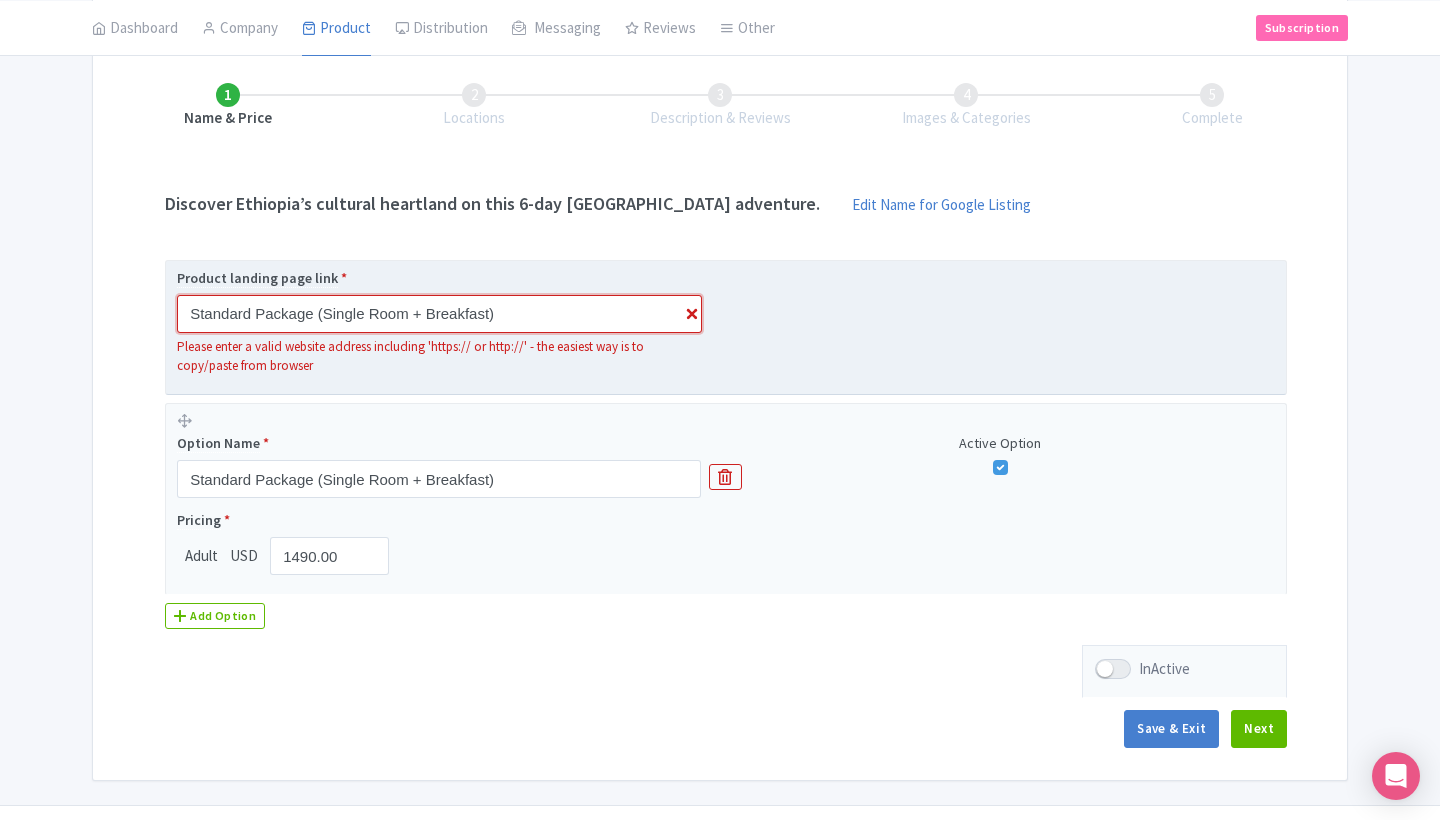 drag, startPoint x: 523, startPoint y: 313, endPoint x: 224, endPoint y: 297, distance: 299.4278 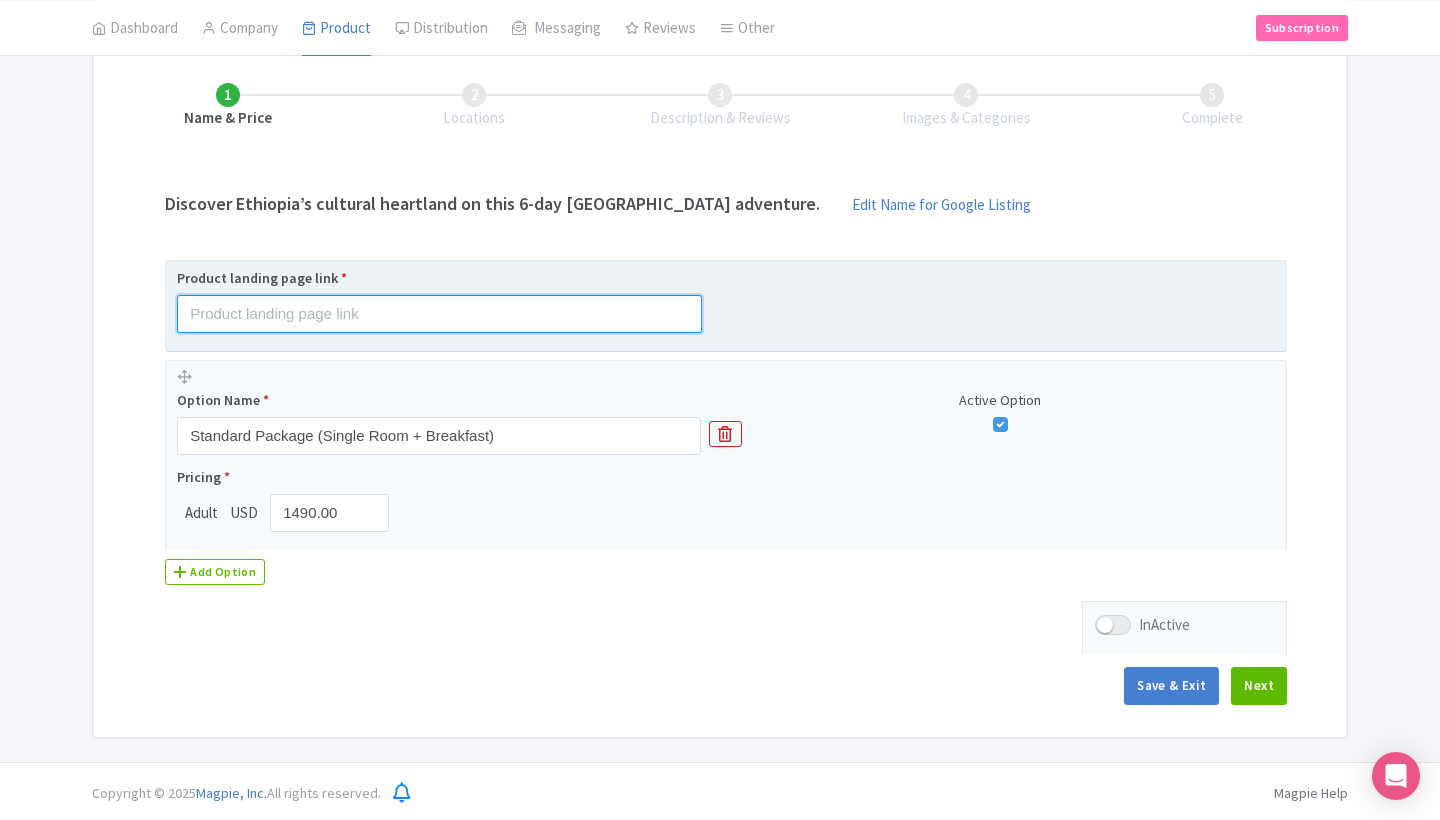 paste on "Standard Package (Single Room + Breakfast)" 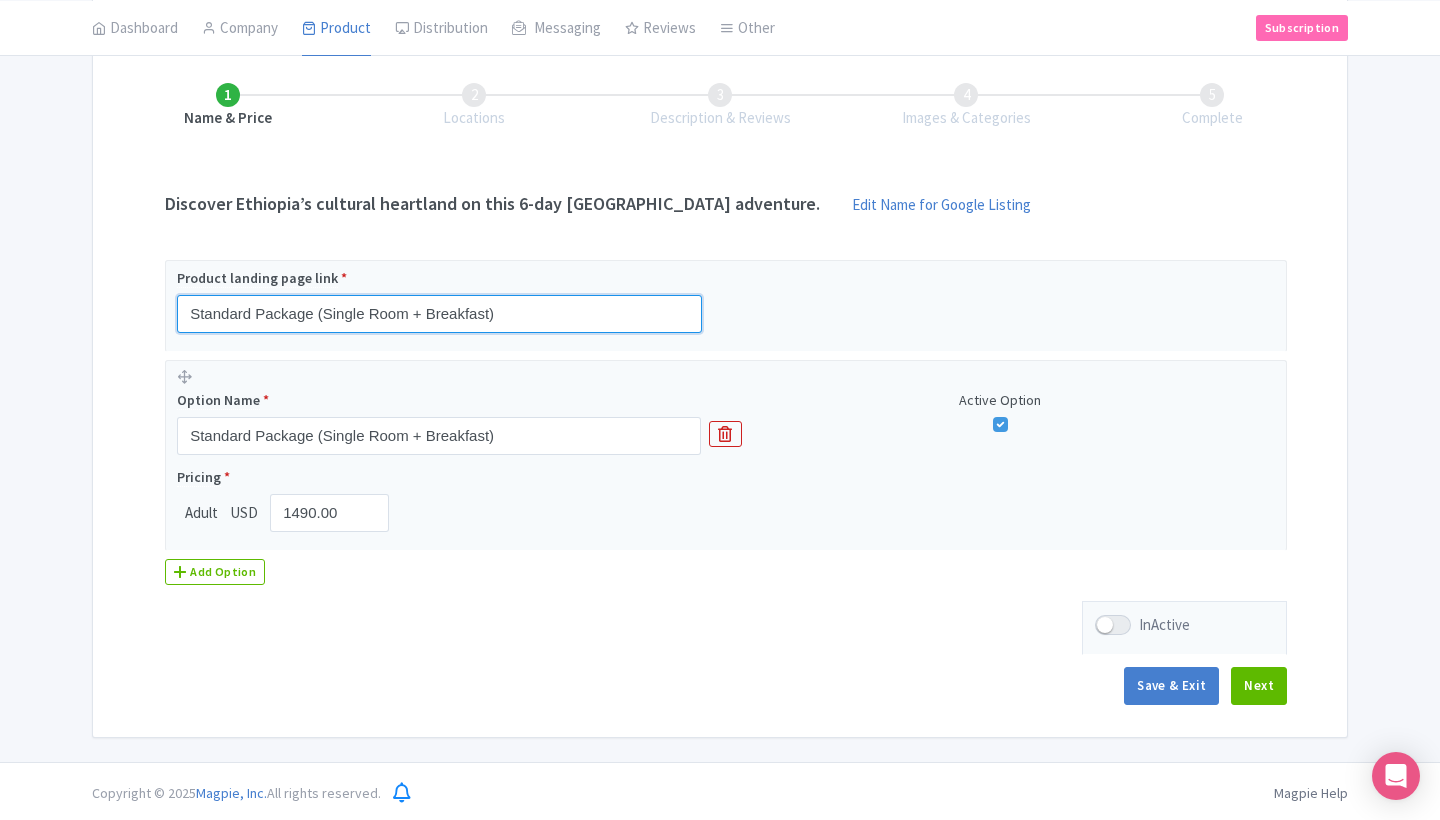 drag, startPoint x: 517, startPoint y: 310, endPoint x: 143, endPoint y: 288, distance: 374.6465 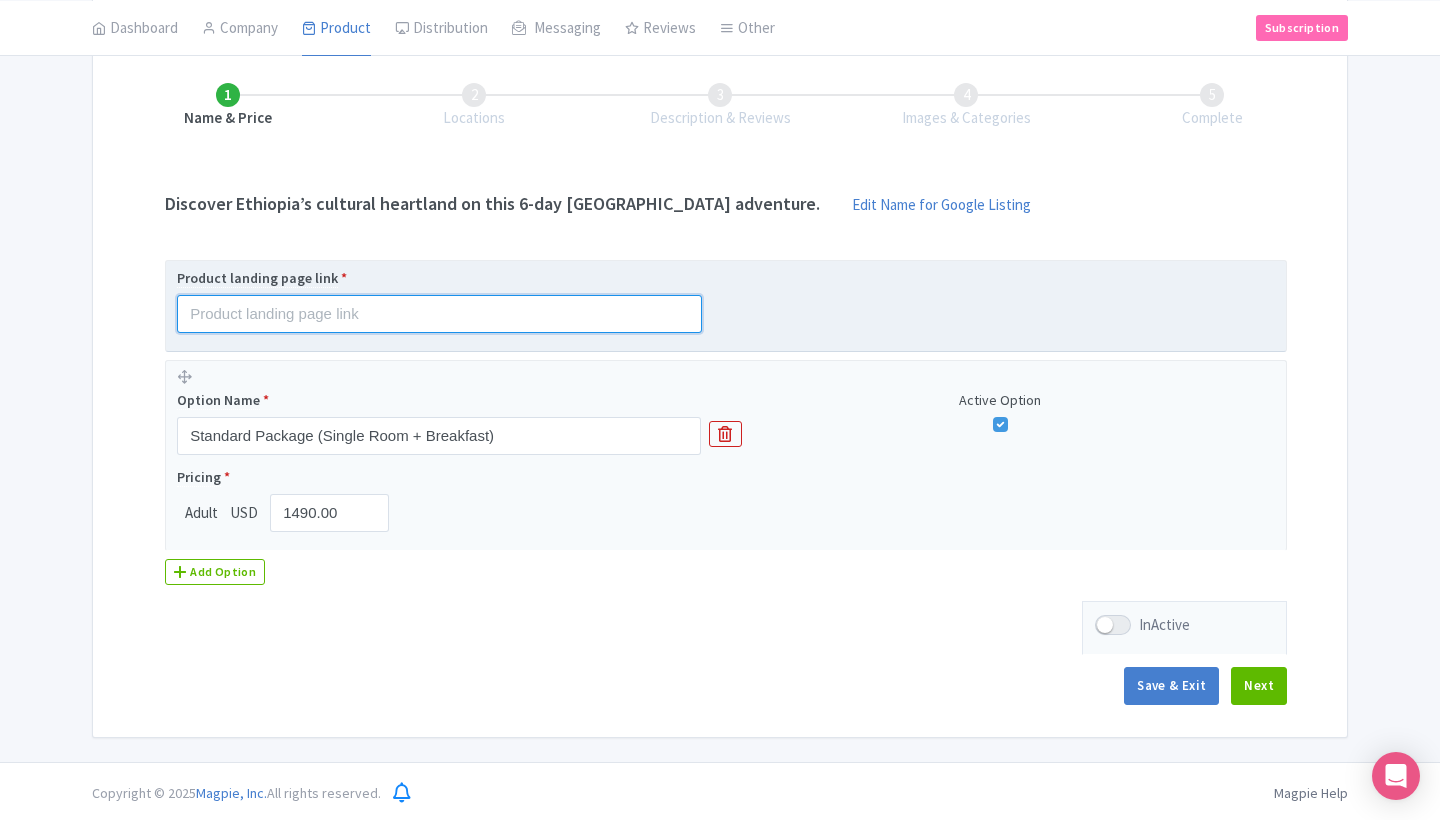 click at bounding box center [439, 314] 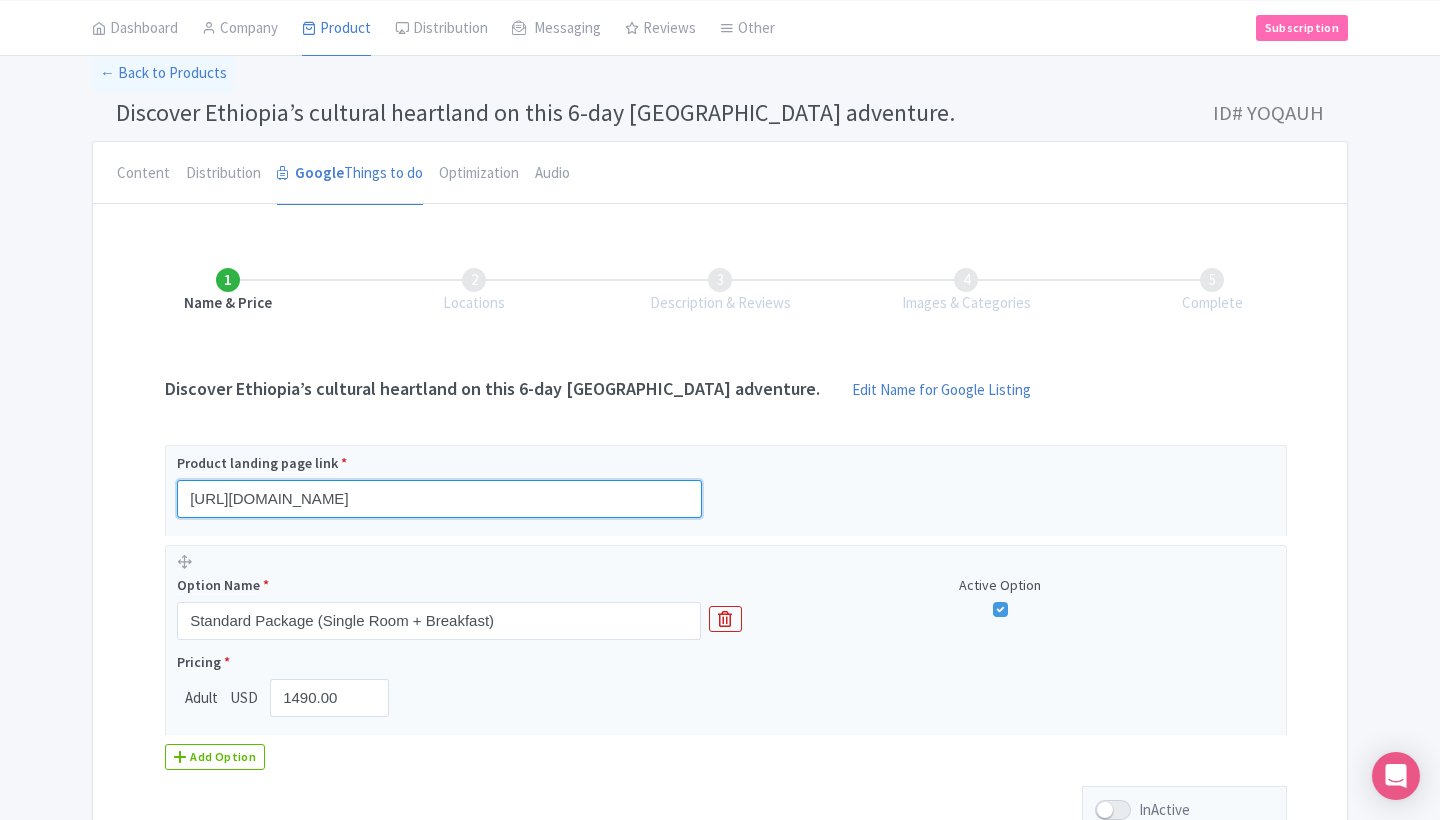 scroll, scrollTop: 87, scrollLeft: 0, axis: vertical 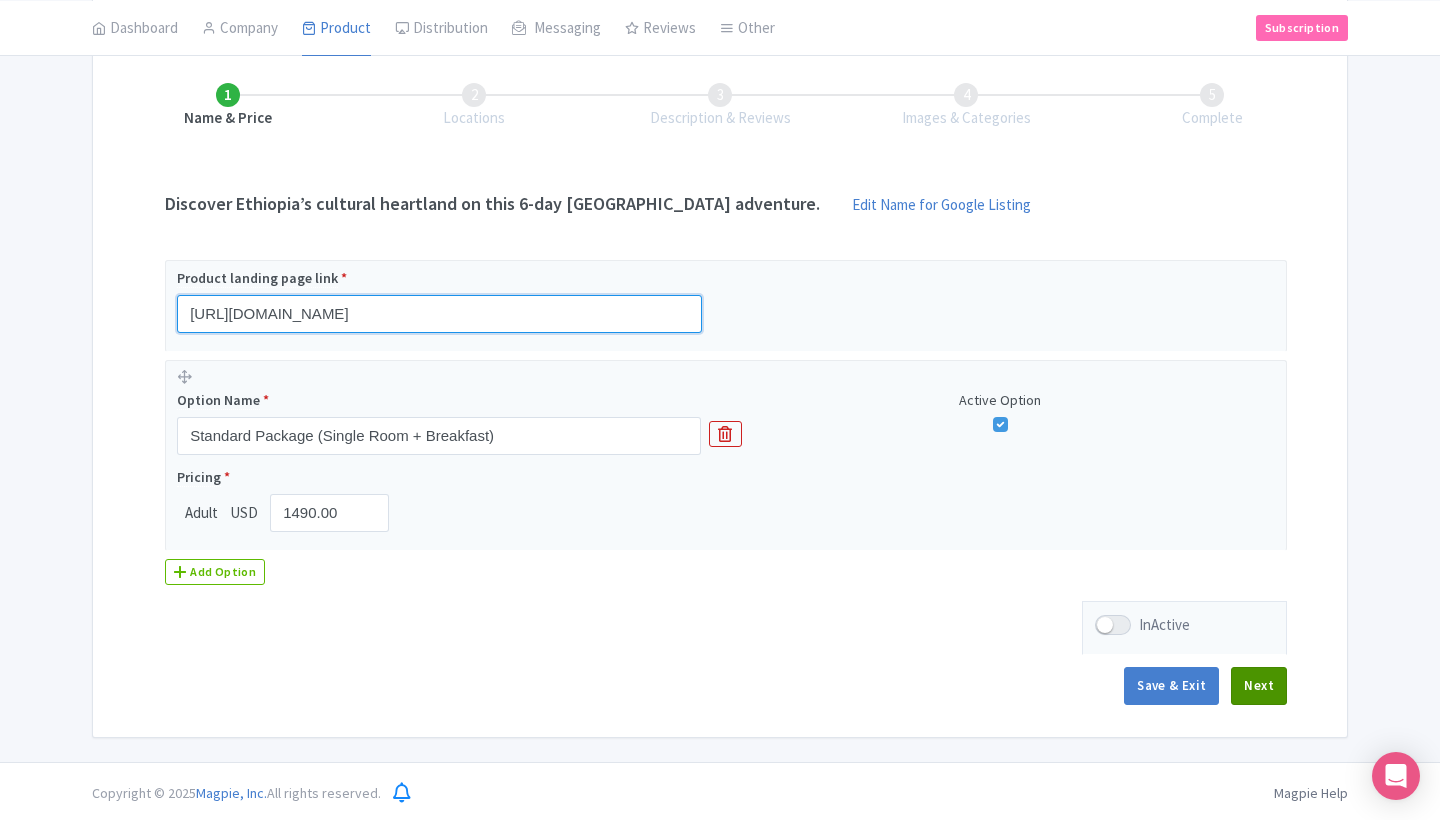 type on "https://goettours.com/omo-valley" 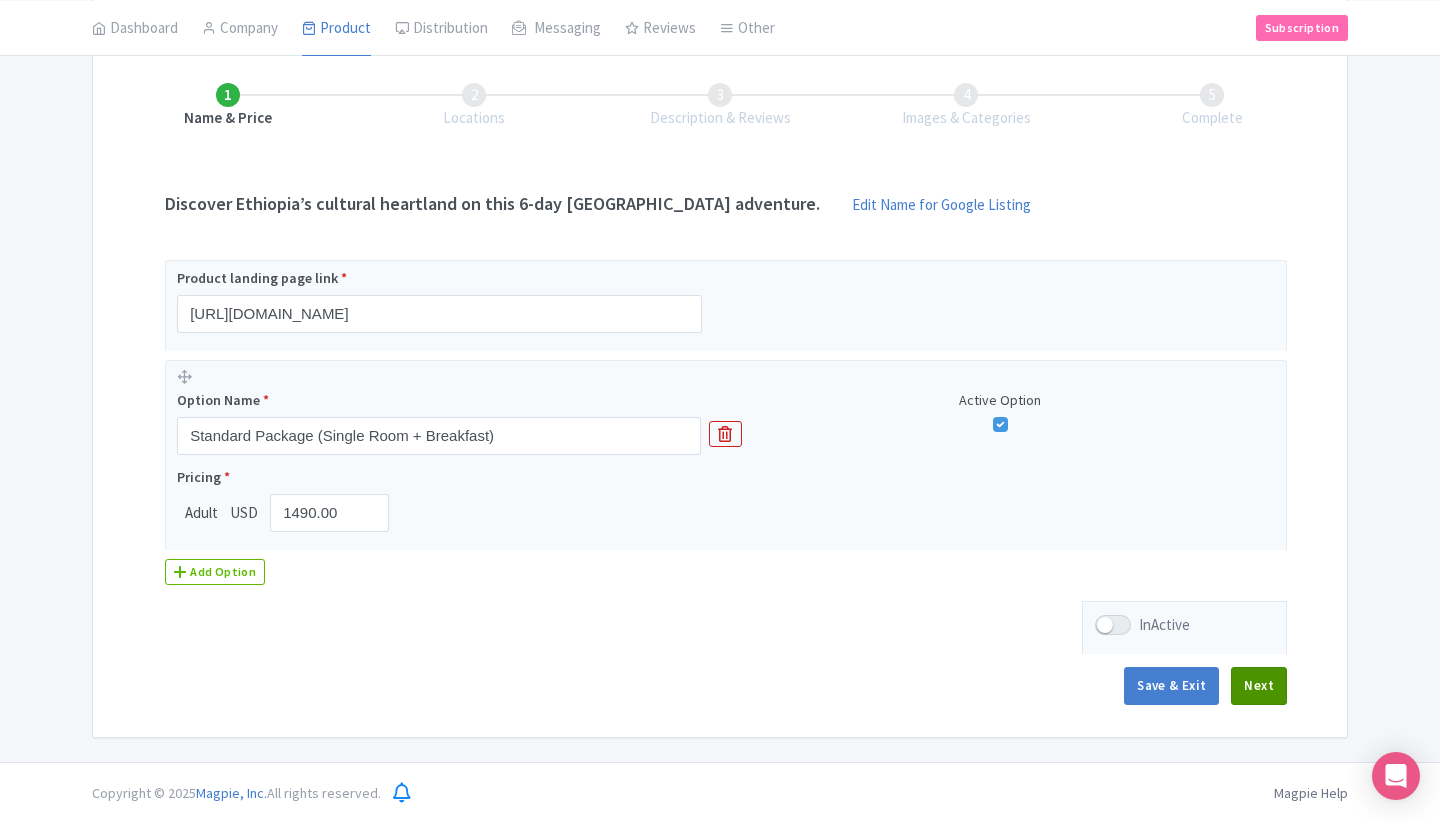 click on "Next" at bounding box center [1259, 686] 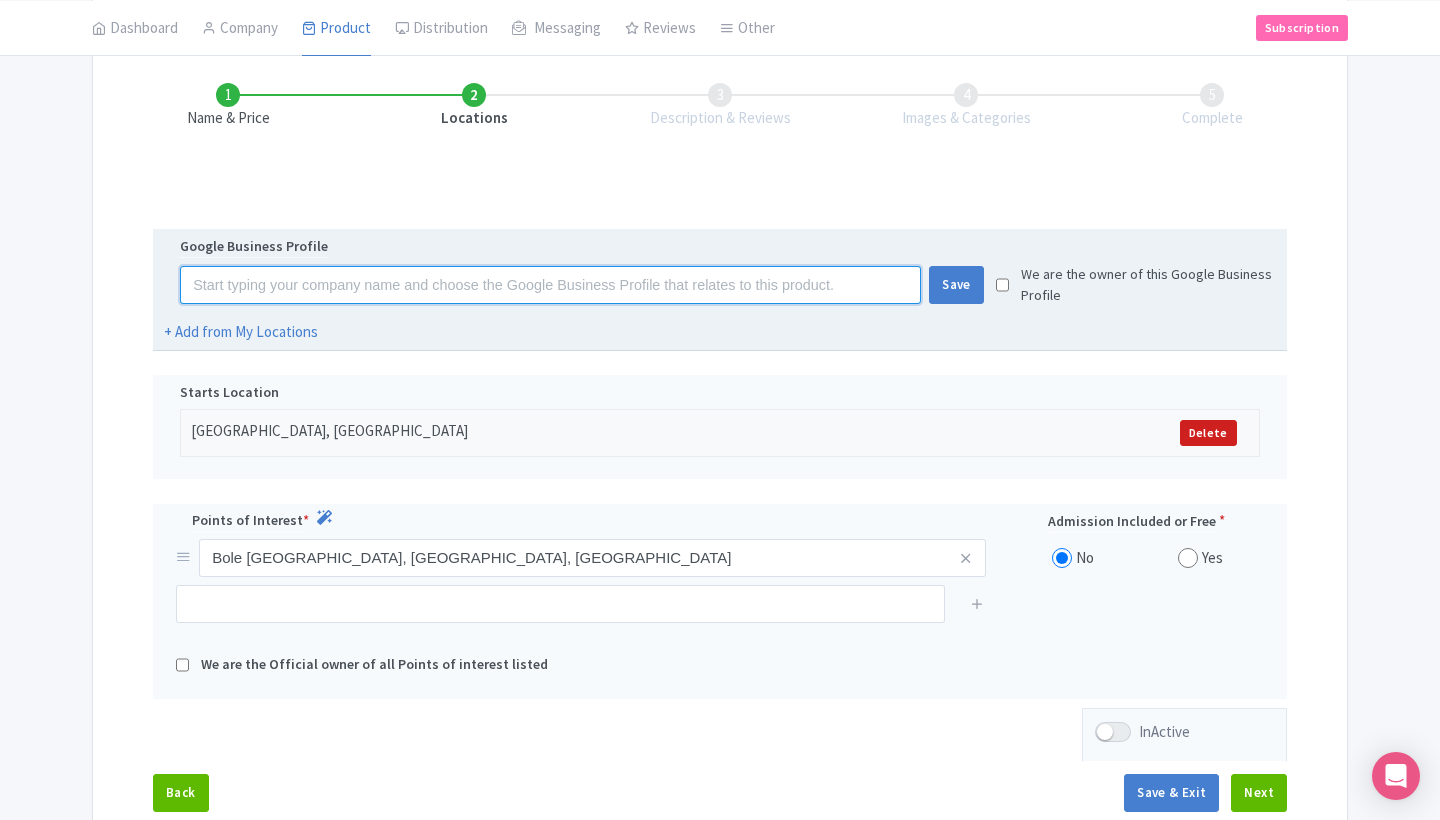 click at bounding box center (550, 285) 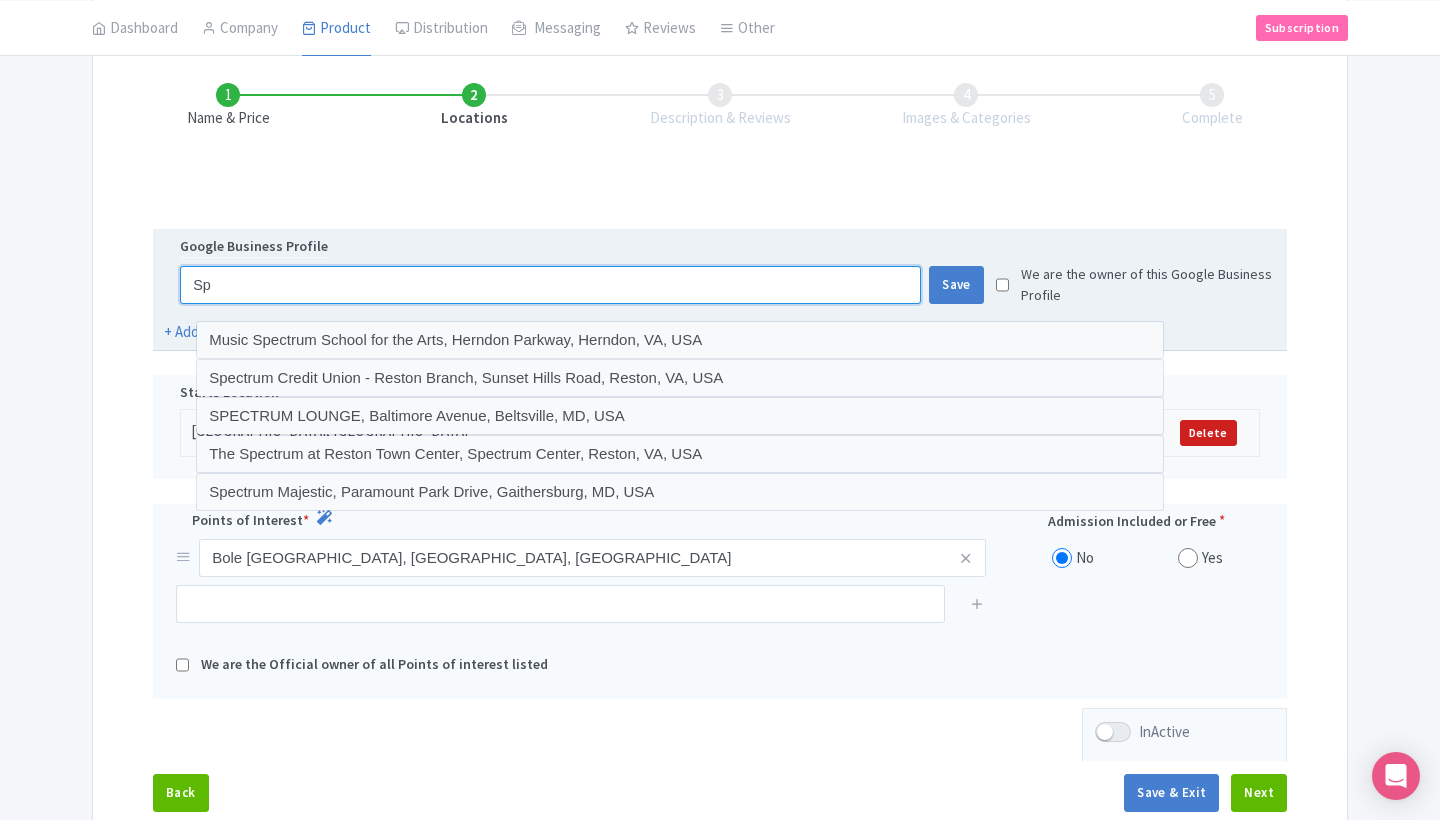 type on "S" 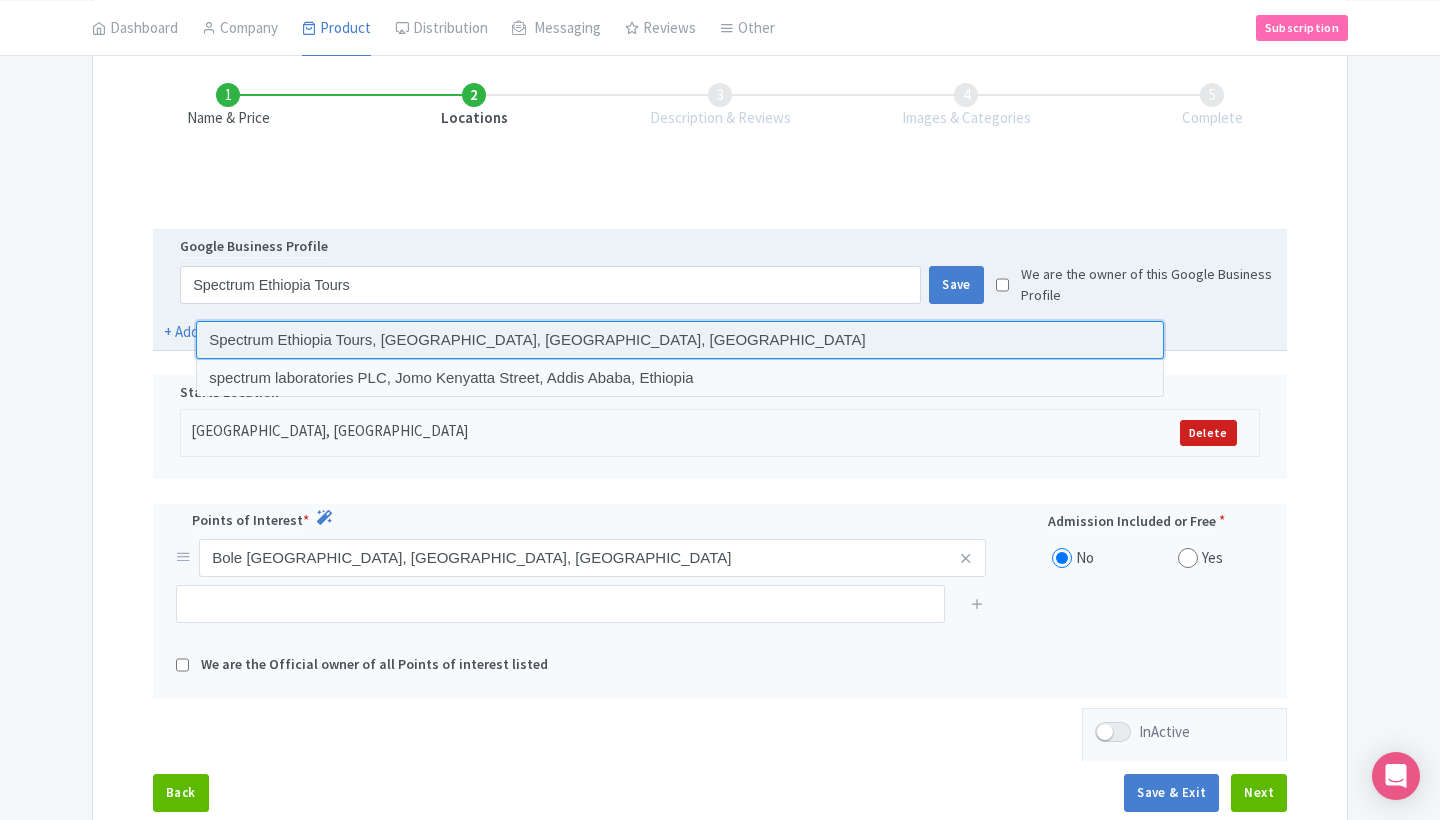click at bounding box center (680, 340) 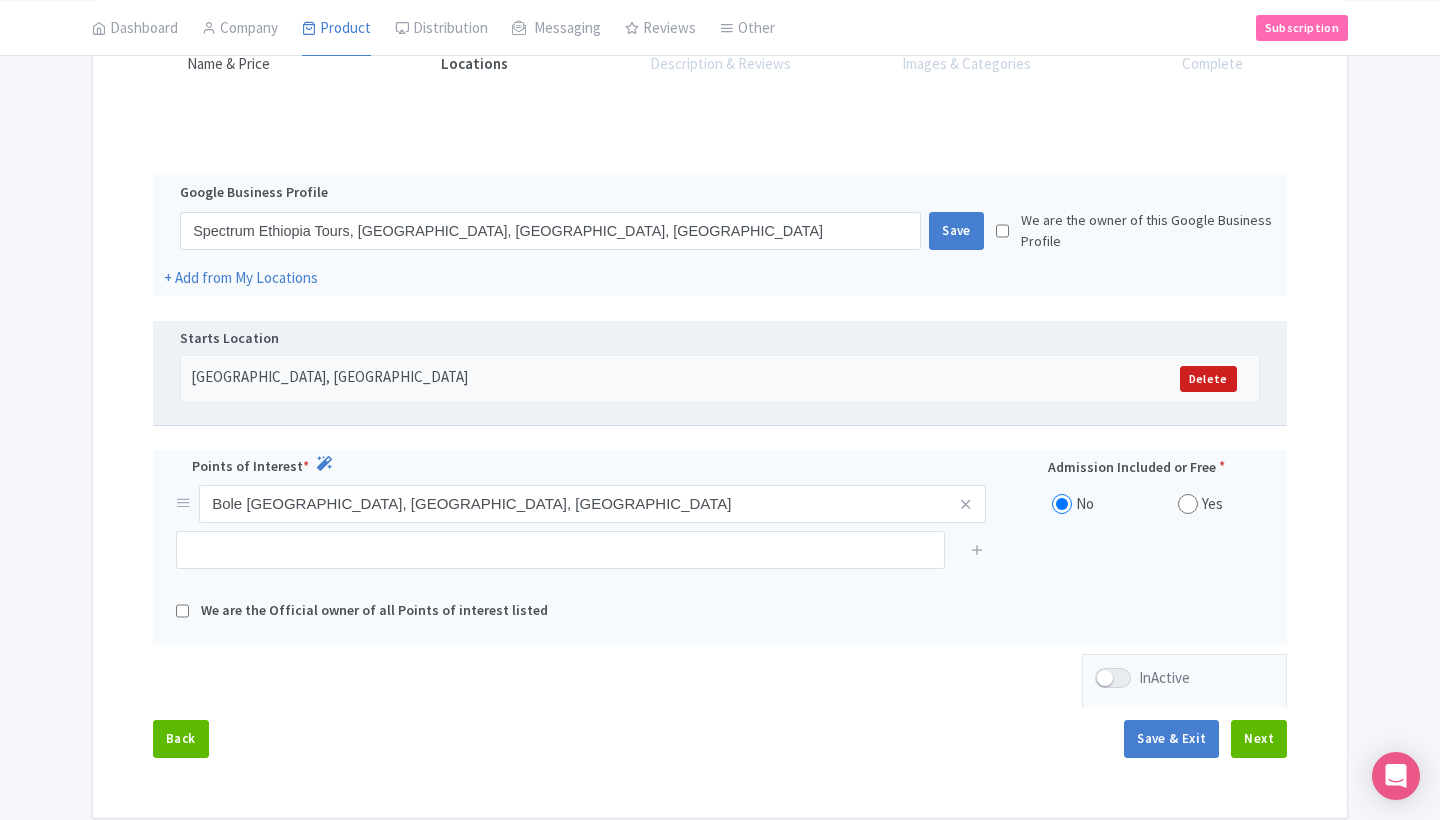 scroll, scrollTop: 331, scrollLeft: 0, axis: vertical 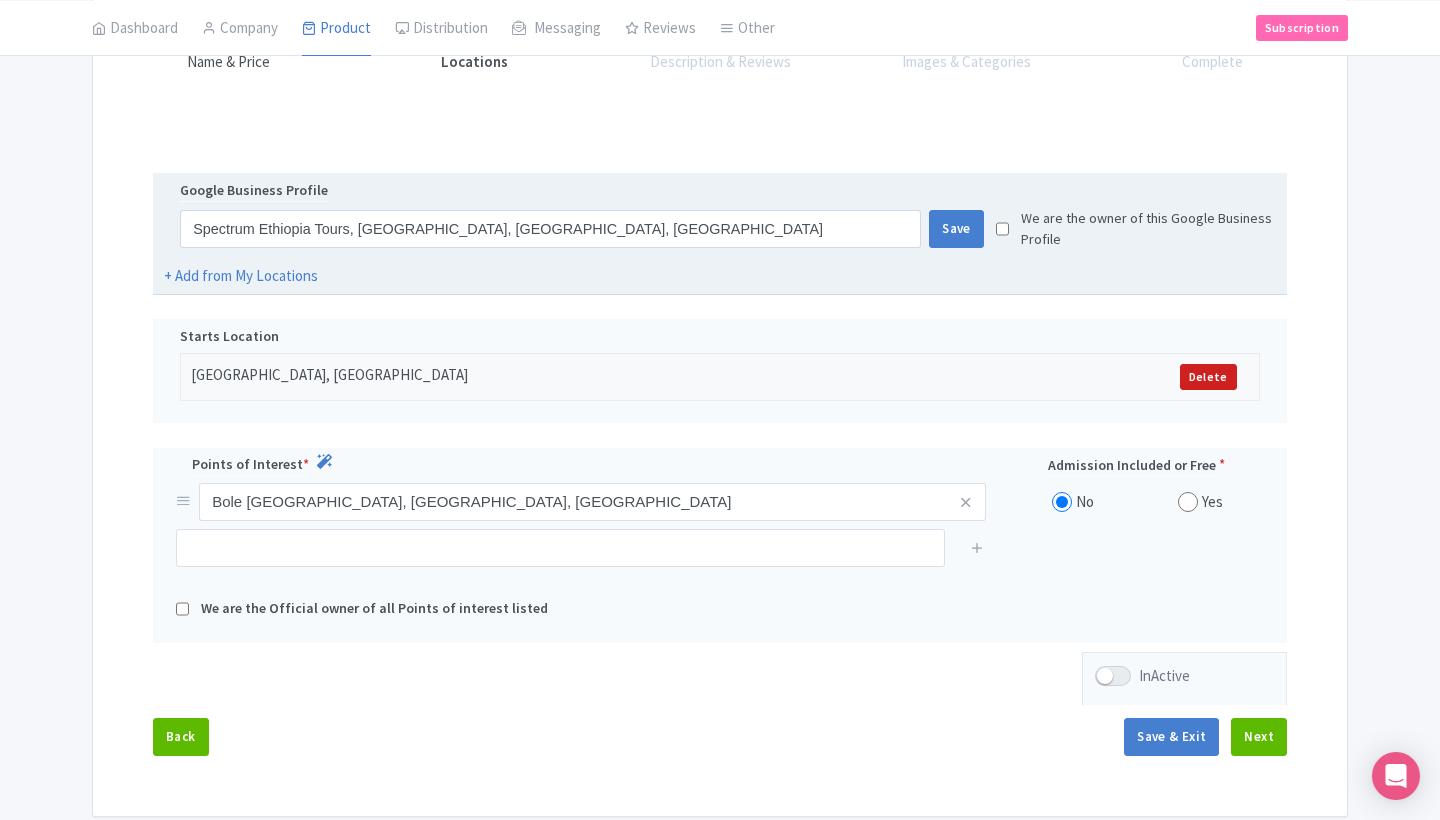 click at bounding box center (1002, 229) 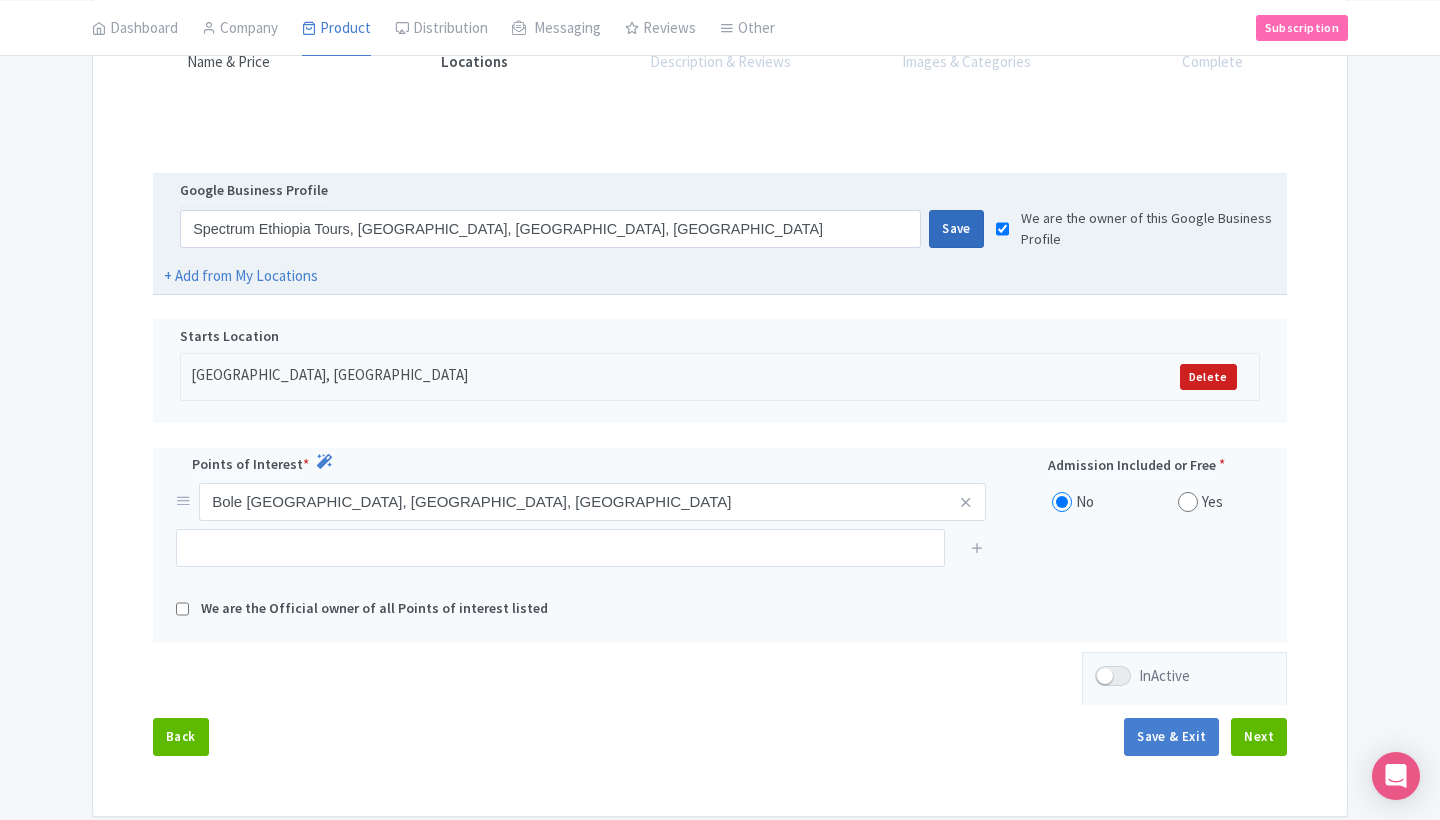 click on "Save" at bounding box center [956, 229] 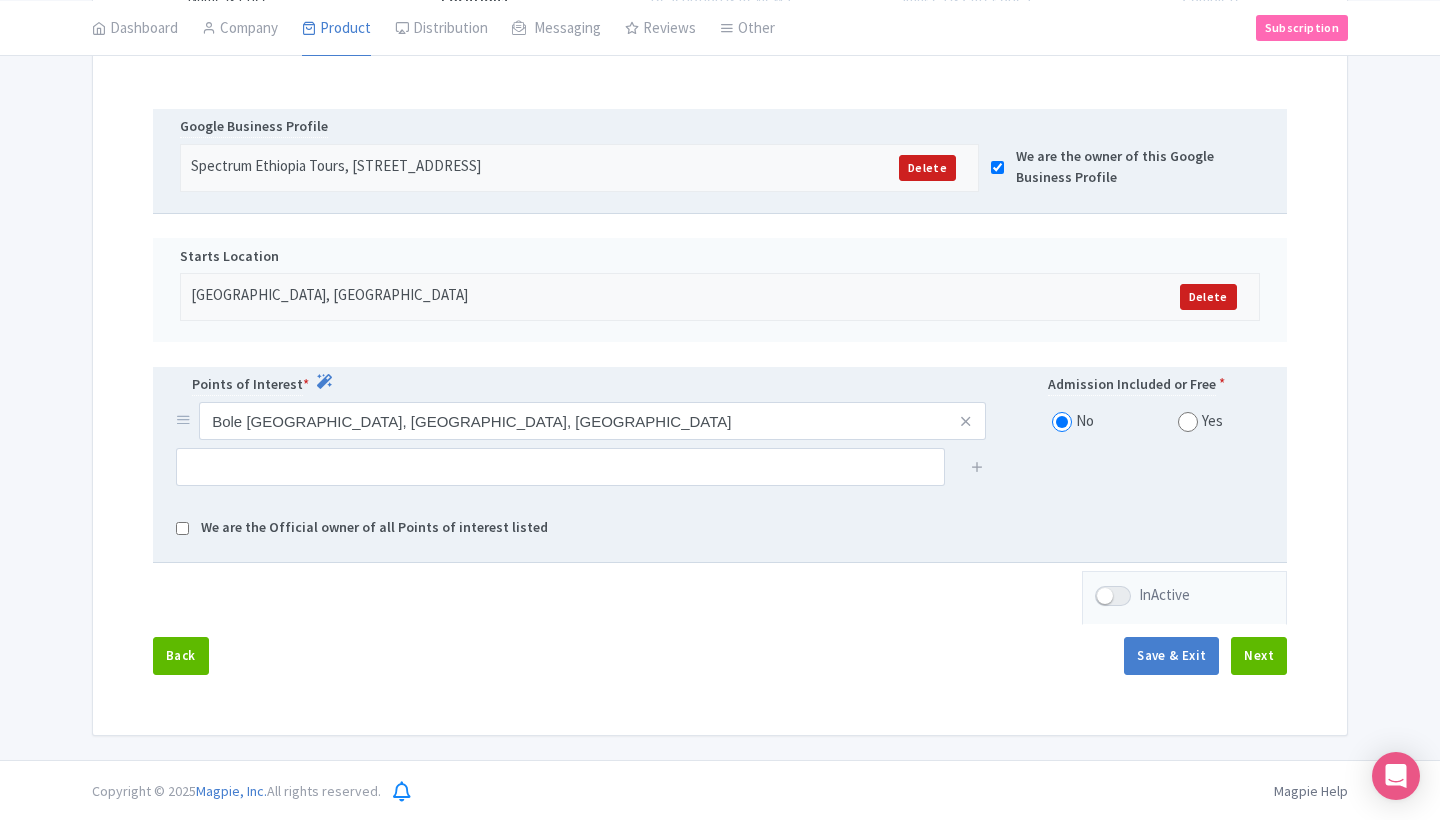 scroll, scrollTop: 394, scrollLeft: 0, axis: vertical 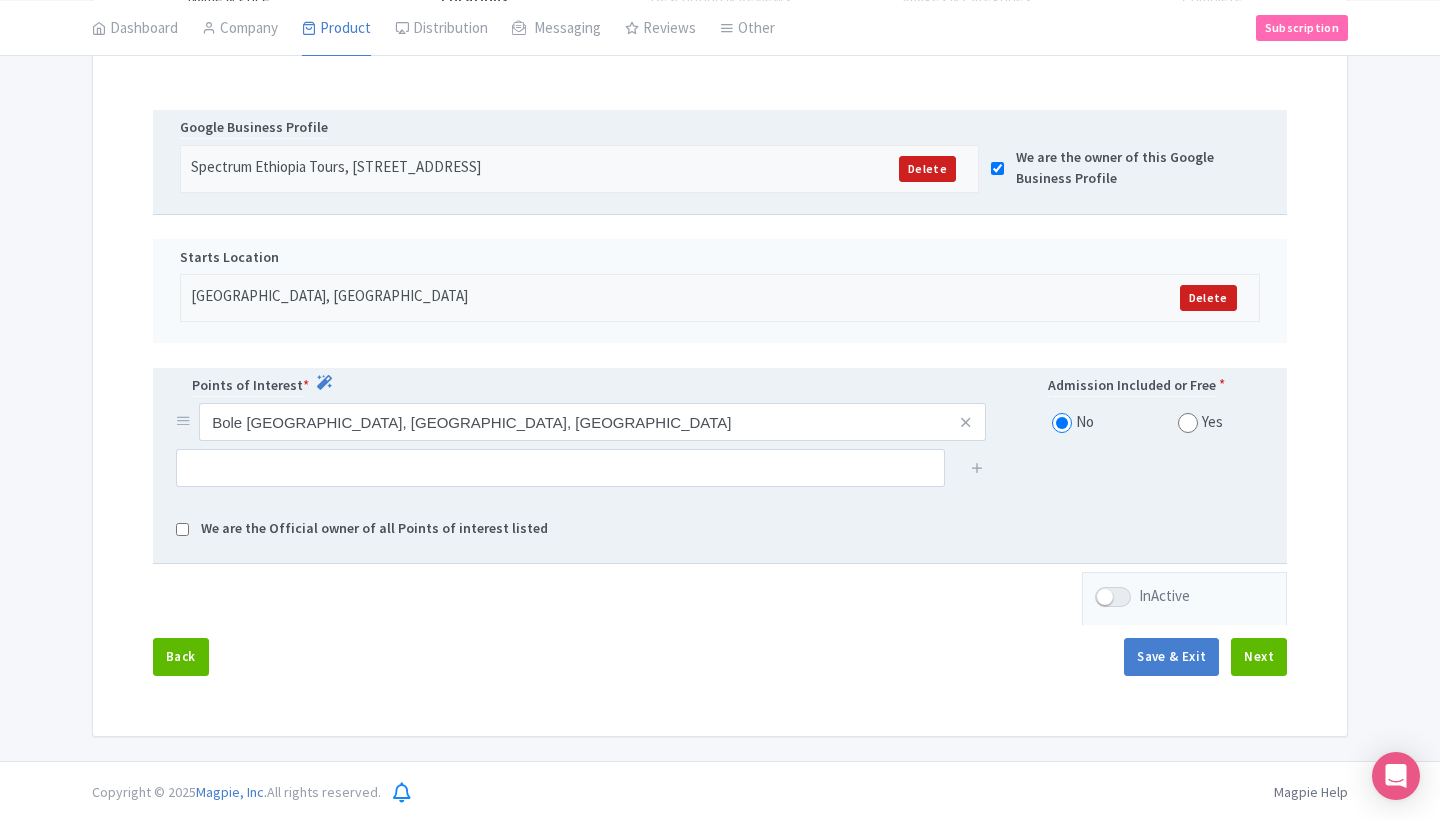 click at bounding box center (182, 529) 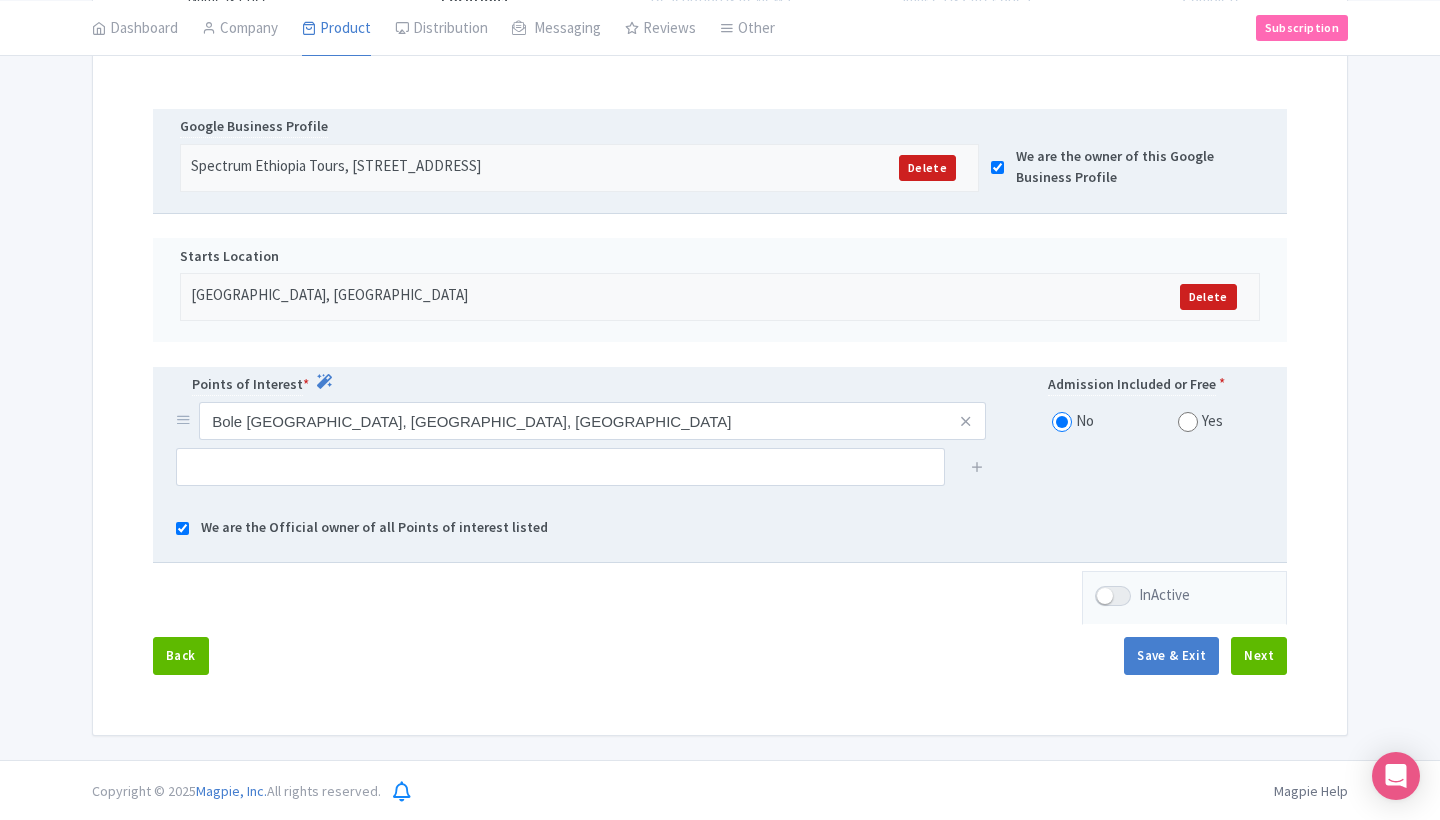 scroll, scrollTop: 394, scrollLeft: 0, axis: vertical 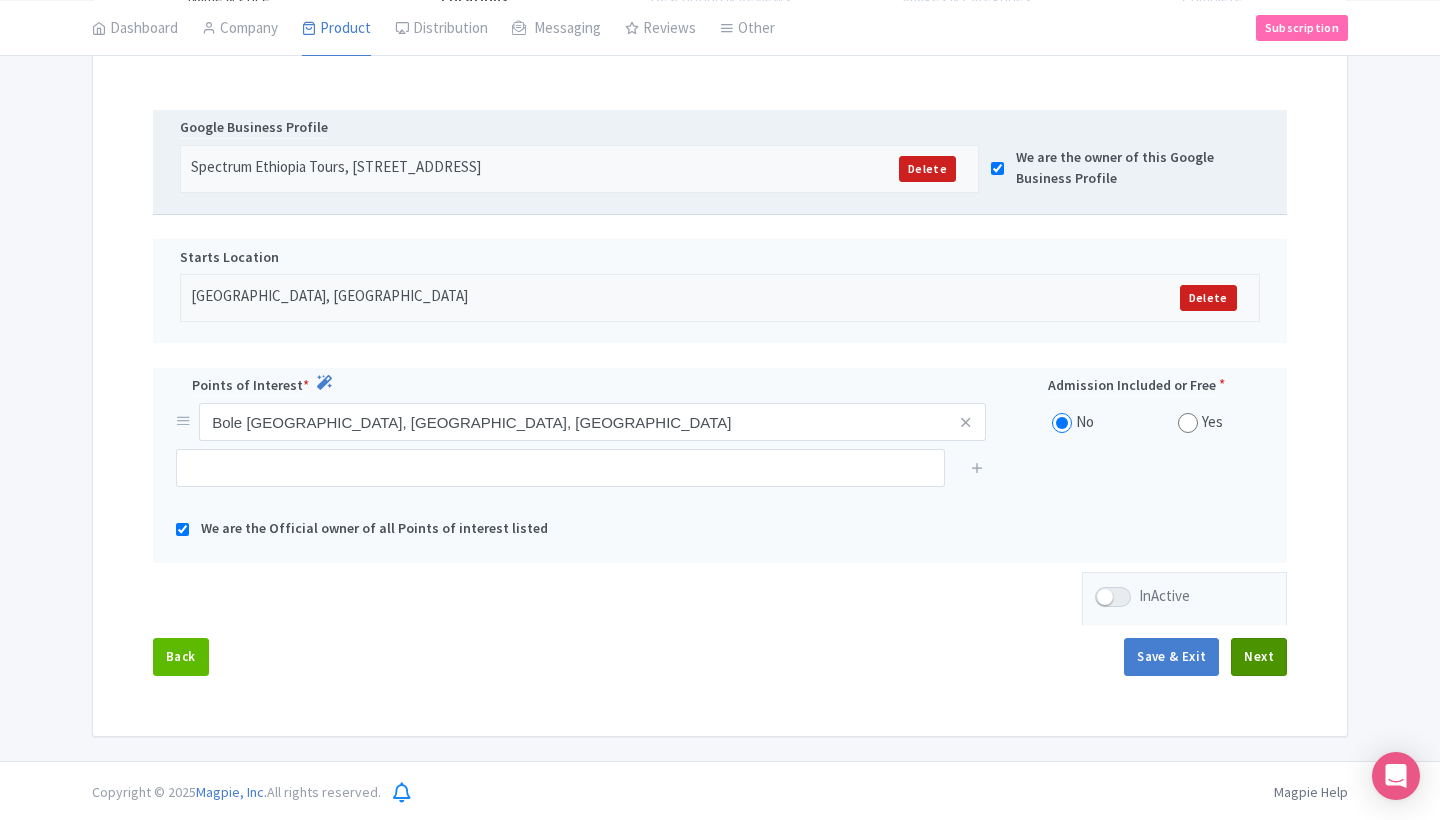 click on "Next" at bounding box center (1259, 657) 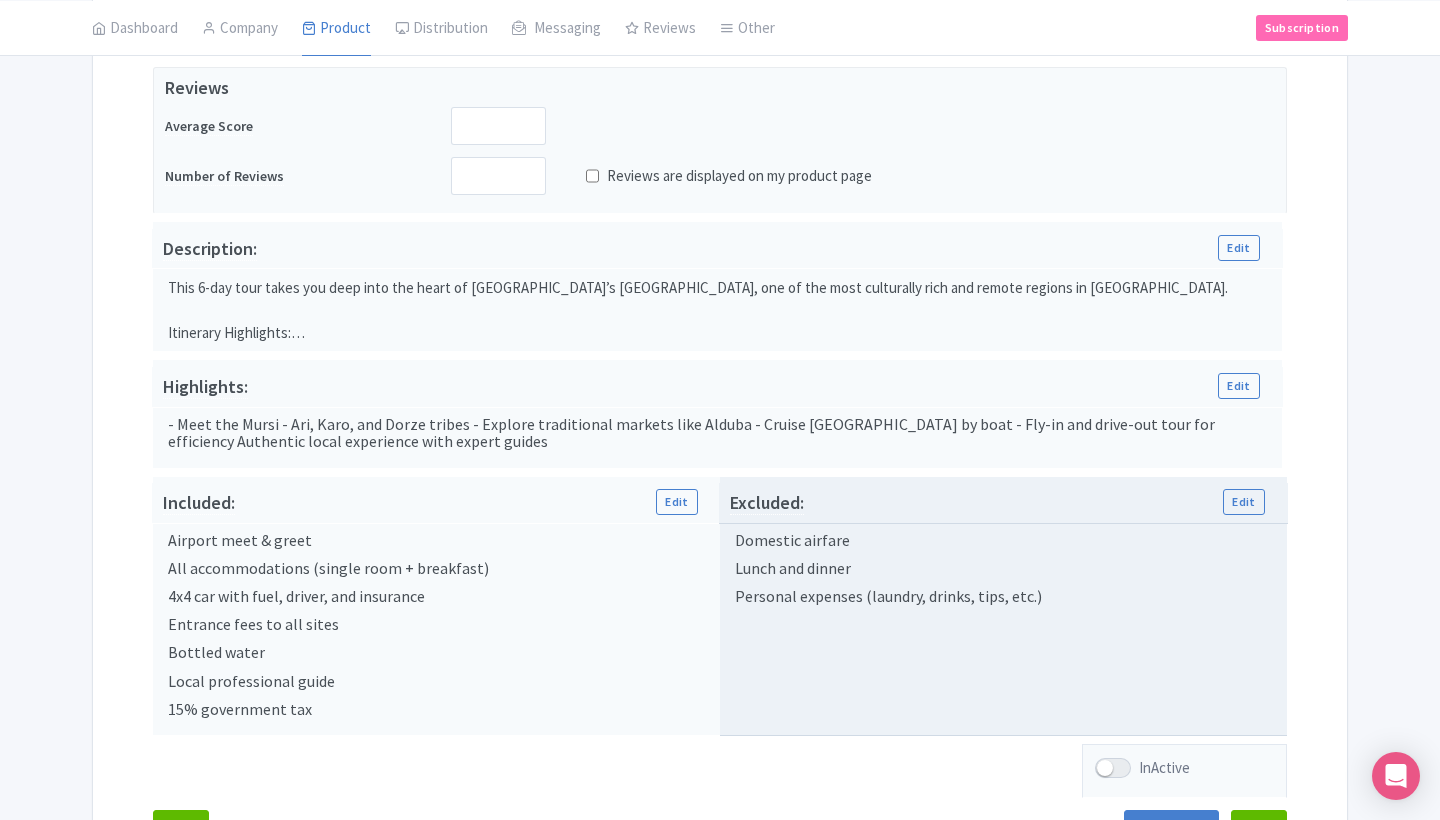 scroll, scrollTop: 439, scrollLeft: 0, axis: vertical 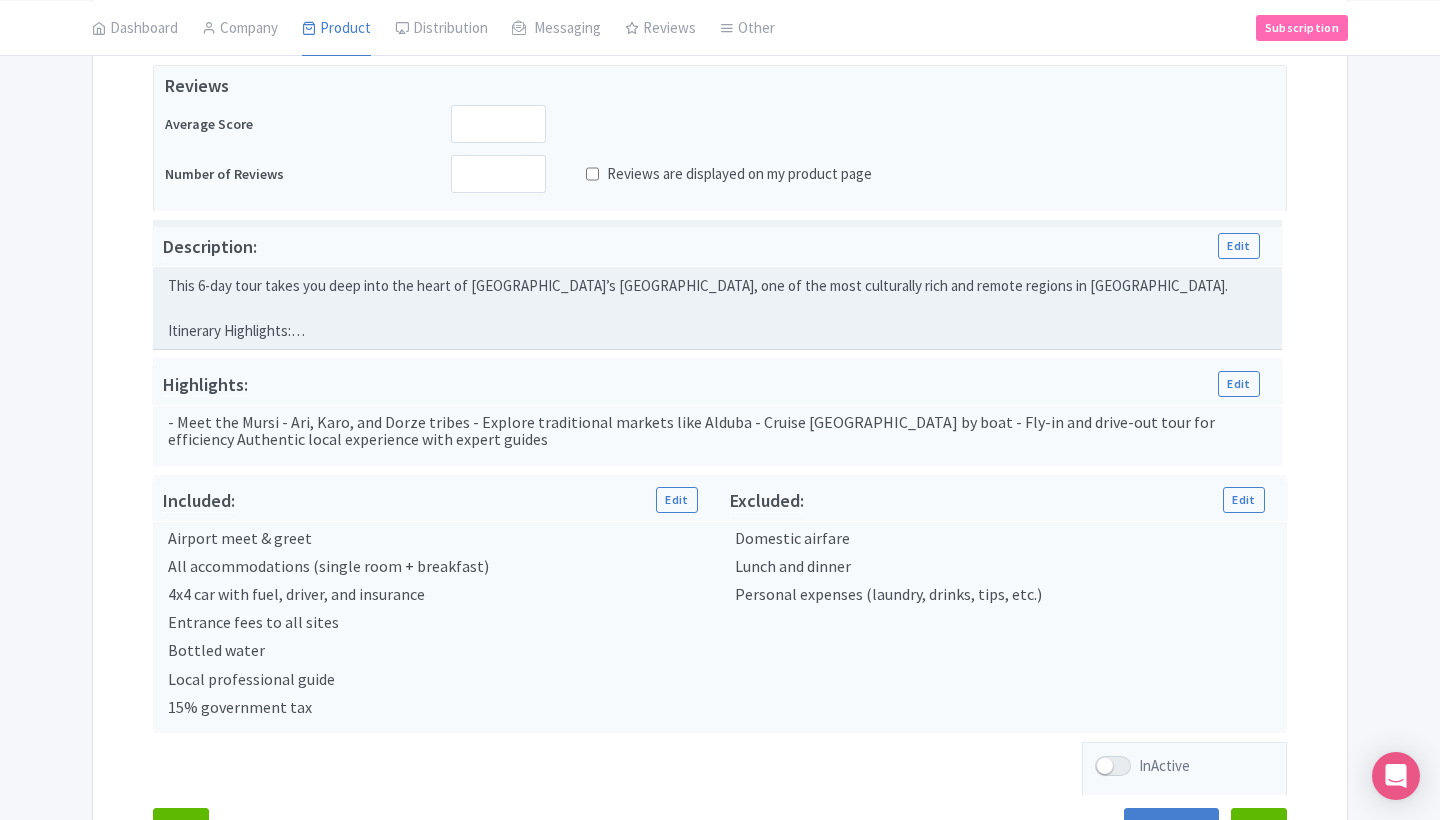 click on "This 6-day tour takes you deep into the heart of Ethiopia’s South Omo Valley, one of the most culturally rich and remote regions in Africa.  Itinerary Highlights:  • Day 1: Arrival in Addis Ababa – overnight at Andromeda Hotel • Day 2: Fly to Jinka – visit Yetnebersh Ari Village – overnight at Jinka Resort • Day 3: Visit Mursi tribe, explore Alduba Market – drive to Turmi – overnight at Buska Lodge • Day 4: Excursion to Karo Village, visit Dorze people – overnight in Arba Minch • Day 5: Boat trip on Lake Chamo – fly back to Addis • Day 6: Departure Enjoy guided village visits, scenic drives, cultural markets, and lakeside views, all in the comfort of private vehicles with expert local guides." at bounding box center [719, 309] 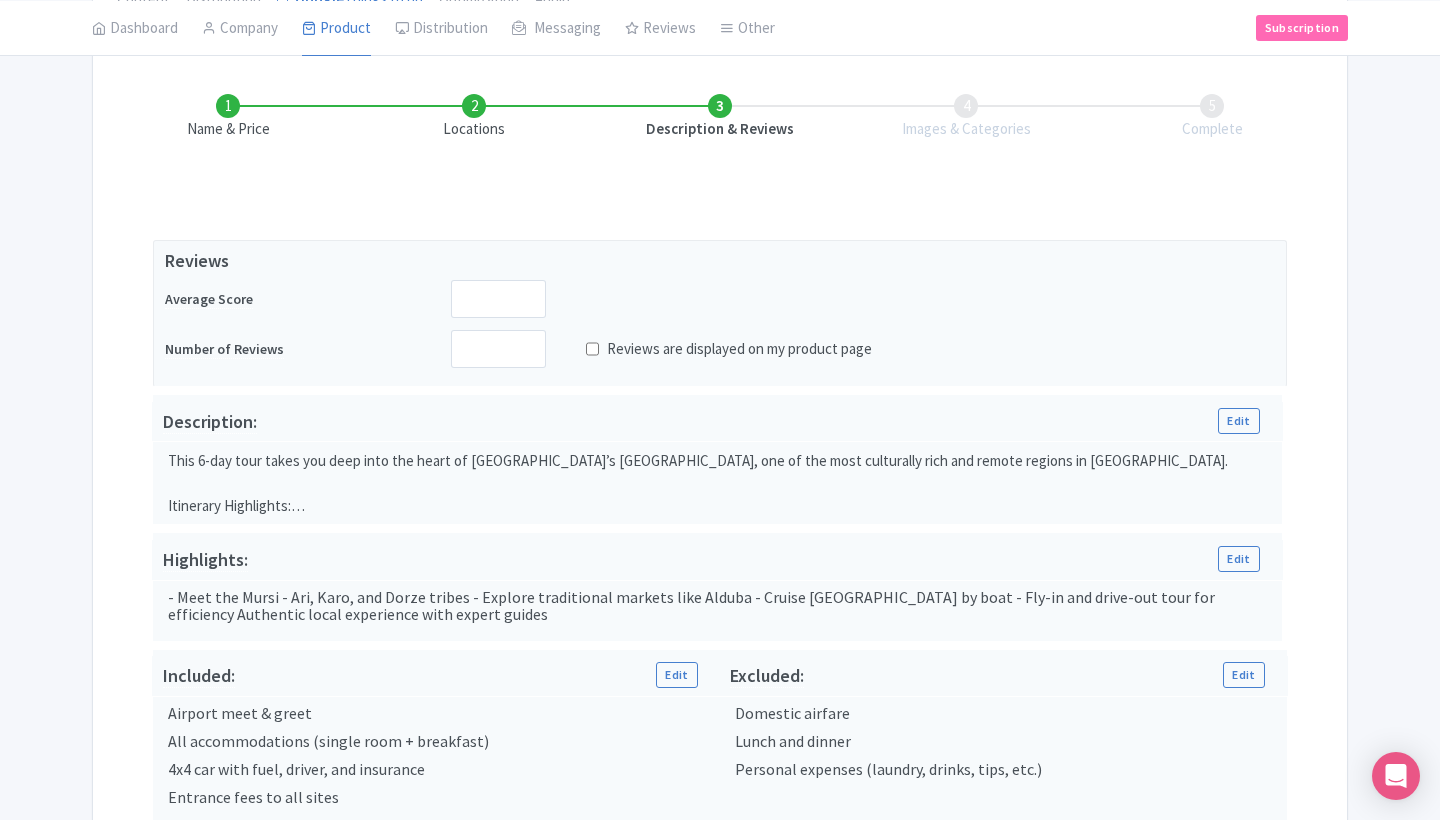 scroll, scrollTop: 261, scrollLeft: 0, axis: vertical 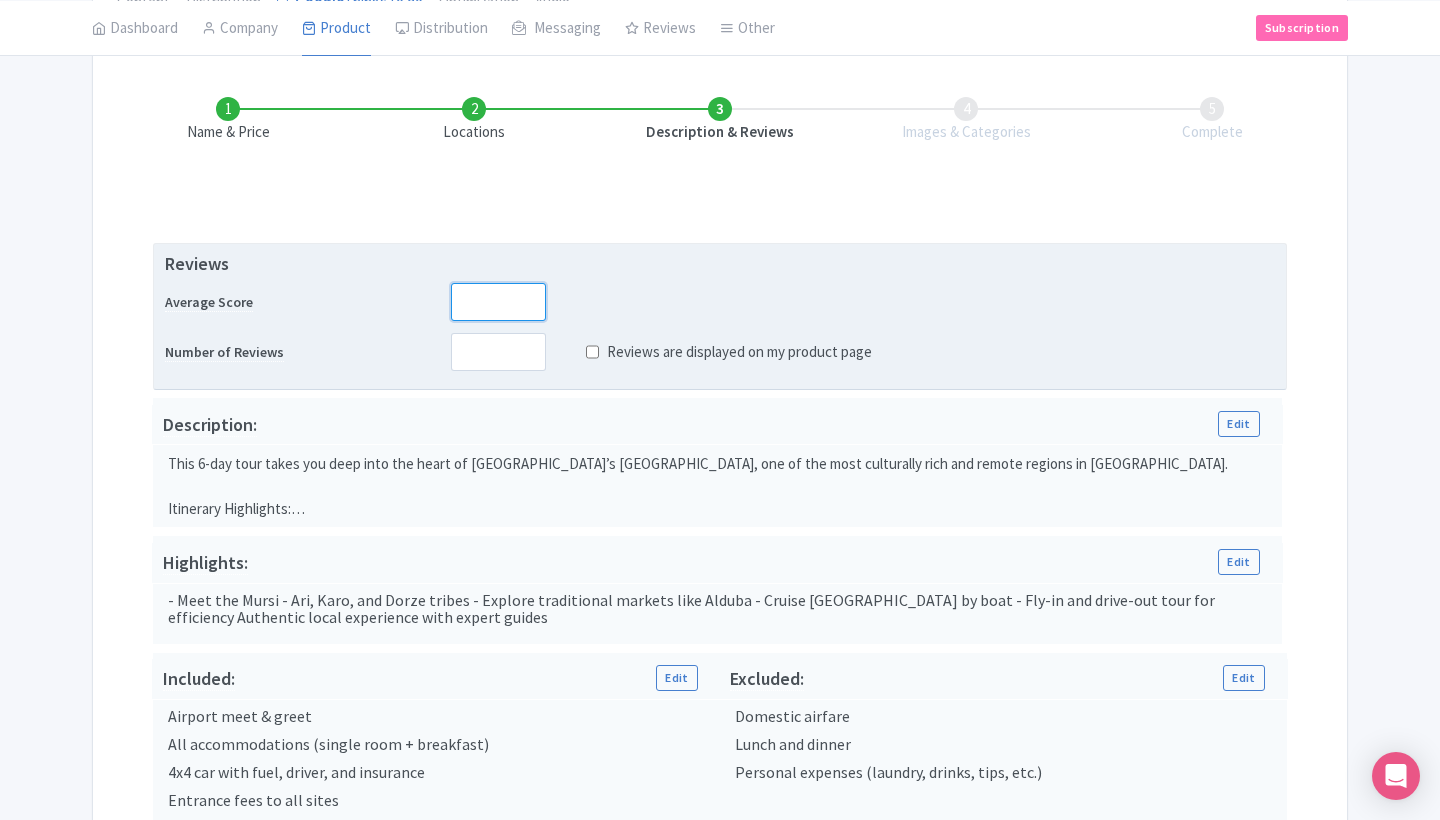 type on "1" 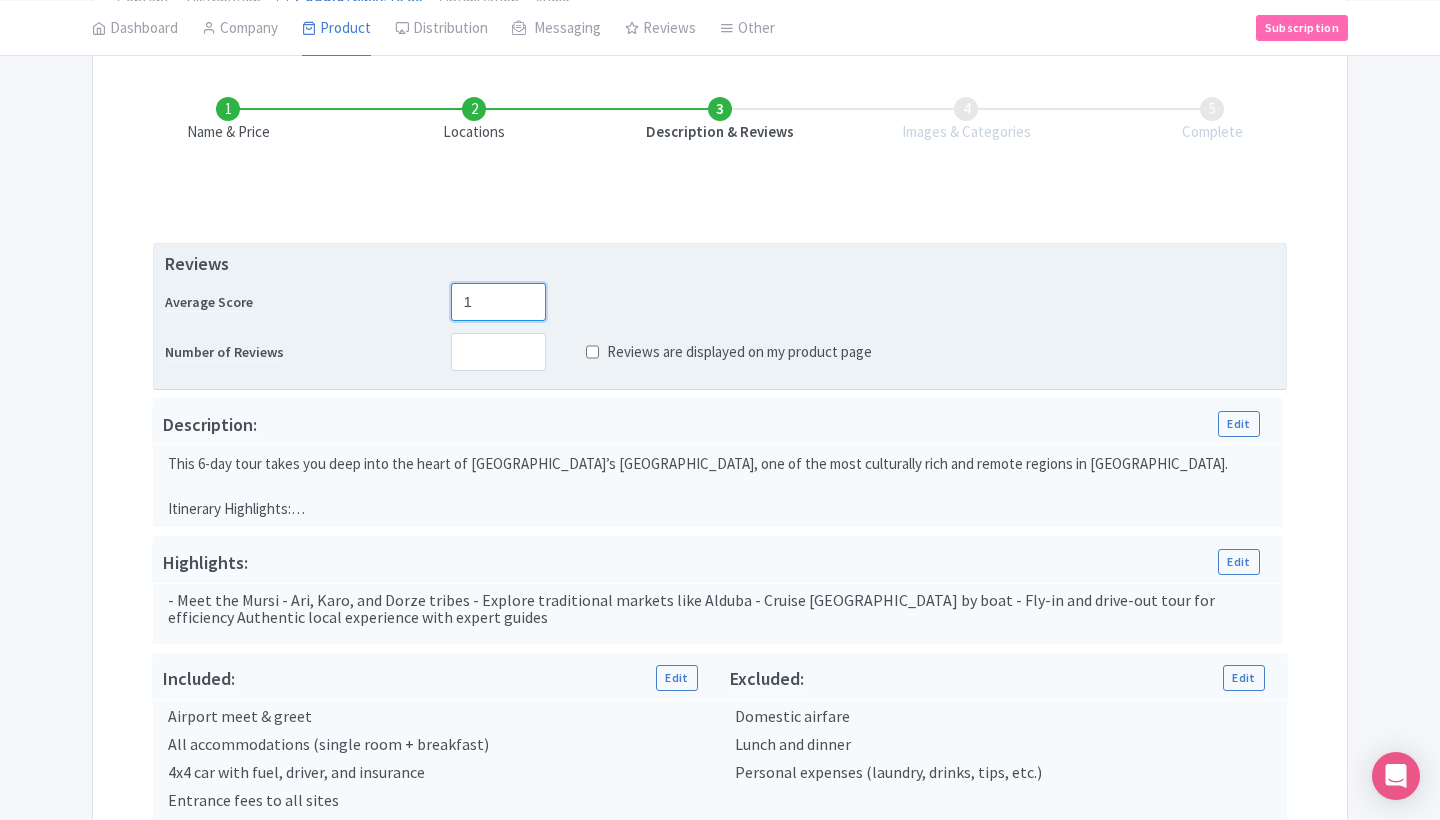 click on "1" at bounding box center (498, 302) 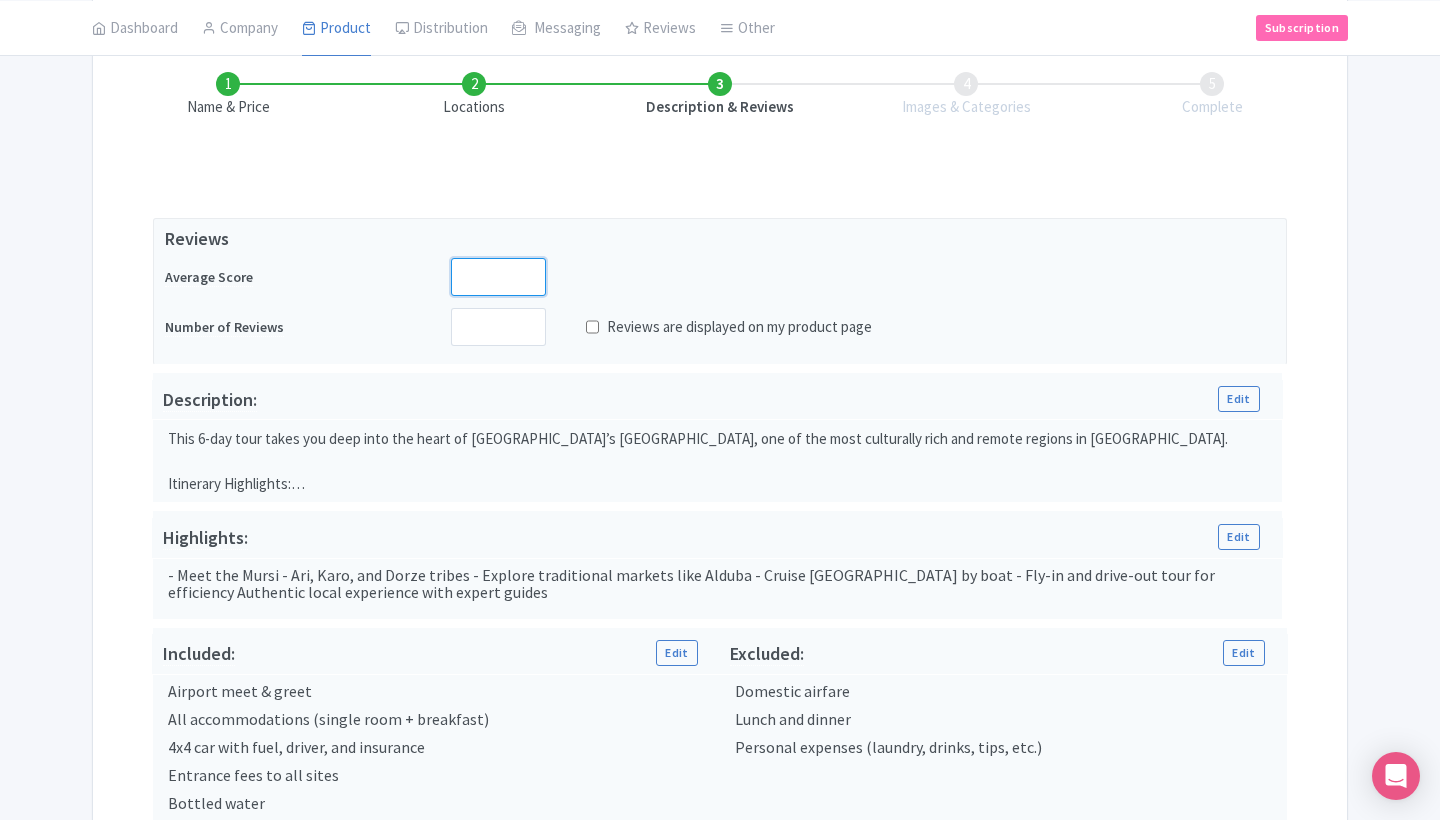 scroll, scrollTop: 334, scrollLeft: 0, axis: vertical 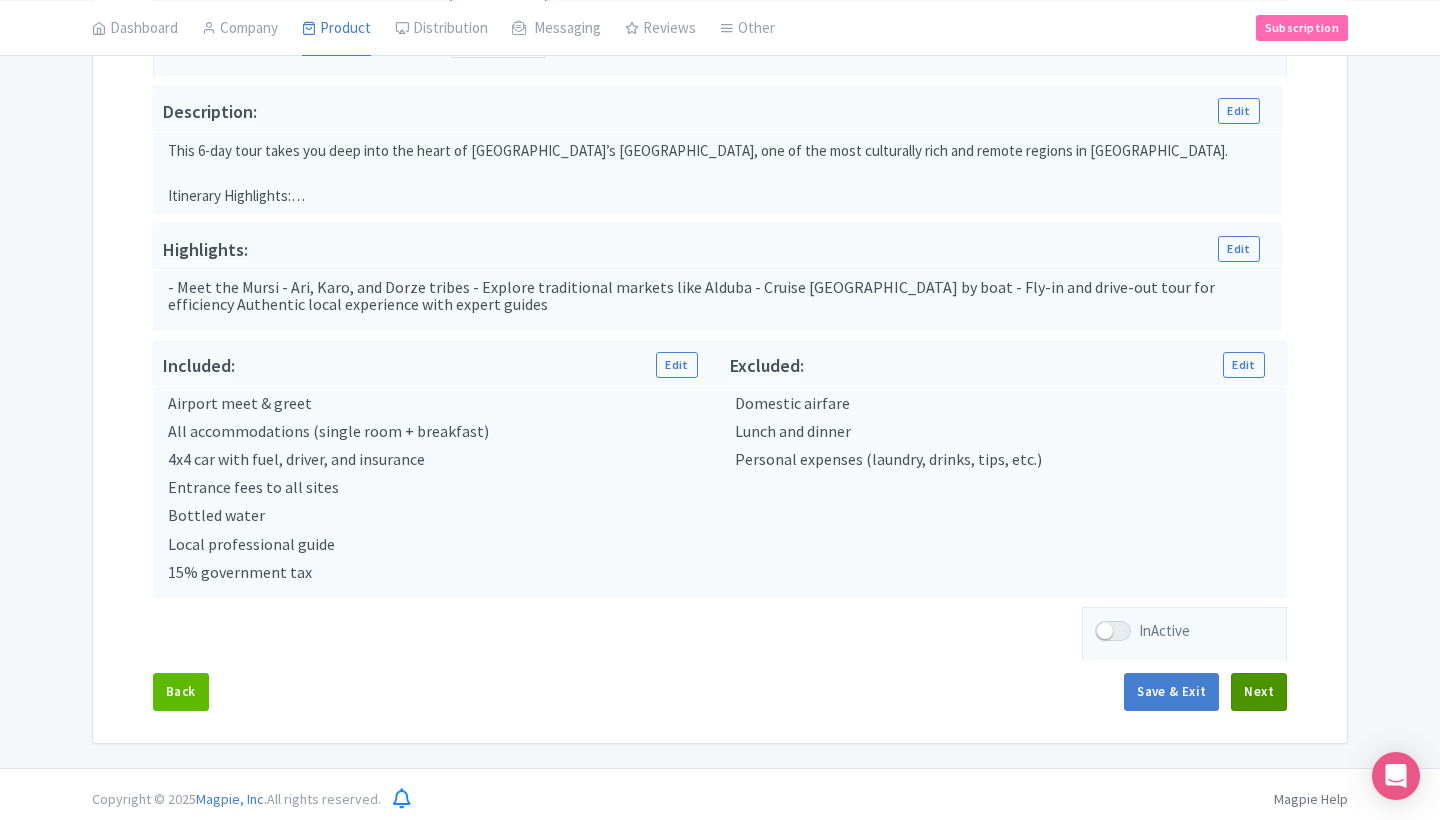 type 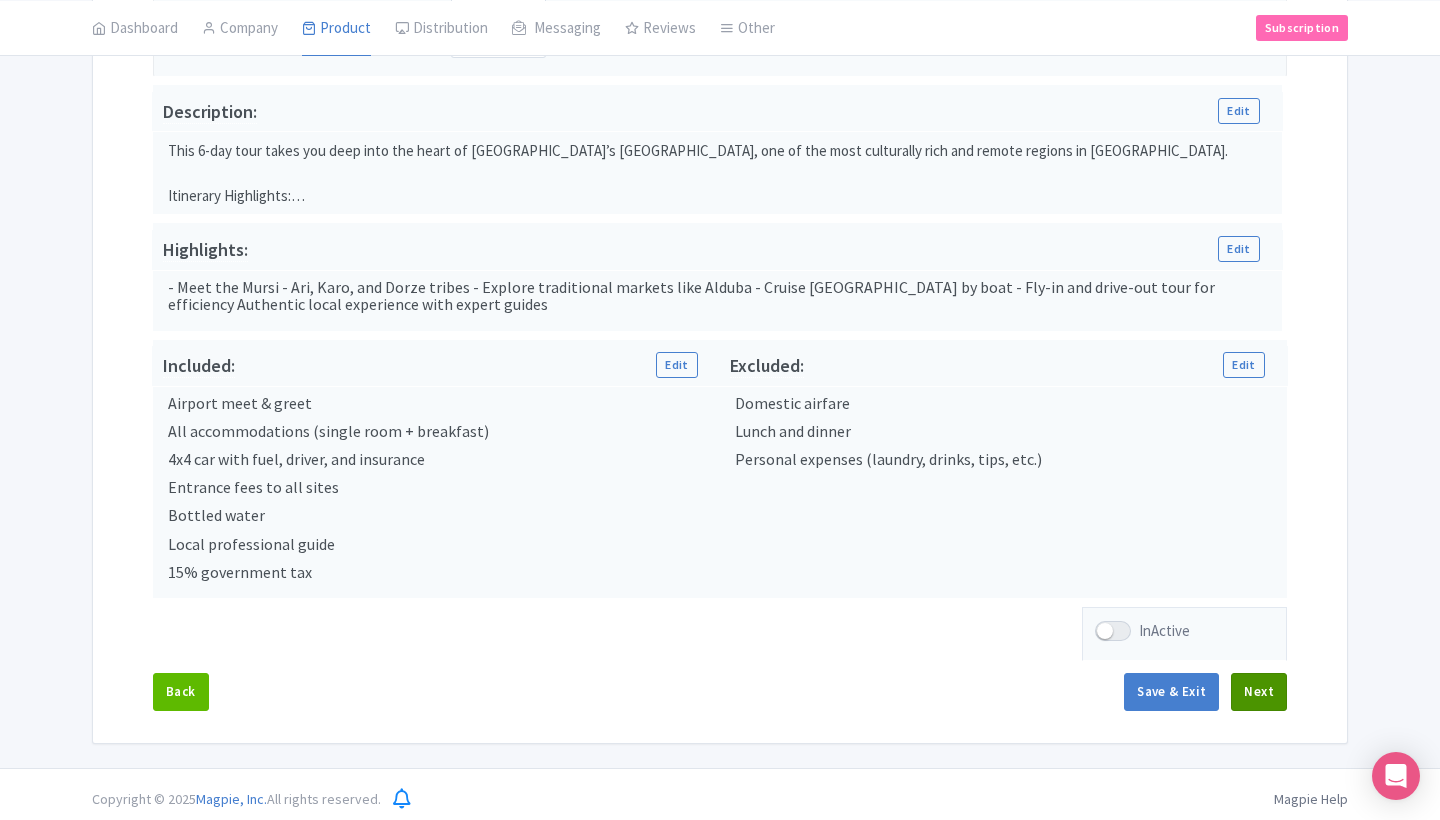 click on "Next" at bounding box center (1259, 692) 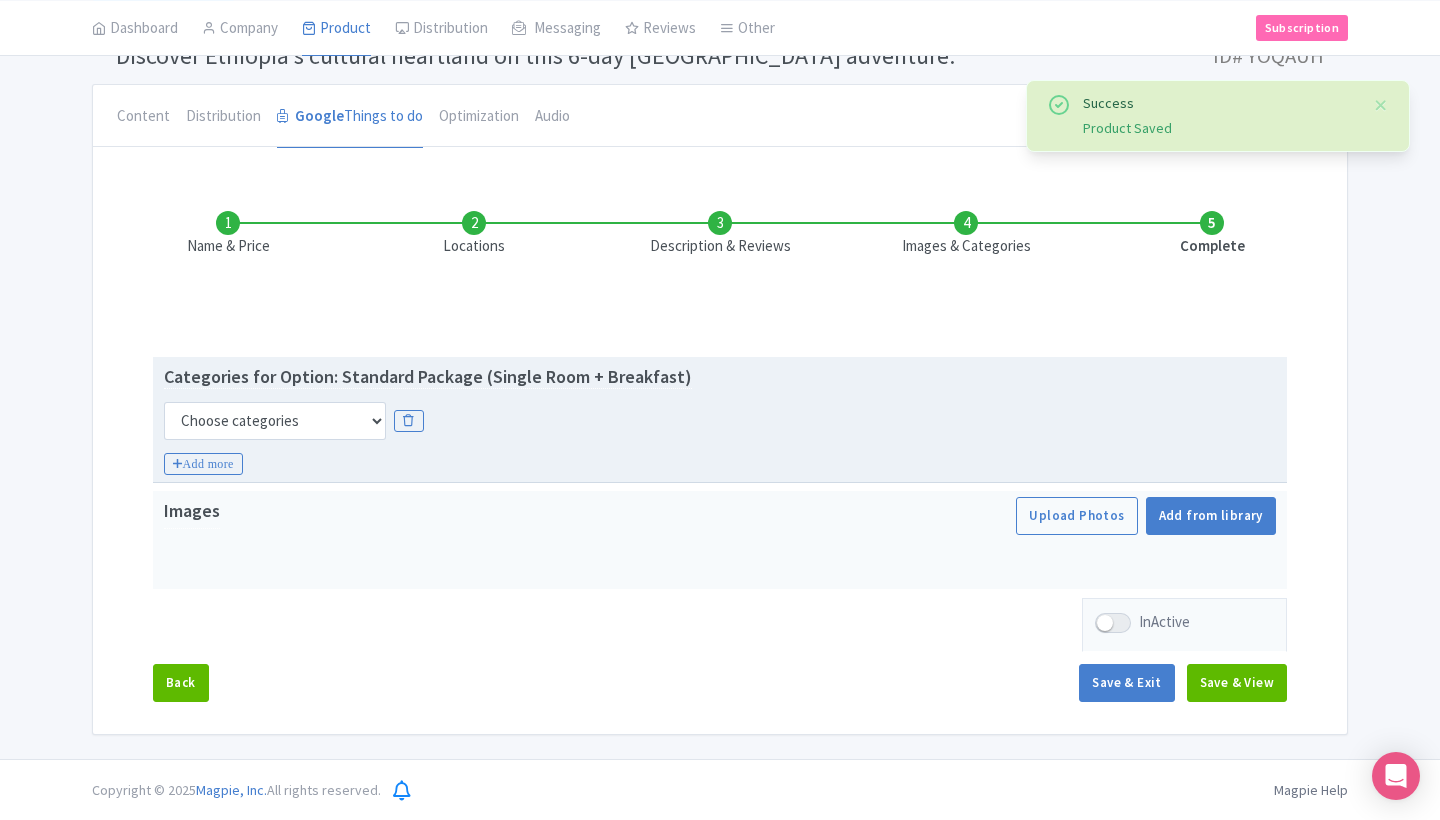scroll, scrollTop: 145, scrollLeft: 0, axis: vertical 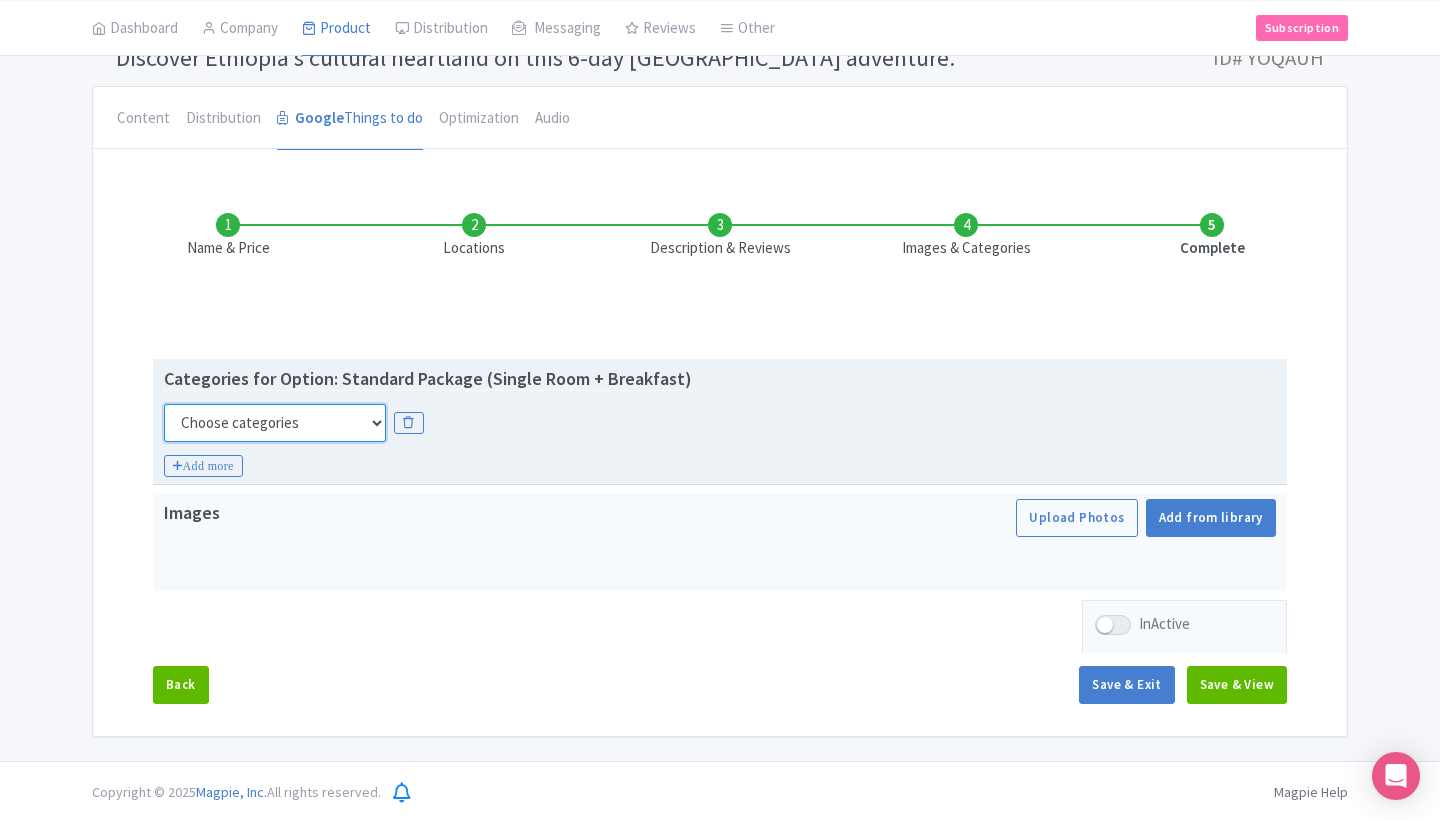 select on "guided-tours" 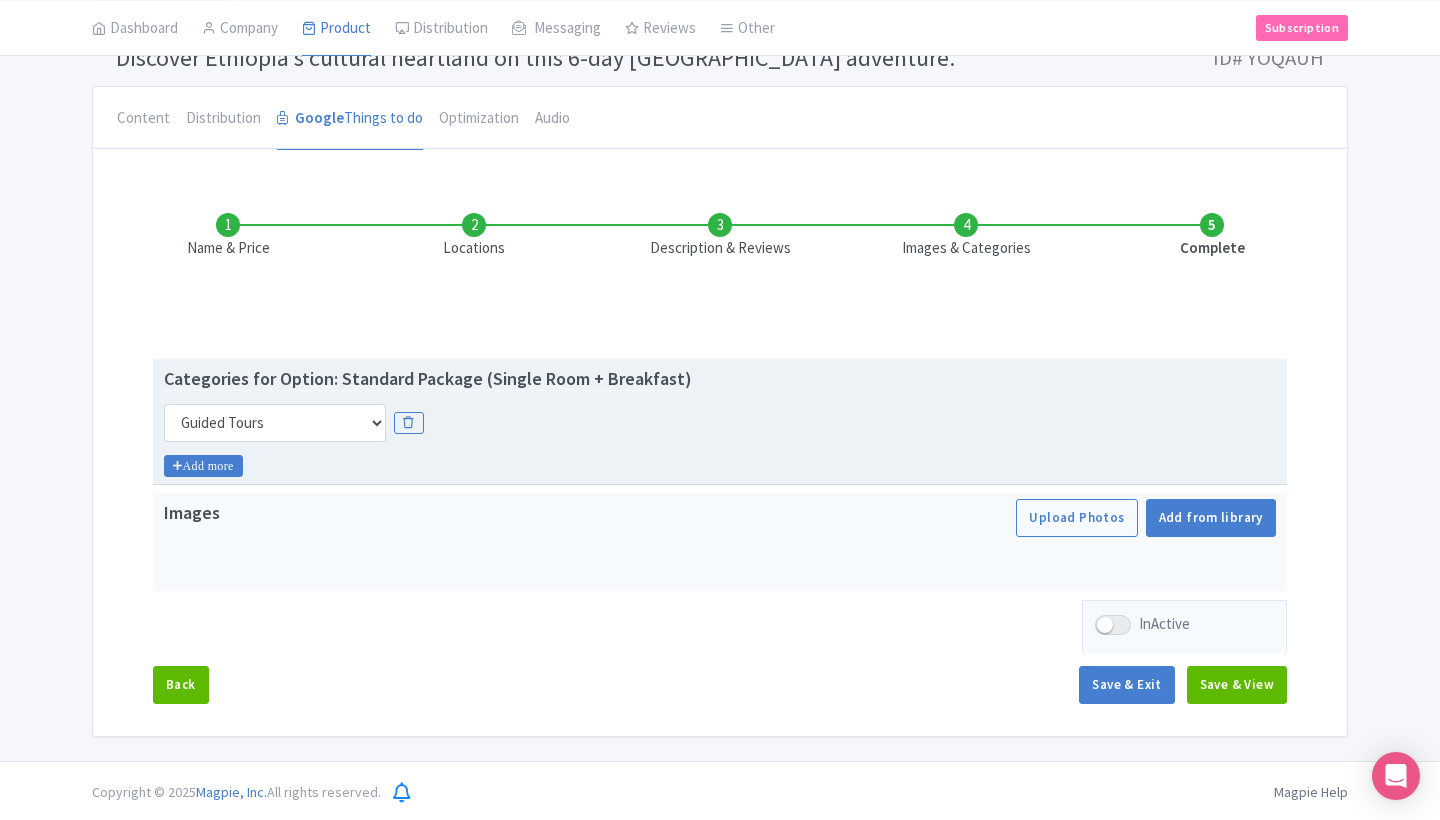 click on "Add more" at bounding box center (203, 466) 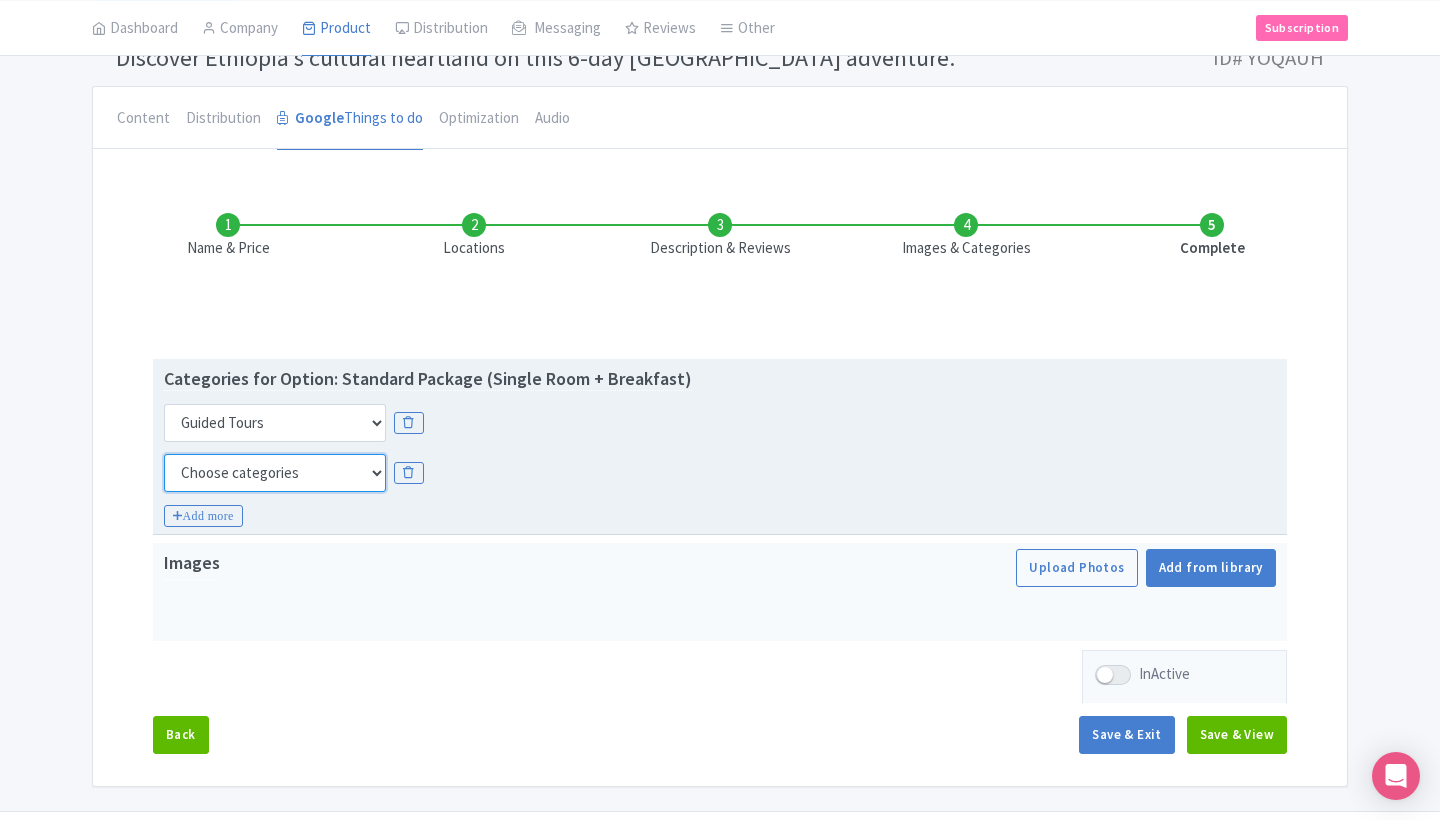 select on "history" 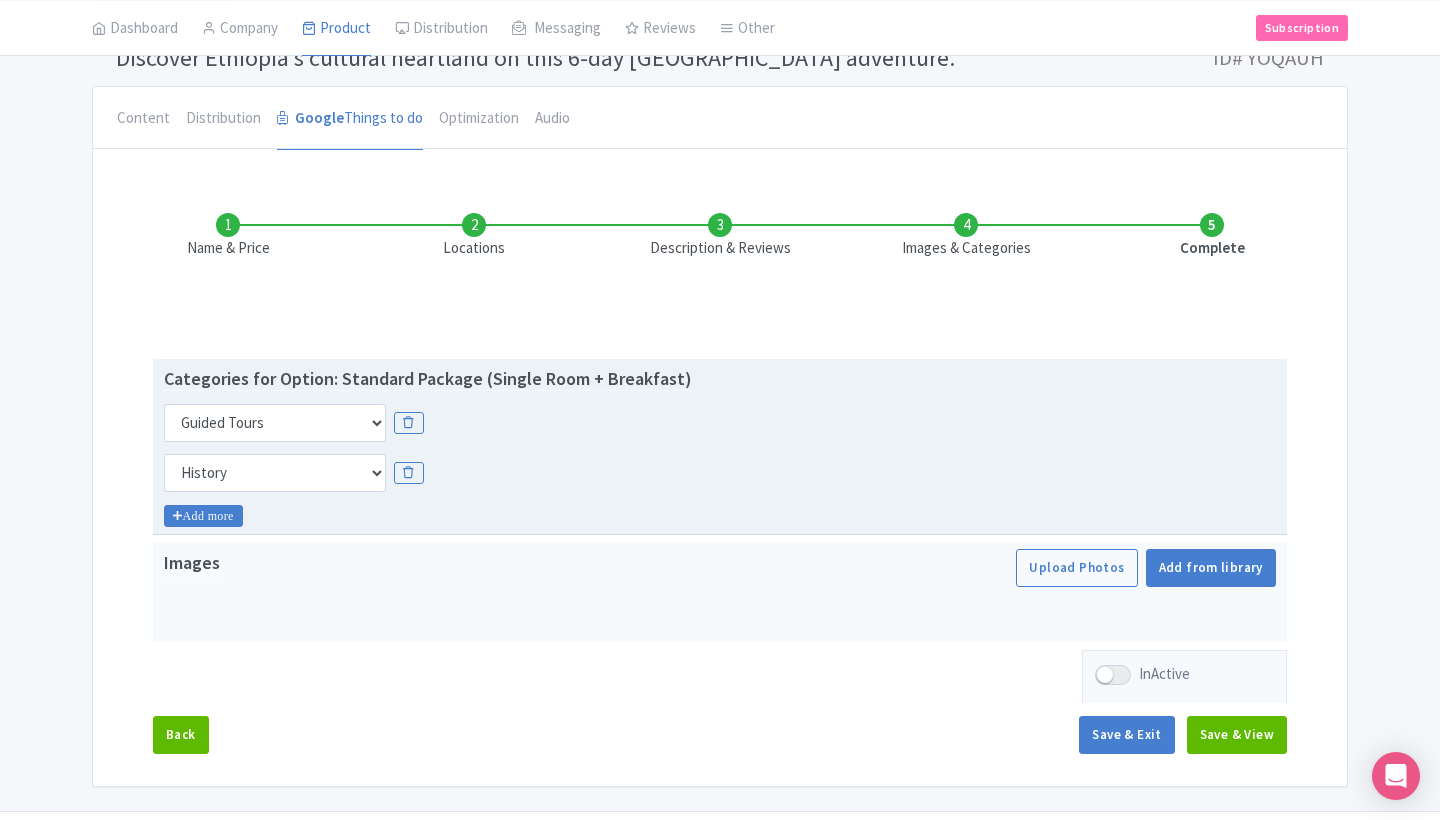 click on "Add more" at bounding box center (203, 516) 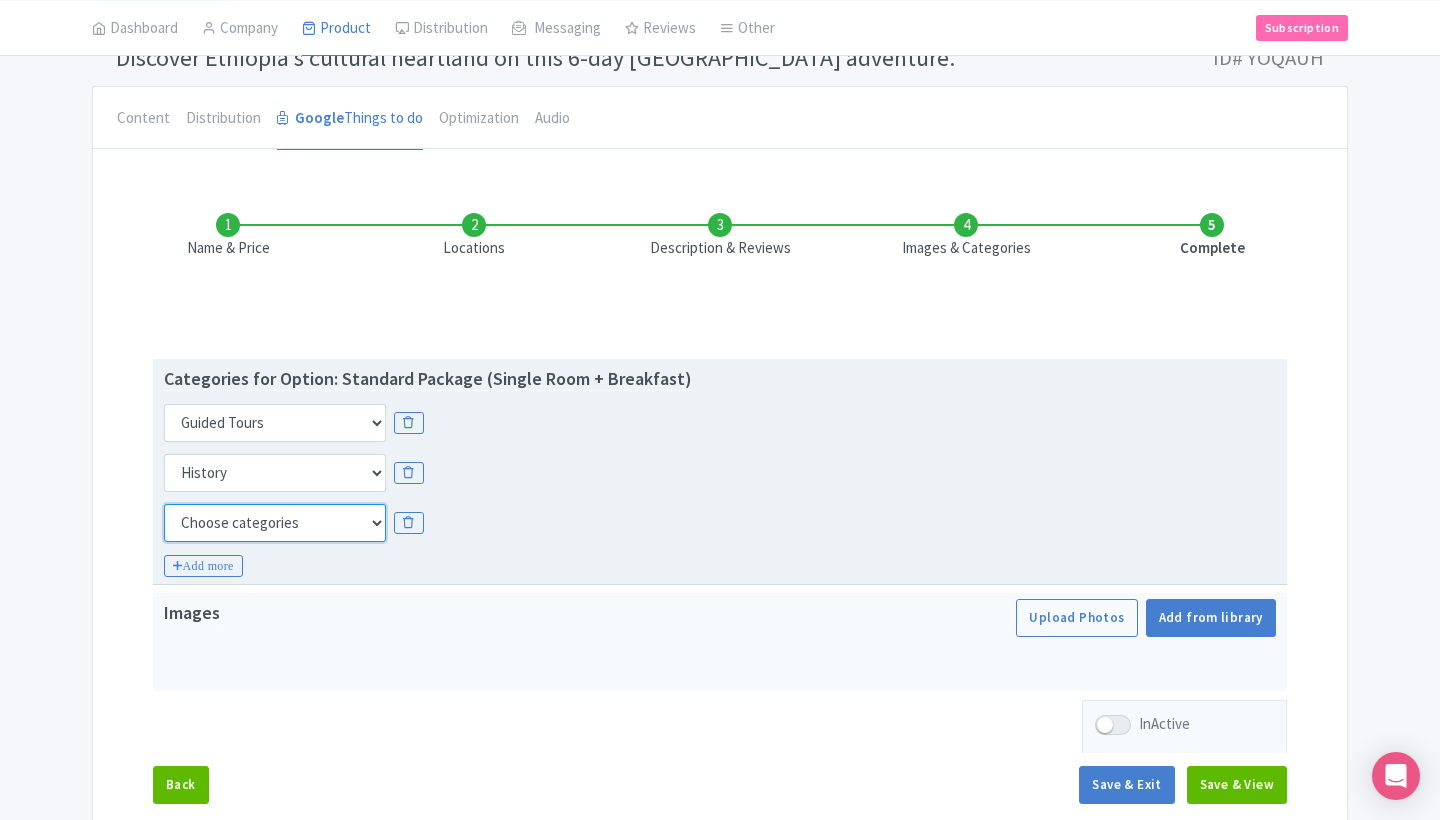 select on "family-friendly" 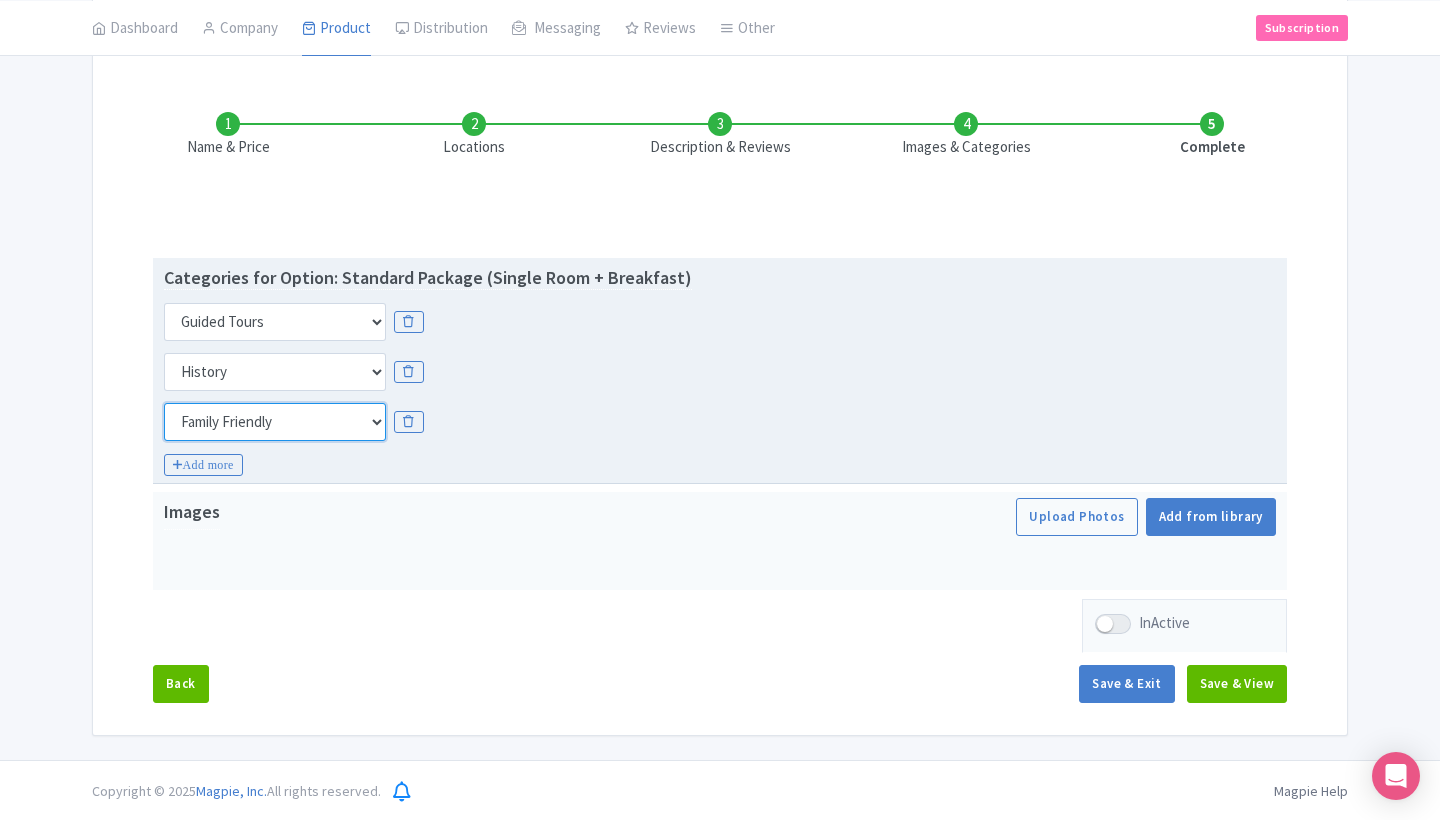 scroll, scrollTop: 245, scrollLeft: 0, axis: vertical 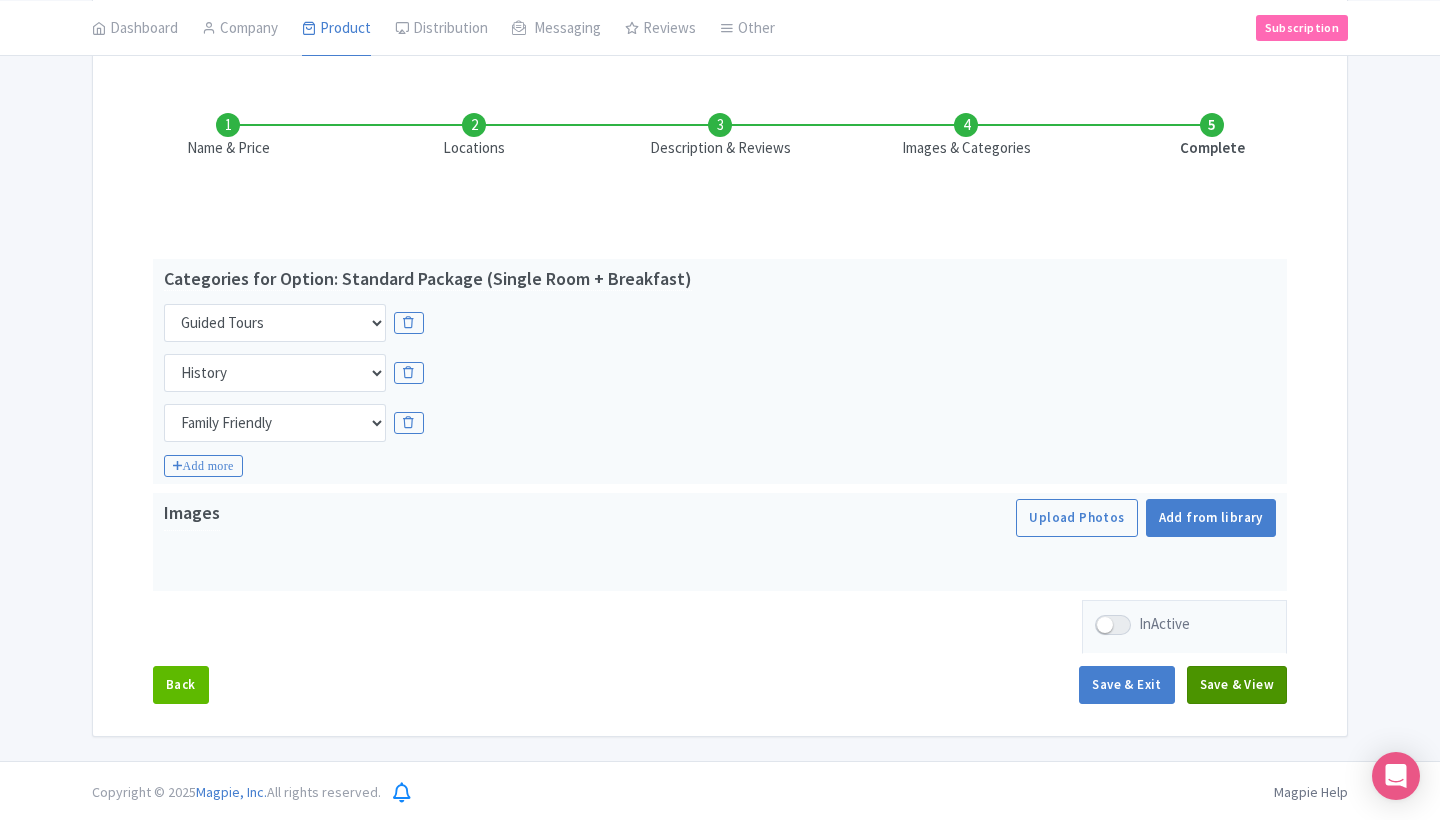 click on "Save & View" at bounding box center (1237, 685) 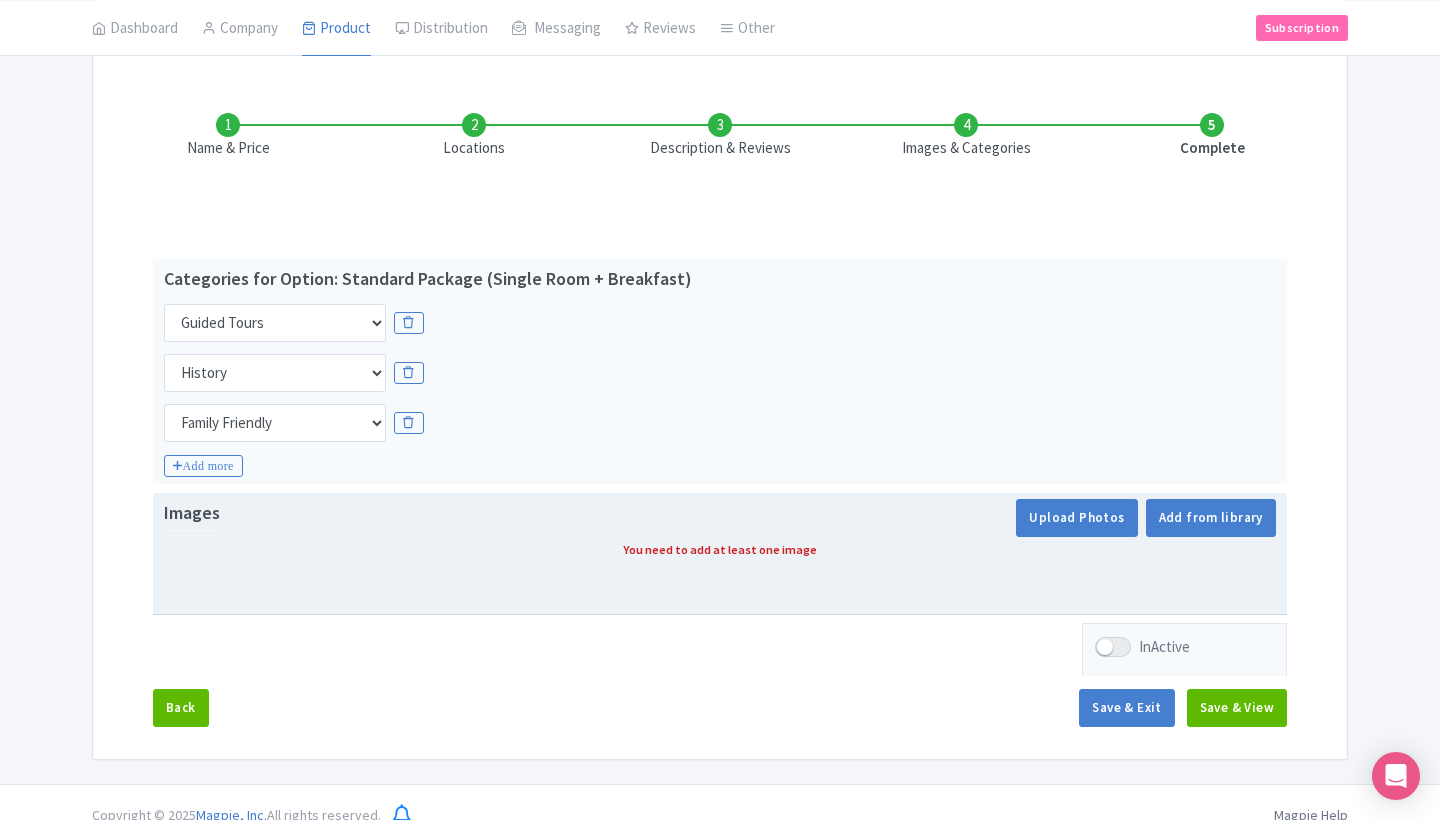 click on "Upload Photos" at bounding box center (1076, 518) 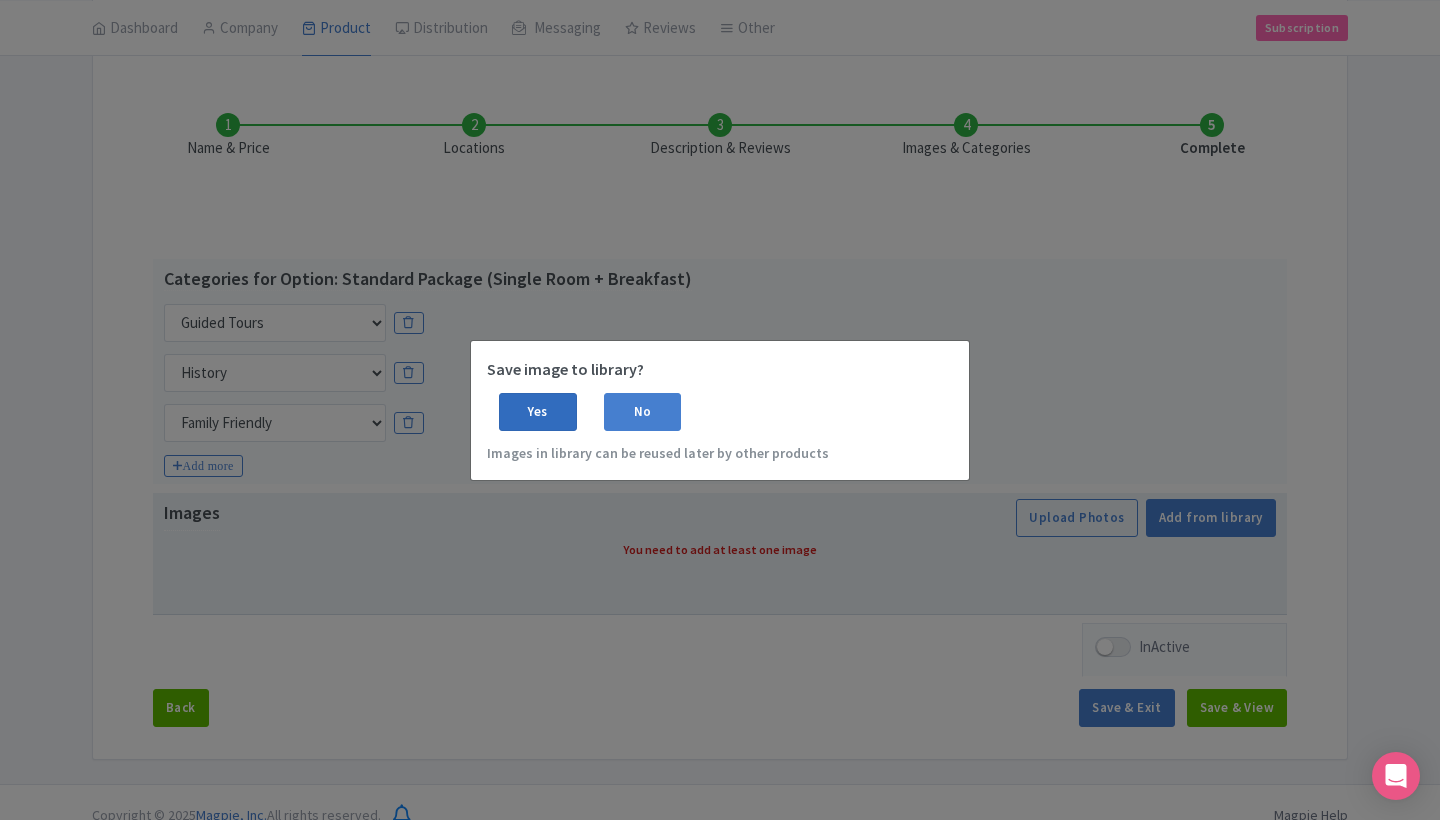 click on "Yes" at bounding box center [538, 412] 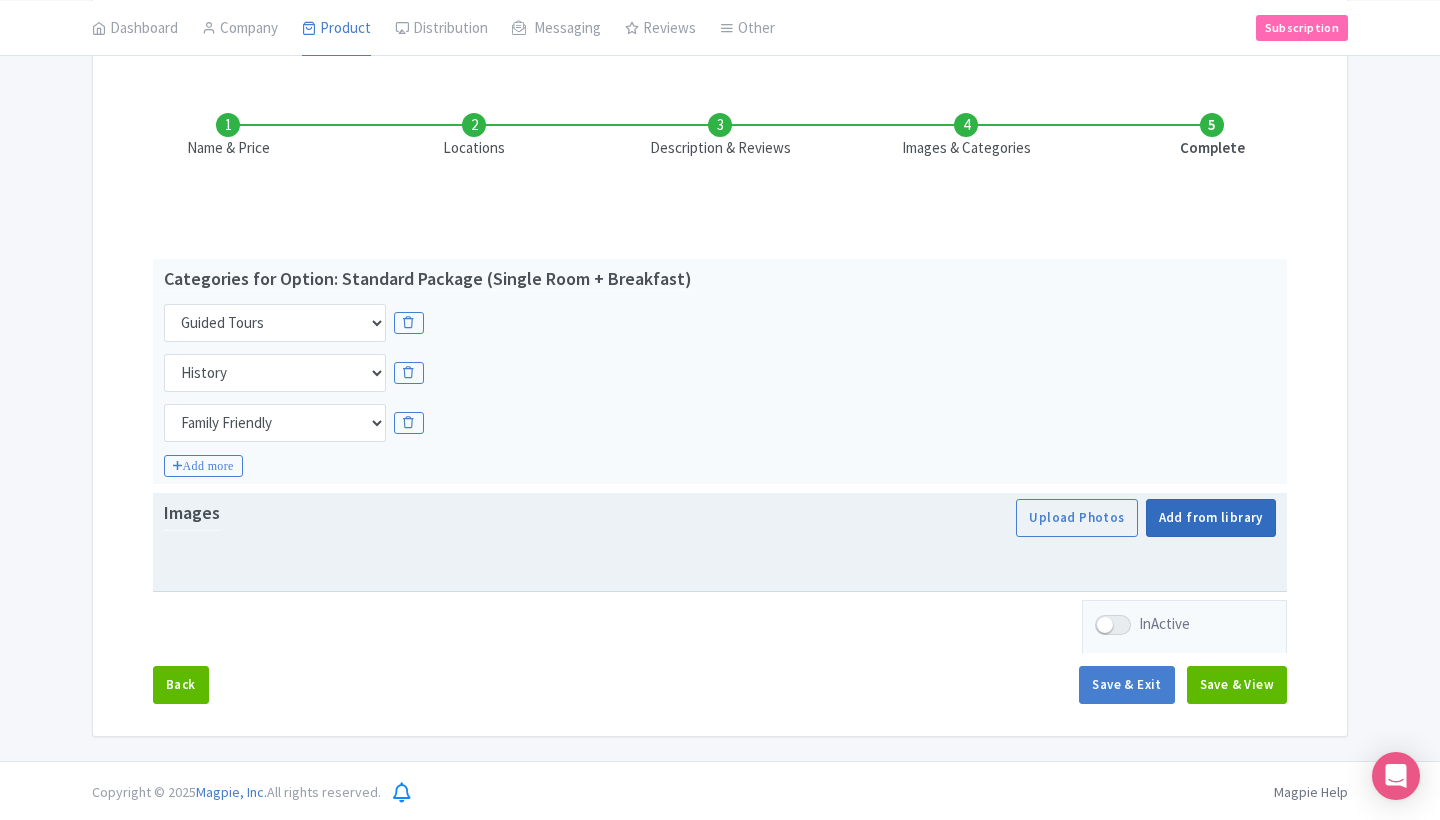 click on "Add from library" at bounding box center (1211, 518) 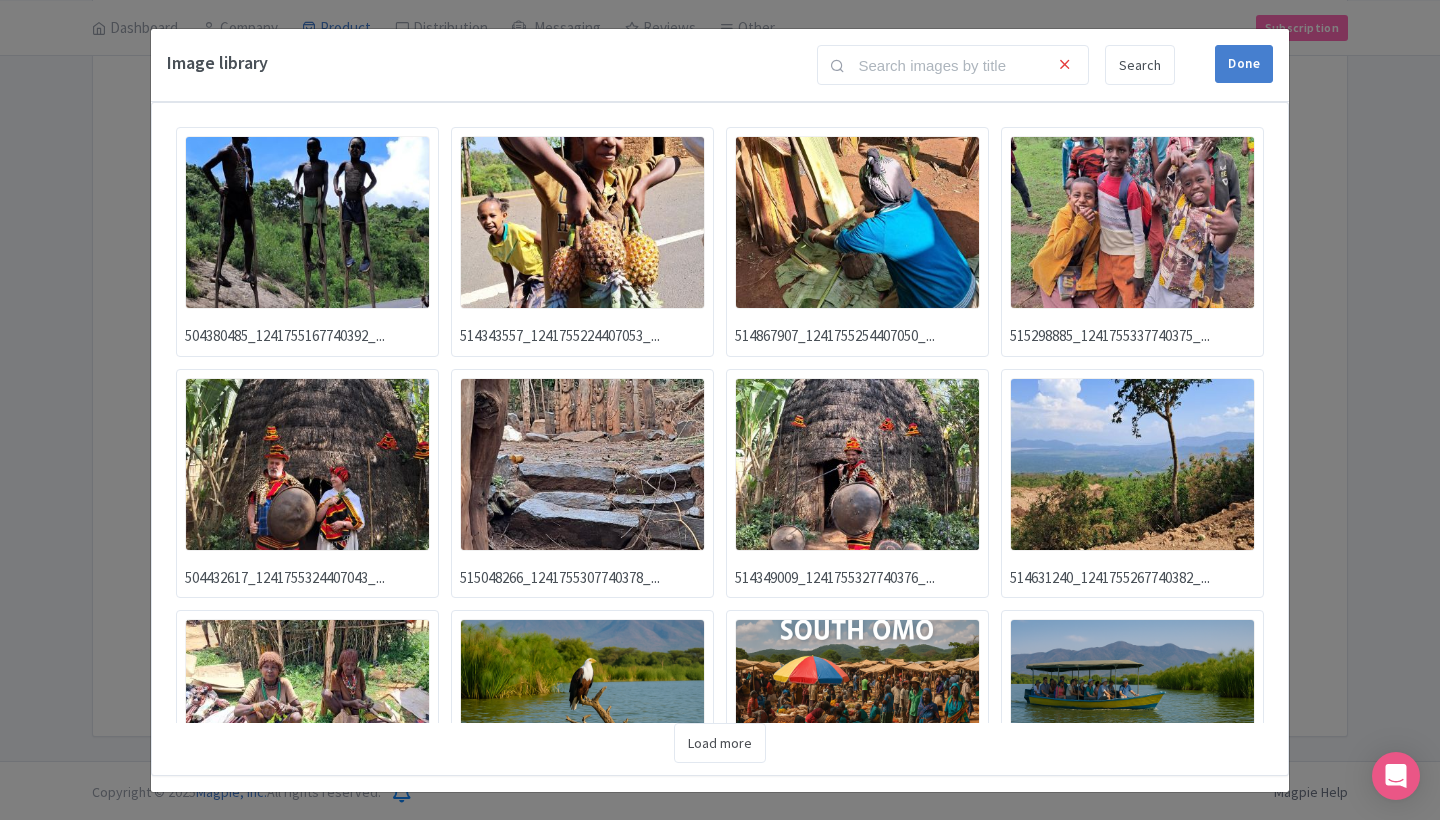 click at bounding box center [307, 222] 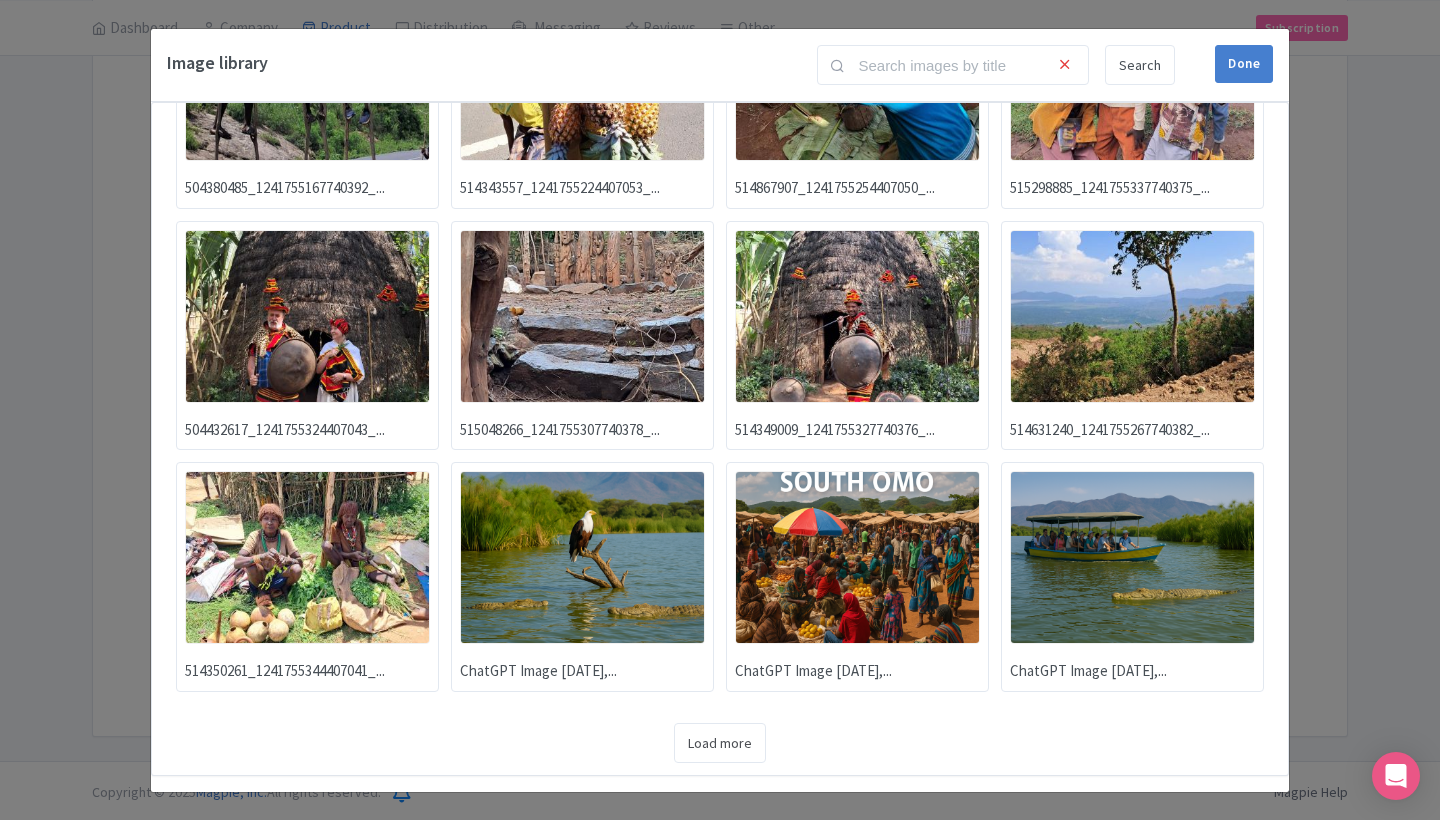 scroll, scrollTop: 147, scrollLeft: 0, axis: vertical 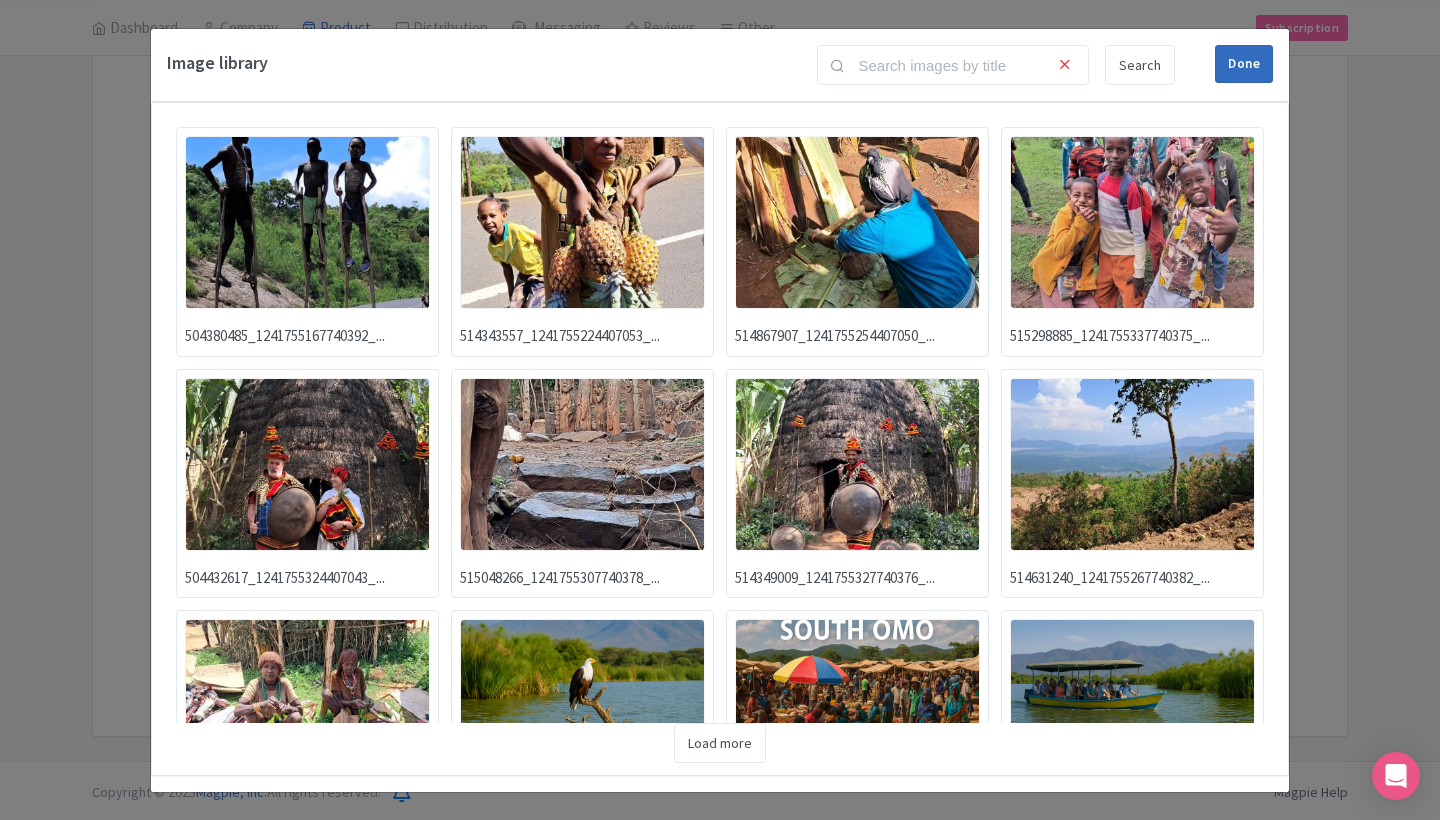 click on "Done" at bounding box center (1244, 64) 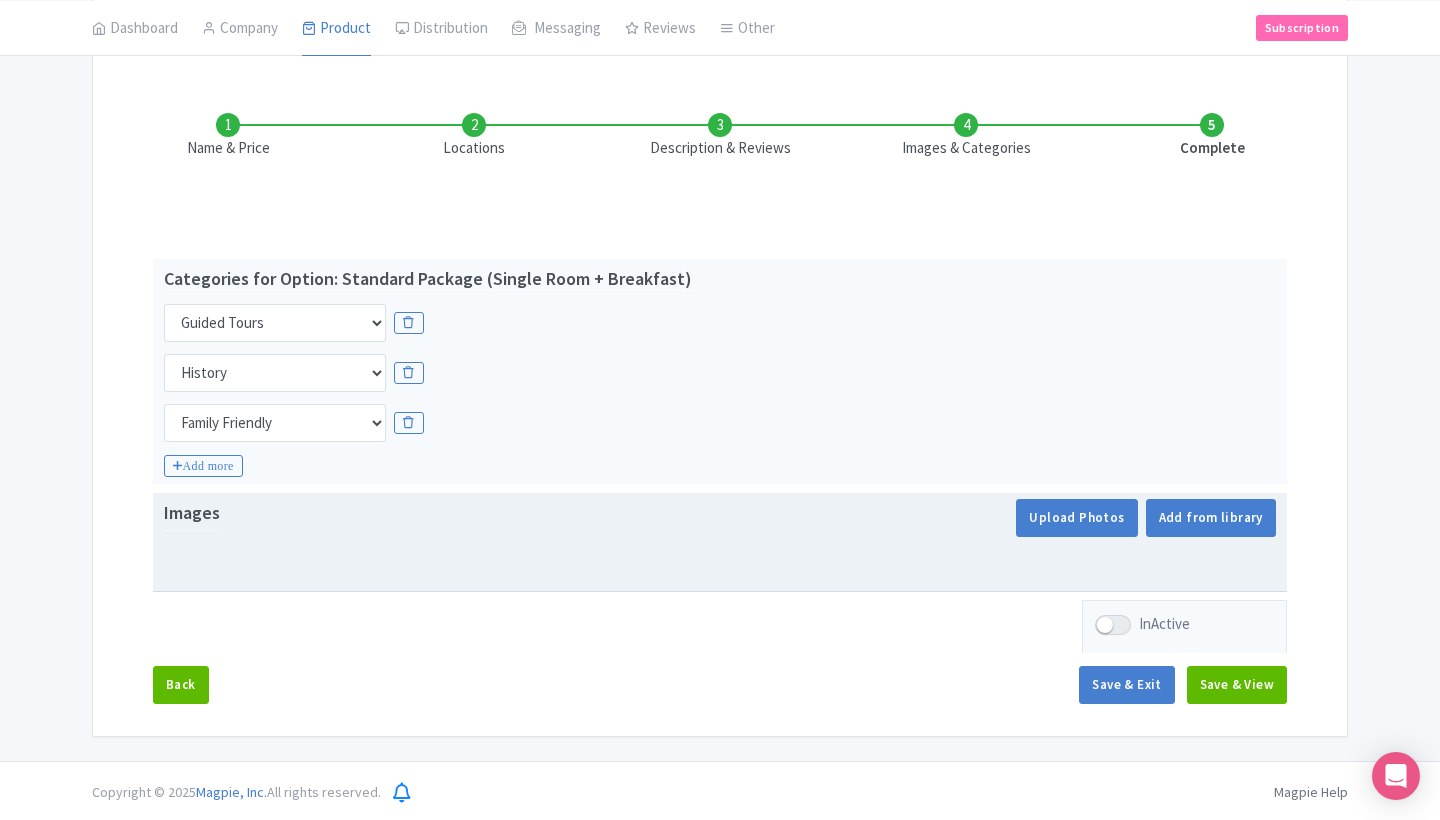 click on "Upload Photos" at bounding box center (1076, 518) 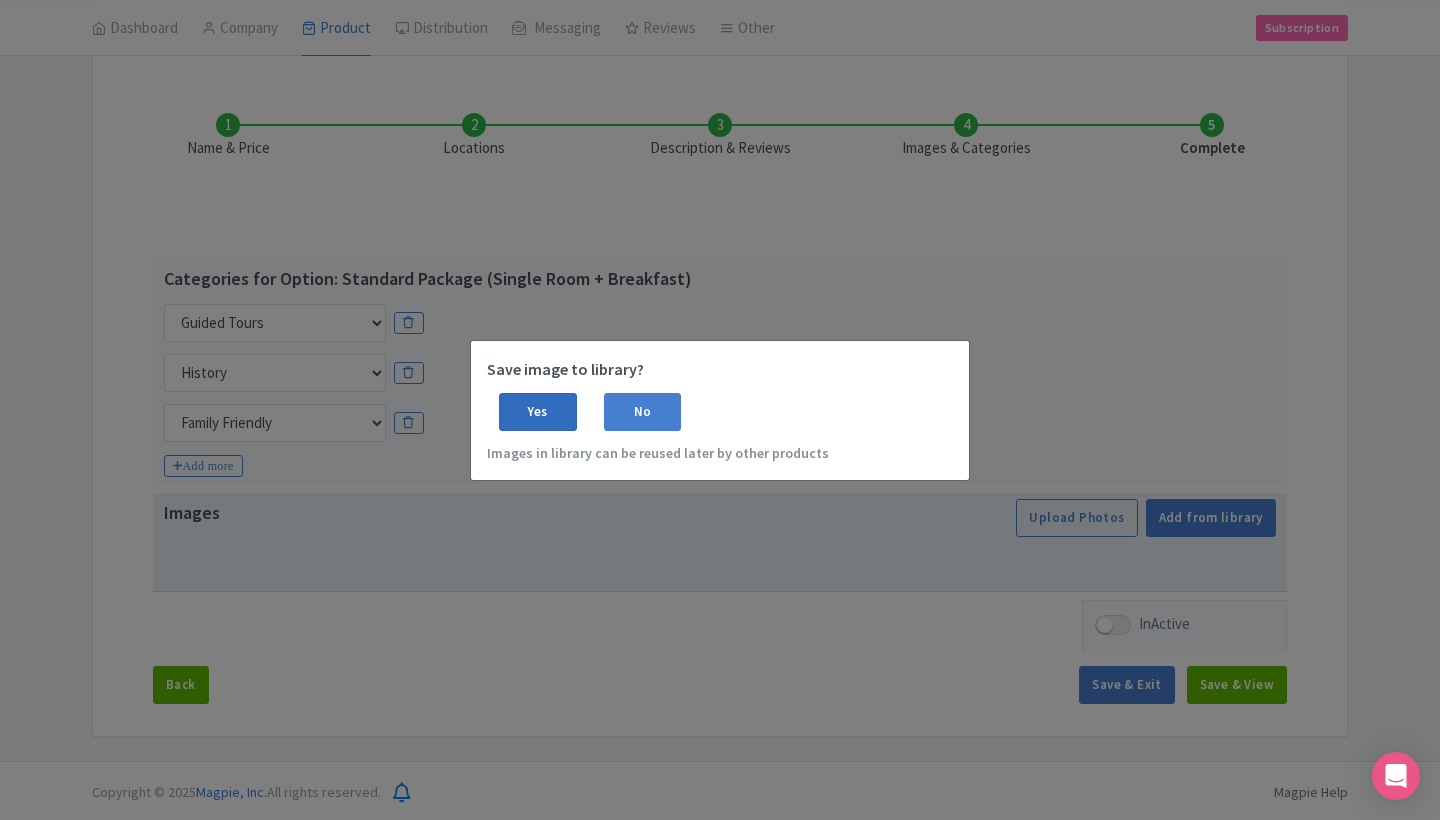 click on "Yes" at bounding box center [538, 412] 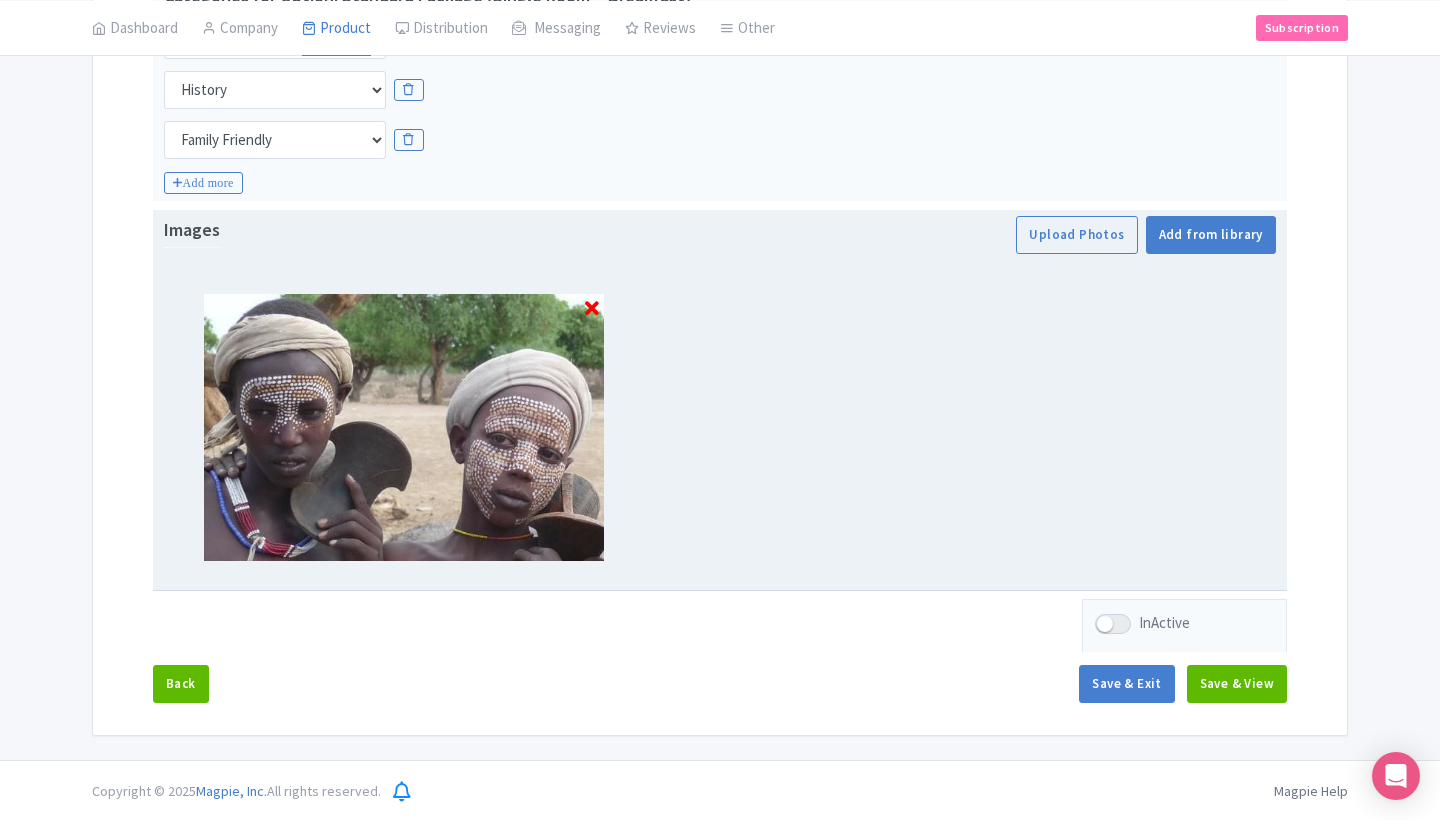 scroll, scrollTop: 527, scrollLeft: 0, axis: vertical 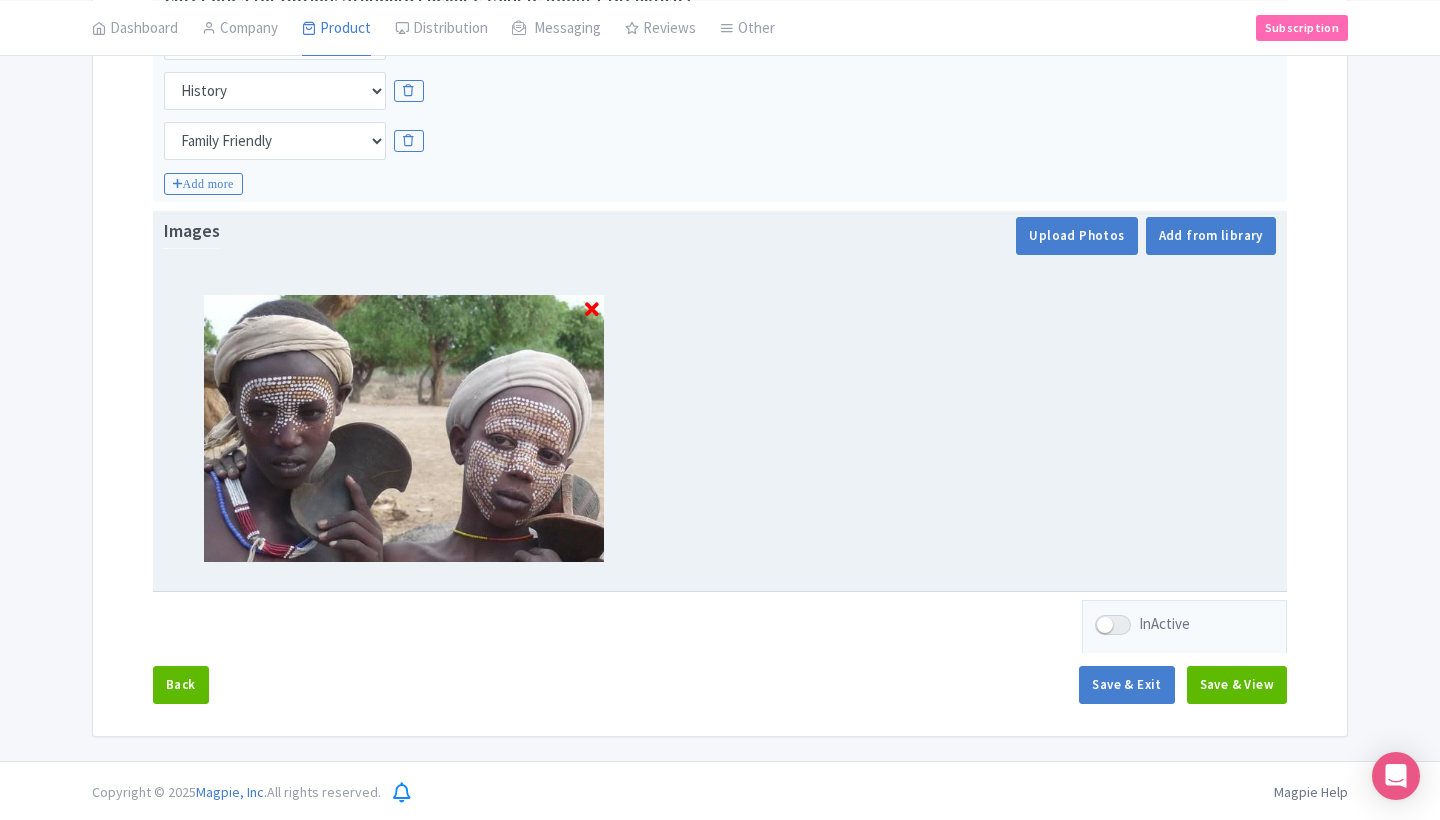 click on "Upload Photos" at bounding box center (1076, 236) 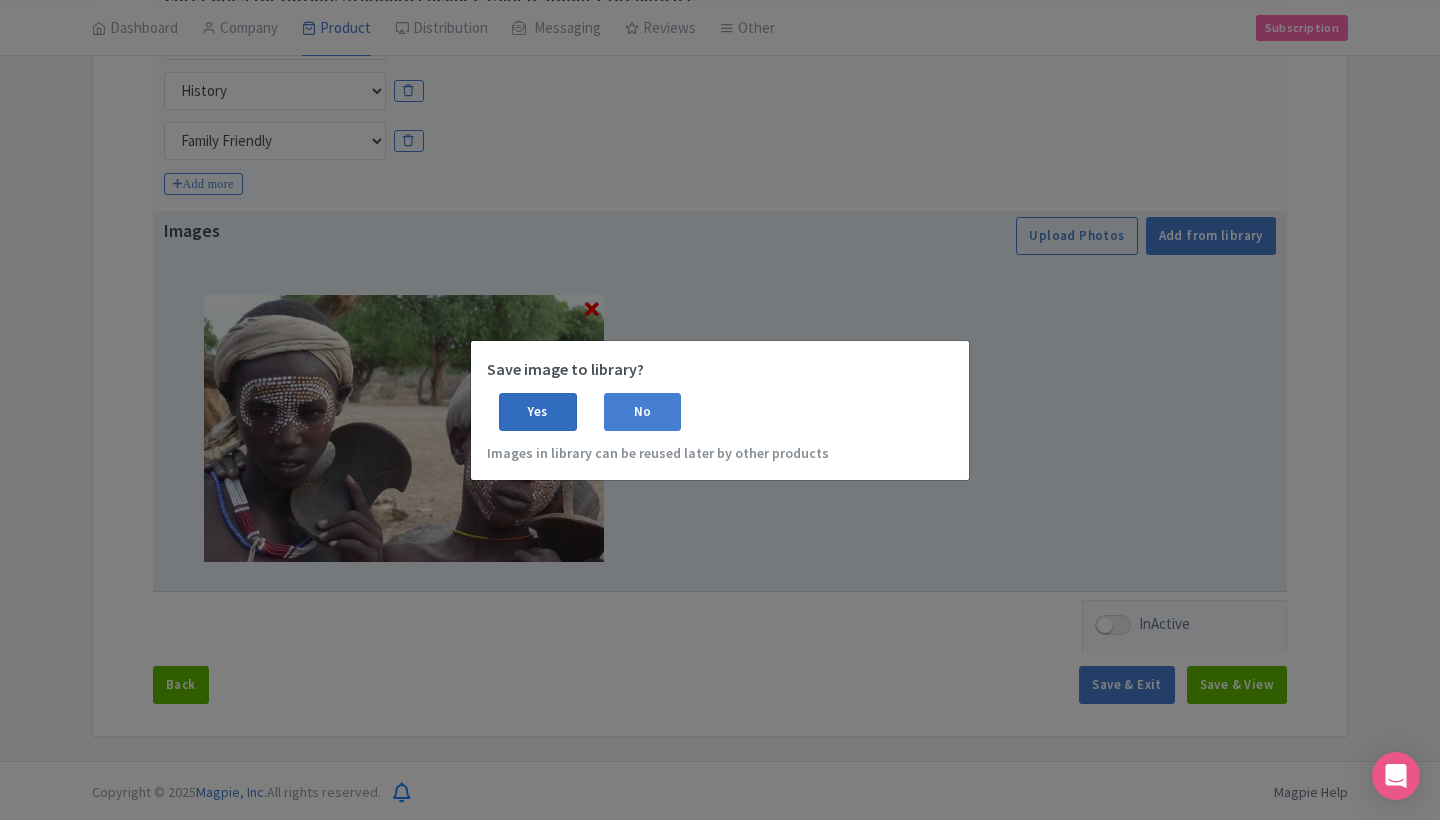 click on "Yes" at bounding box center (538, 412) 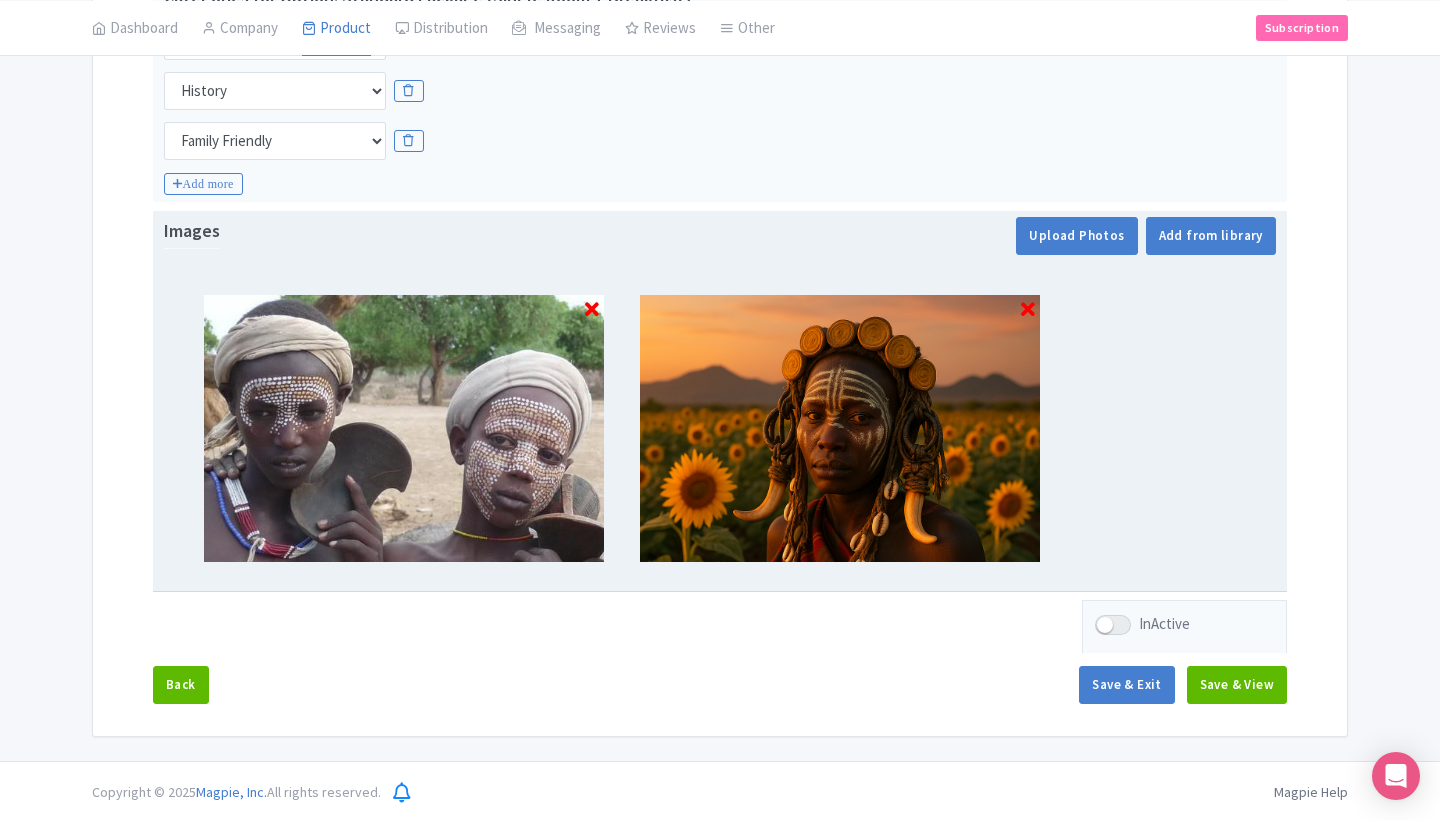 click on "Upload Photos" at bounding box center (1076, 236) 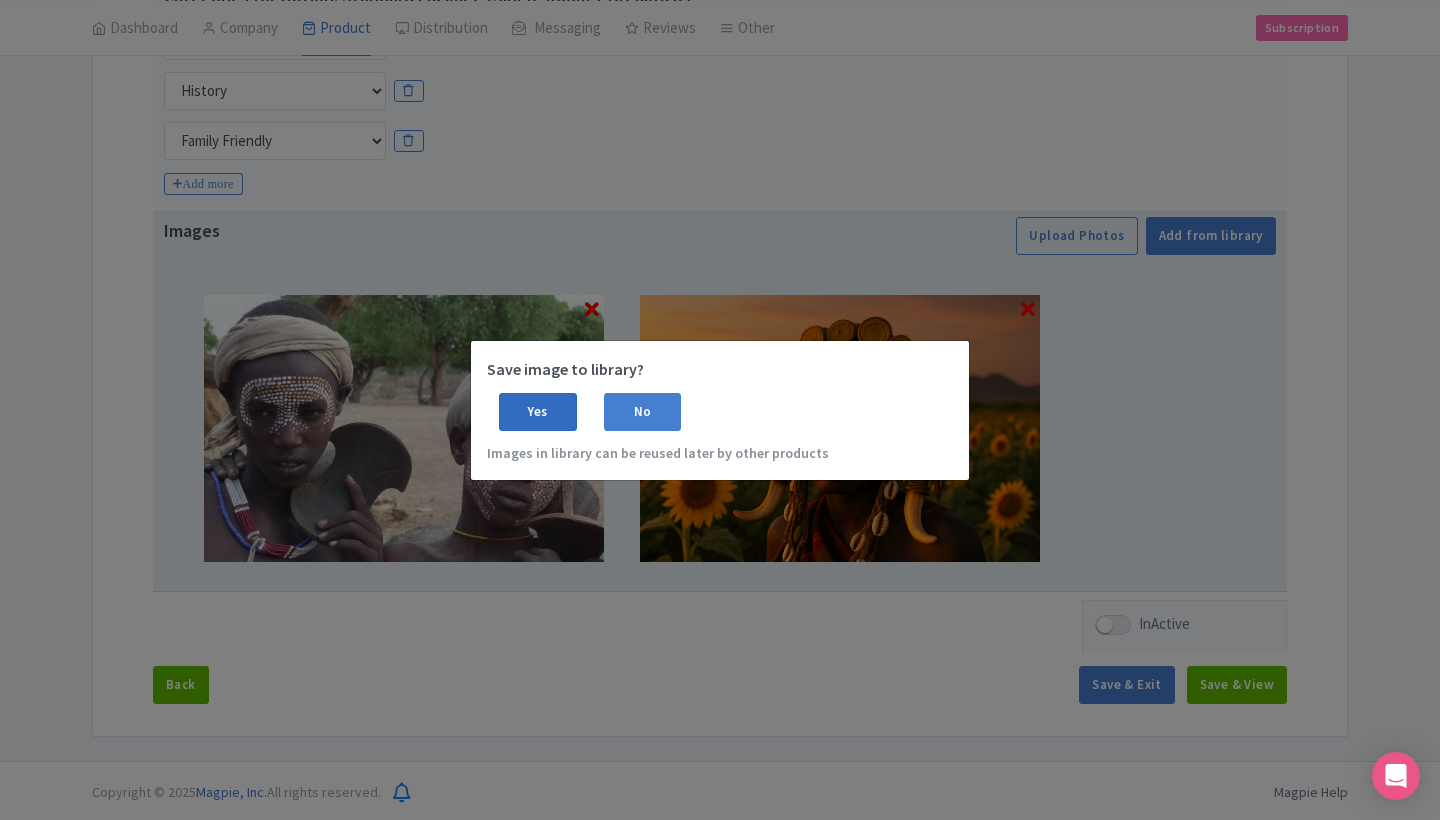 click on "Yes" at bounding box center [538, 412] 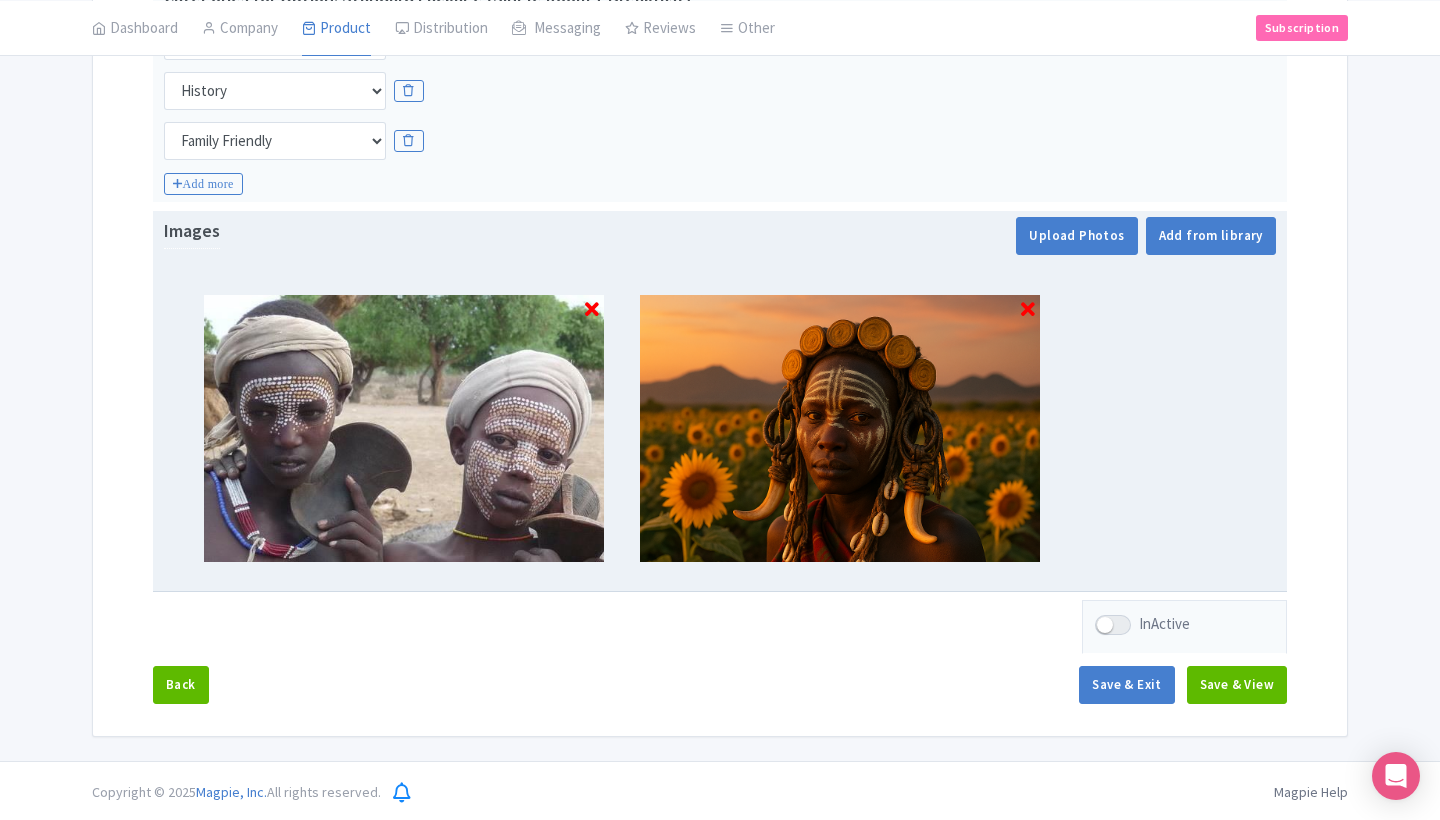 click on "Upload Photos" at bounding box center [1076, 236] 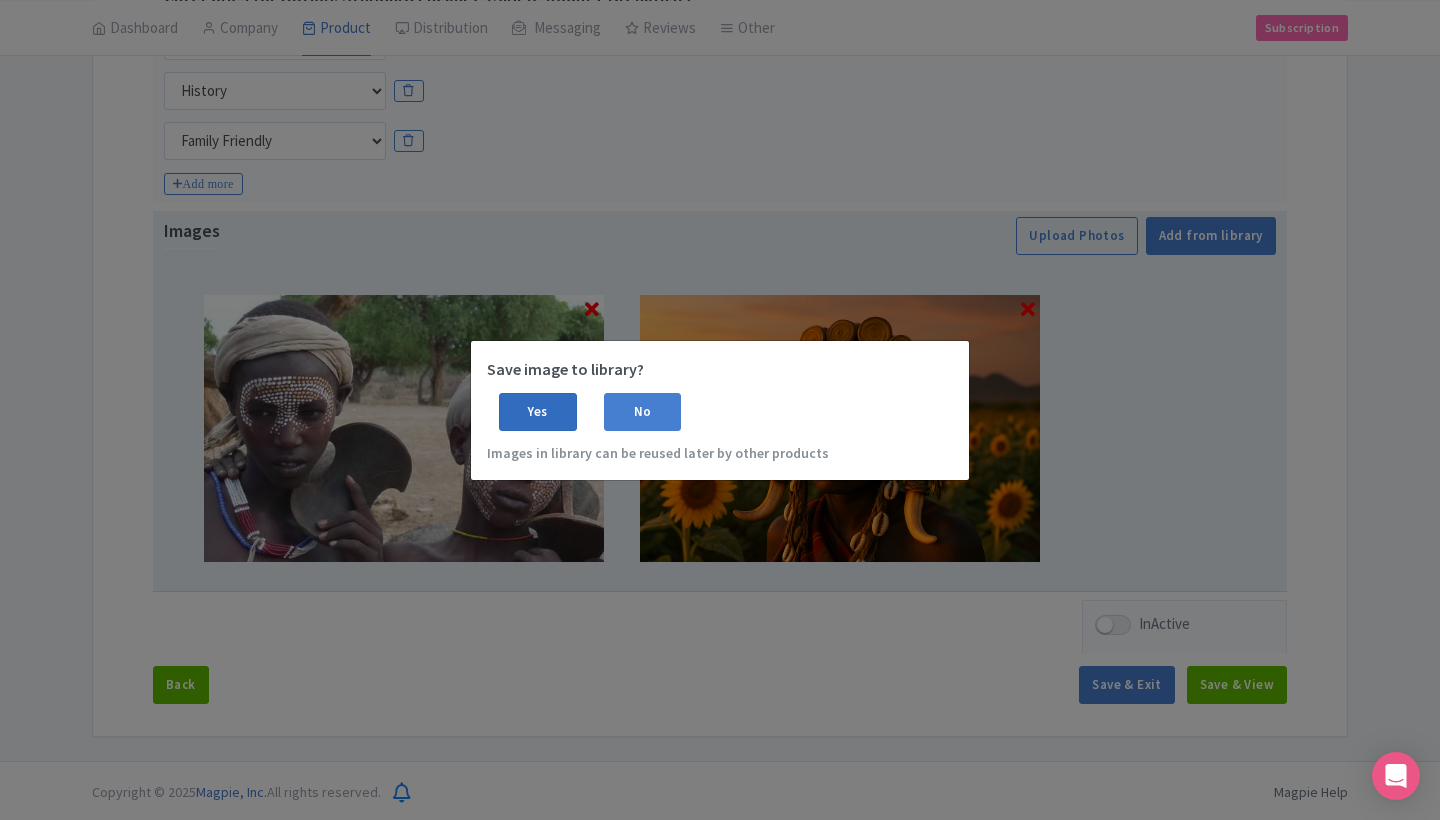 click on "Yes" at bounding box center [538, 412] 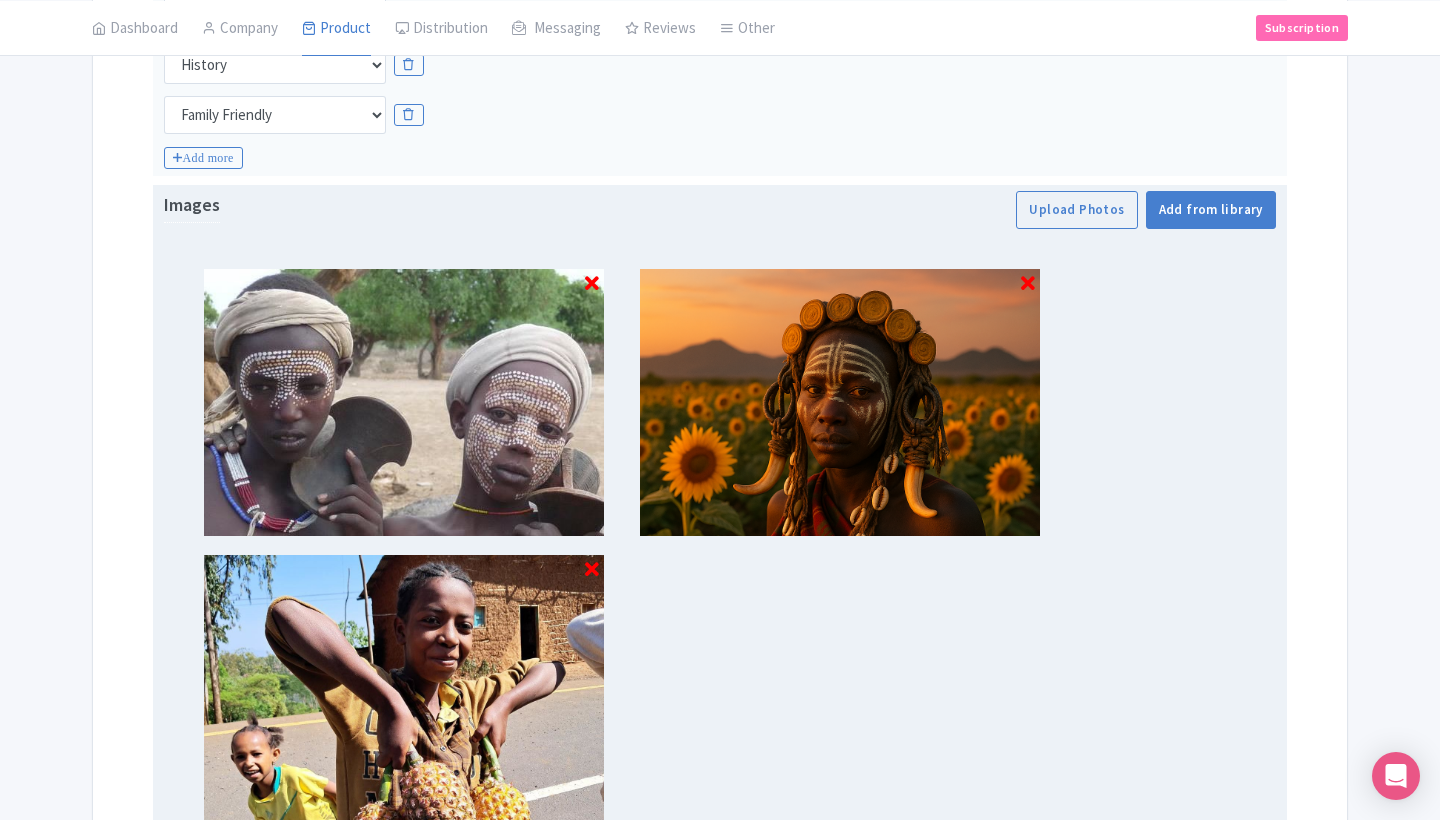 scroll, scrollTop: 544, scrollLeft: 0, axis: vertical 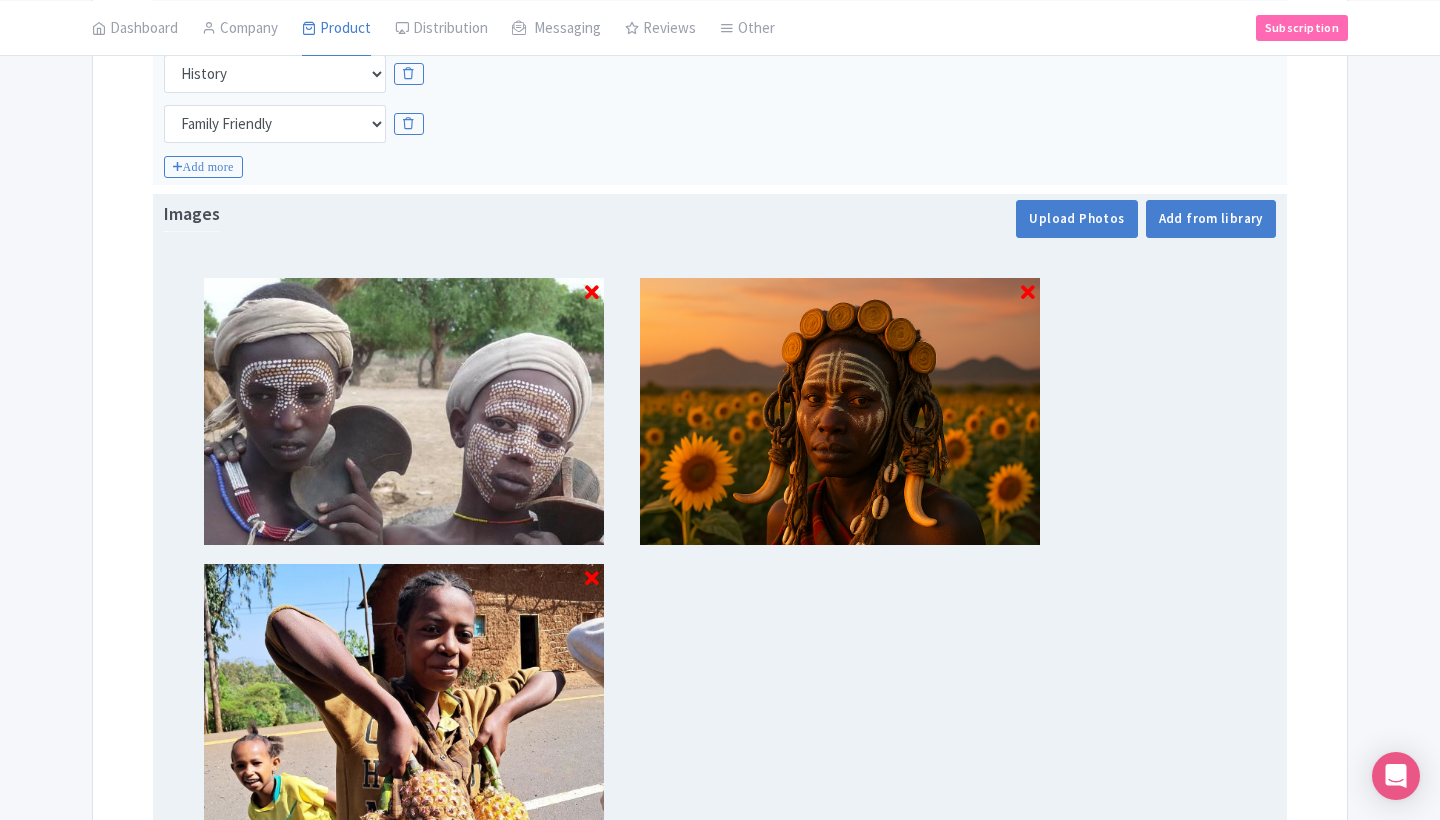 click on "Upload Photos" at bounding box center (1076, 219) 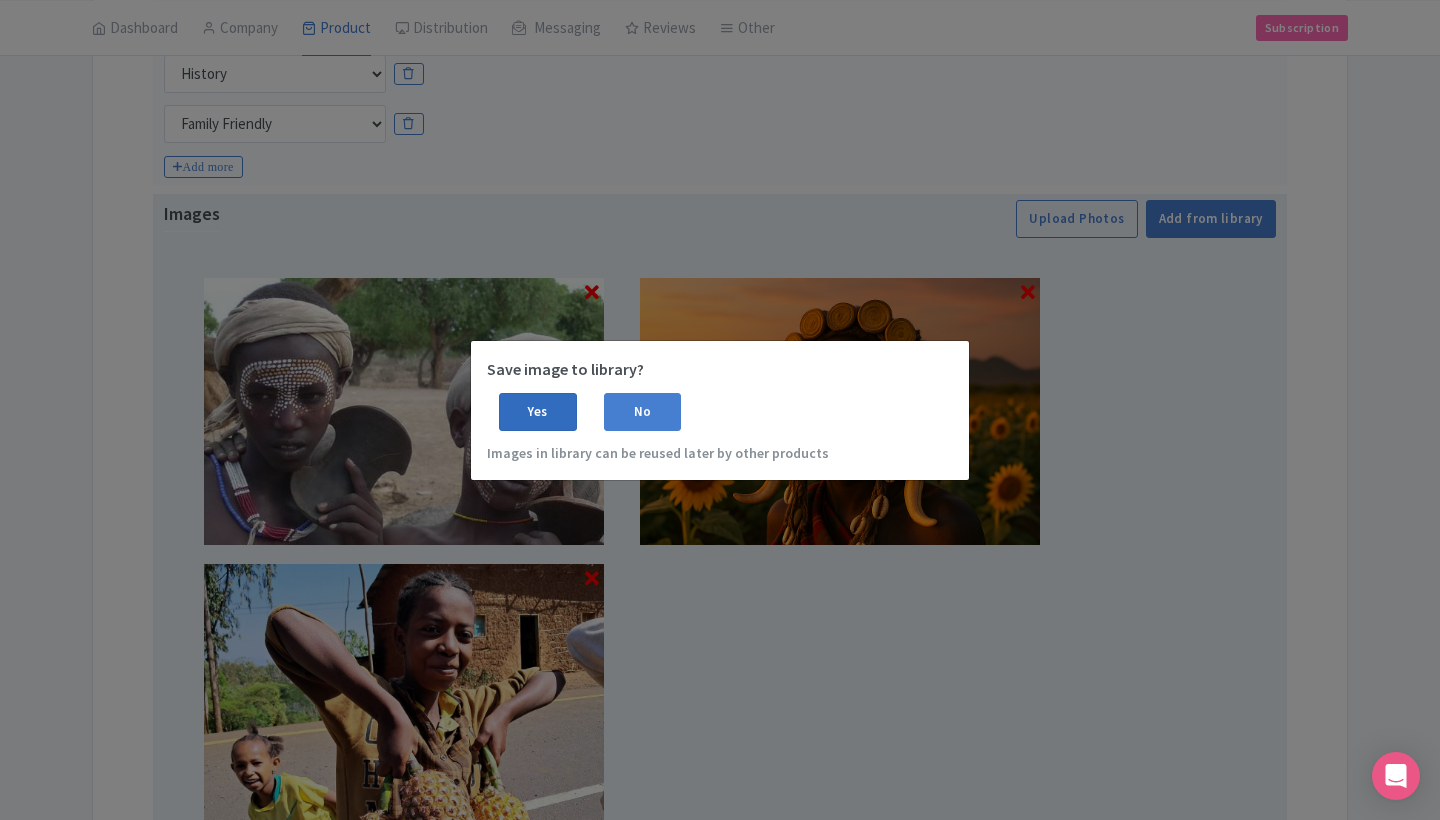 click on "Yes" at bounding box center (538, 412) 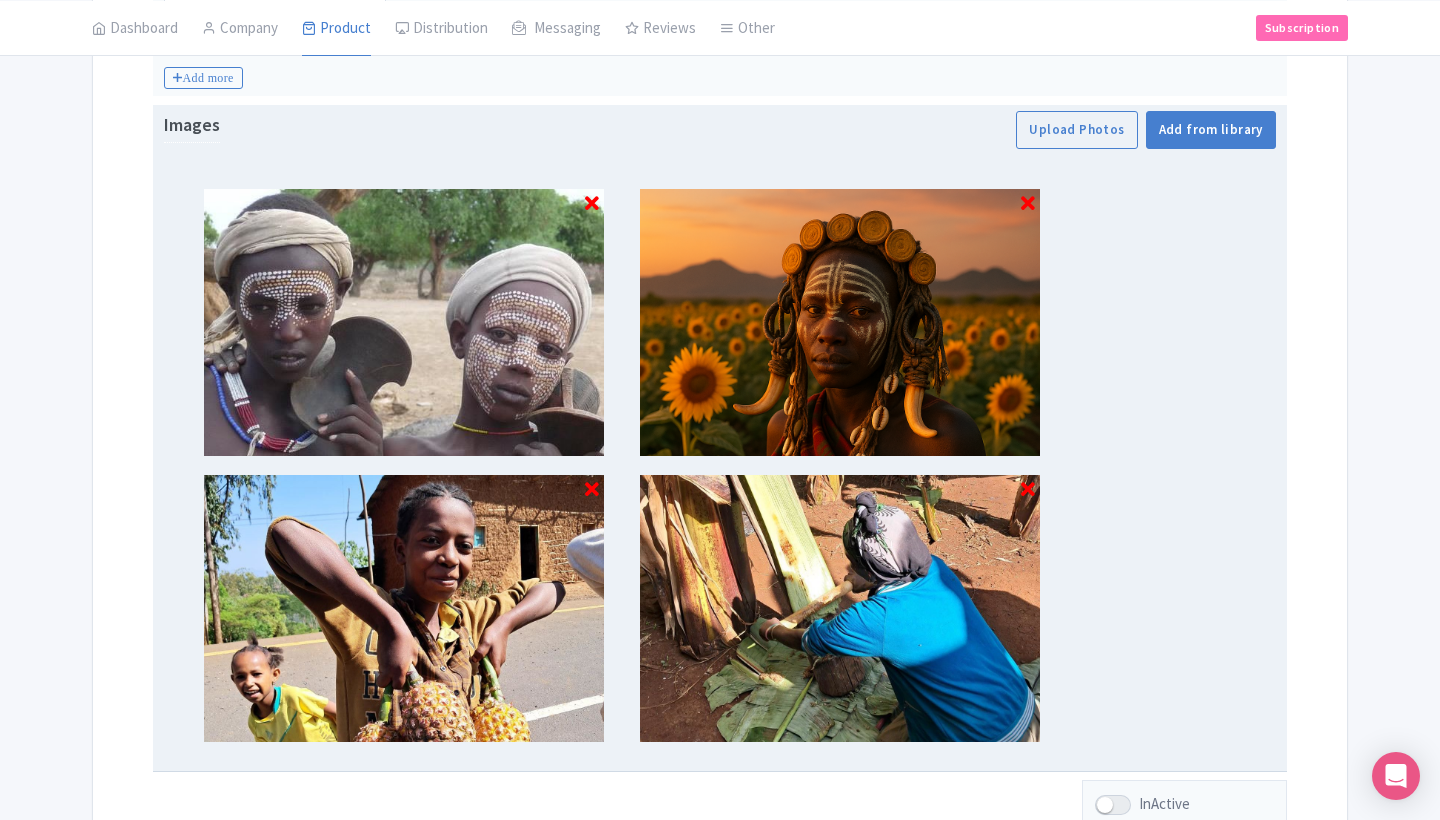 scroll, scrollTop: 690, scrollLeft: 0, axis: vertical 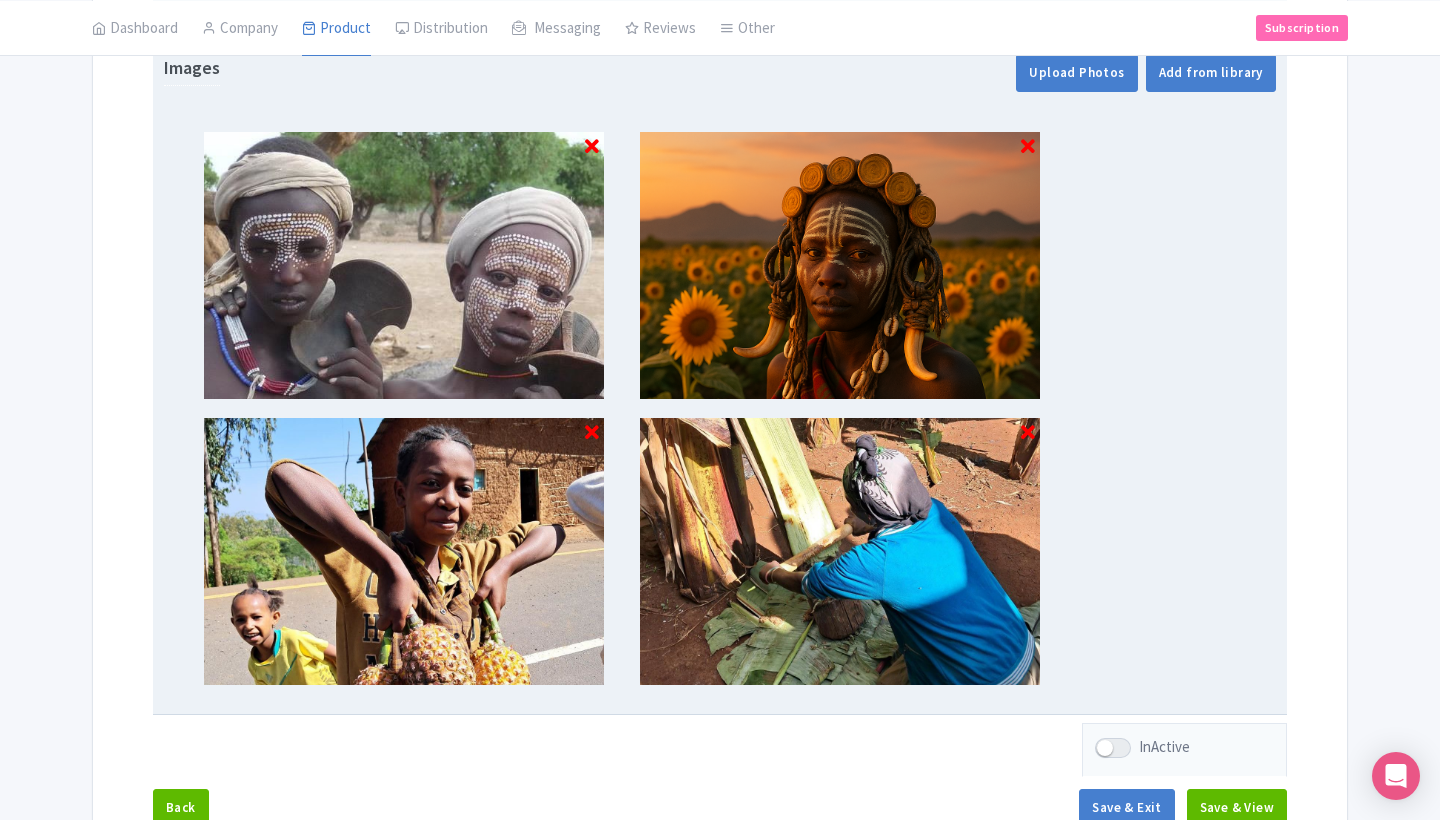 click on "Upload Photos" at bounding box center (1076, 73) 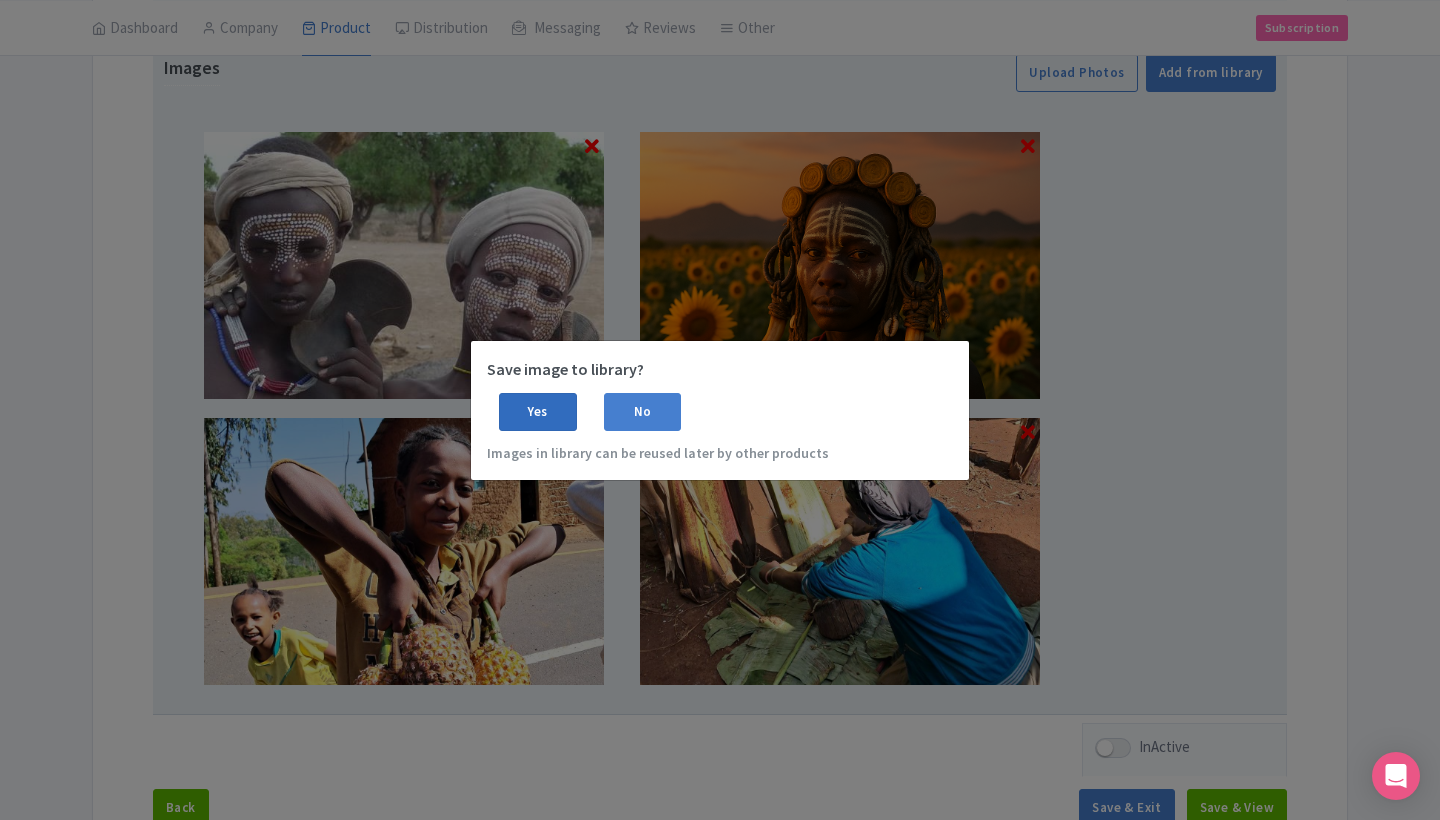 click on "Yes" at bounding box center [538, 412] 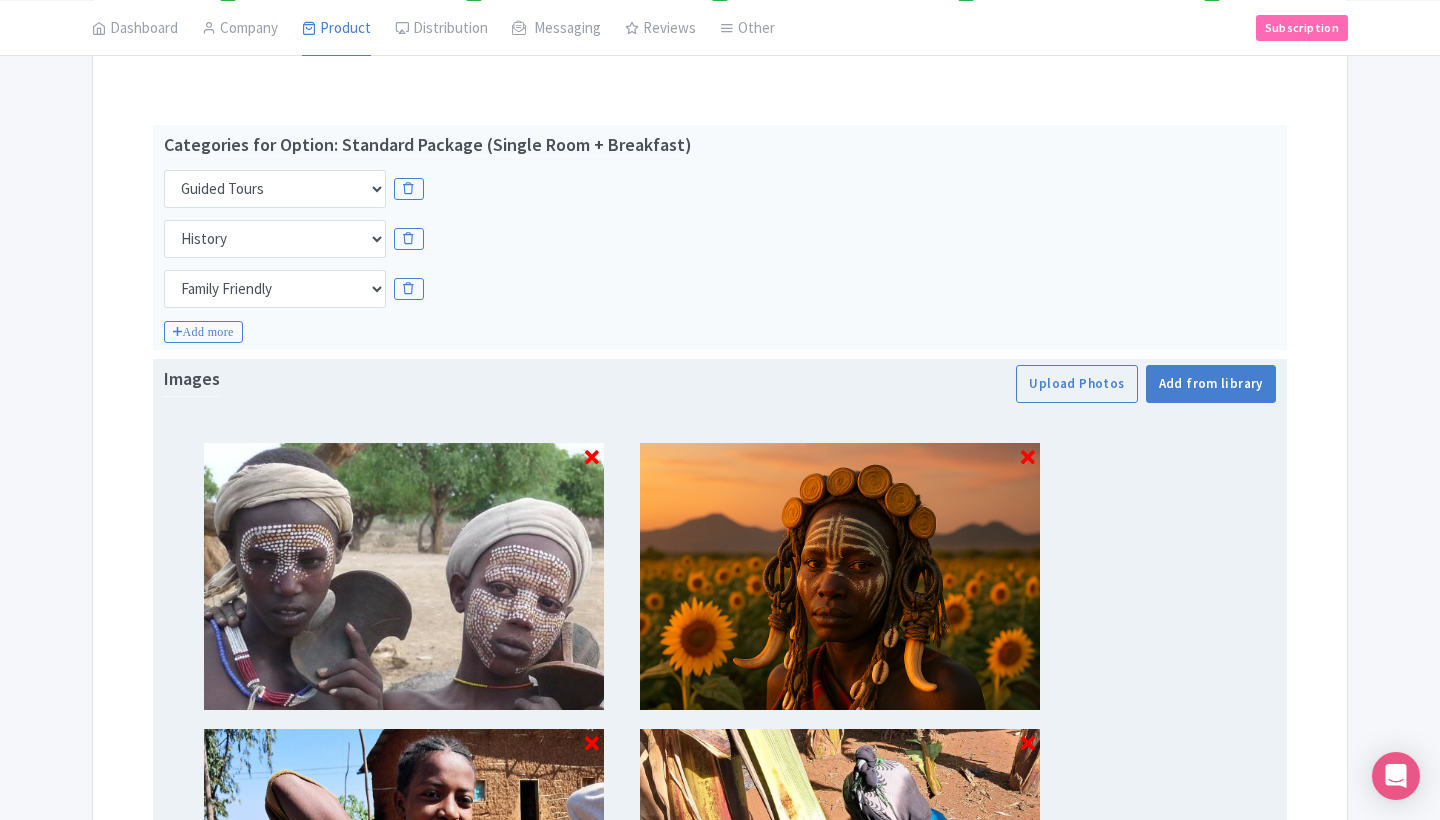 scroll, scrollTop: 378, scrollLeft: 0, axis: vertical 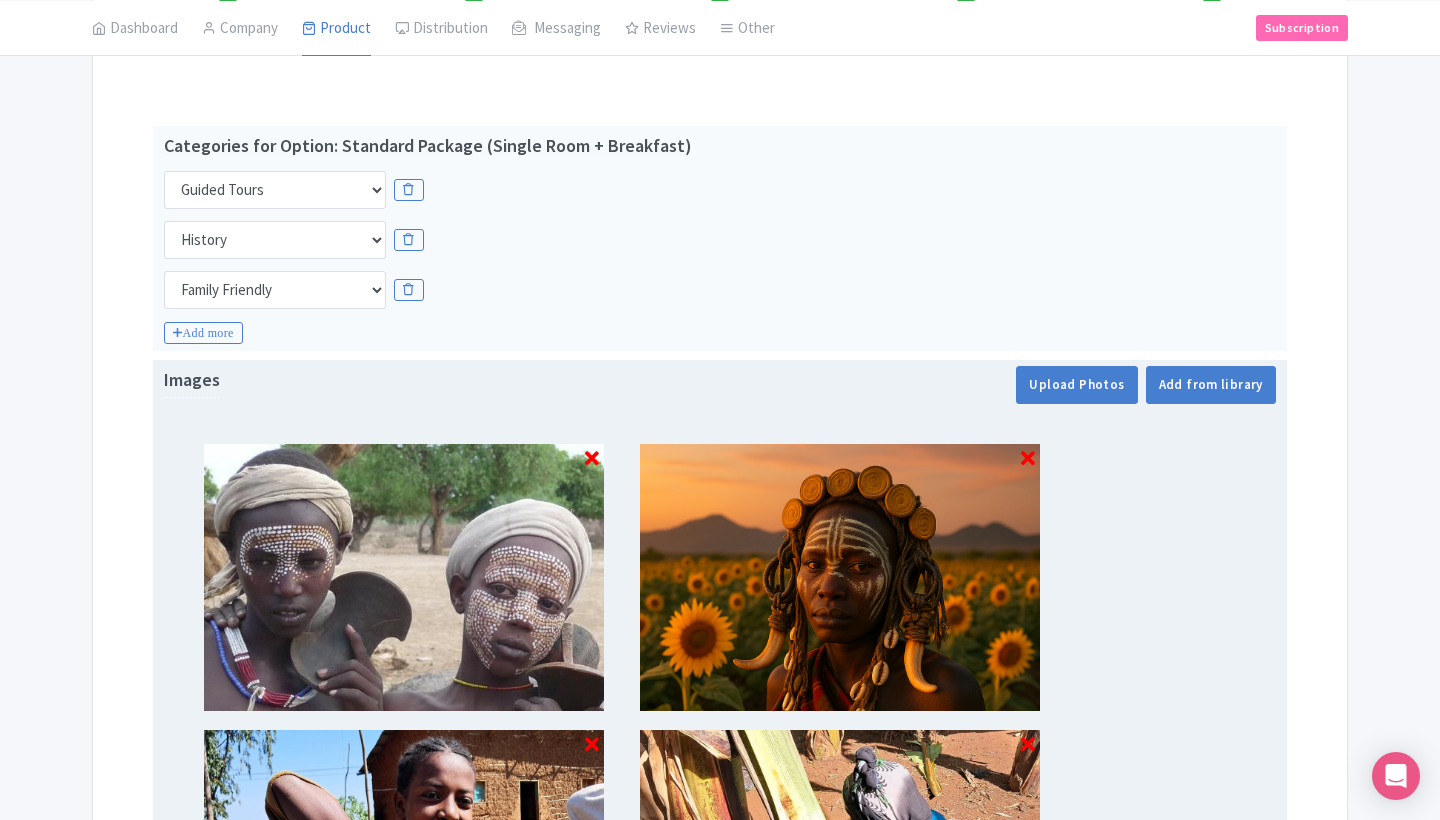 click on "Upload Photos" at bounding box center (1076, 385) 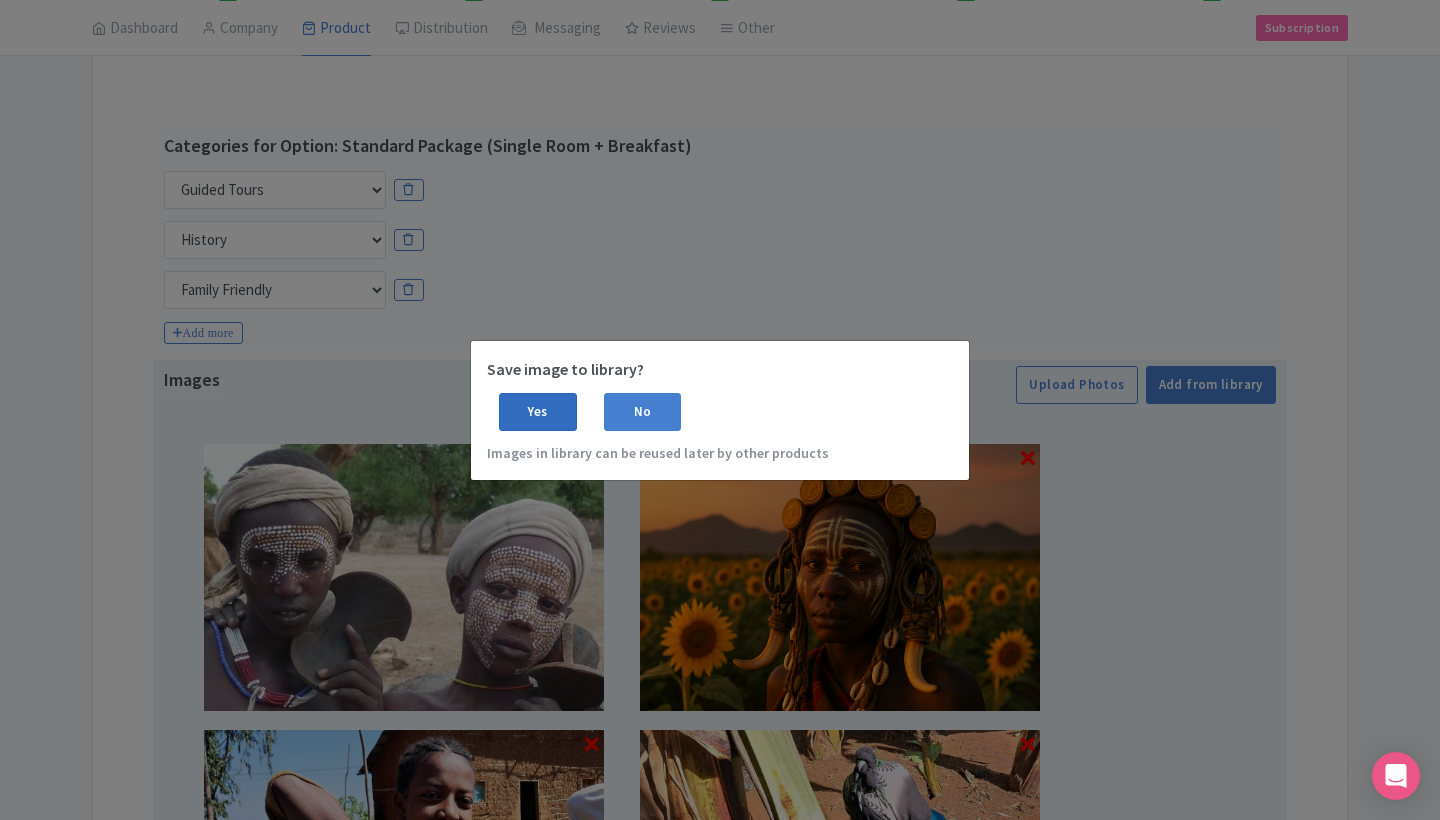 click on "Yes" at bounding box center [538, 412] 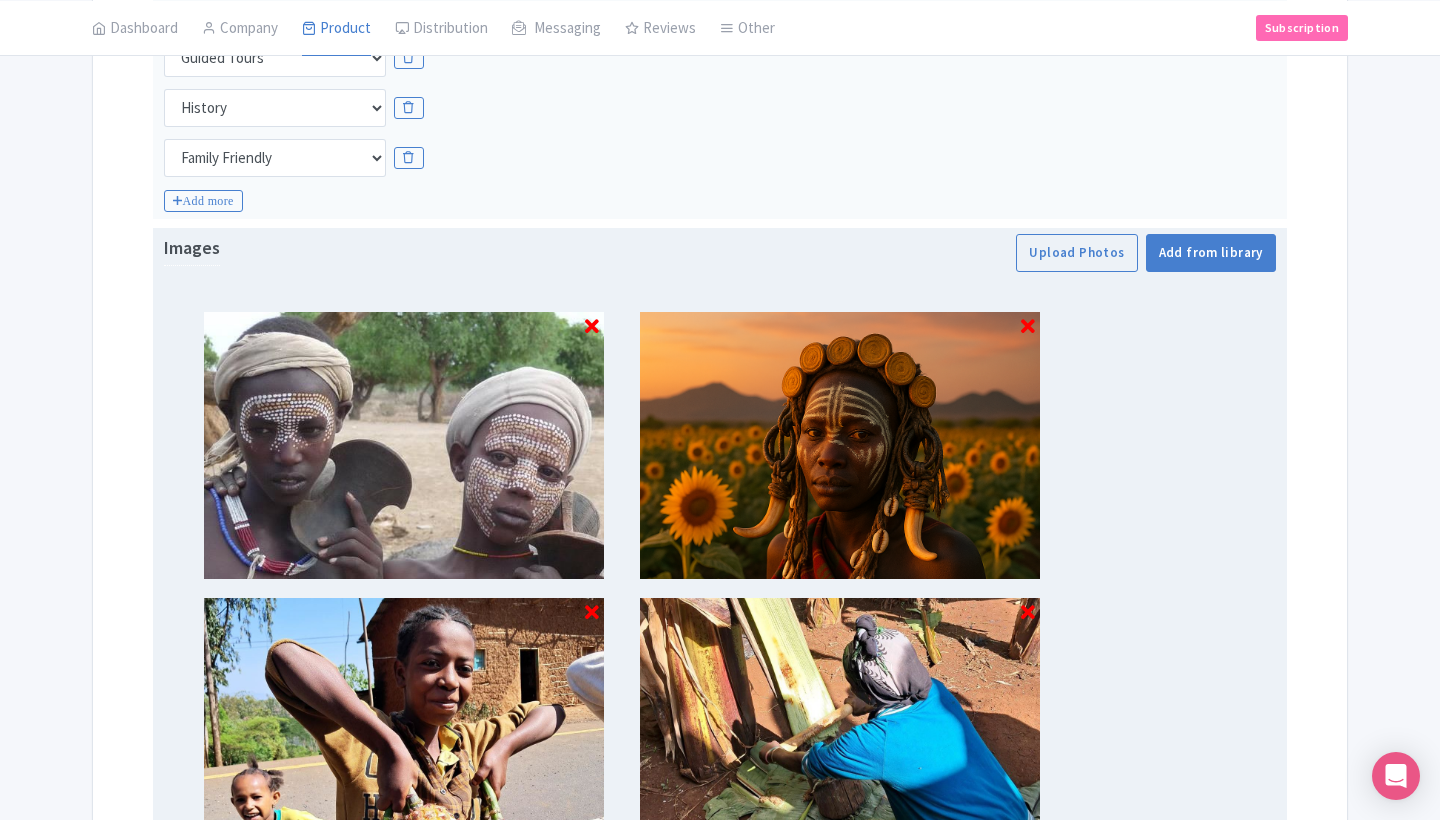 scroll, scrollTop: 314, scrollLeft: 0, axis: vertical 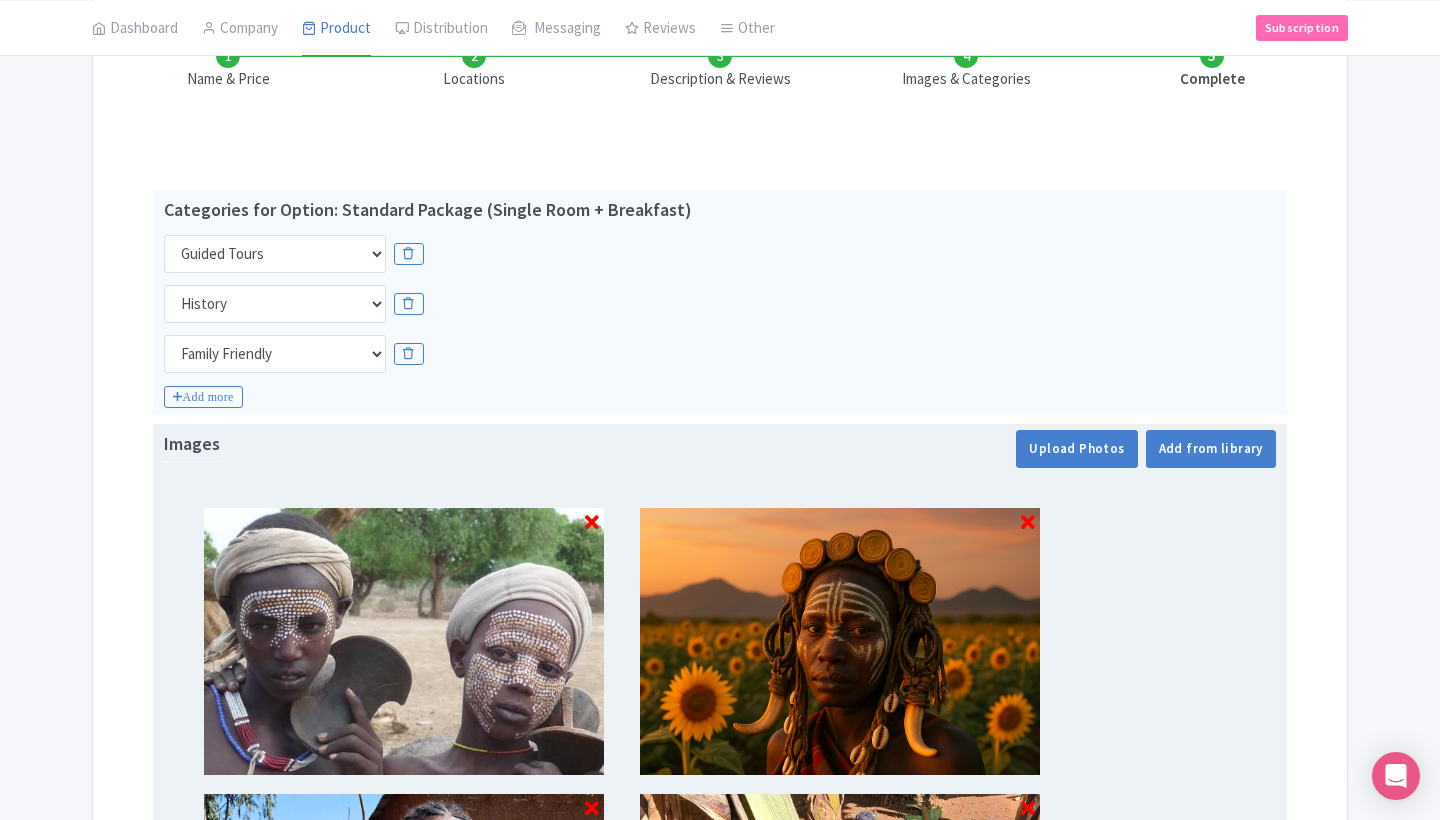 click on "Upload Photos" at bounding box center (1076, 449) 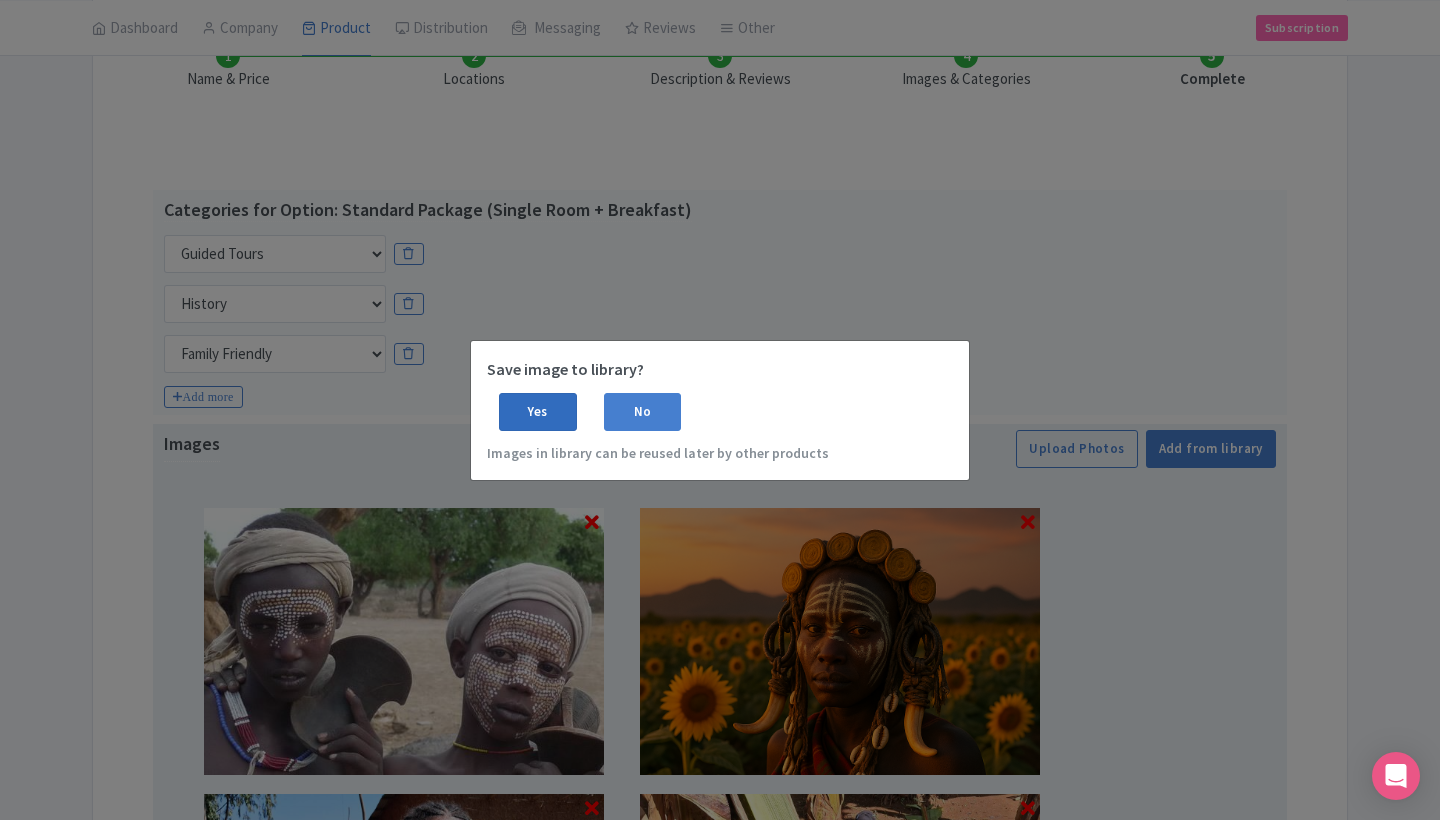 click on "Yes" at bounding box center [538, 412] 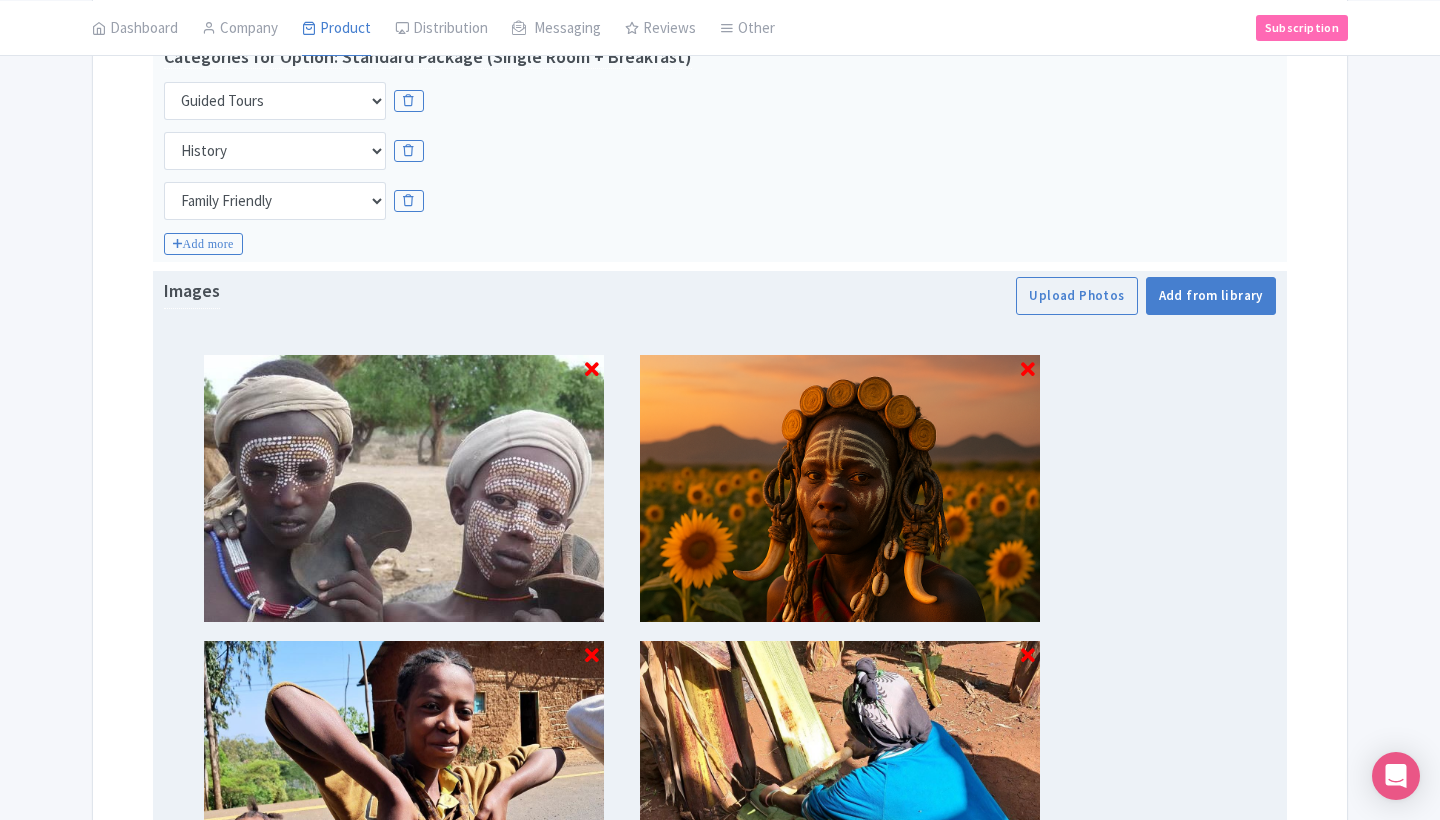 scroll, scrollTop: 441, scrollLeft: 0, axis: vertical 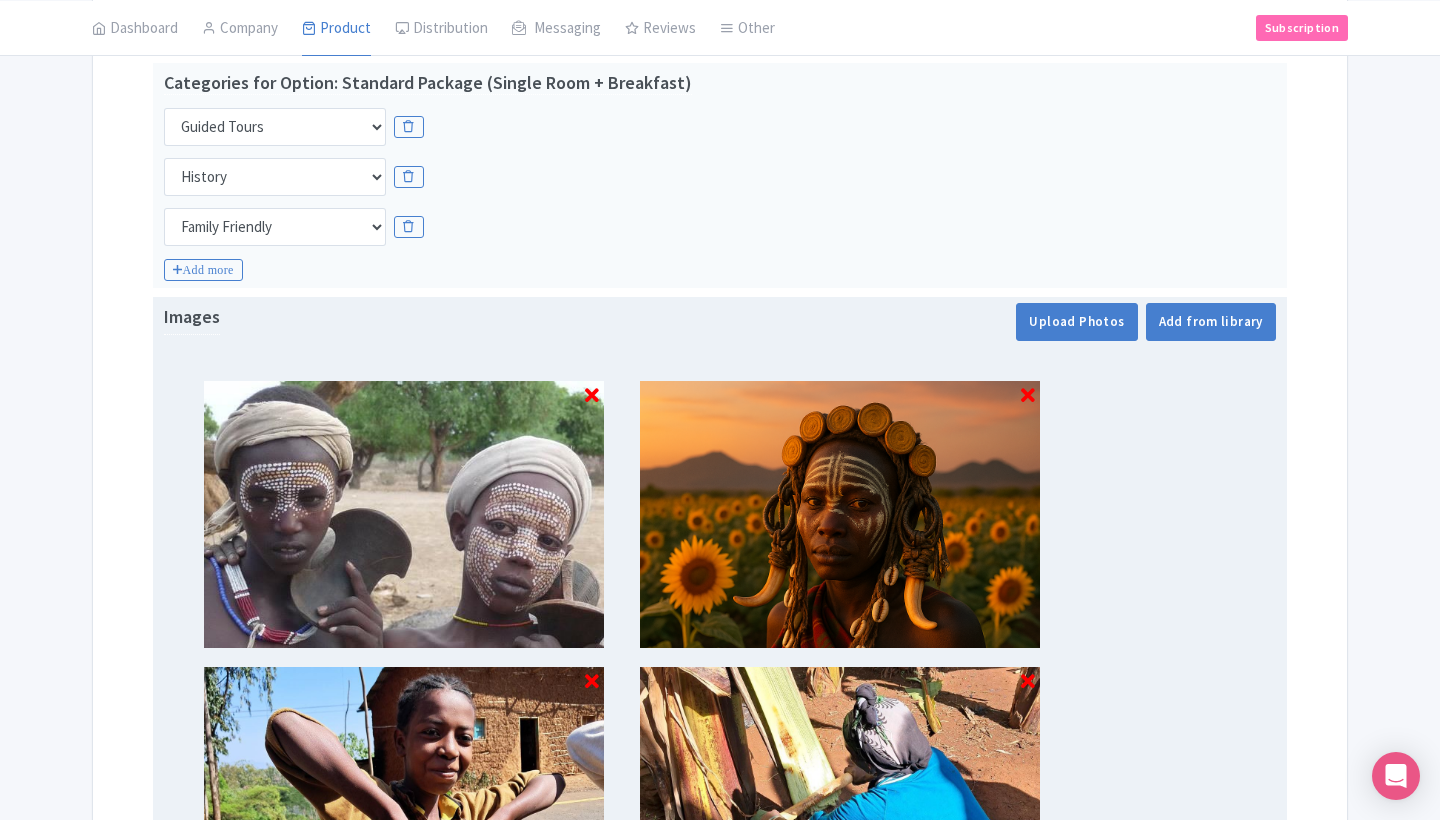 click on "Upload Photos" at bounding box center (1076, 322) 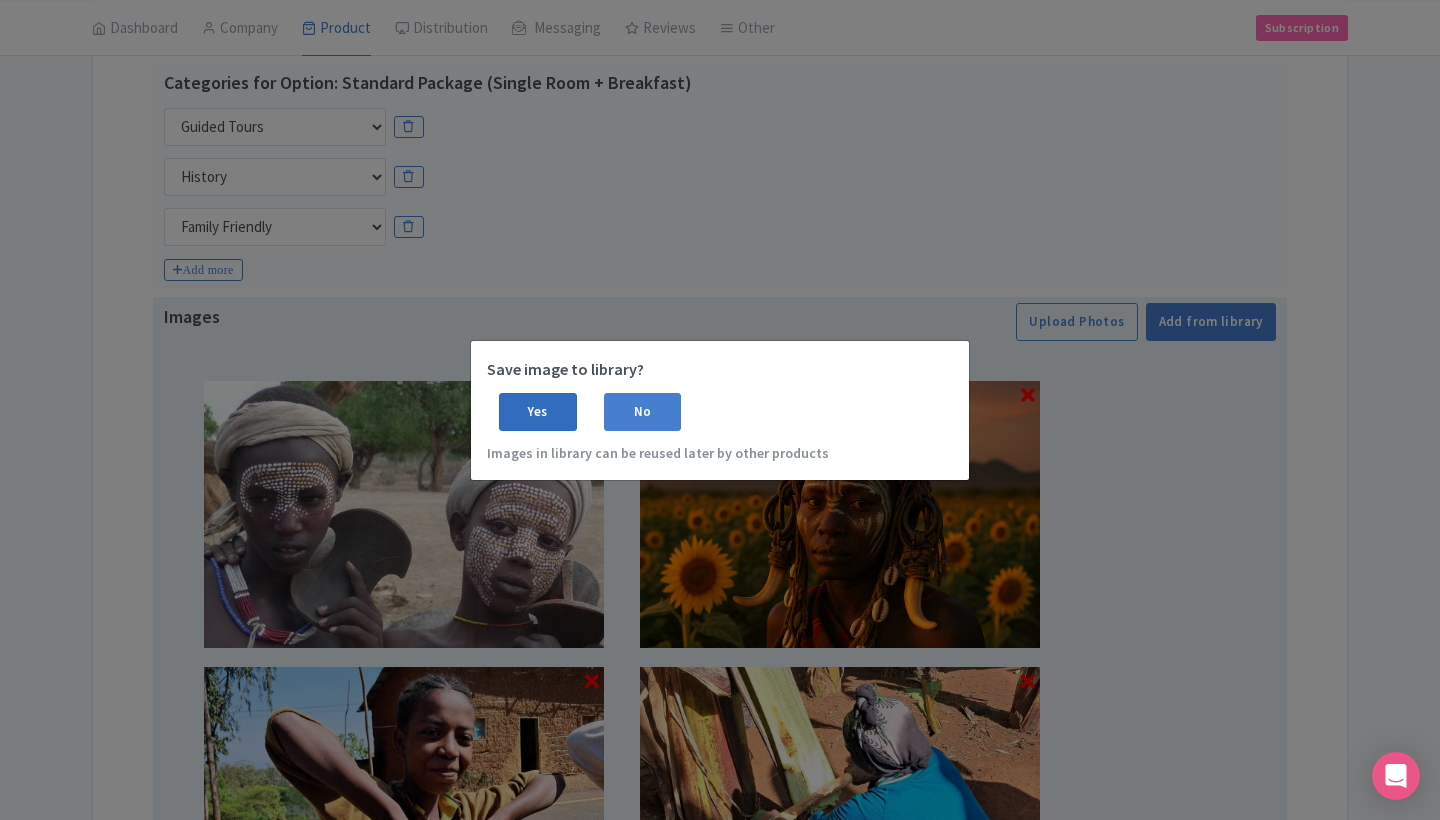 click on "Yes" at bounding box center [538, 412] 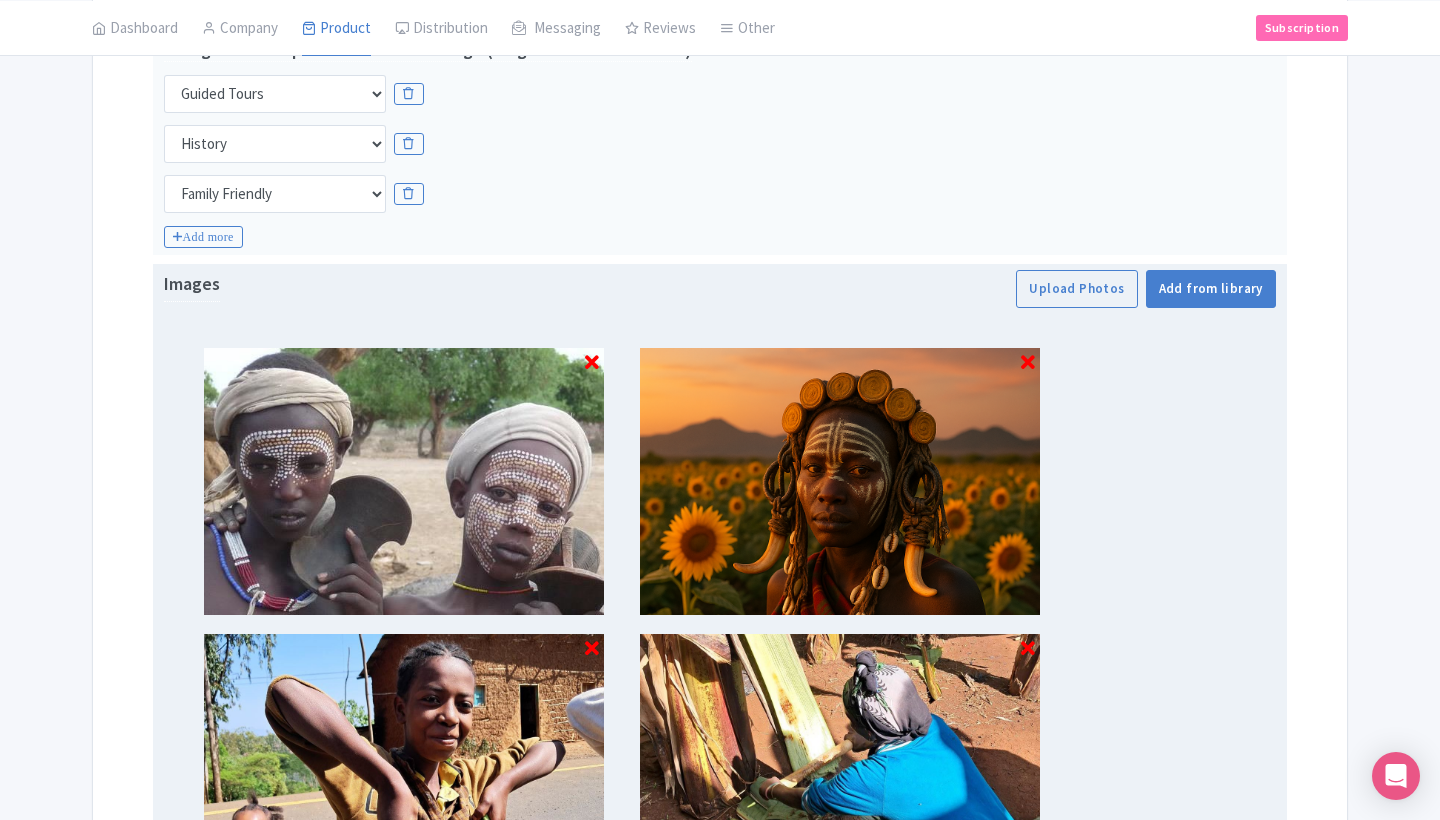 scroll, scrollTop: 462, scrollLeft: 0, axis: vertical 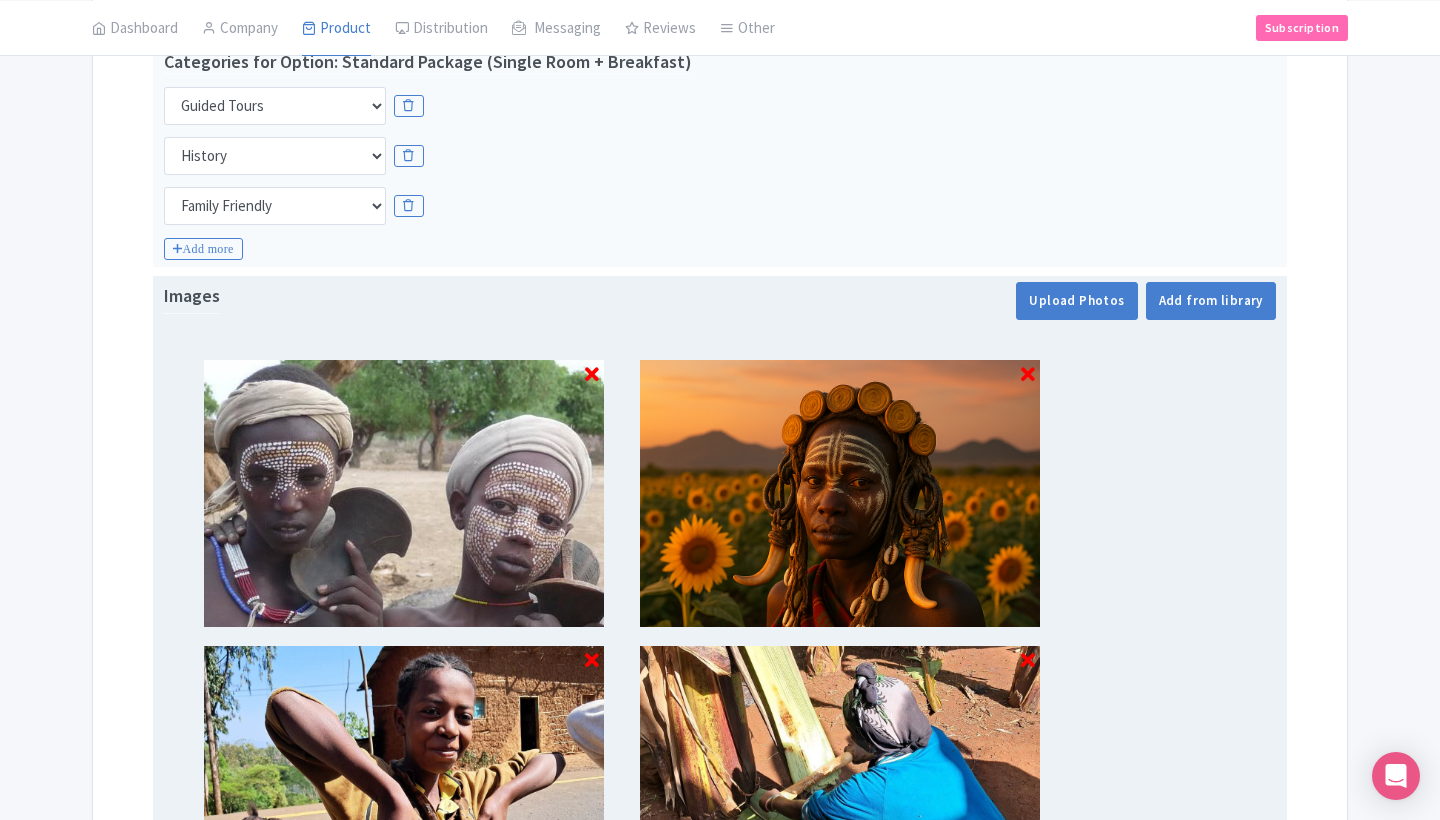 click on "Upload Photos" at bounding box center [1076, 301] 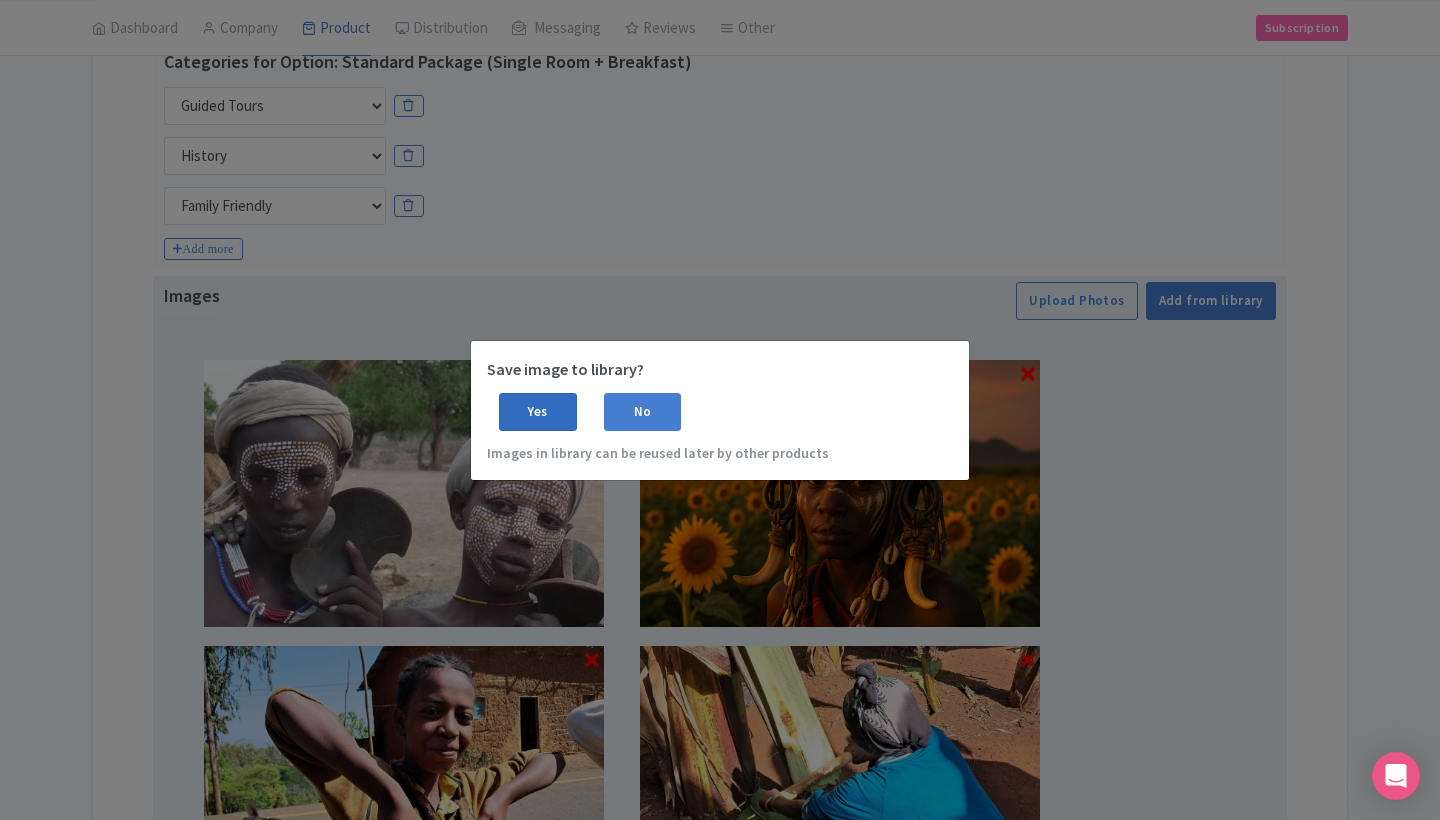 click on "Yes" at bounding box center (538, 412) 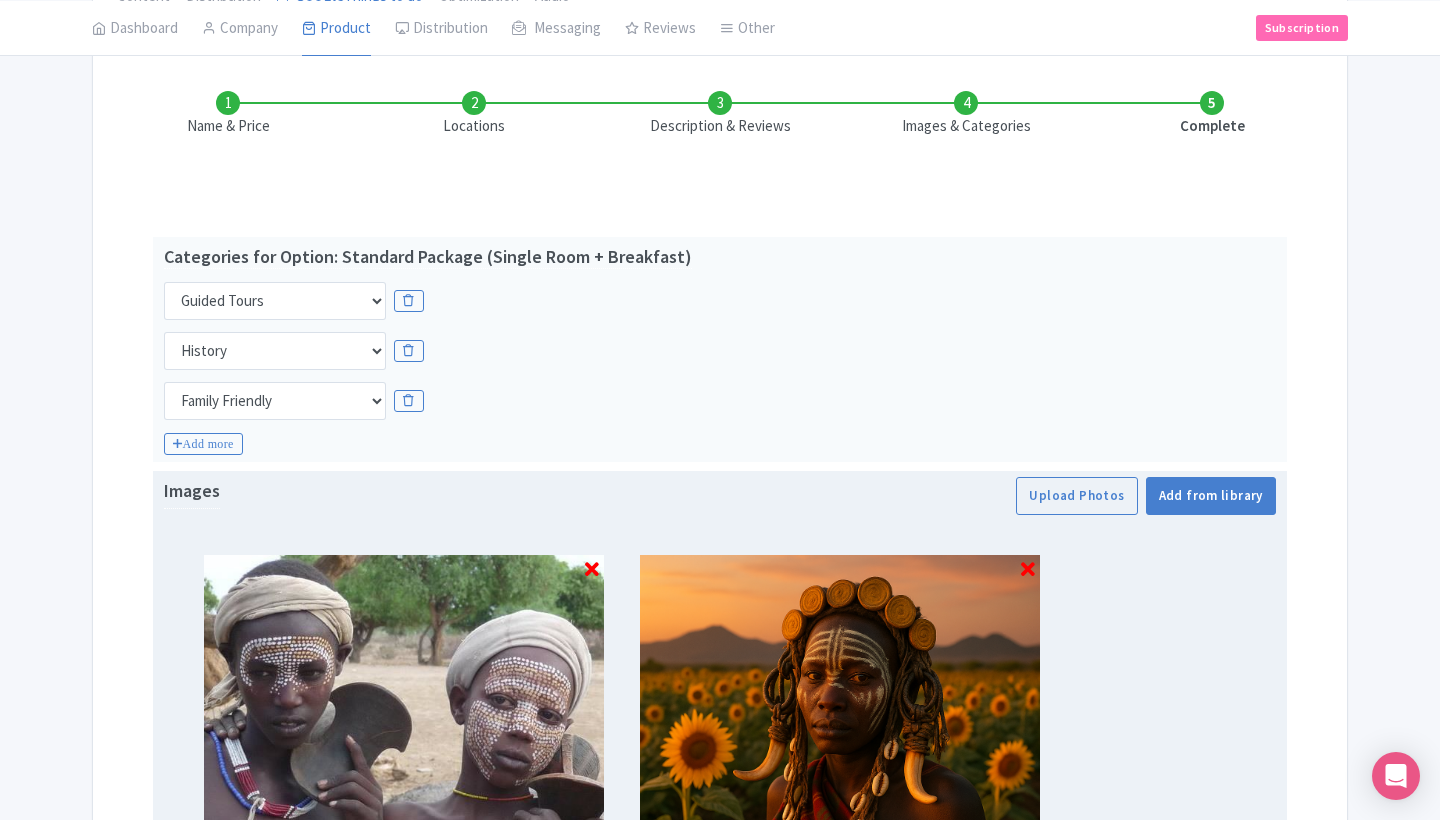 scroll, scrollTop: 255, scrollLeft: 0, axis: vertical 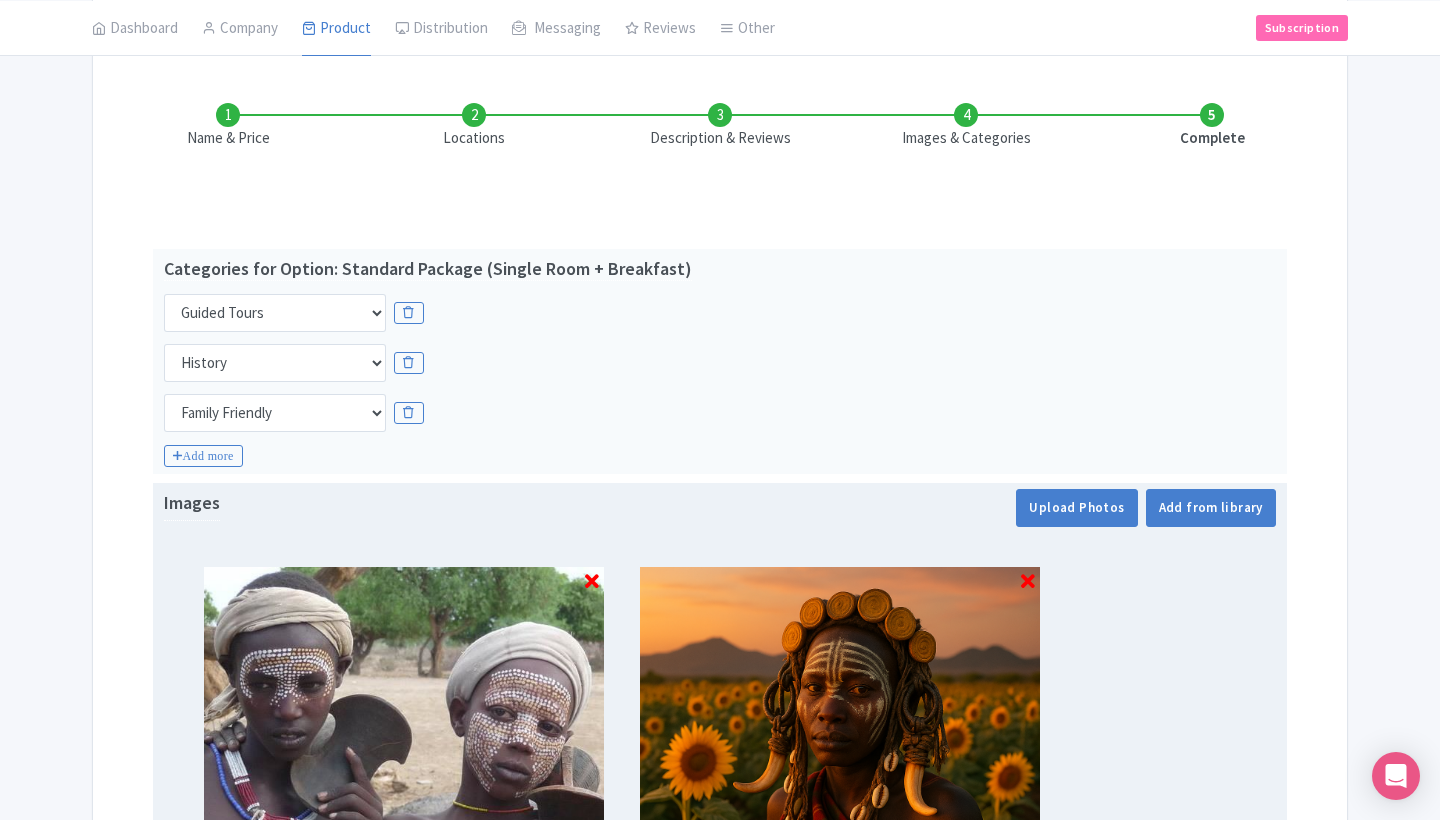 click on "Upload Photos" at bounding box center [1076, 508] 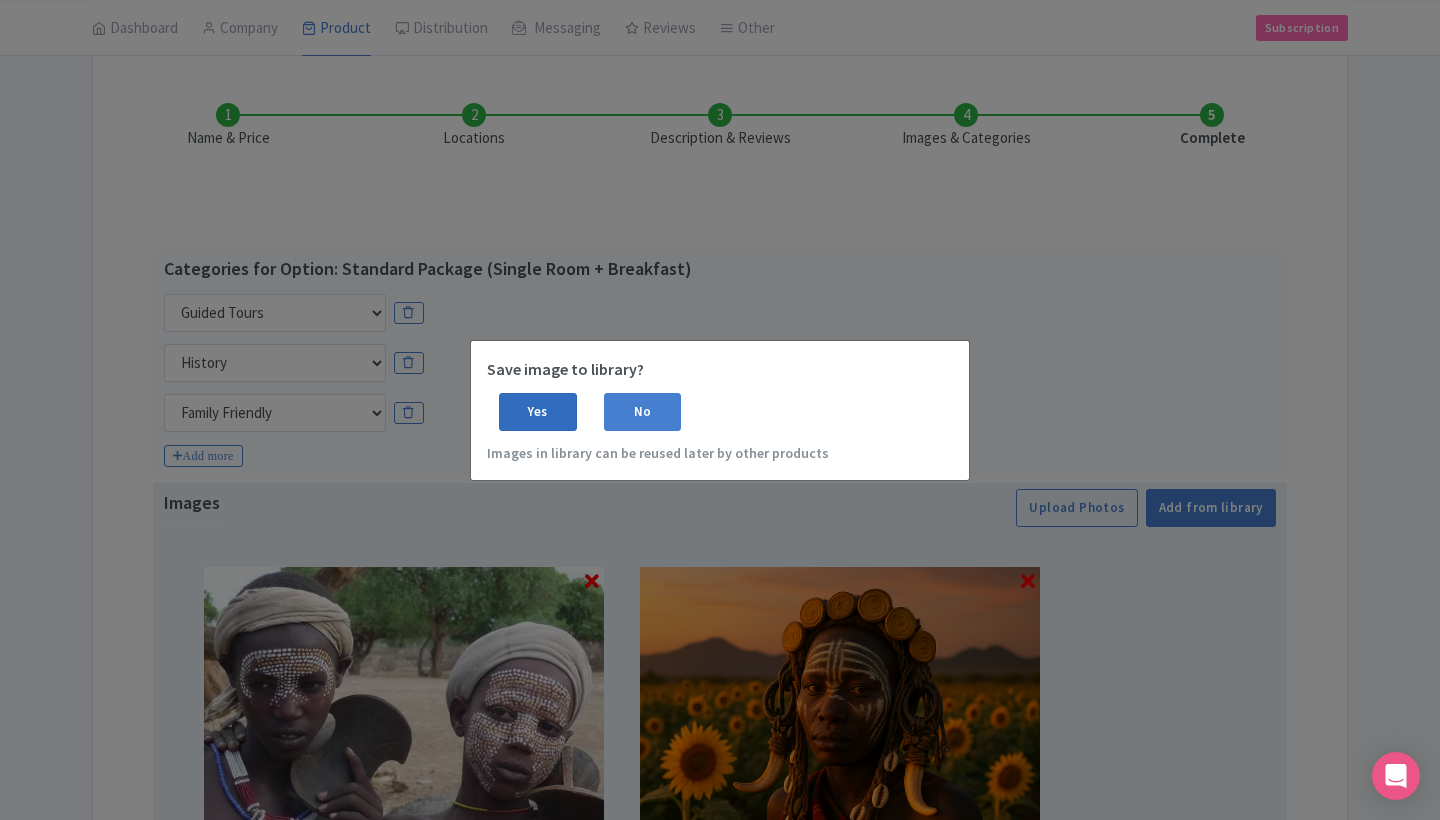 click on "Yes" at bounding box center (538, 412) 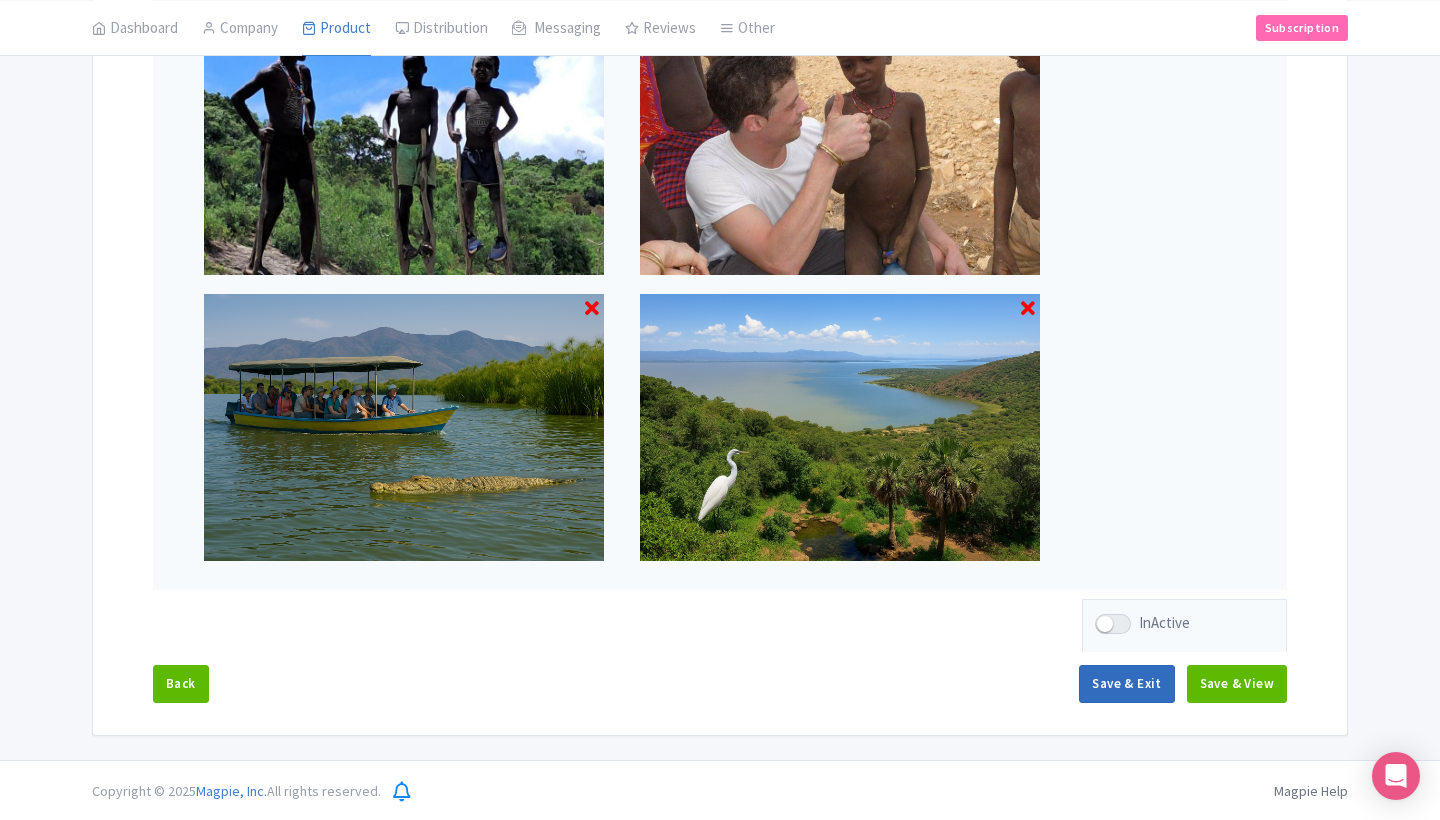 scroll, scrollTop: 1671, scrollLeft: 0, axis: vertical 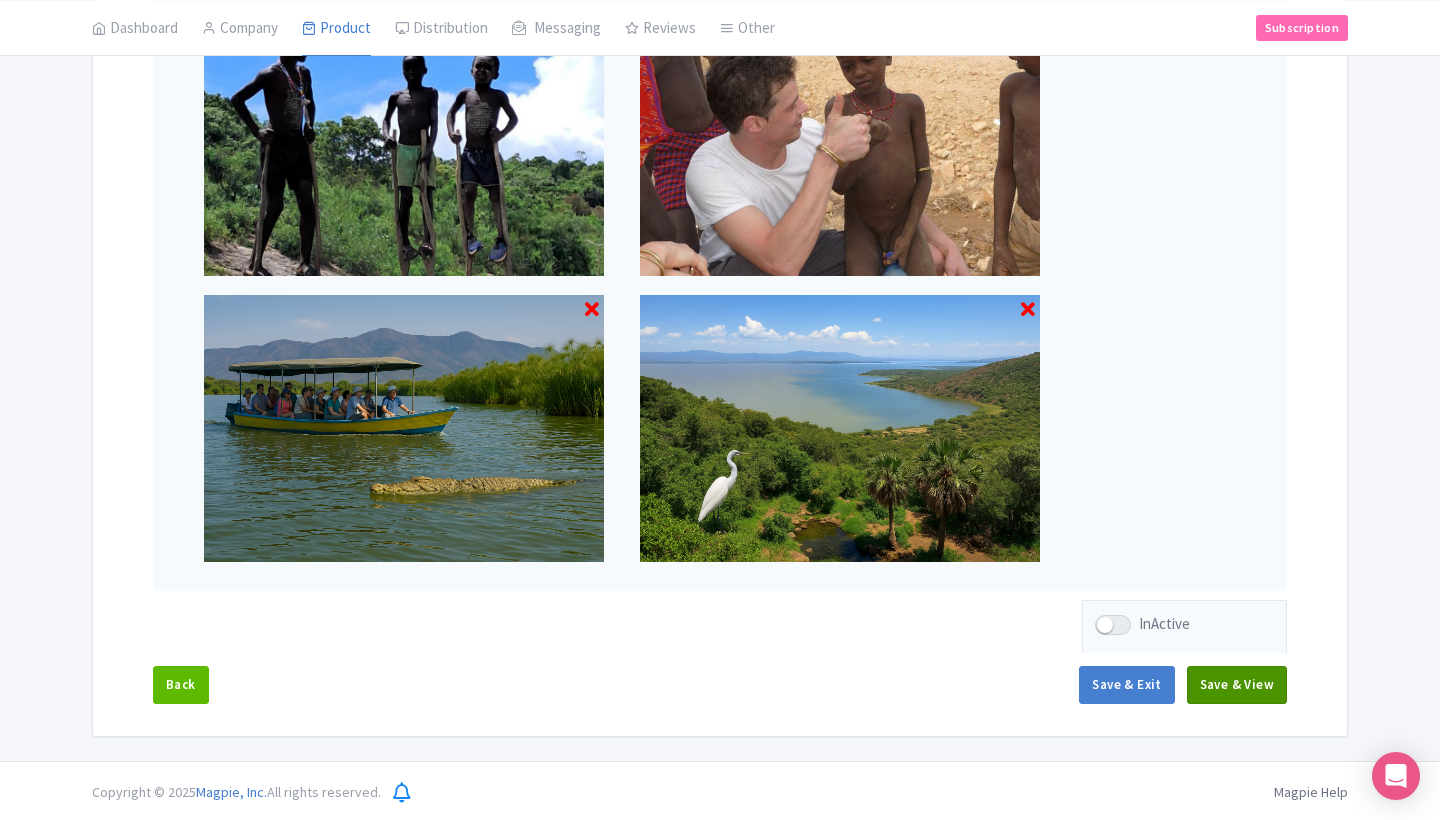 click on "Save & View" at bounding box center (1237, 685) 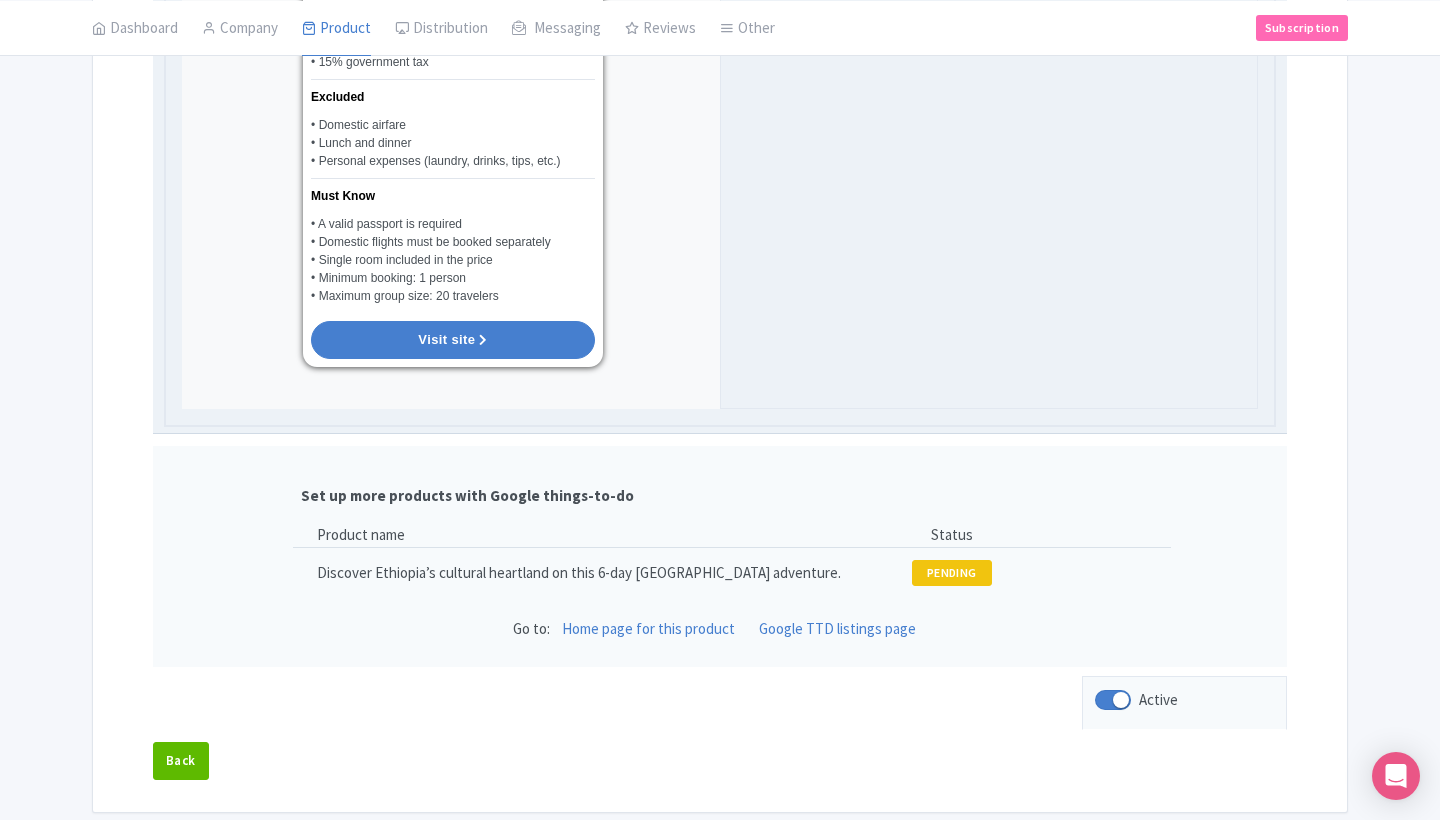 scroll, scrollTop: 1989, scrollLeft: 0, axis: vertical 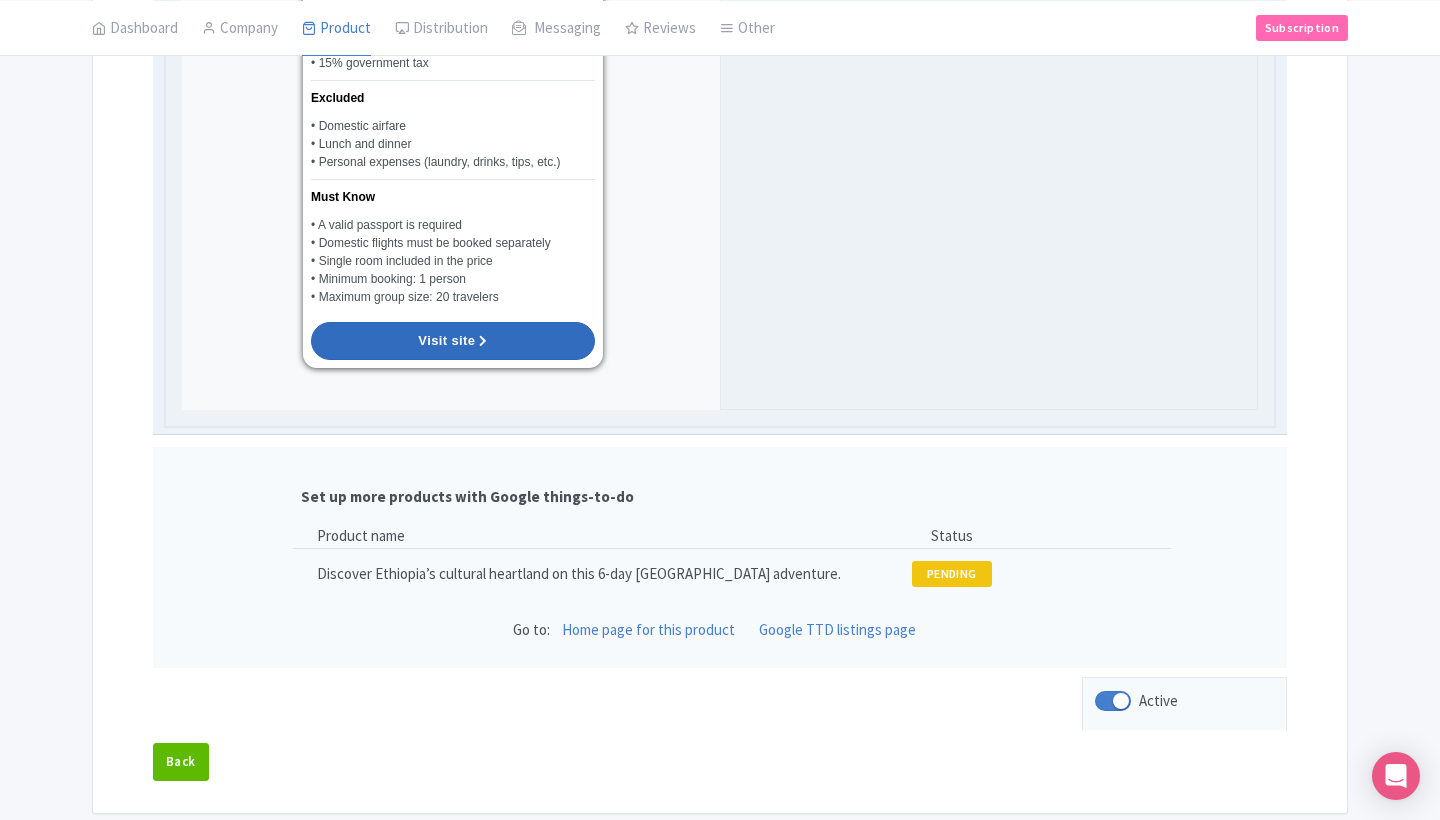 click at bounding box center (483, 341) 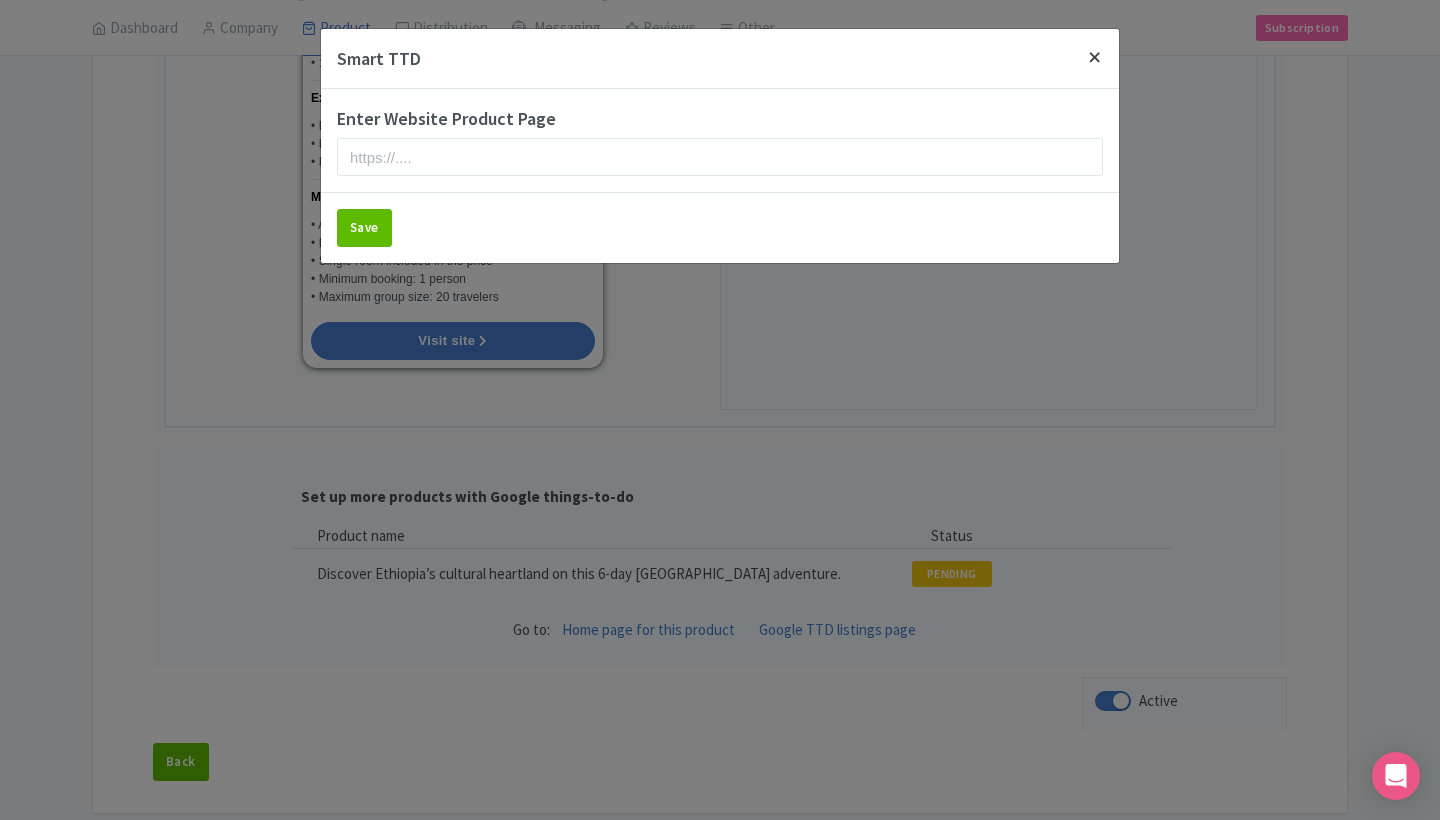 click at bounding box center (1095, 57) 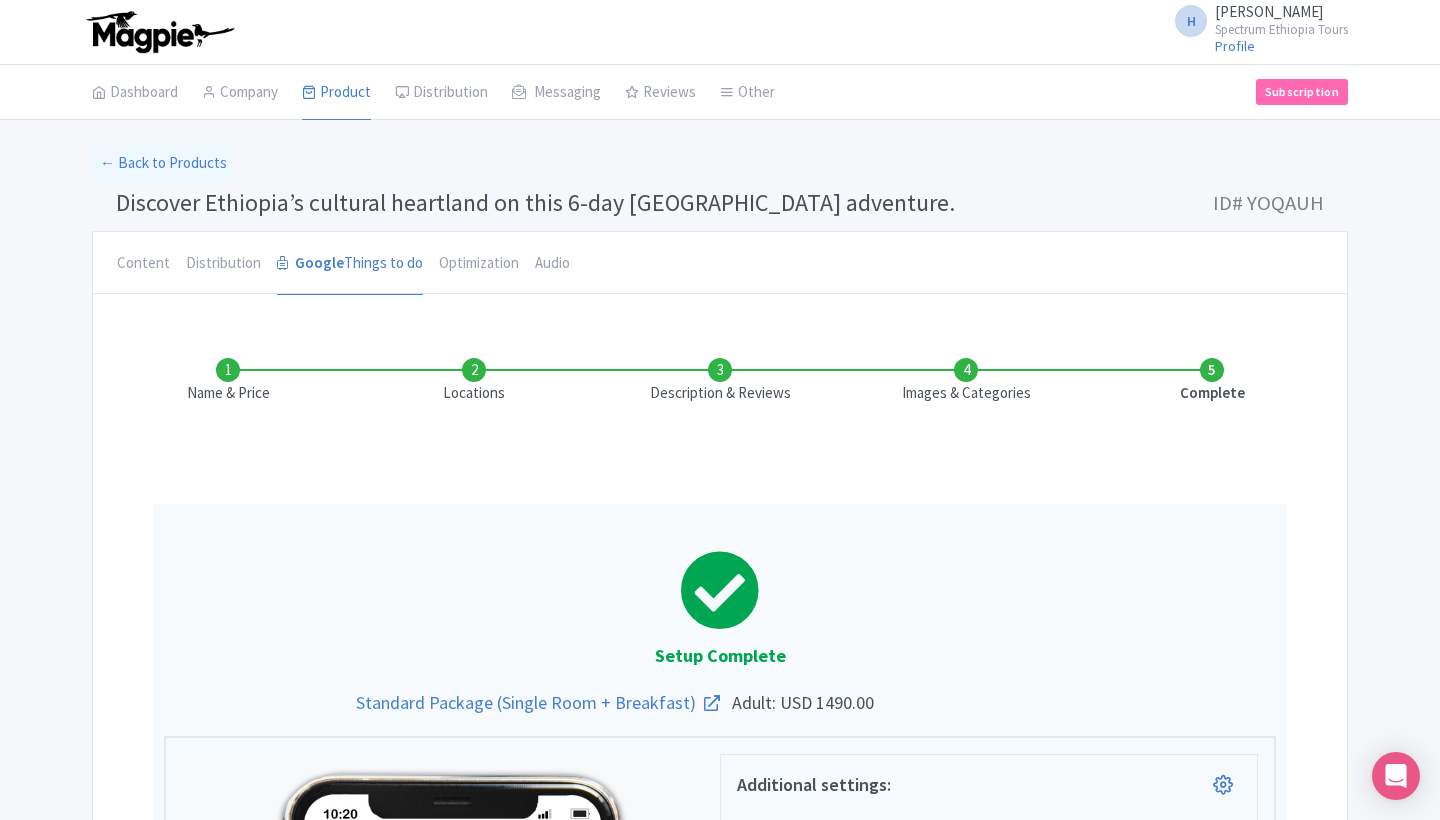scroll, scrollTop: 0, scrollLeft: 0, axis: both 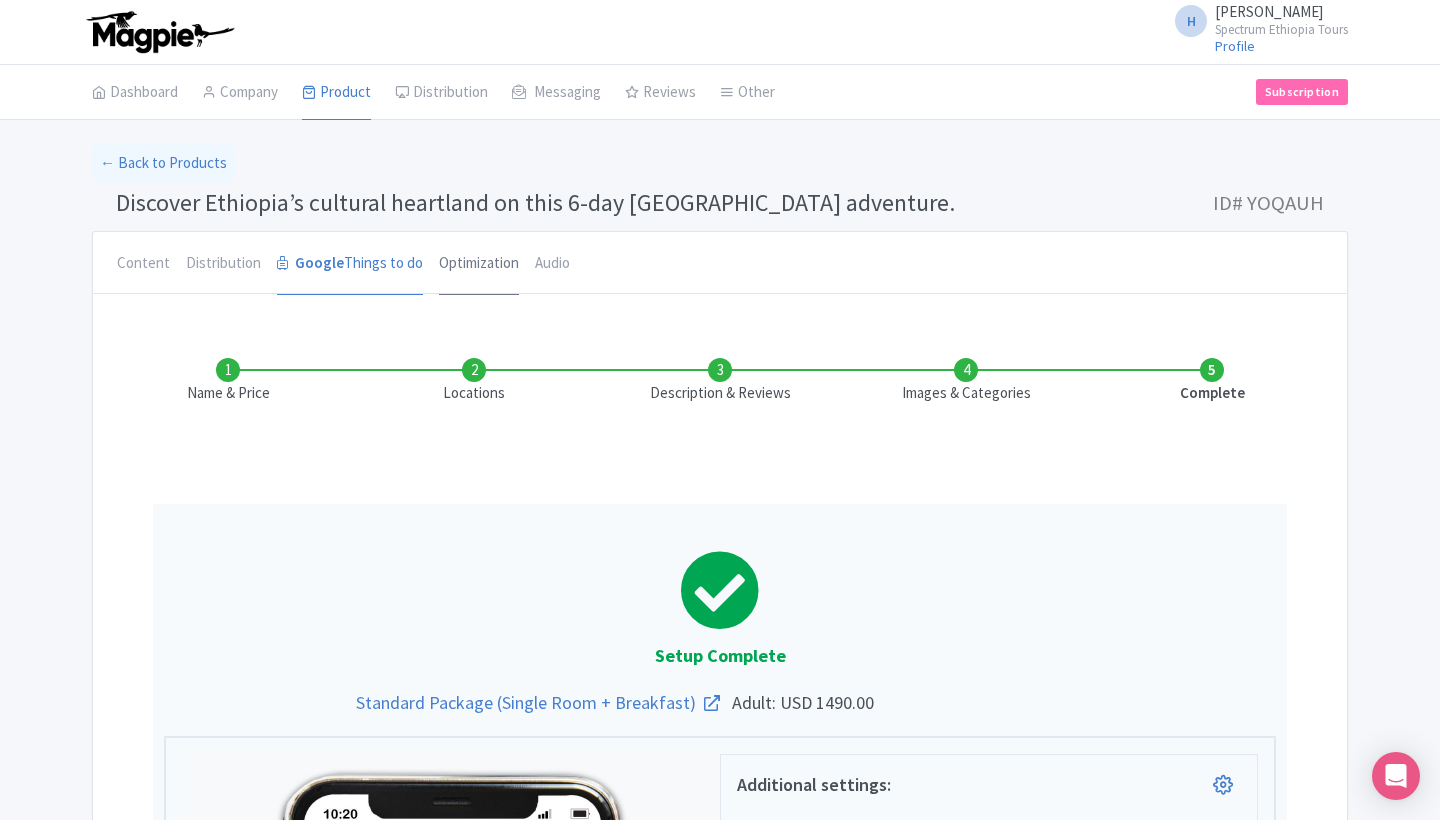 click on "Optimization" at bounding box center (479, 264) 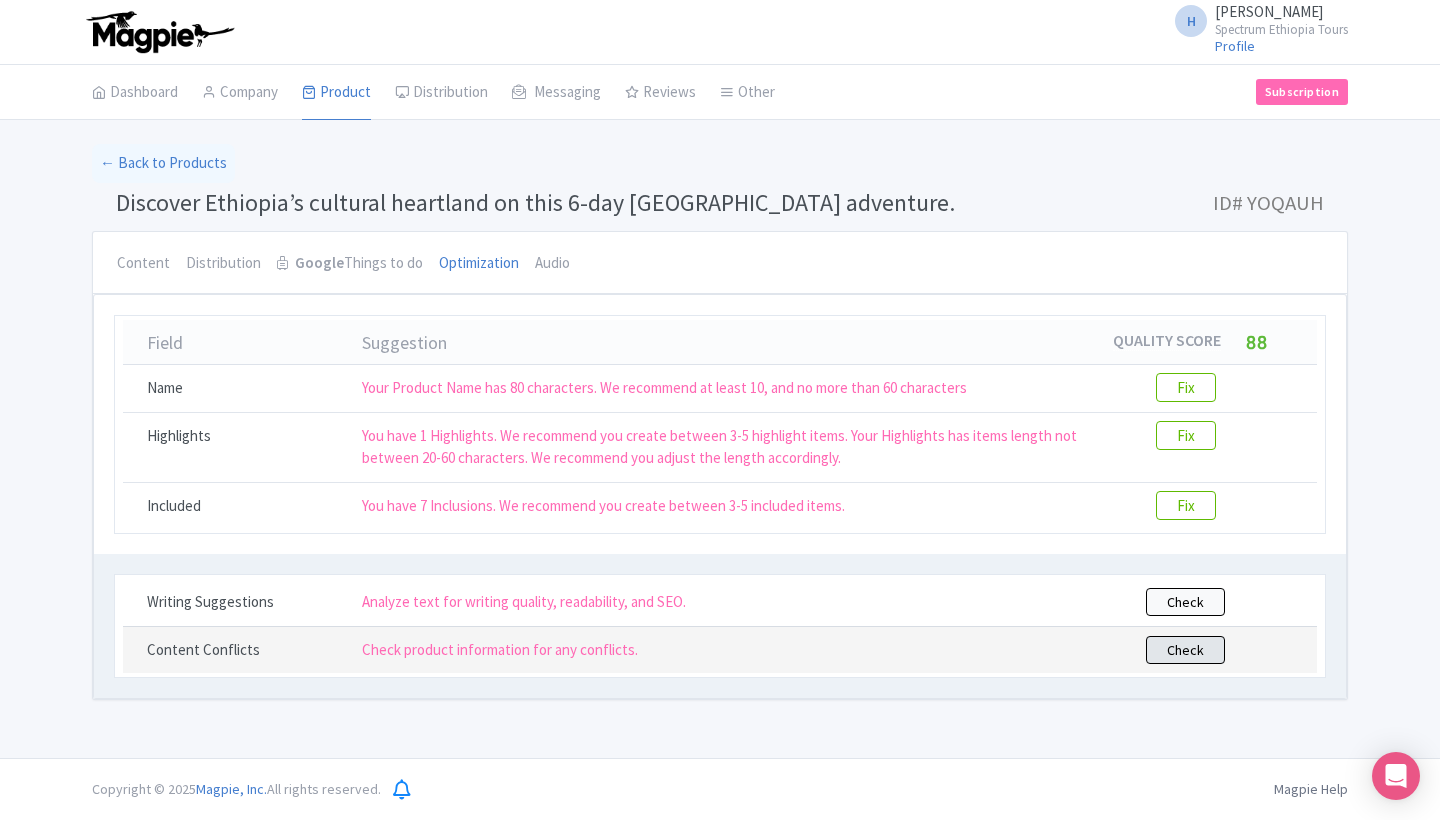 click on "Check" at bounding box center (1185, 650) 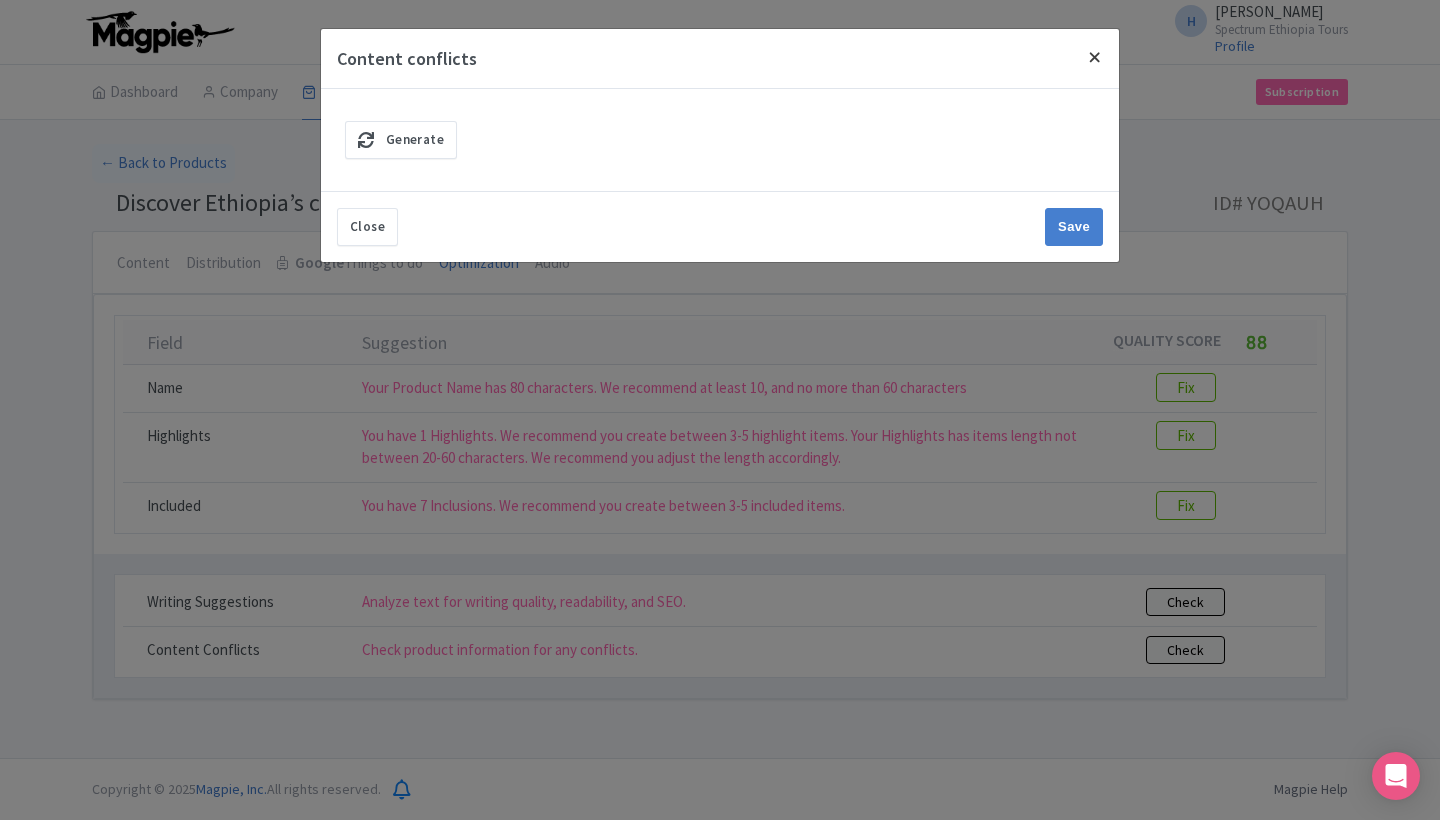 click at bounding box center (1095, 57) 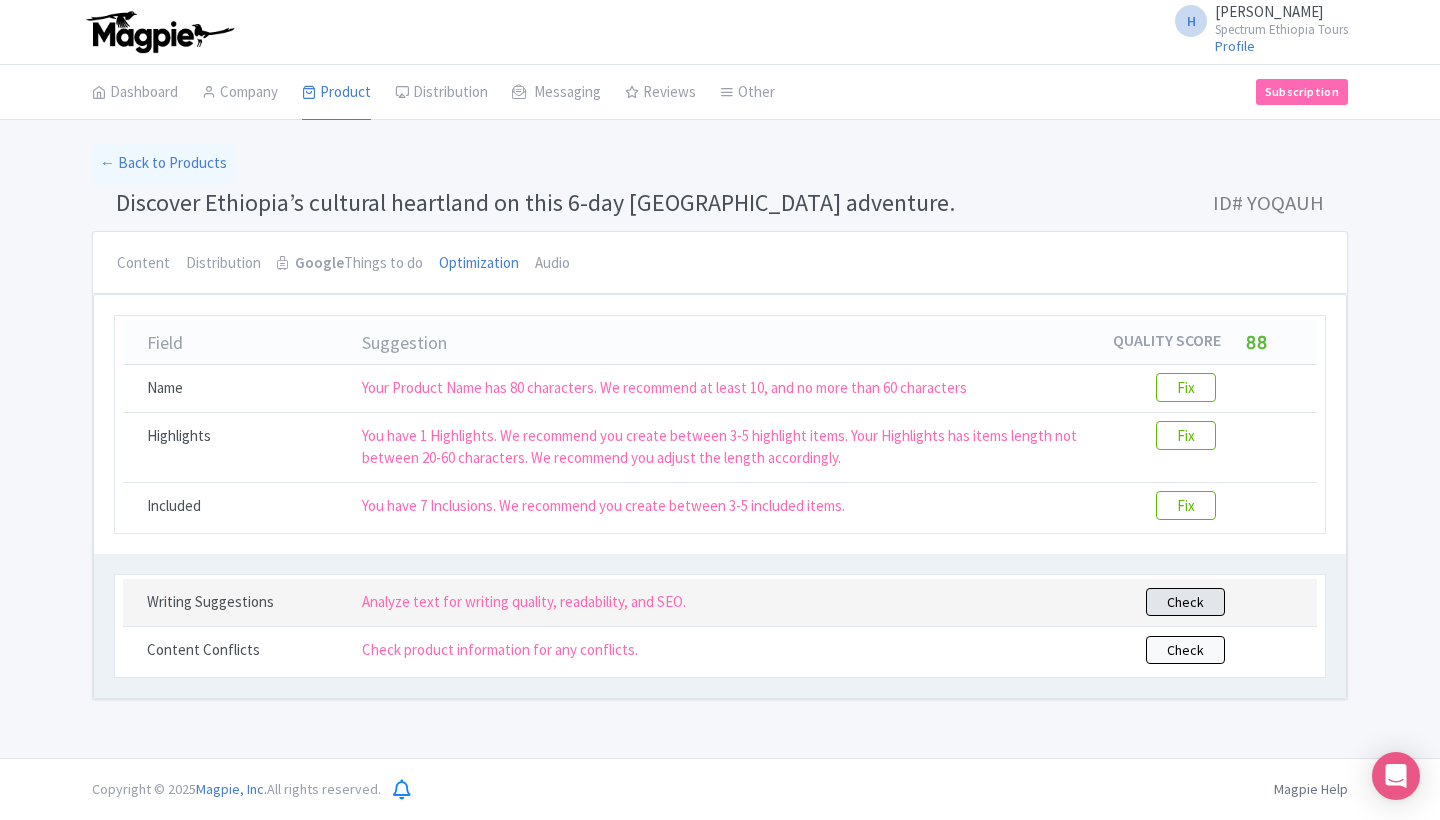 click on "Check" at bounding box center (1185, 602) 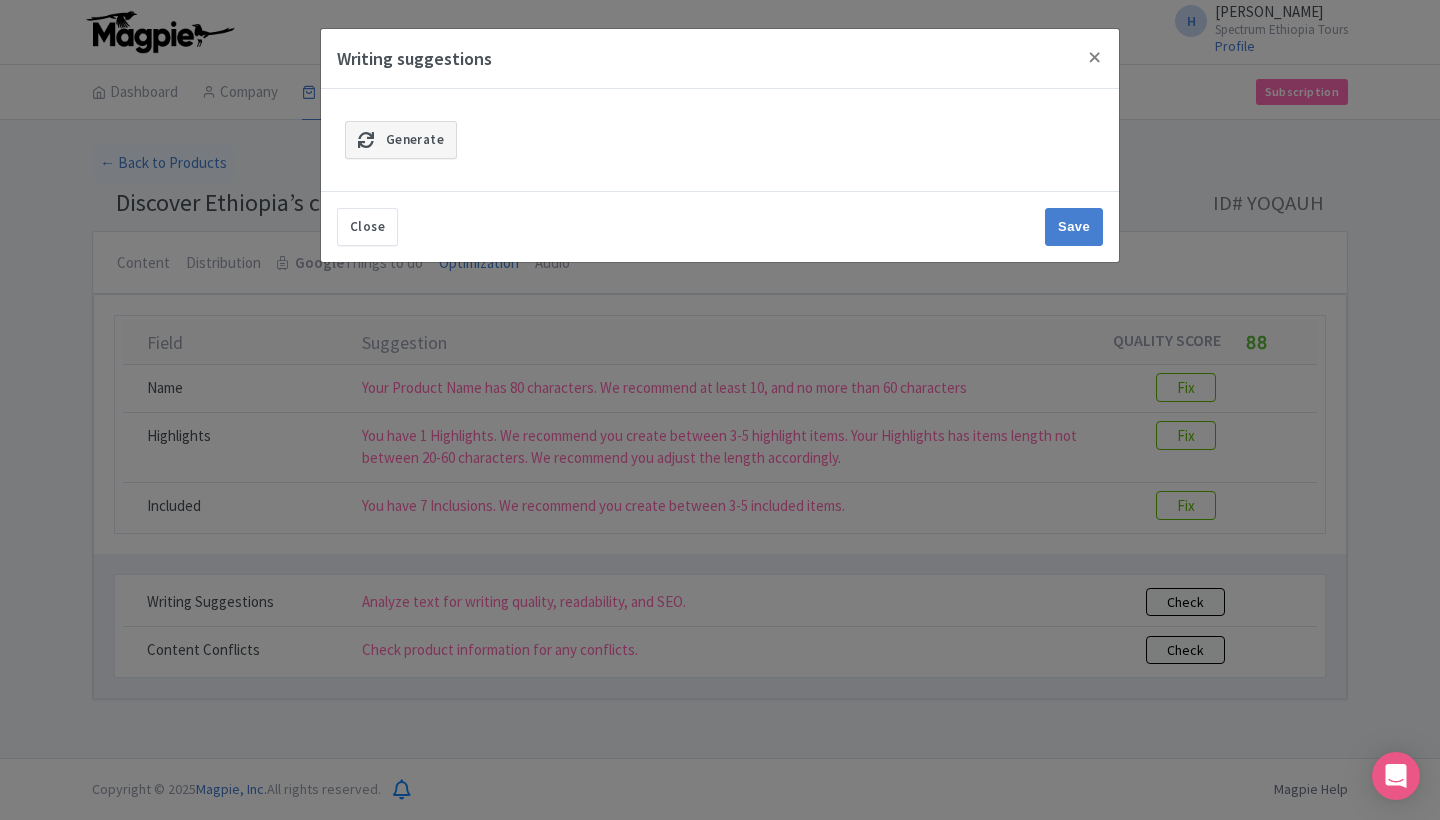 click on "Generate" at bounding box center [415, 139] 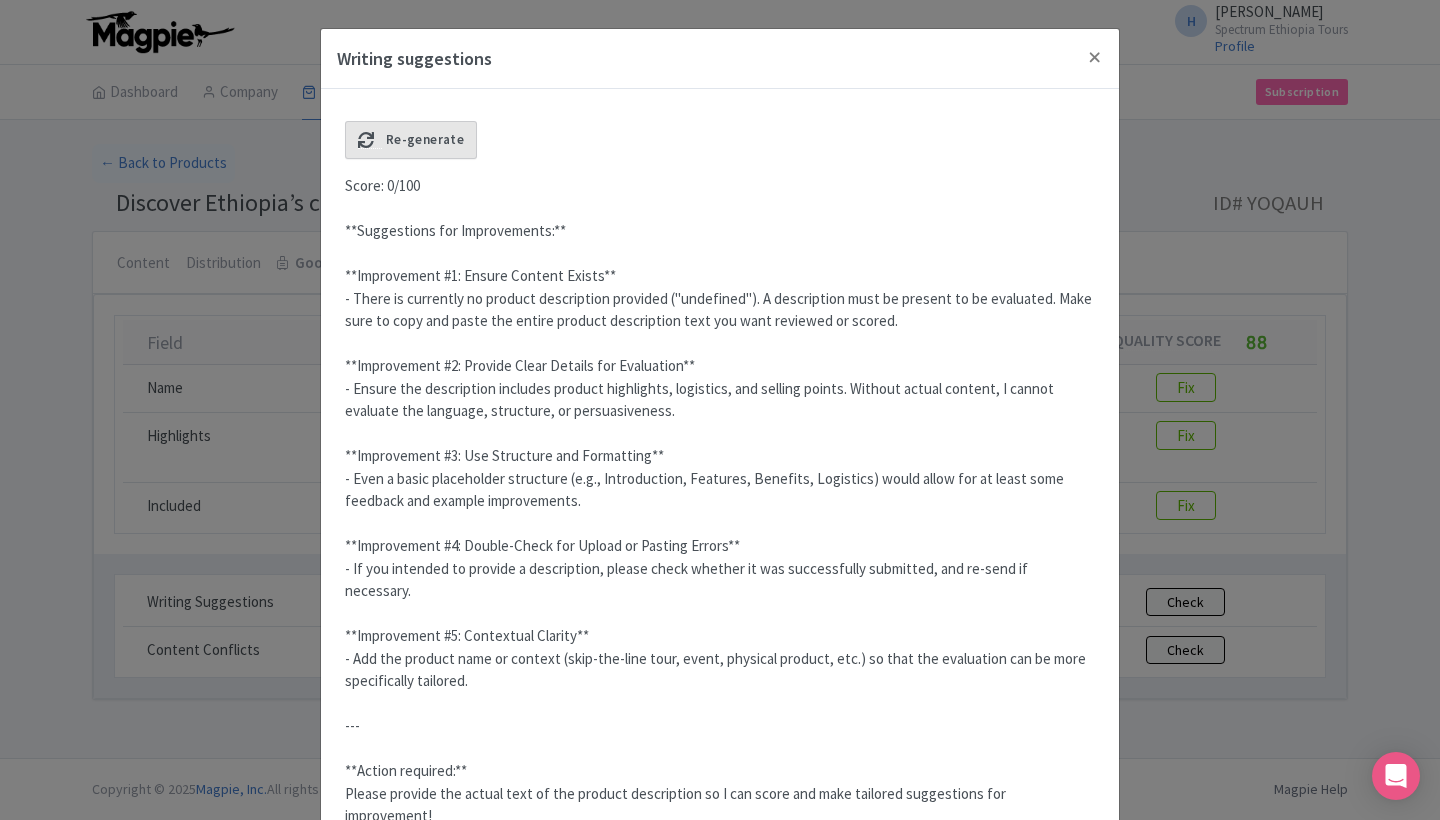 scroll, scrollTop: 0, scrollLeft: 0, axis: both 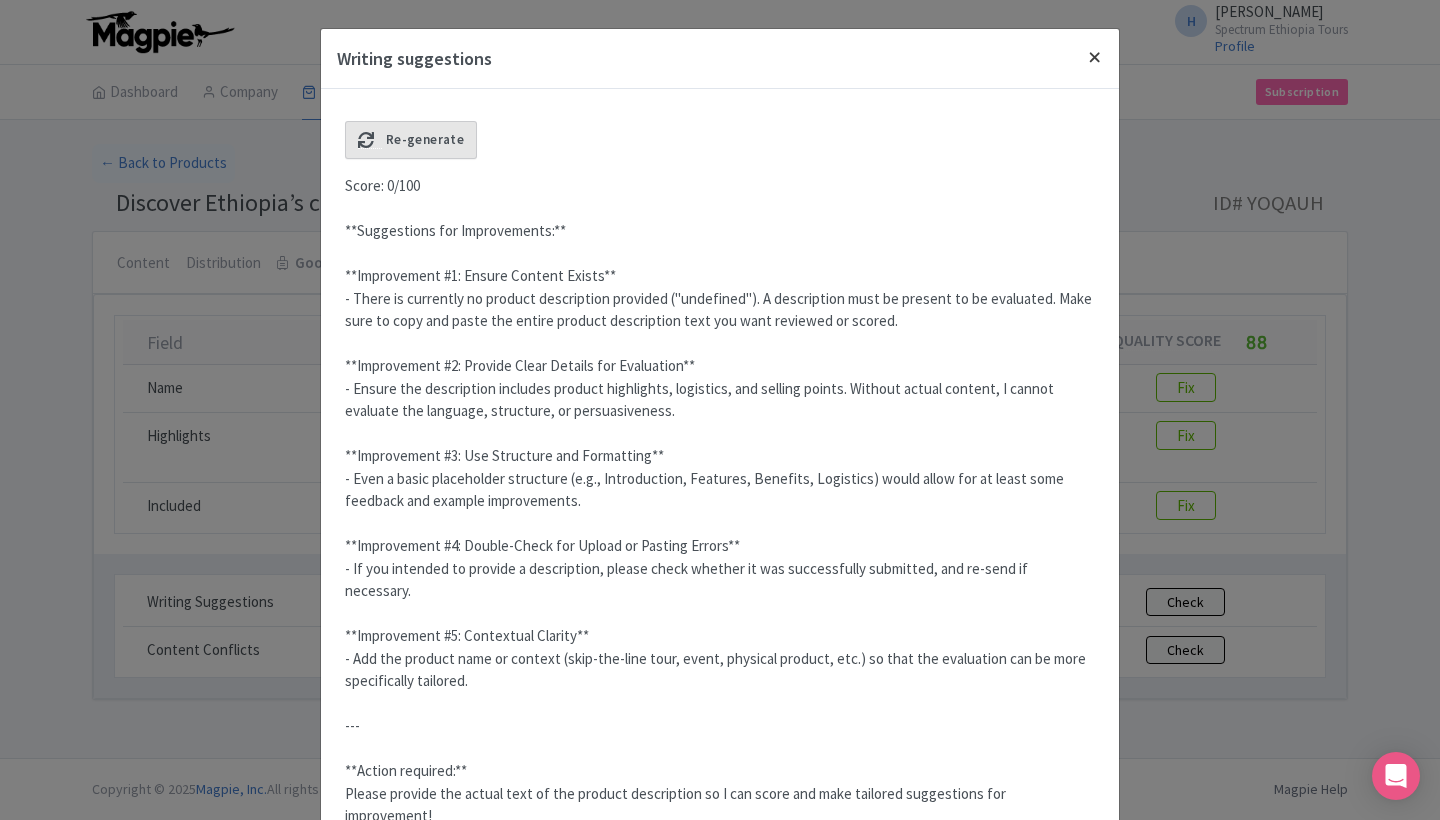 click at bounding box center (1095, 57) 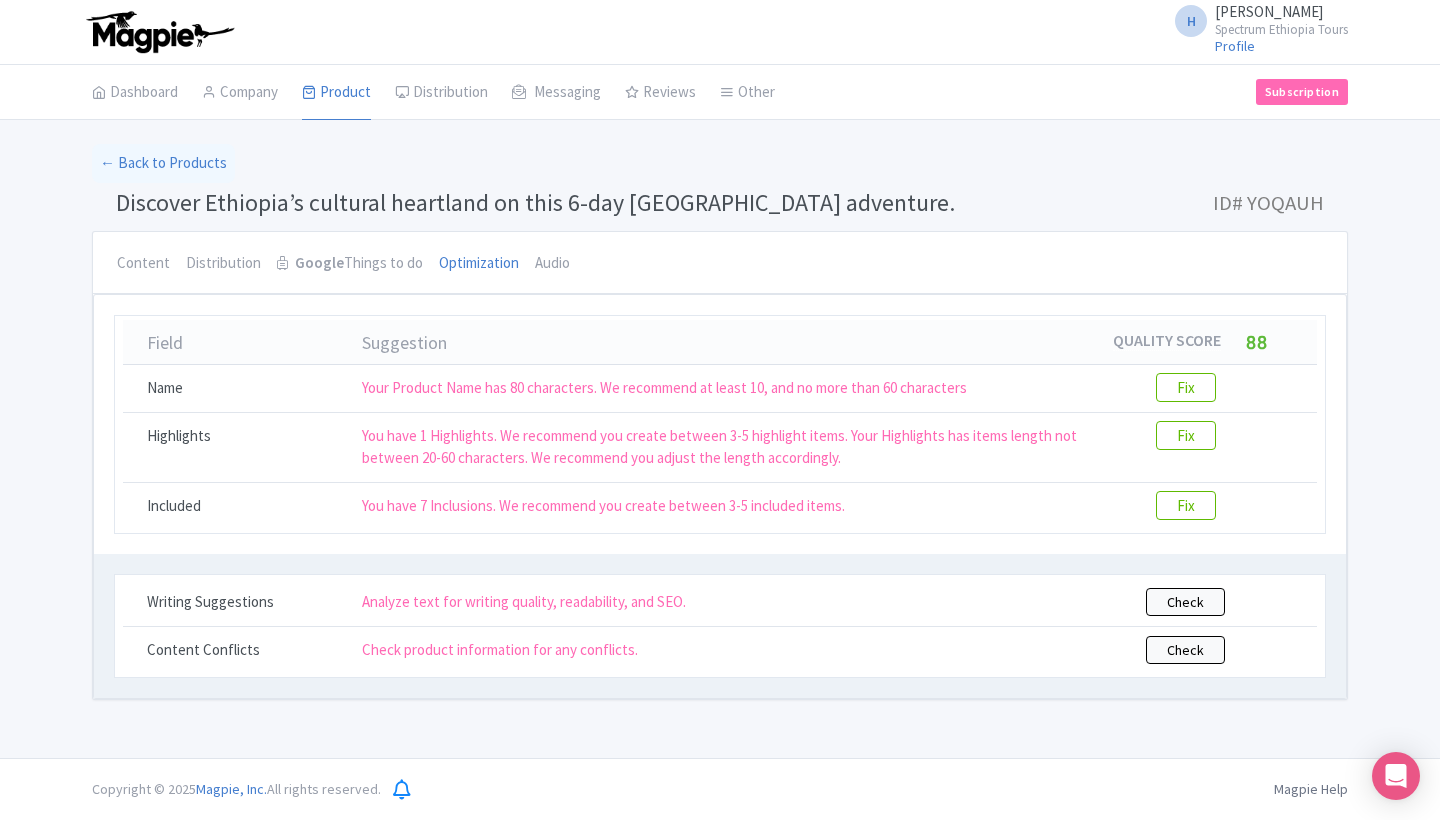 scroll, scrollTop: 0, scrollLeft: 0, axis: both 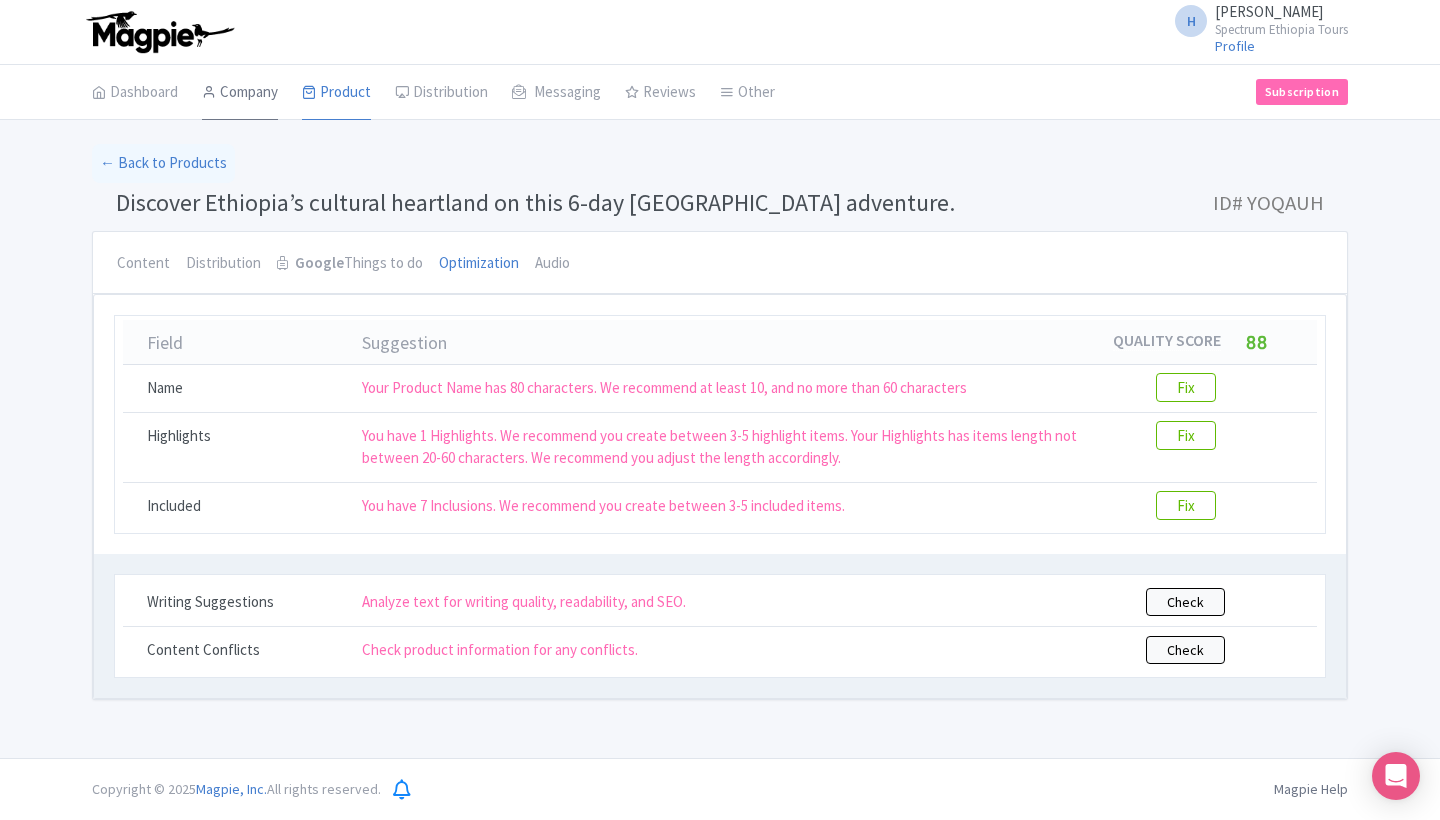 click on "Company" at bounding box center [240, 93] 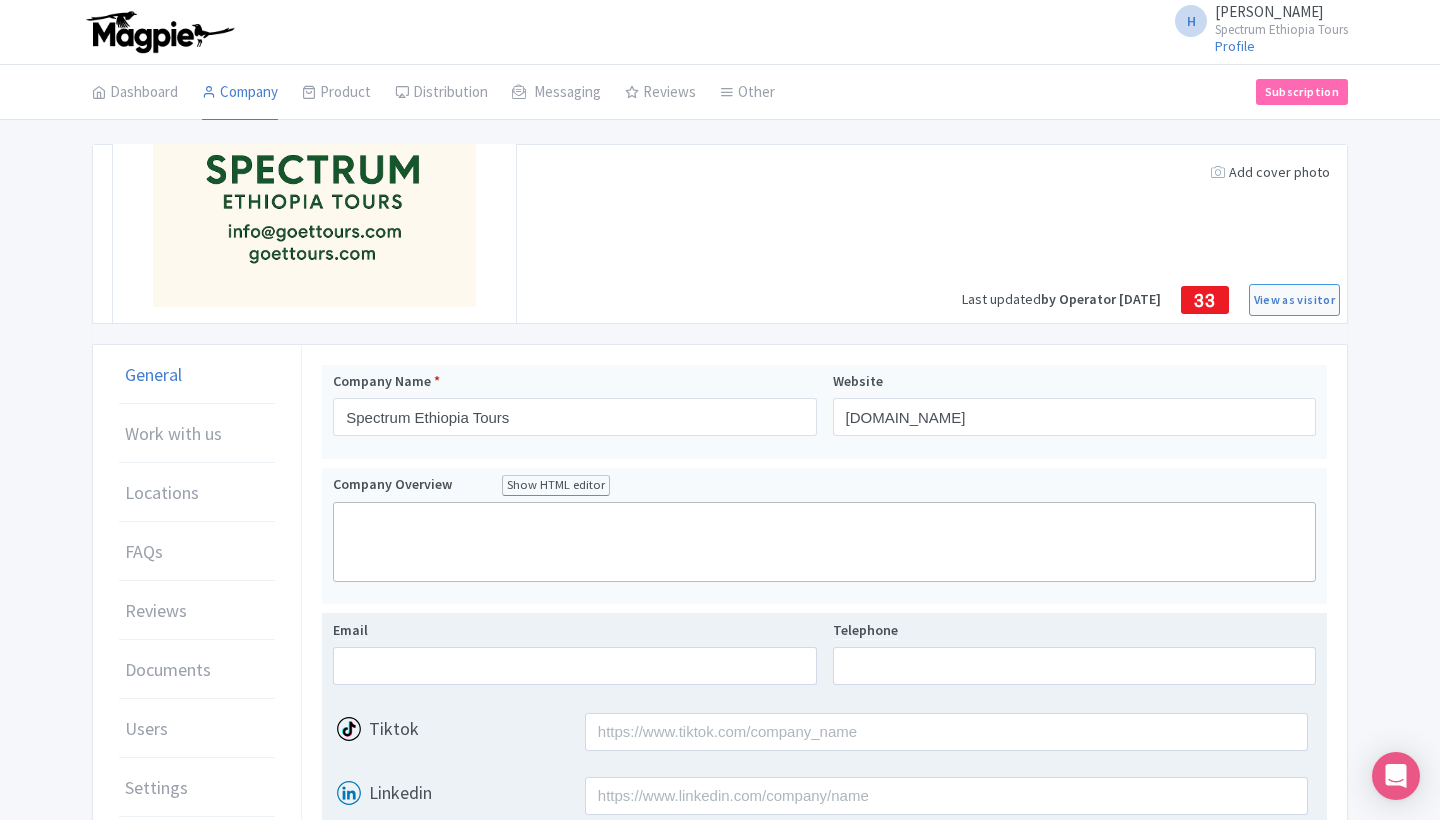scroll, scrollTop: 0, scrollLeft: 0, axis: both 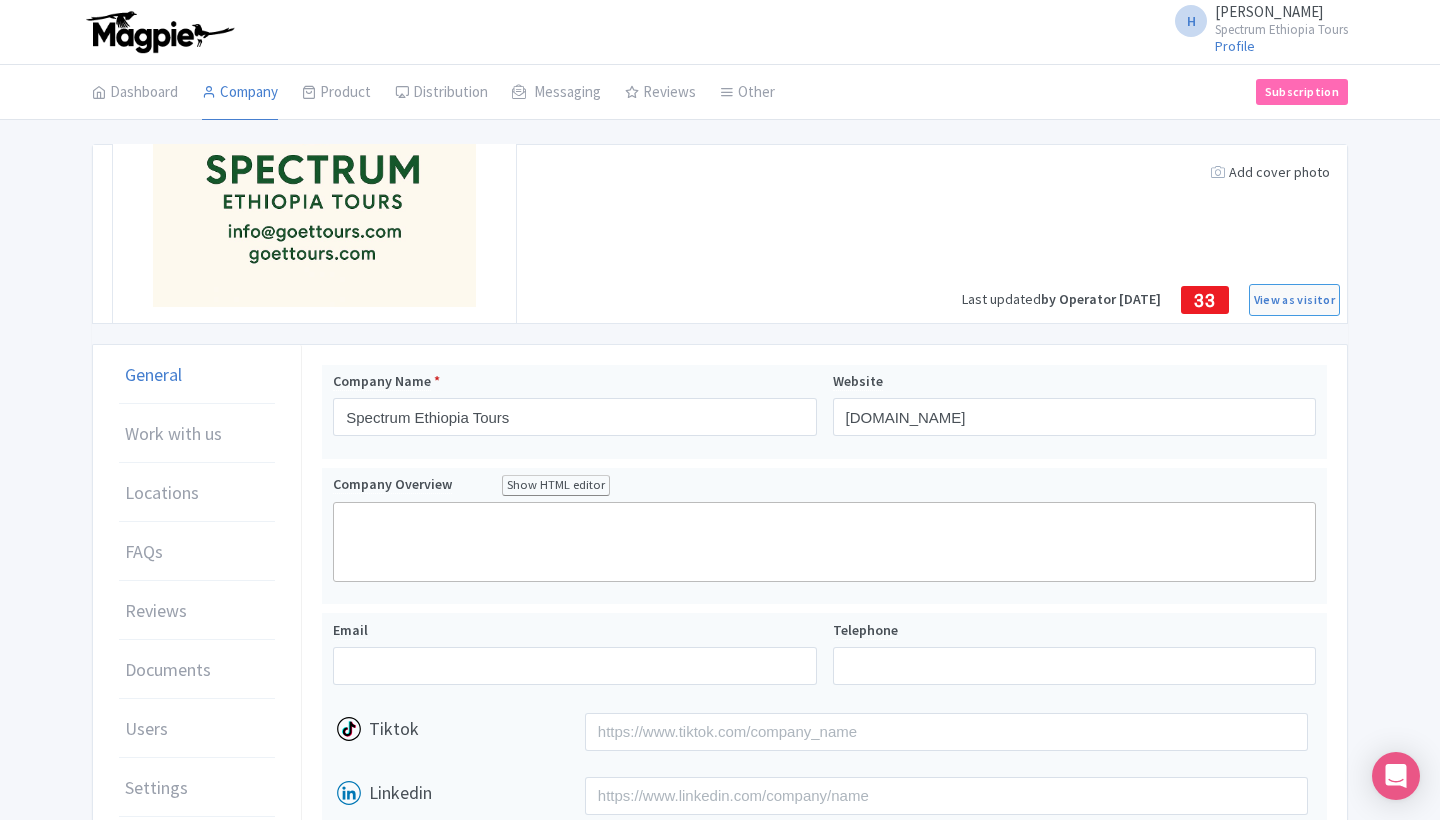 click at bounding box center (314, 146) 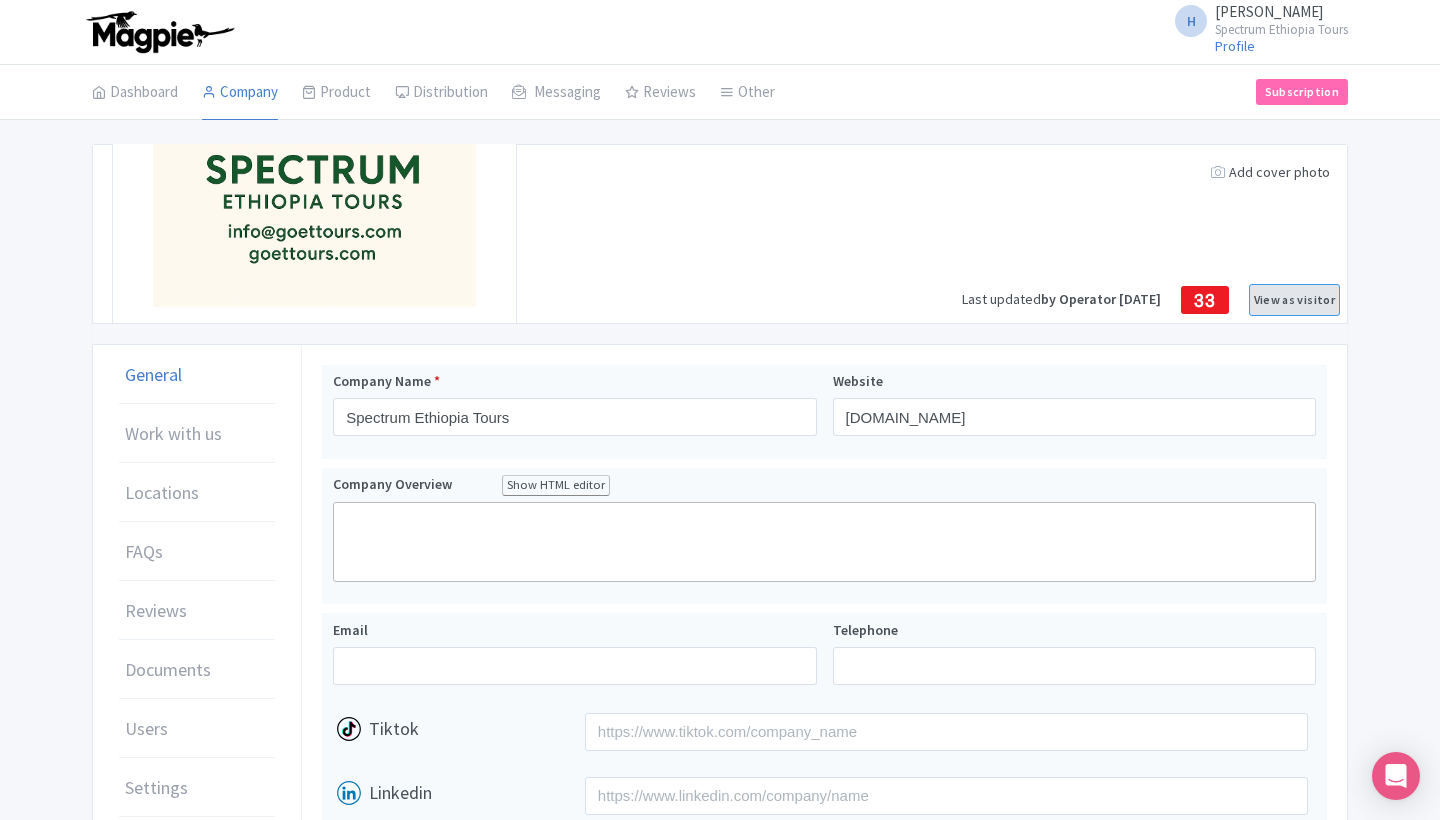 click on "View as visitor" at bounding box center [1294, 300] 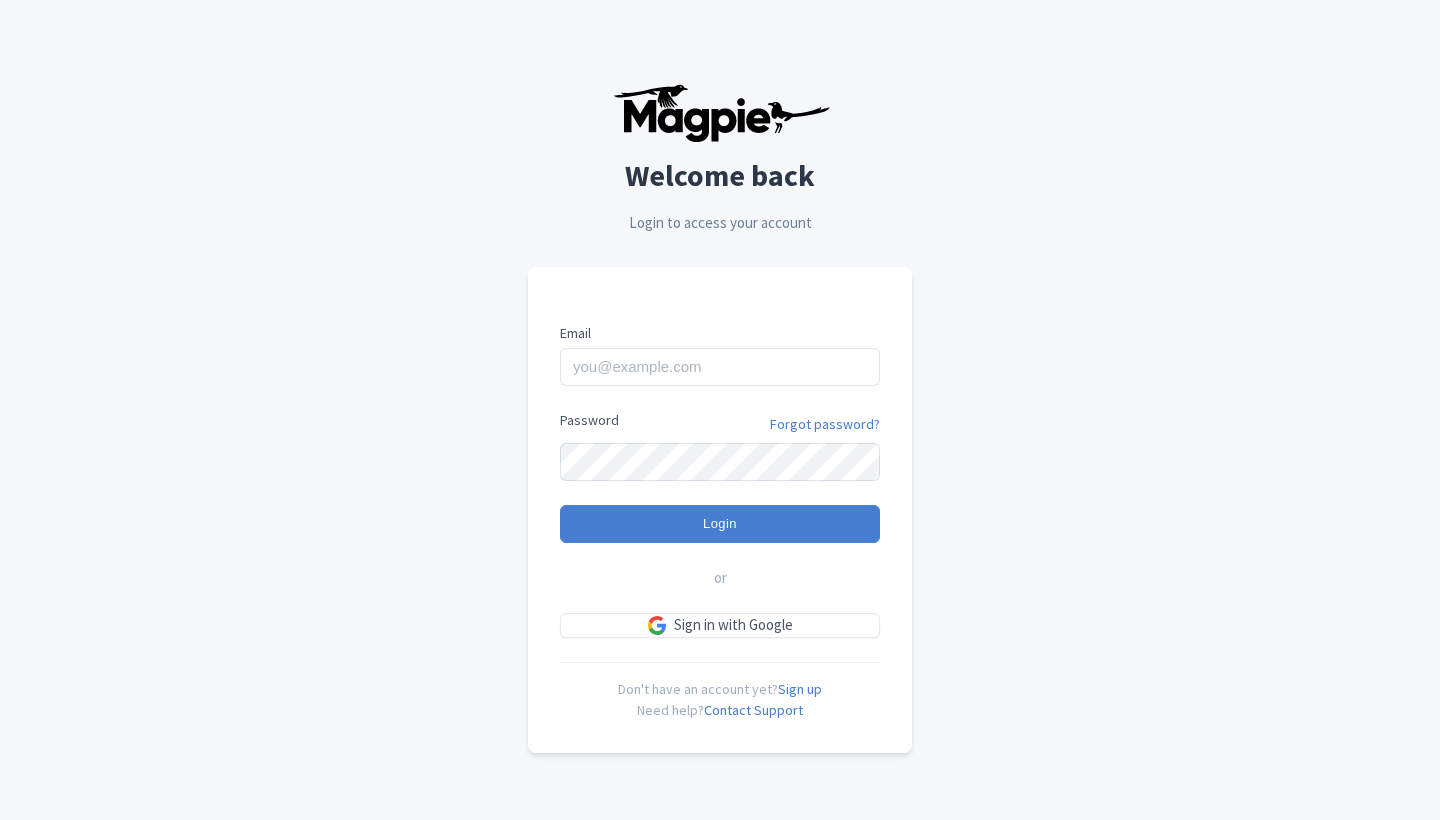 scroll, scrollTop: 0, scrollLeft: 0, axis: both 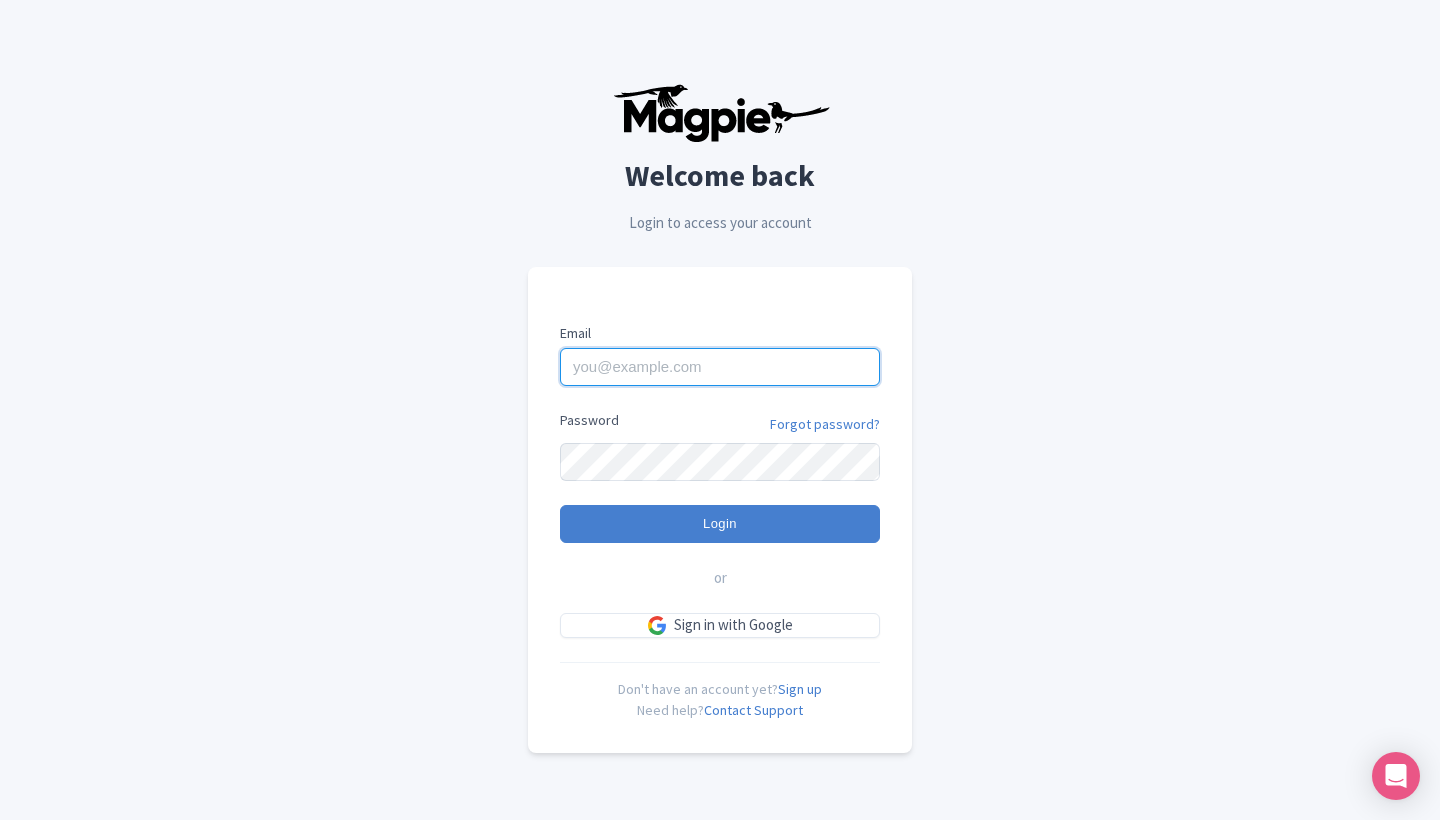 click on "Email" at bounding box center [720, 367] 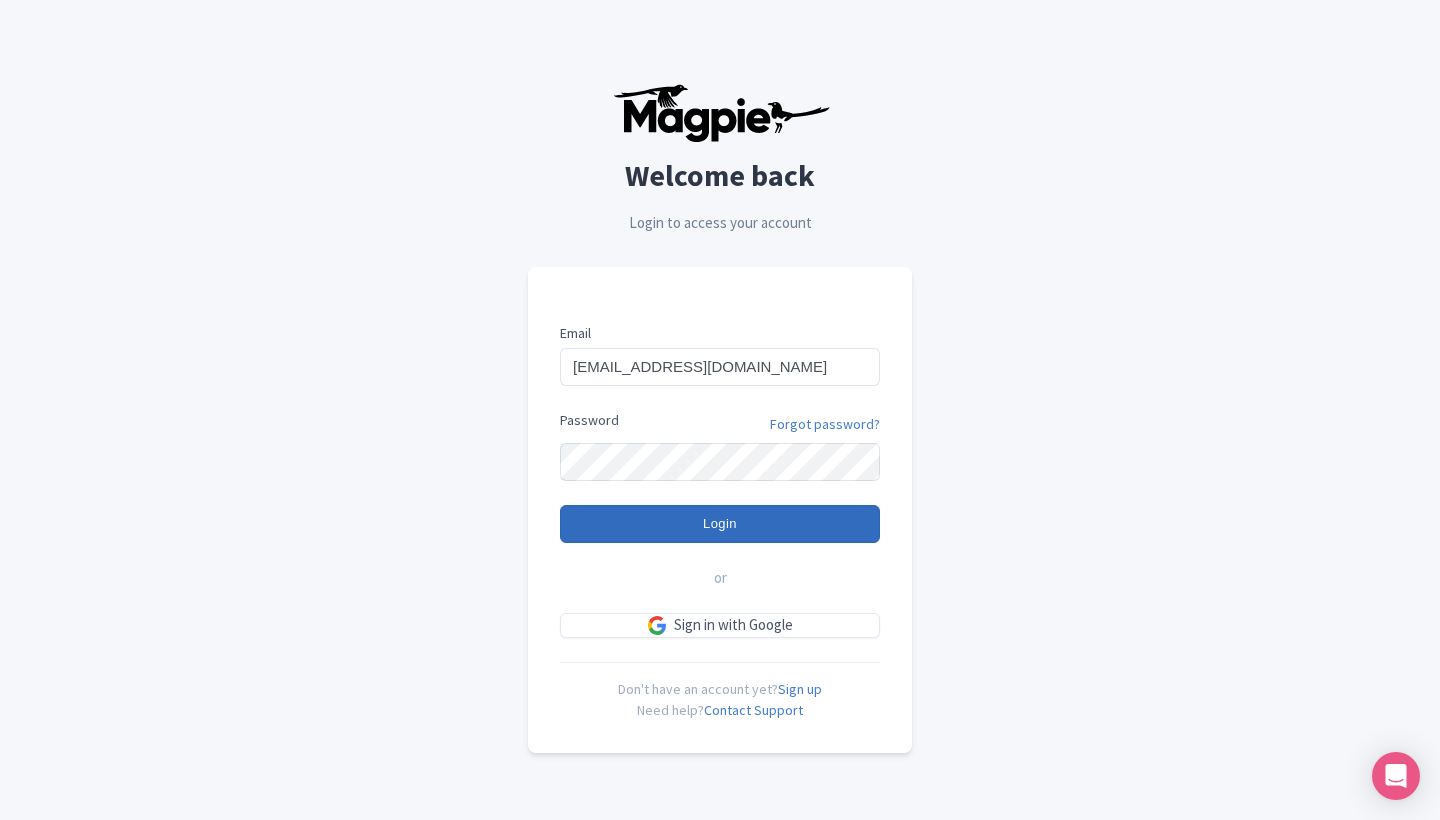 click on "Login" at bounding box center (720, 524) 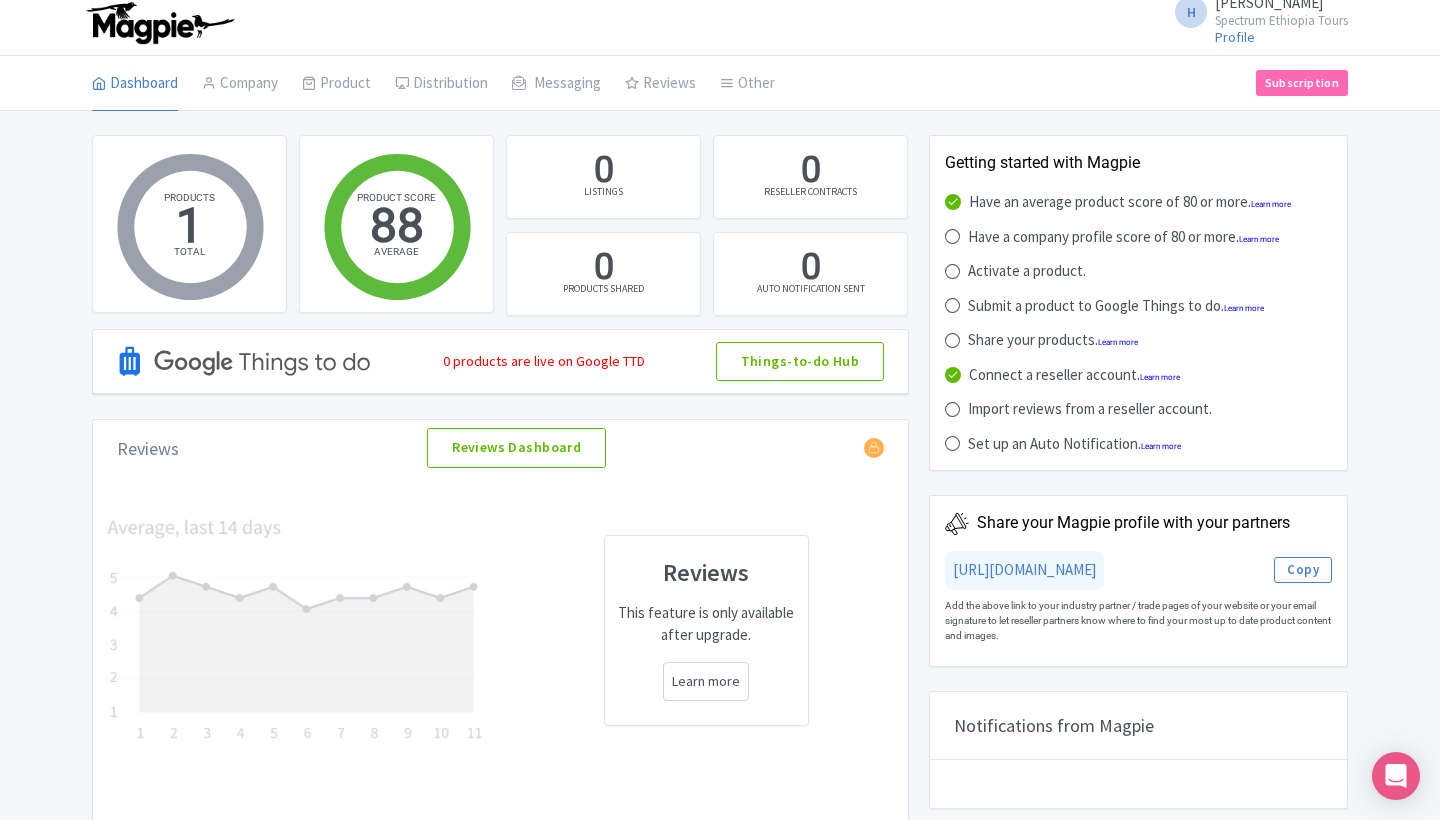 scroll, scrollTop: 8, scrollLeft: 0, axis: vertical 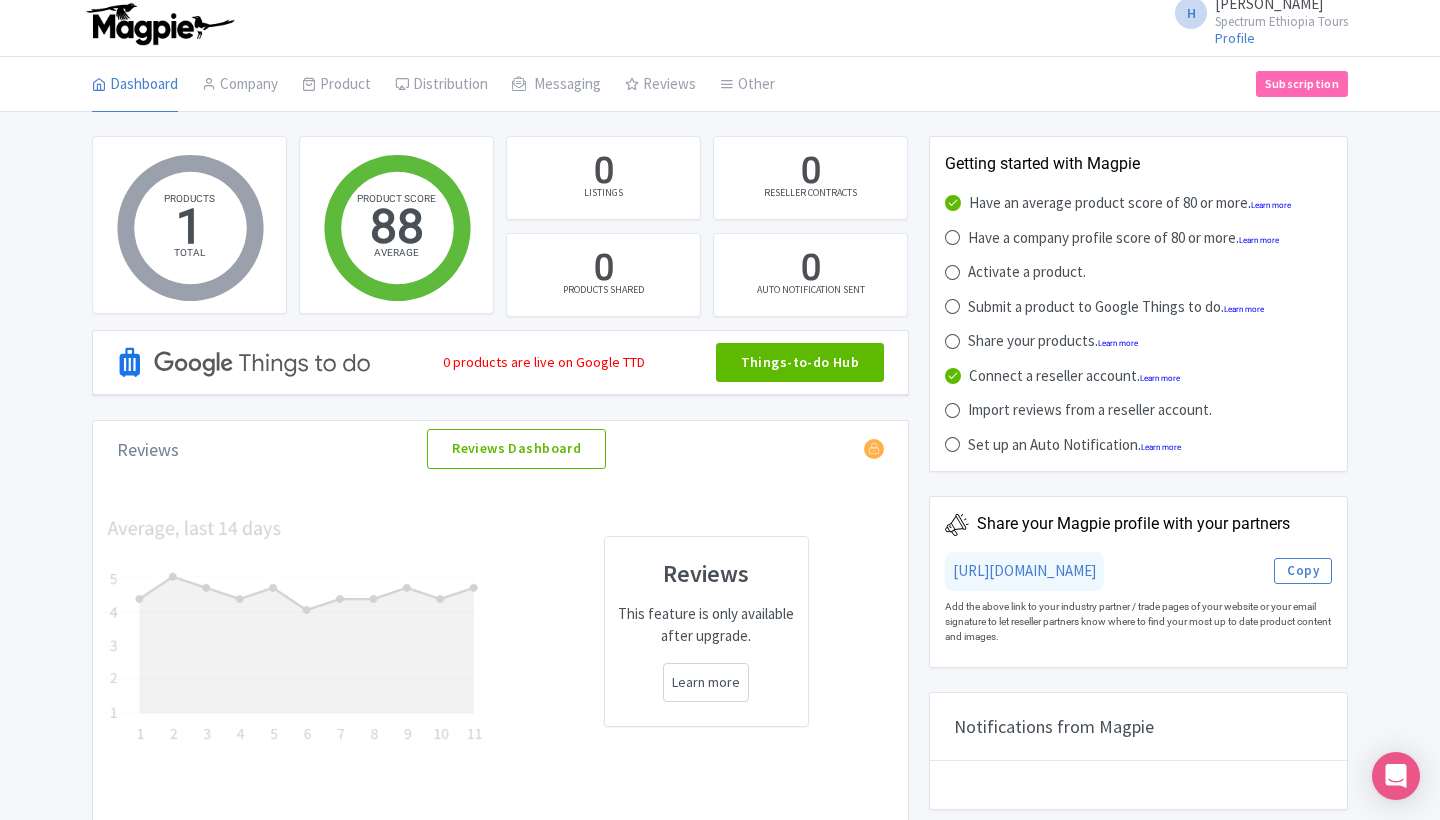 click on "Things-to-do Hub" at bounding box center (800, 363) 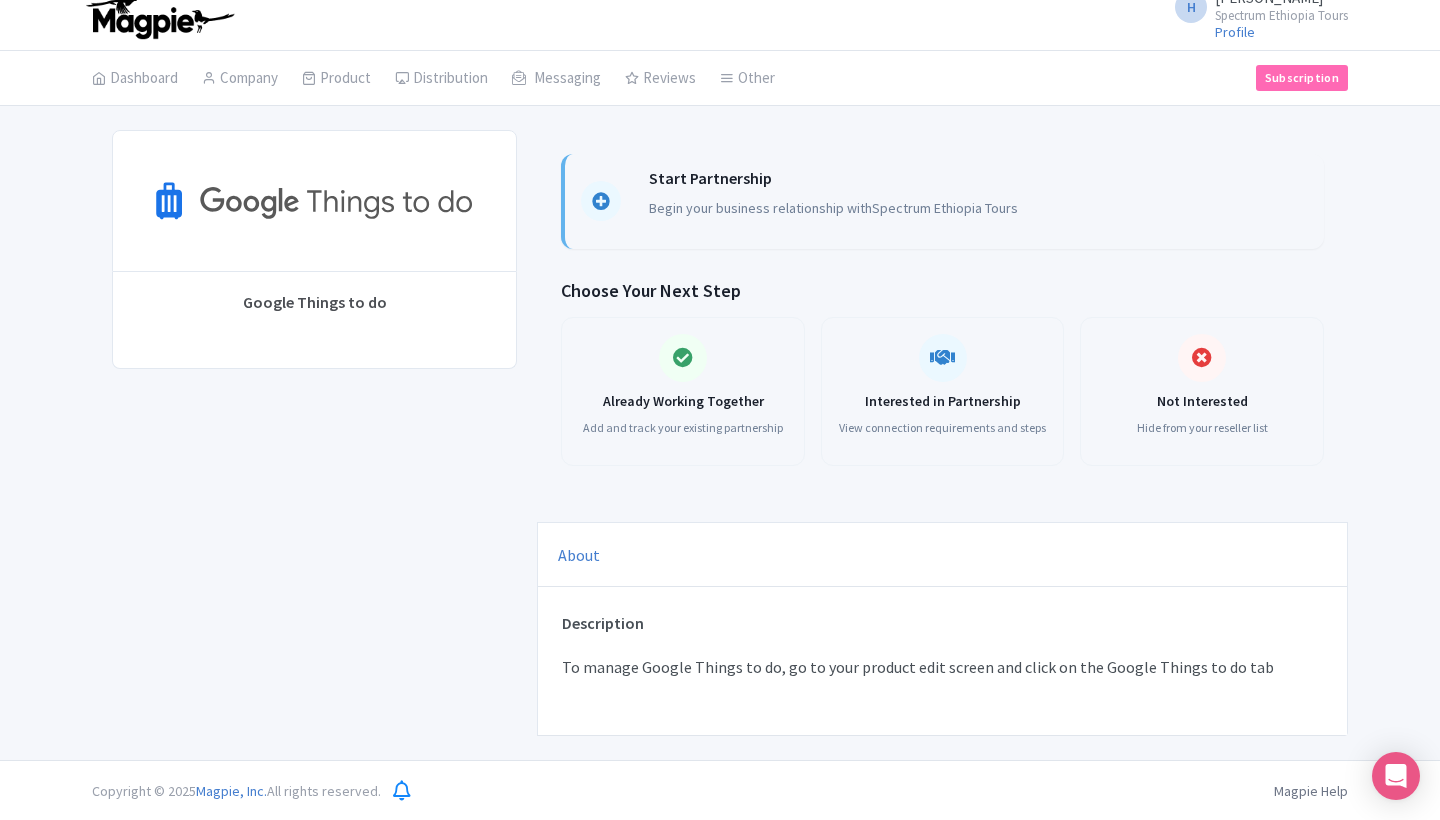 scroll, scrollTop: 13, scrollLeft: 0, axis: vertical 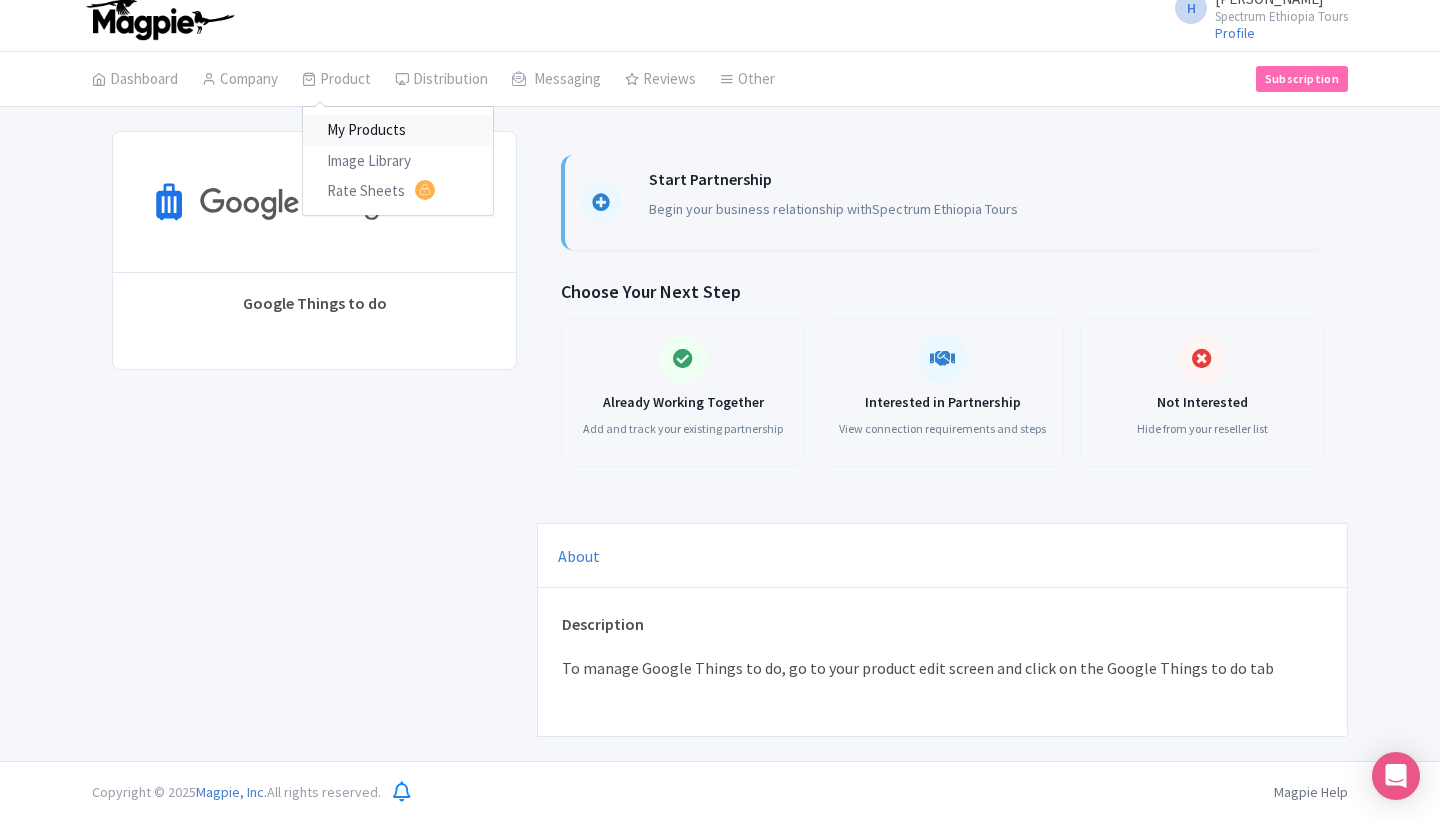 click on "My Products" at bounding box center (398, 130) 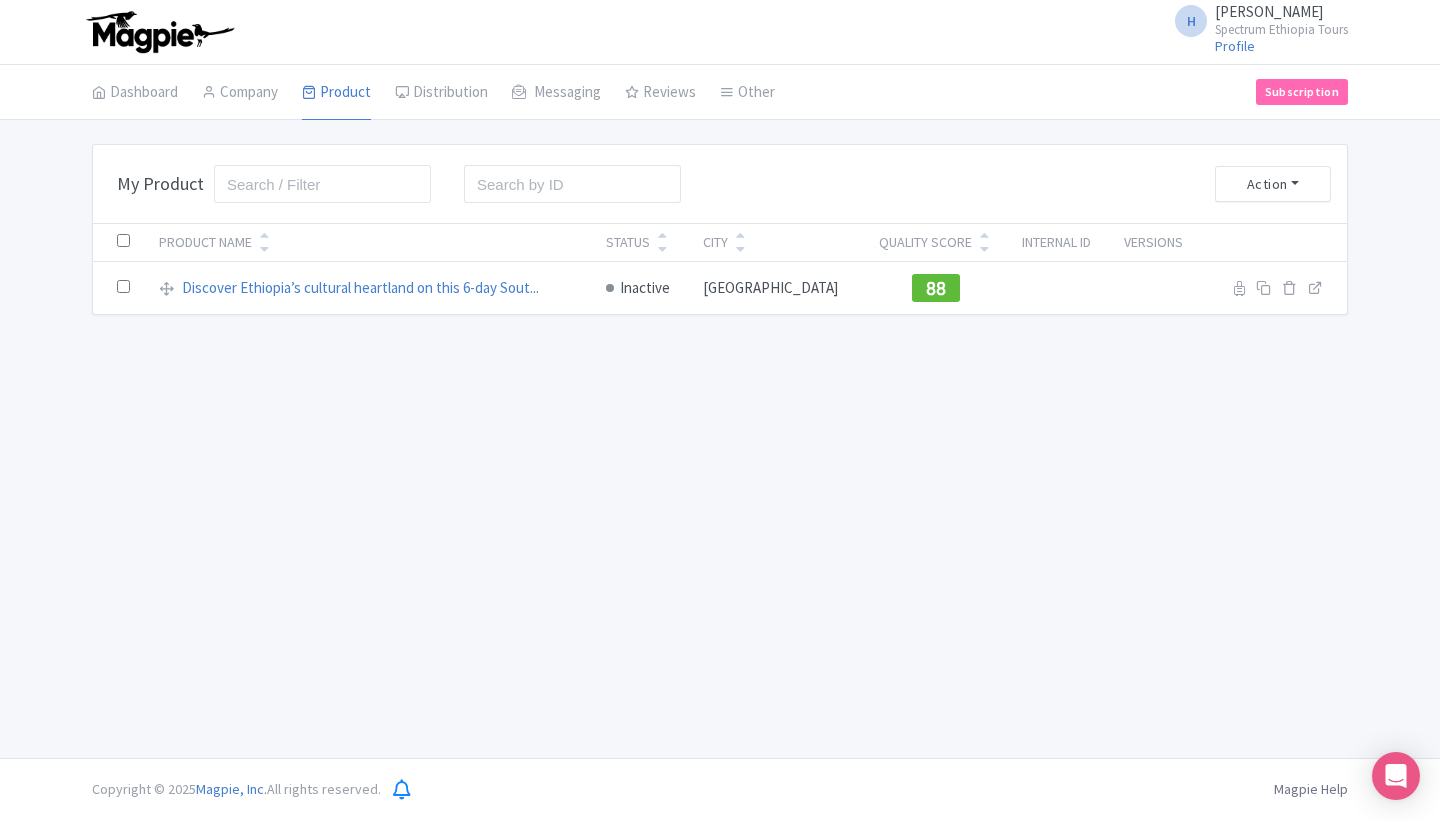 scroll, scrollTop: 0, scrollLeft: 0, axis: both 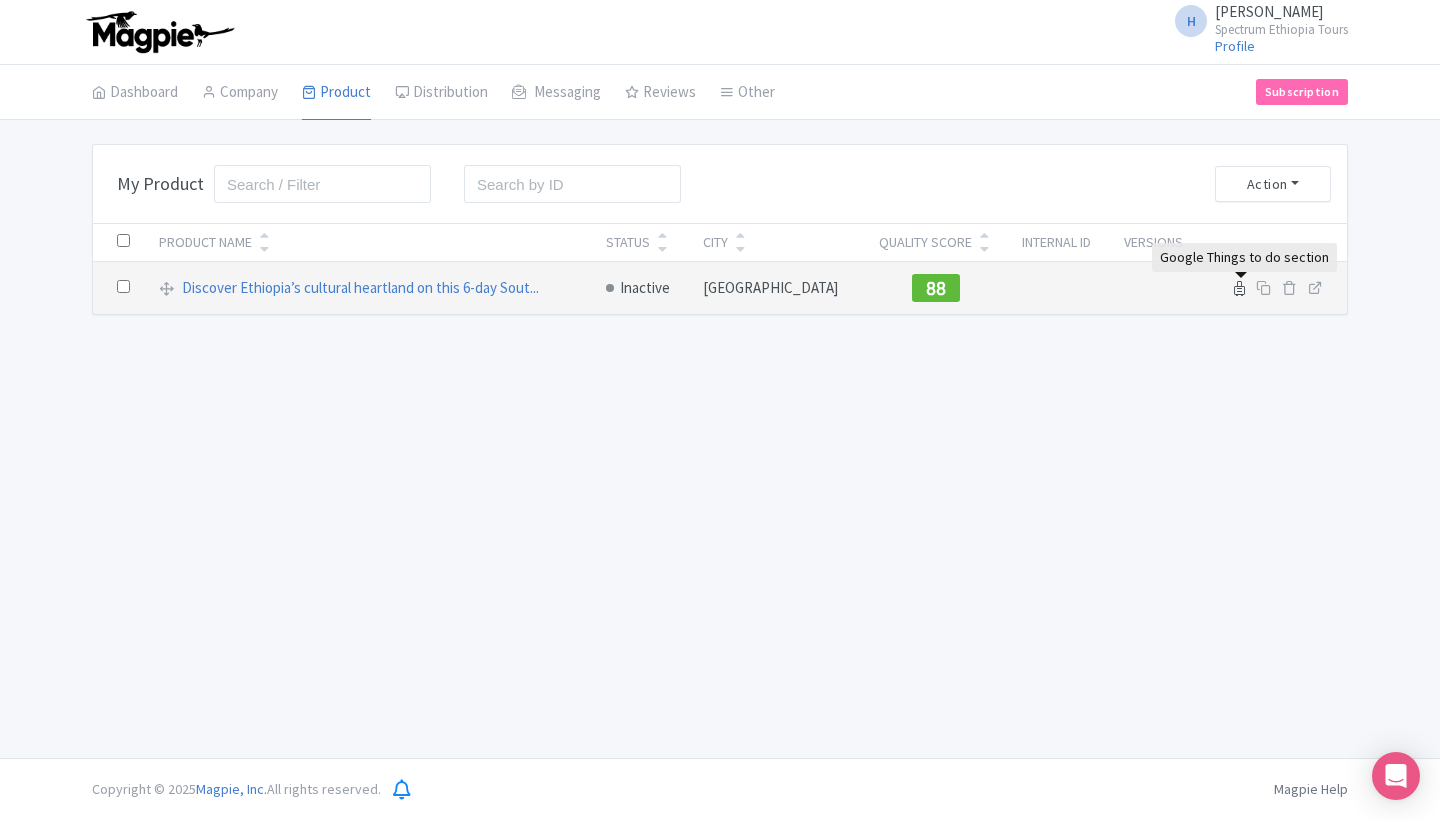 click at bounding box center (1239, 288) 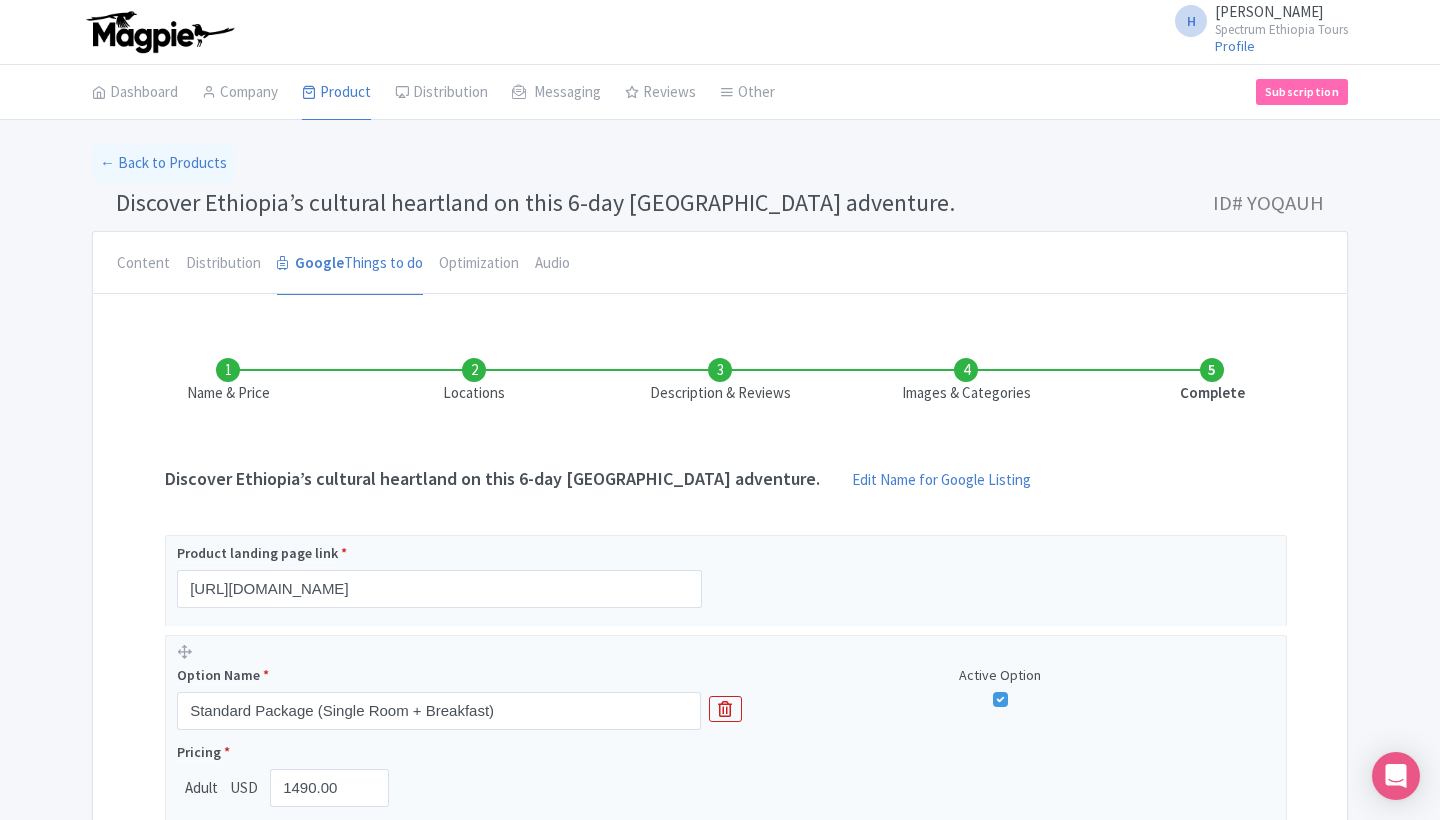 scroll, scrollTop: 0, scrollLeft: 0, axis: both 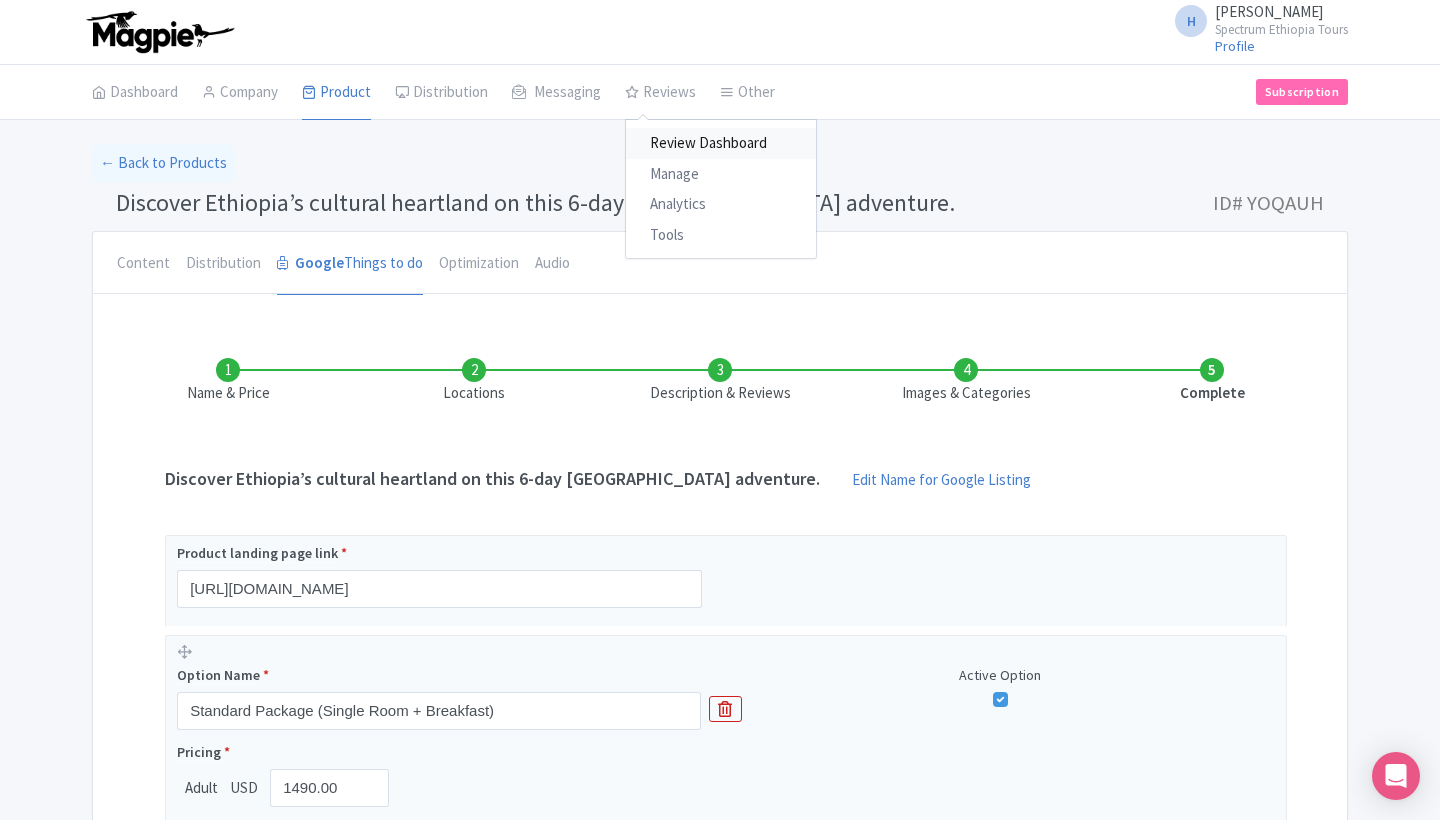 click on "Review Dashboard" at bounding box center (721, 143) 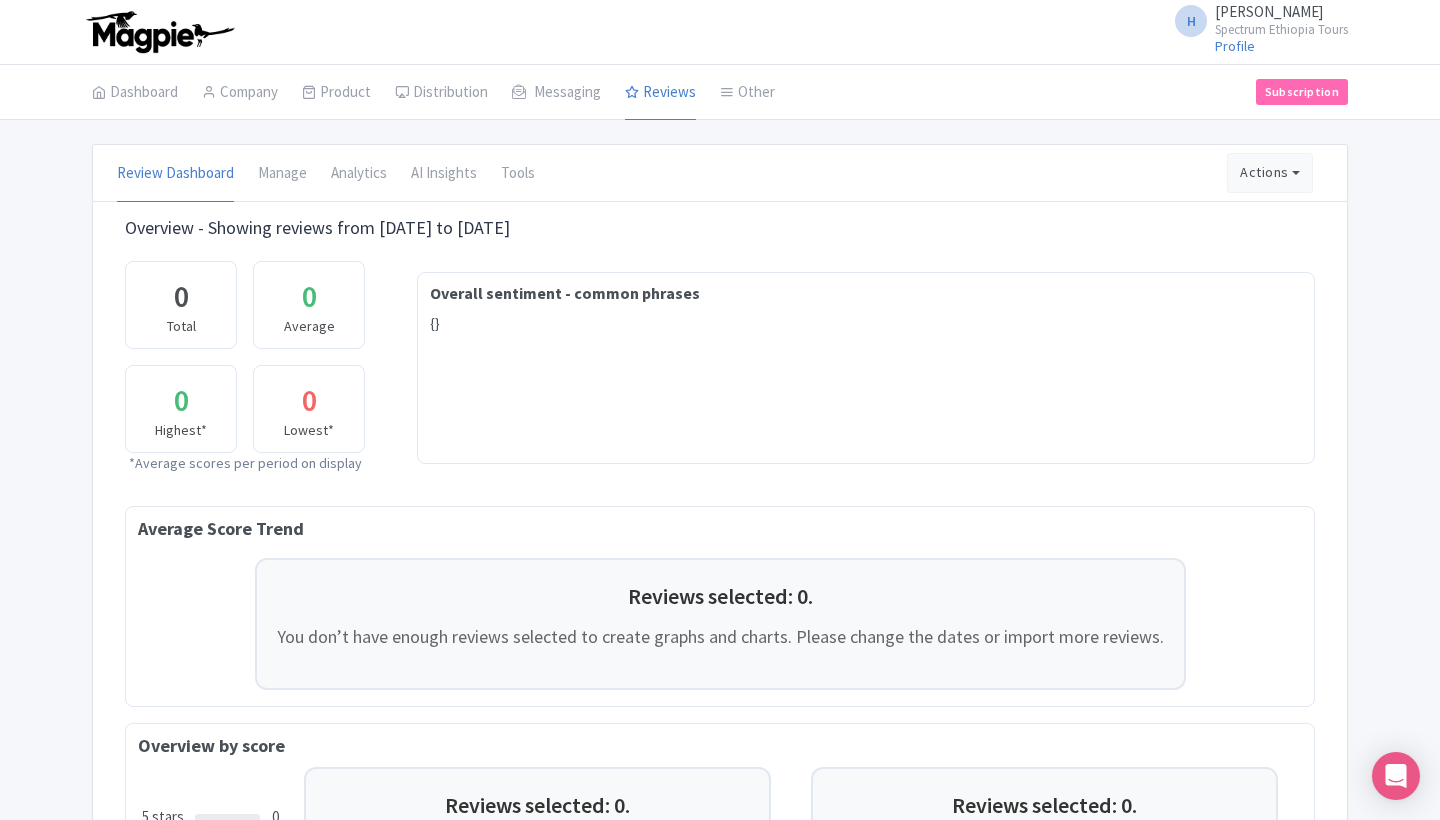 scroll, scrollTop: 0, scrollLeft: 0, axis: both 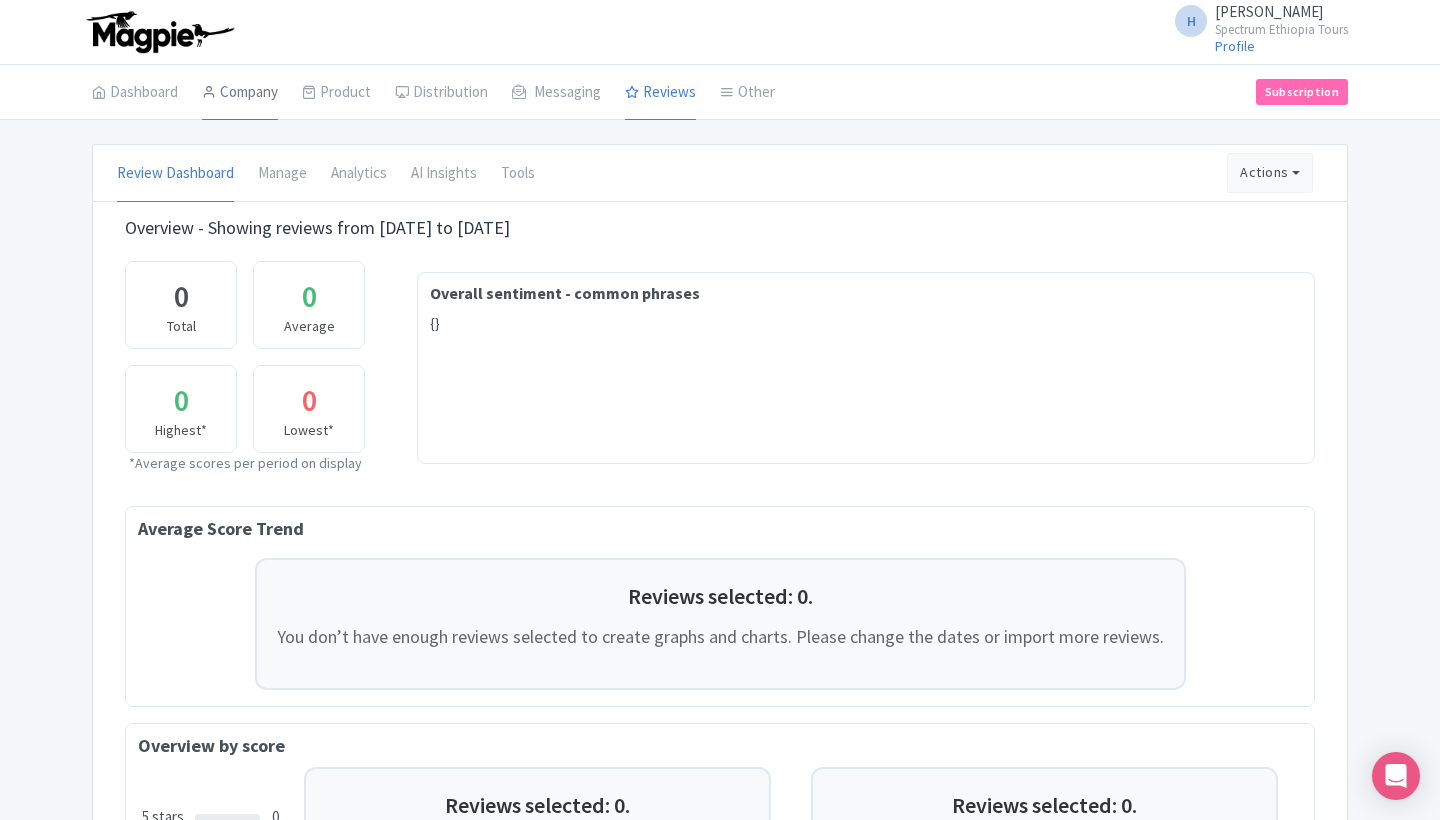 click on "Company" at bounding box center [240, 93] 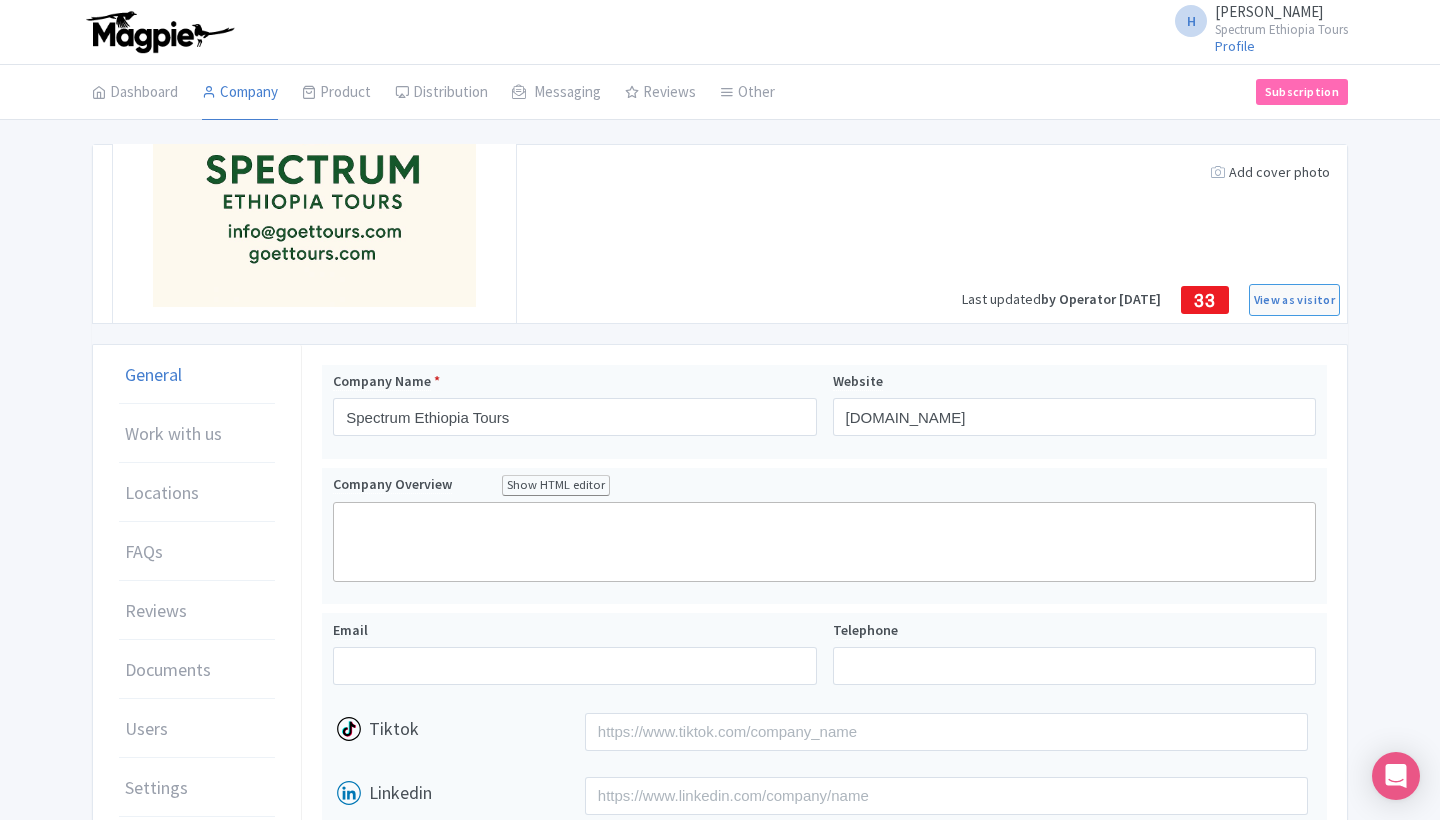 scroll, scrollTop: 0, scrollLeft: 0, axis: both 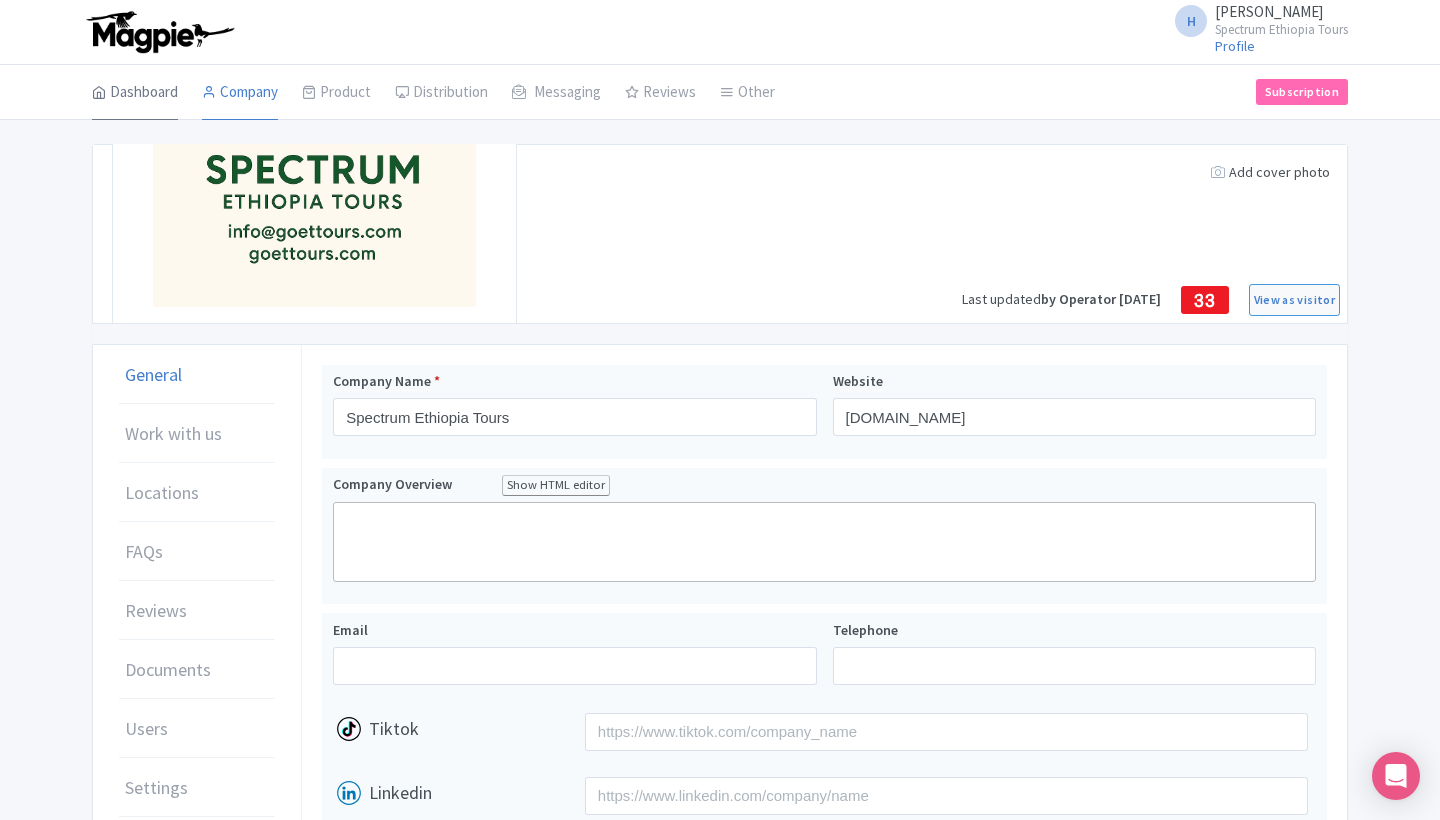 click on "Dashboard" at bounding box center (135, 93) 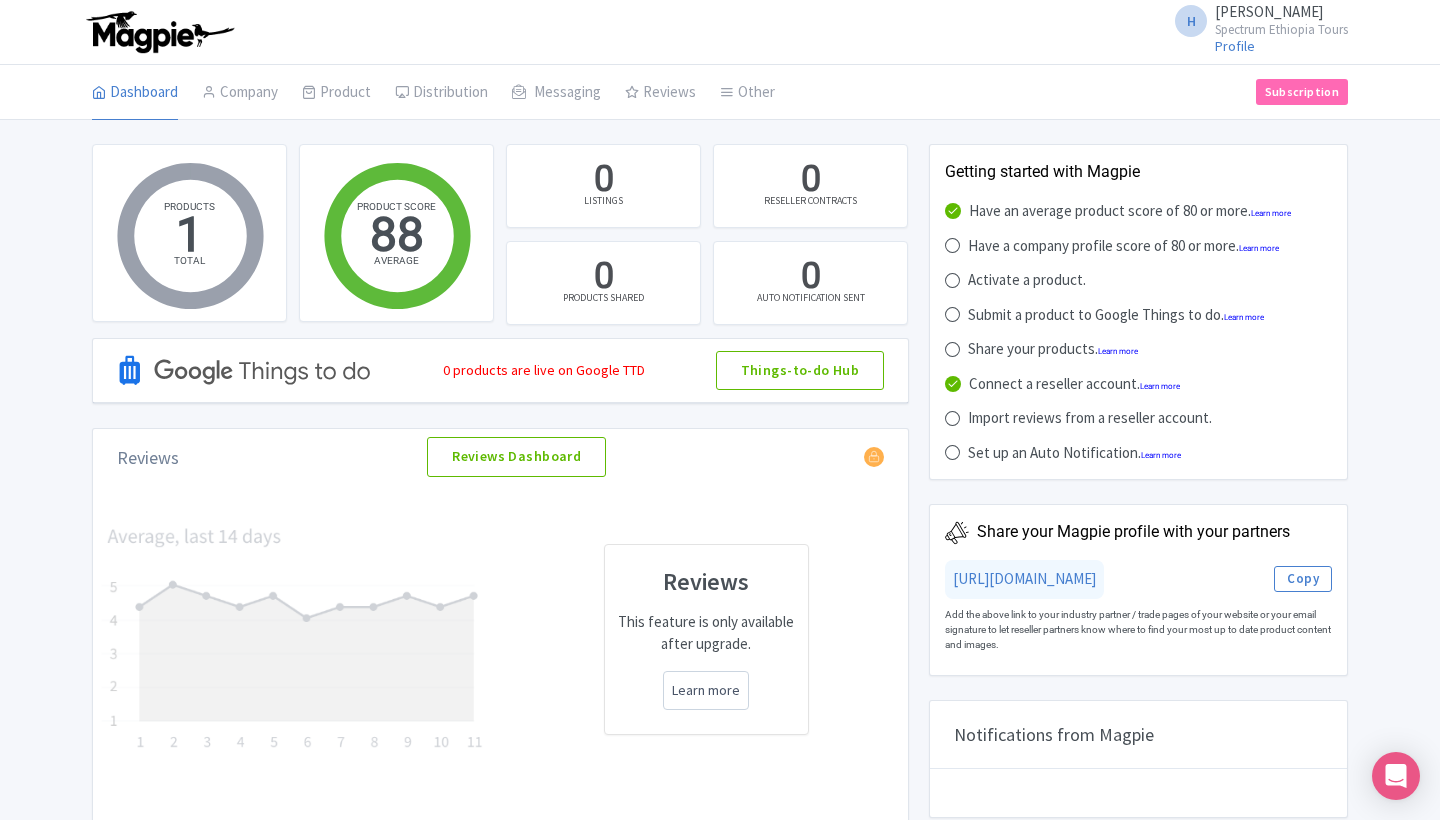 scroll, scrollTop: 0, scrollLeft: 0, axis: both 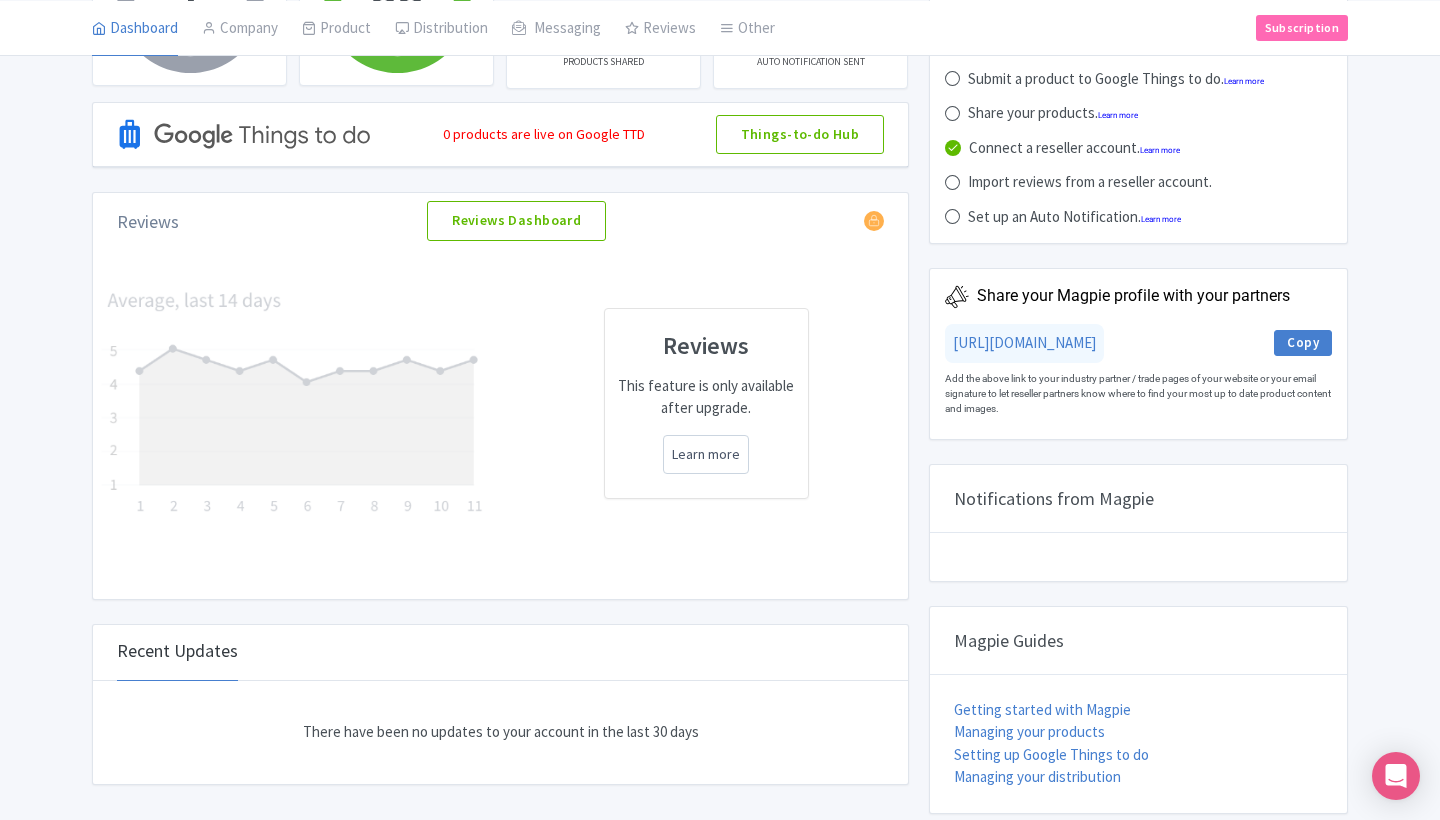 click on "Copy" at bounding box center (1303, 343) 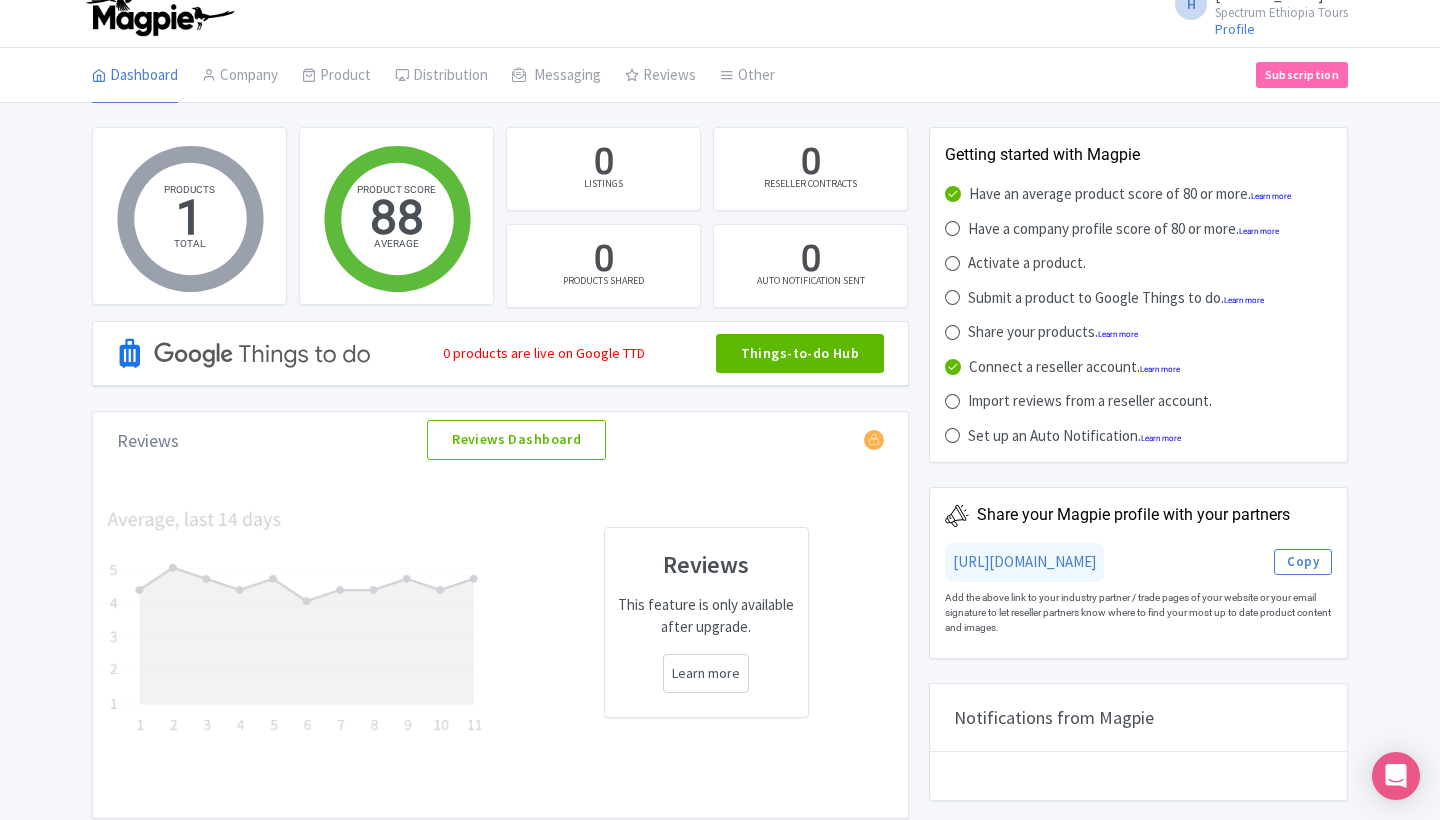 scroll, scrollTop: 0, scrollLeft: 0, axis: both 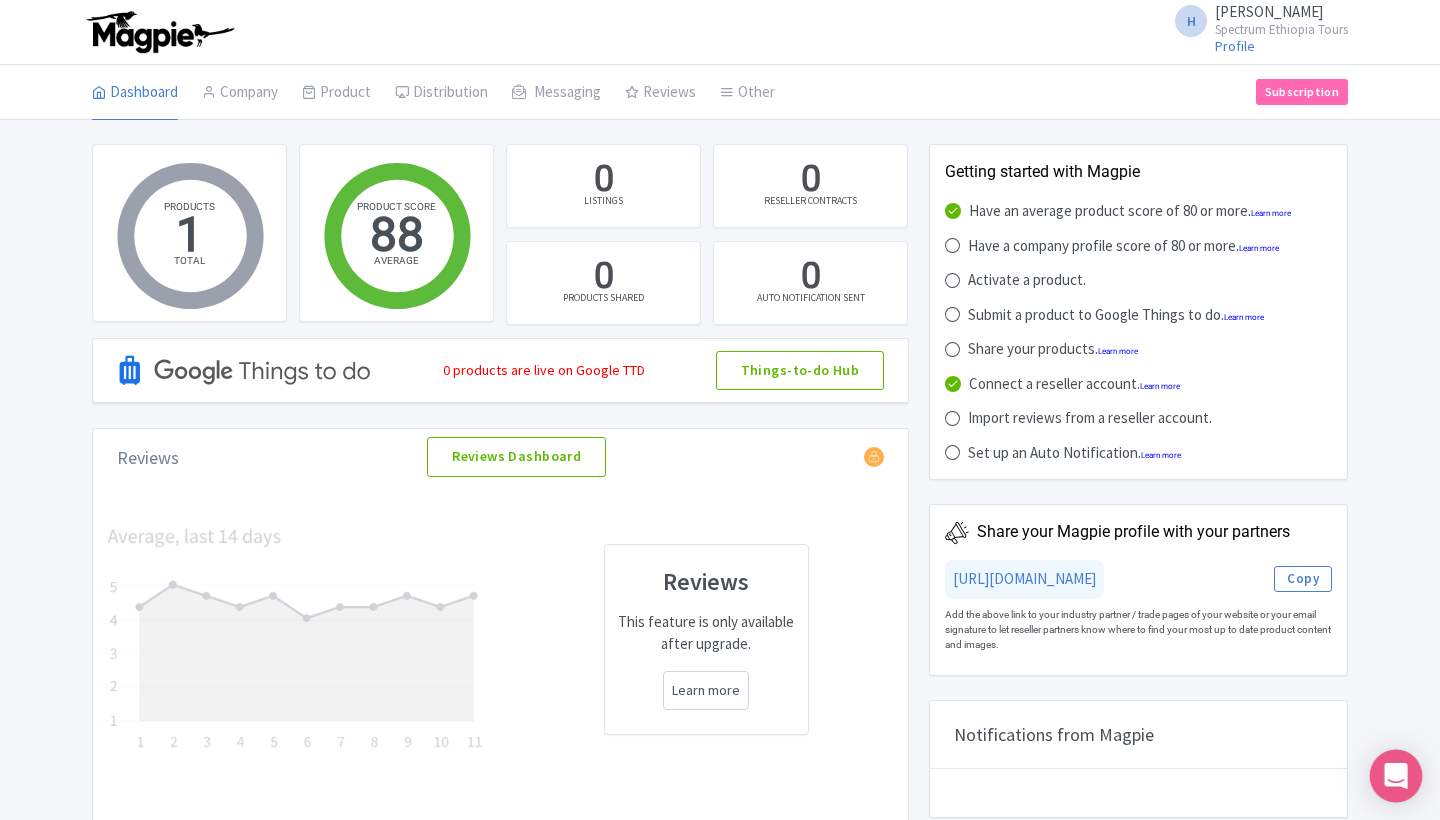 click 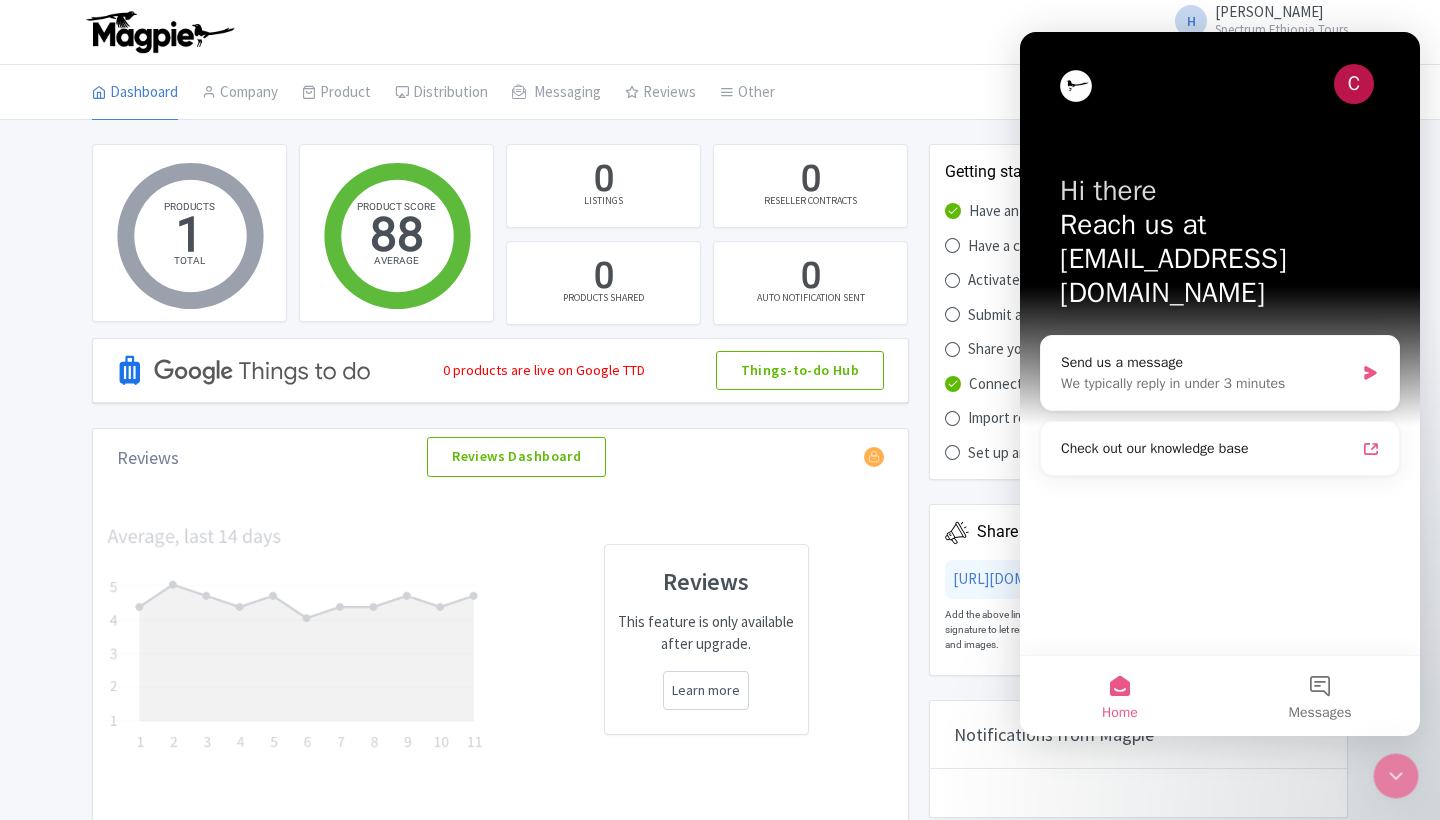 scroll, scrollTop: 0, scrollLeft: 0, axis: both 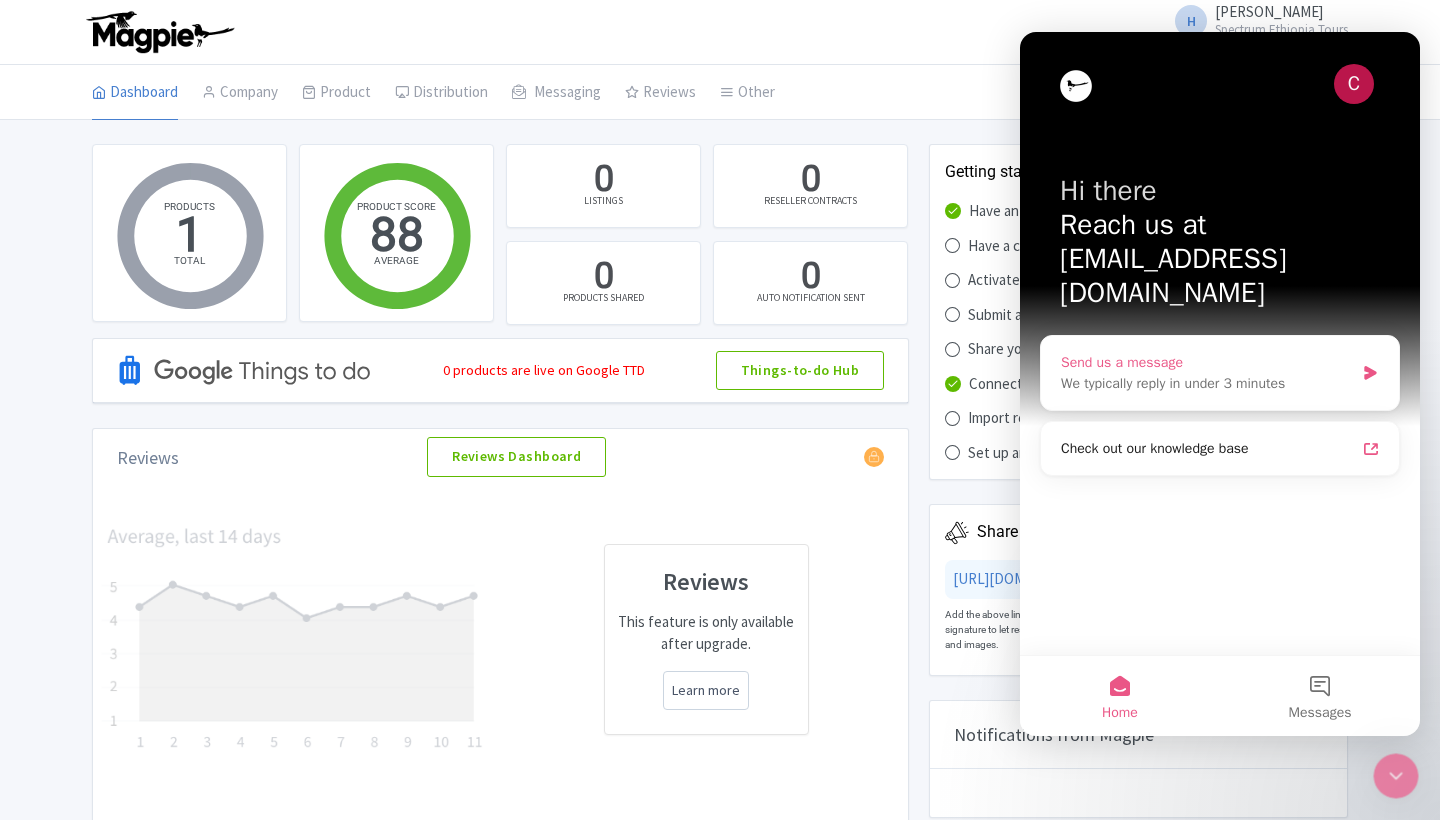 click on "We typically reply in under 3 minutes" at bounding box center (1207, 383) 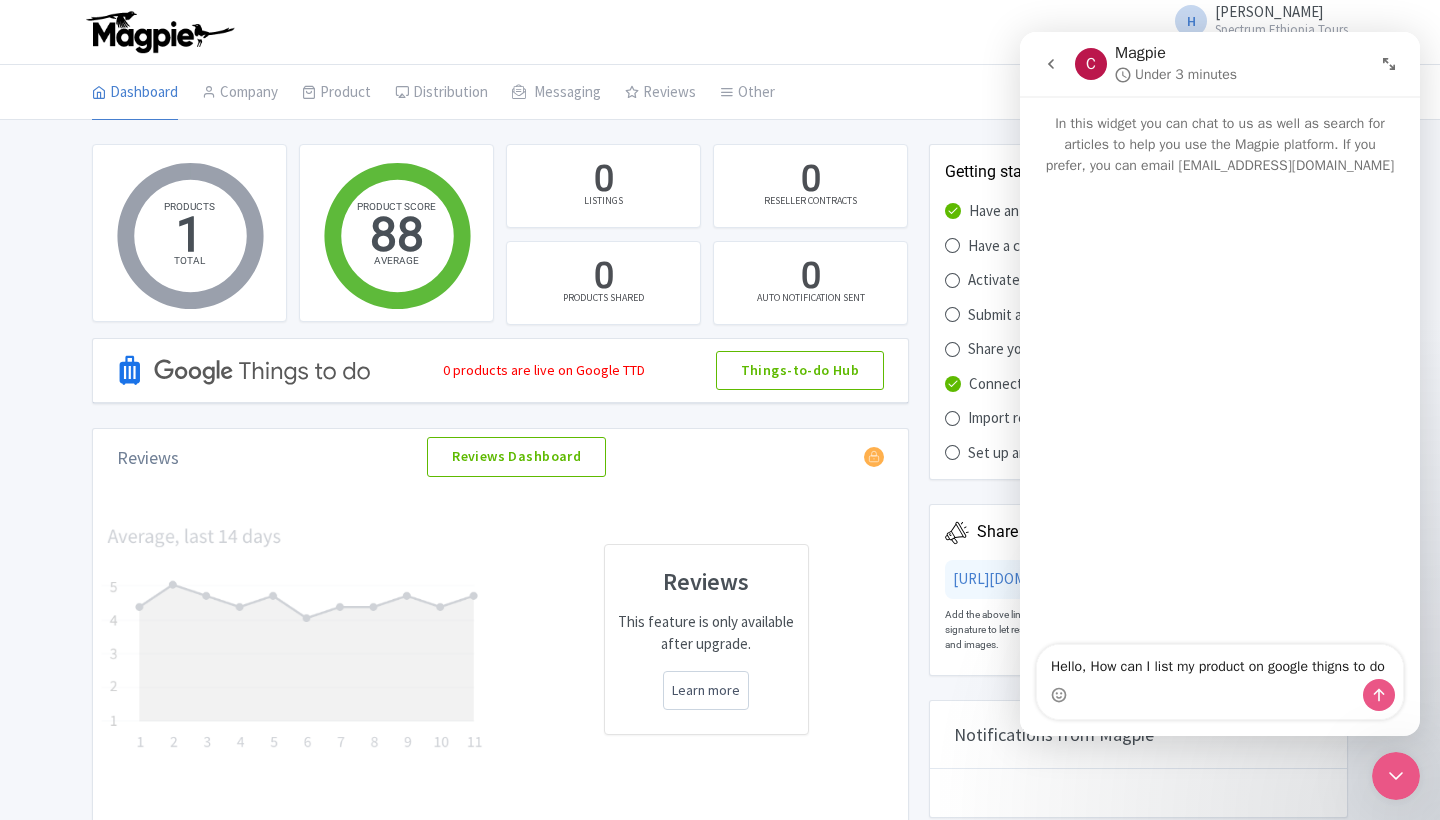 click on "Hello, How can I list my product on google thigns to do" at bounding box center [1220, 662] 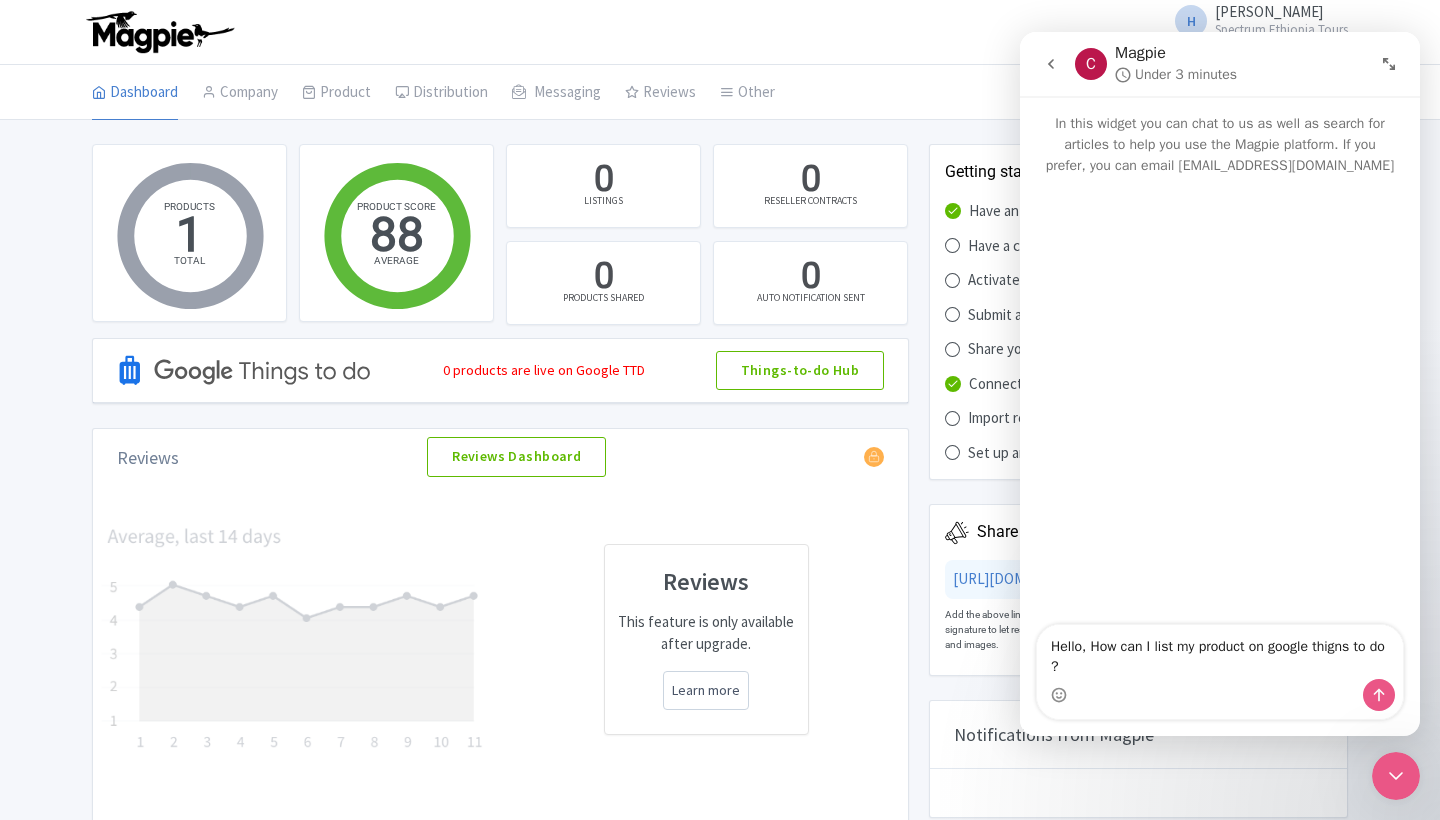 click on "Hello, How can I list my product on google thigns to do ?" at bounding box center [1220, 652] 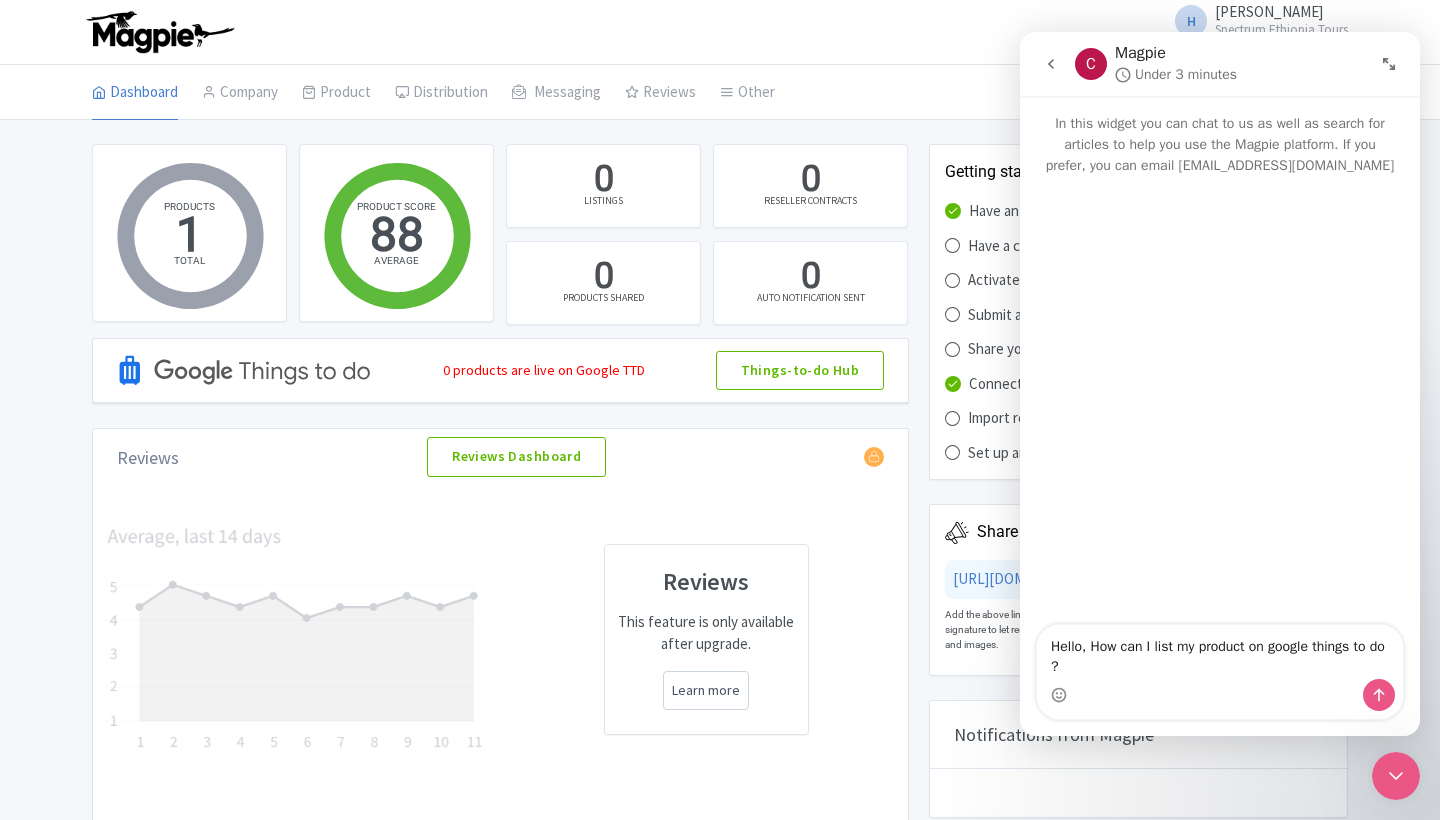 type on "Hello, How can I list my product on google things to do ?" 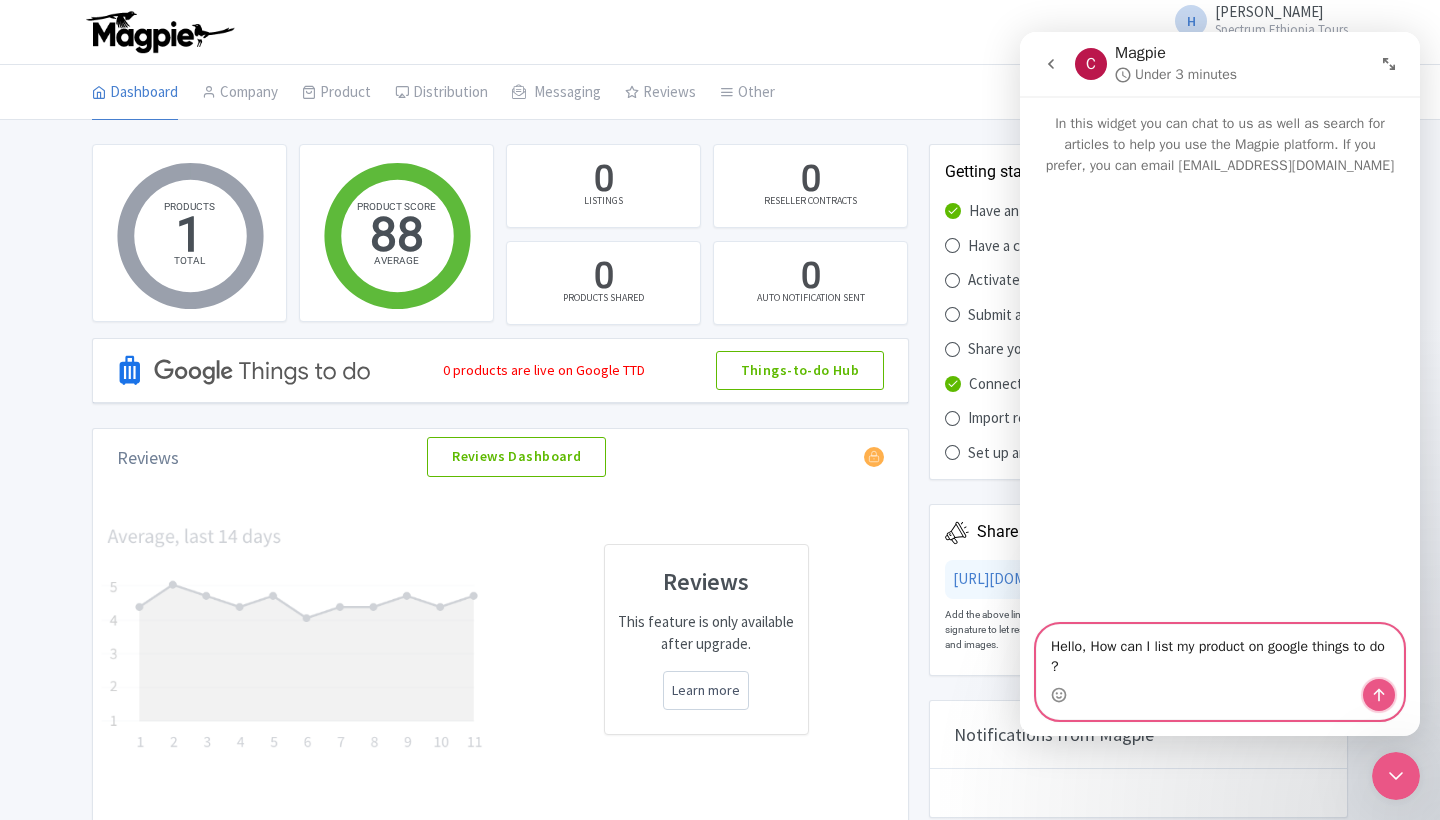 click 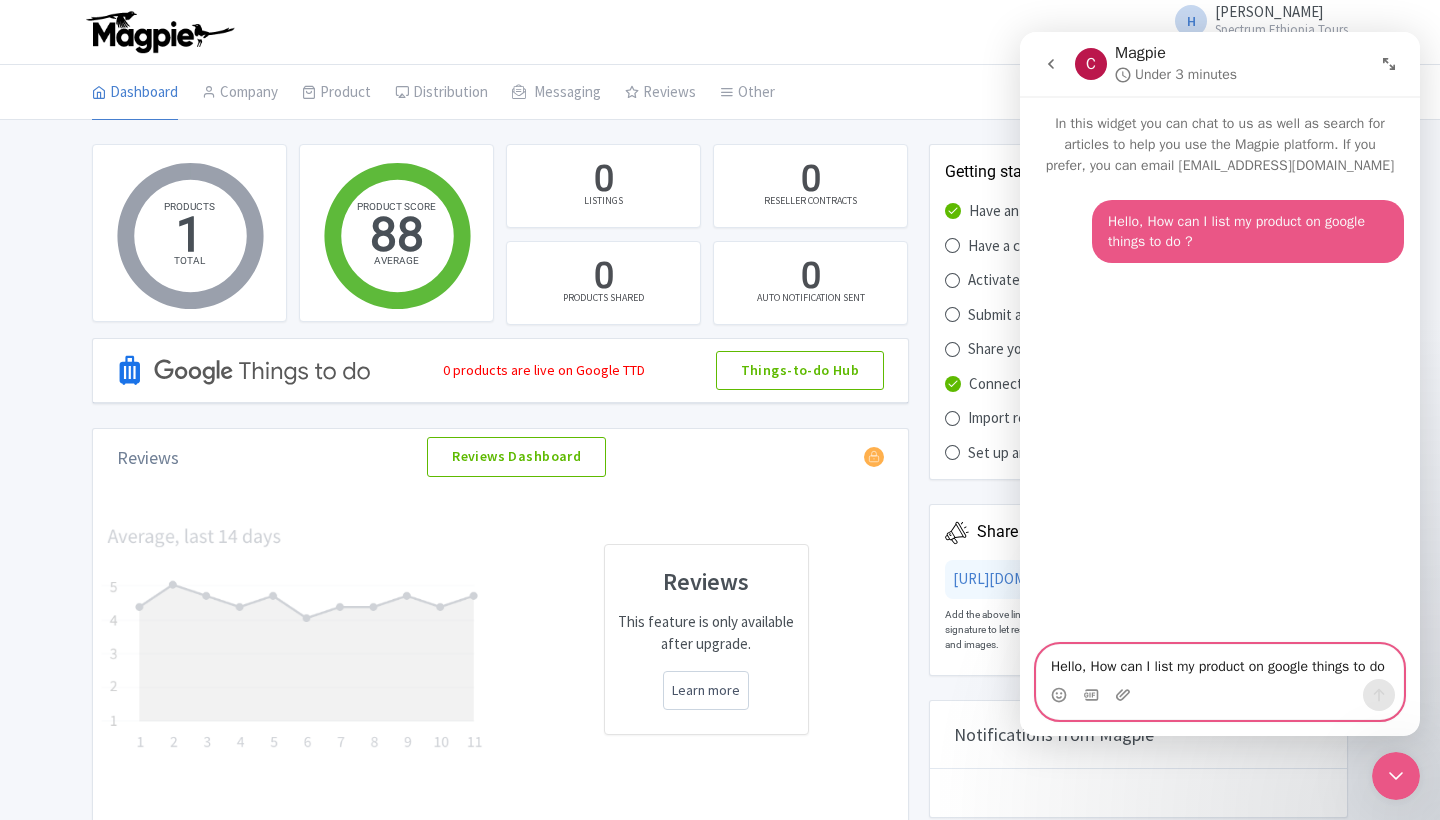 type 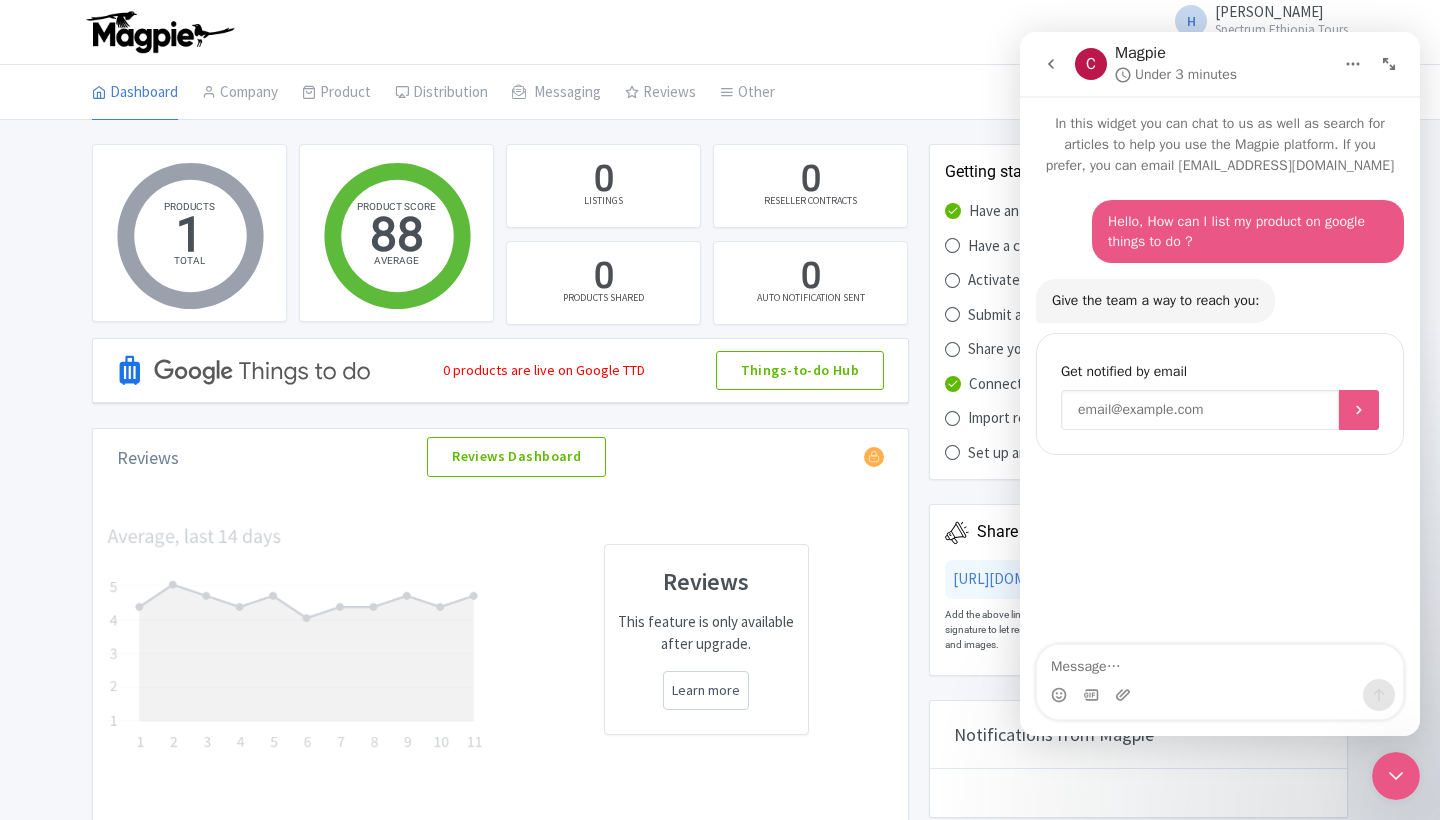 click at bounding box center (1200, 410) 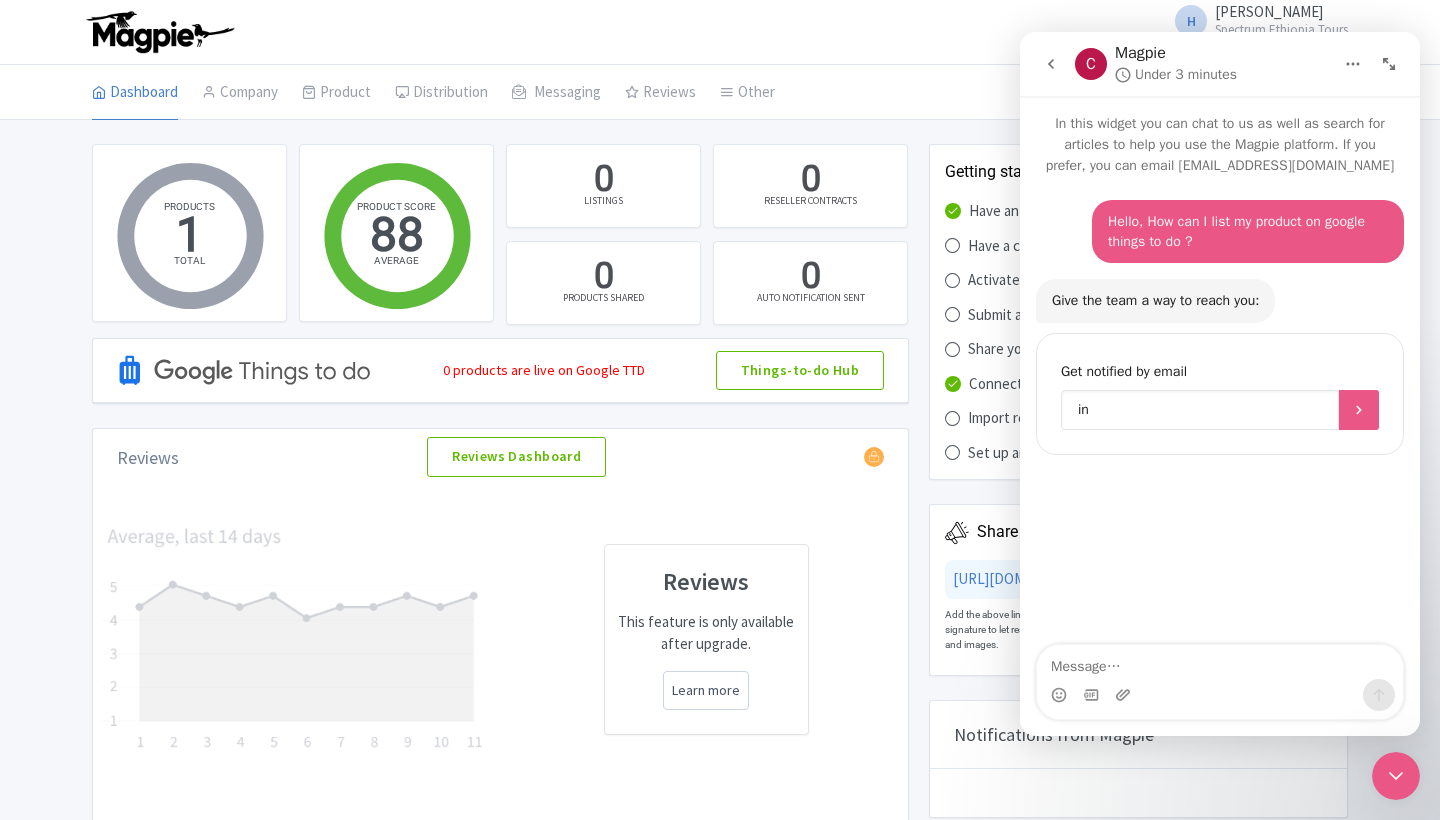 type on "i" 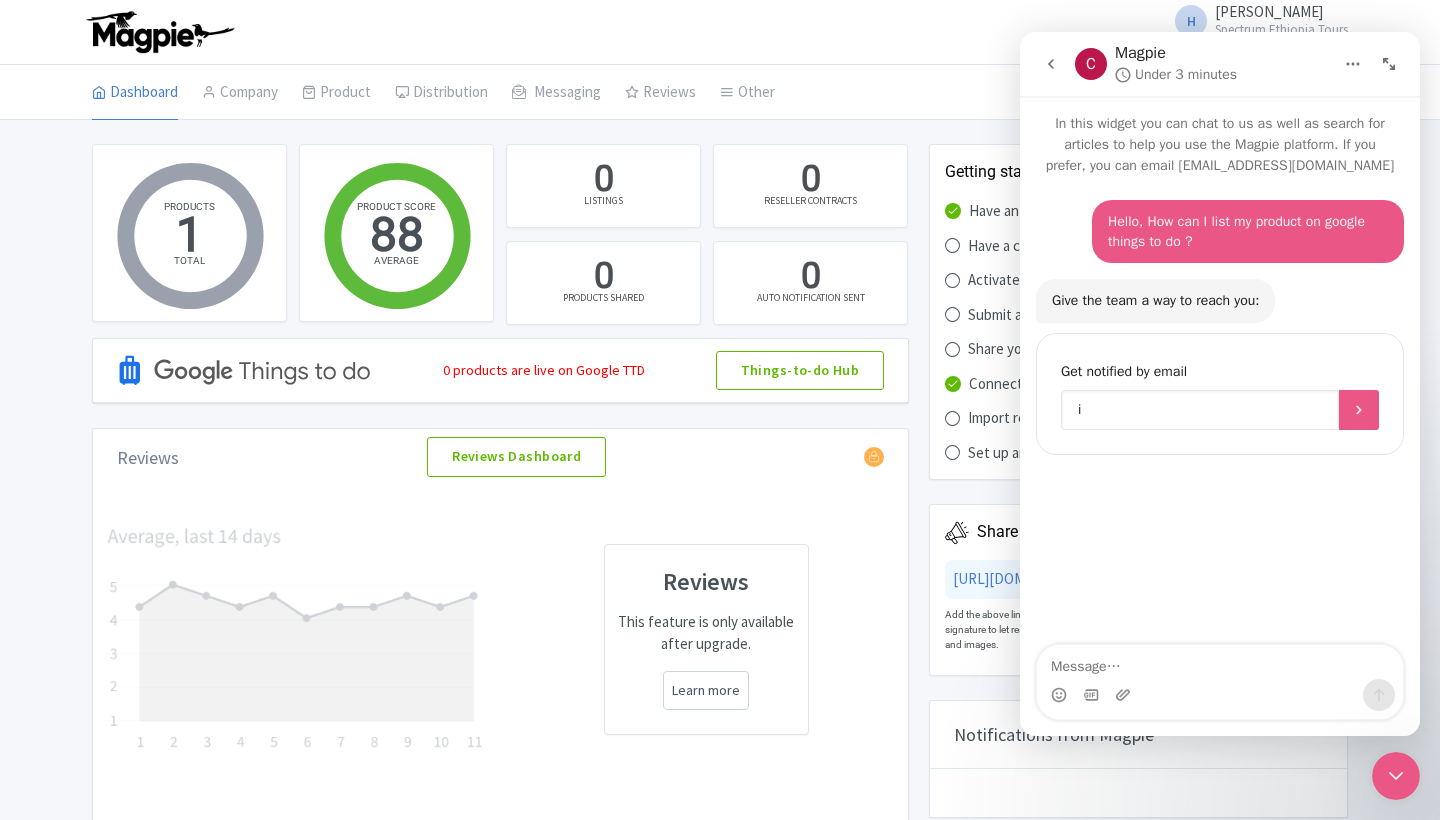 type 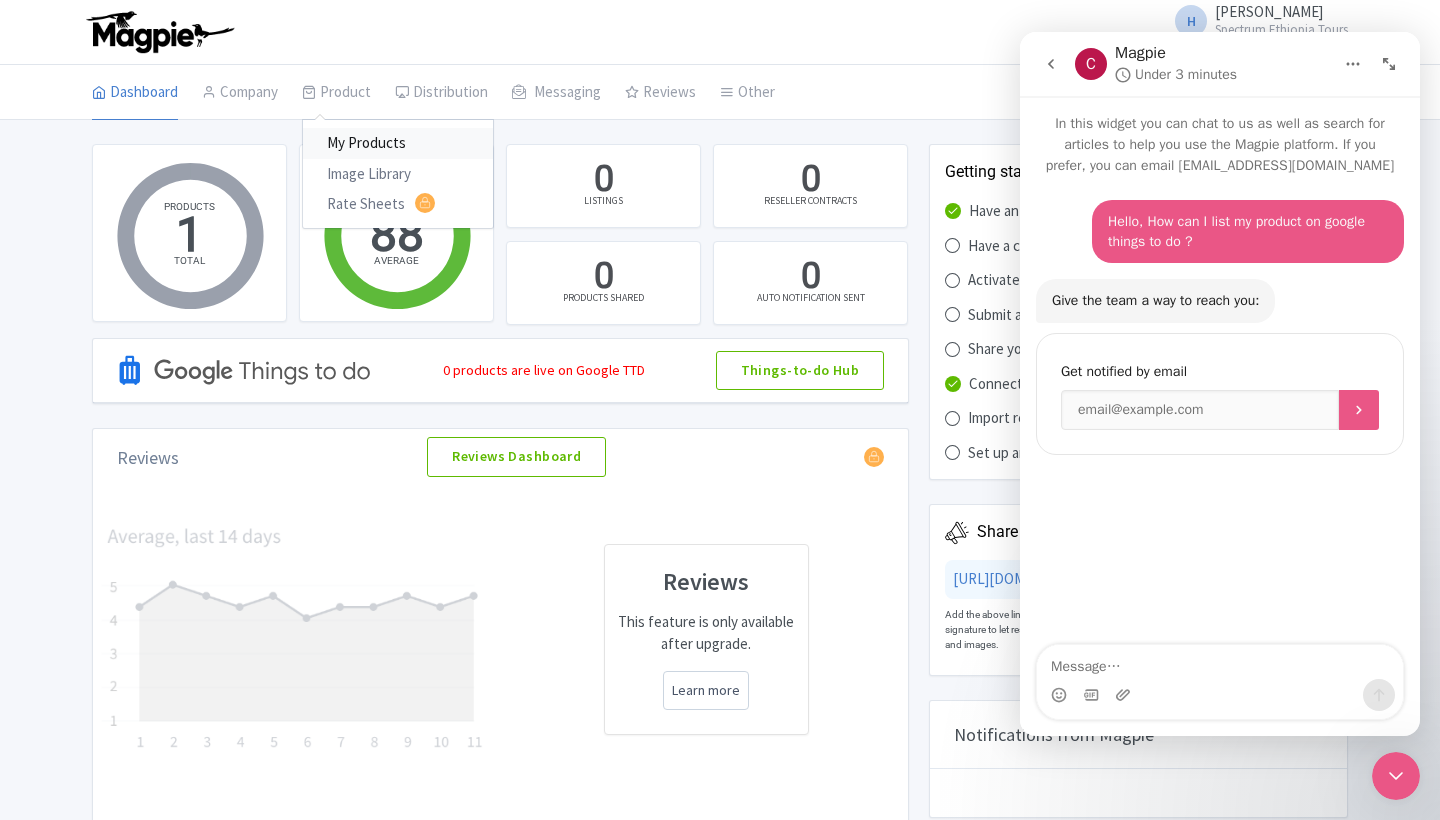 click on "My Products" at bounding box center (398, 143) 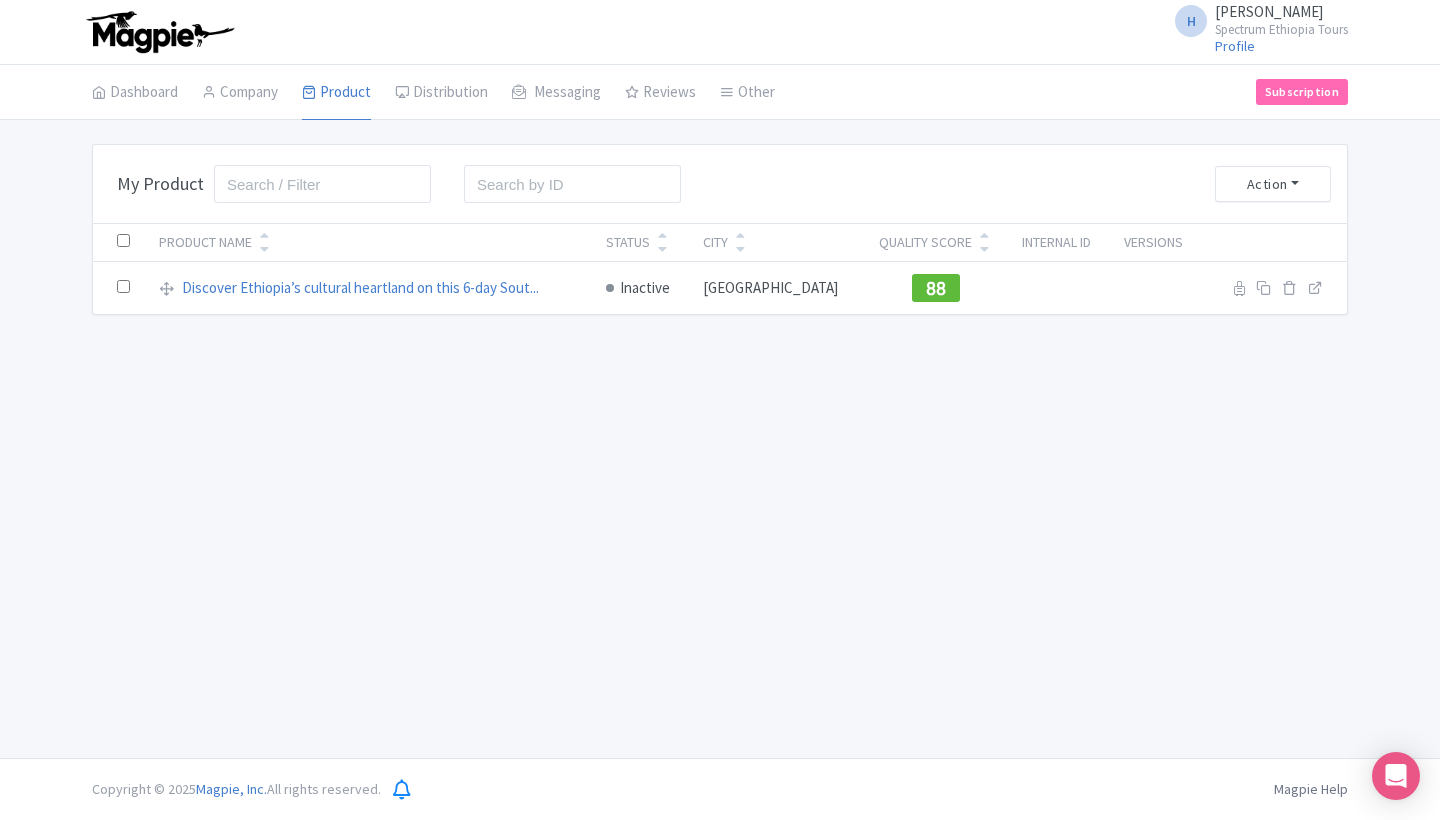 scroll, scrollTop: 0, scrollLeft: 0, axis: both 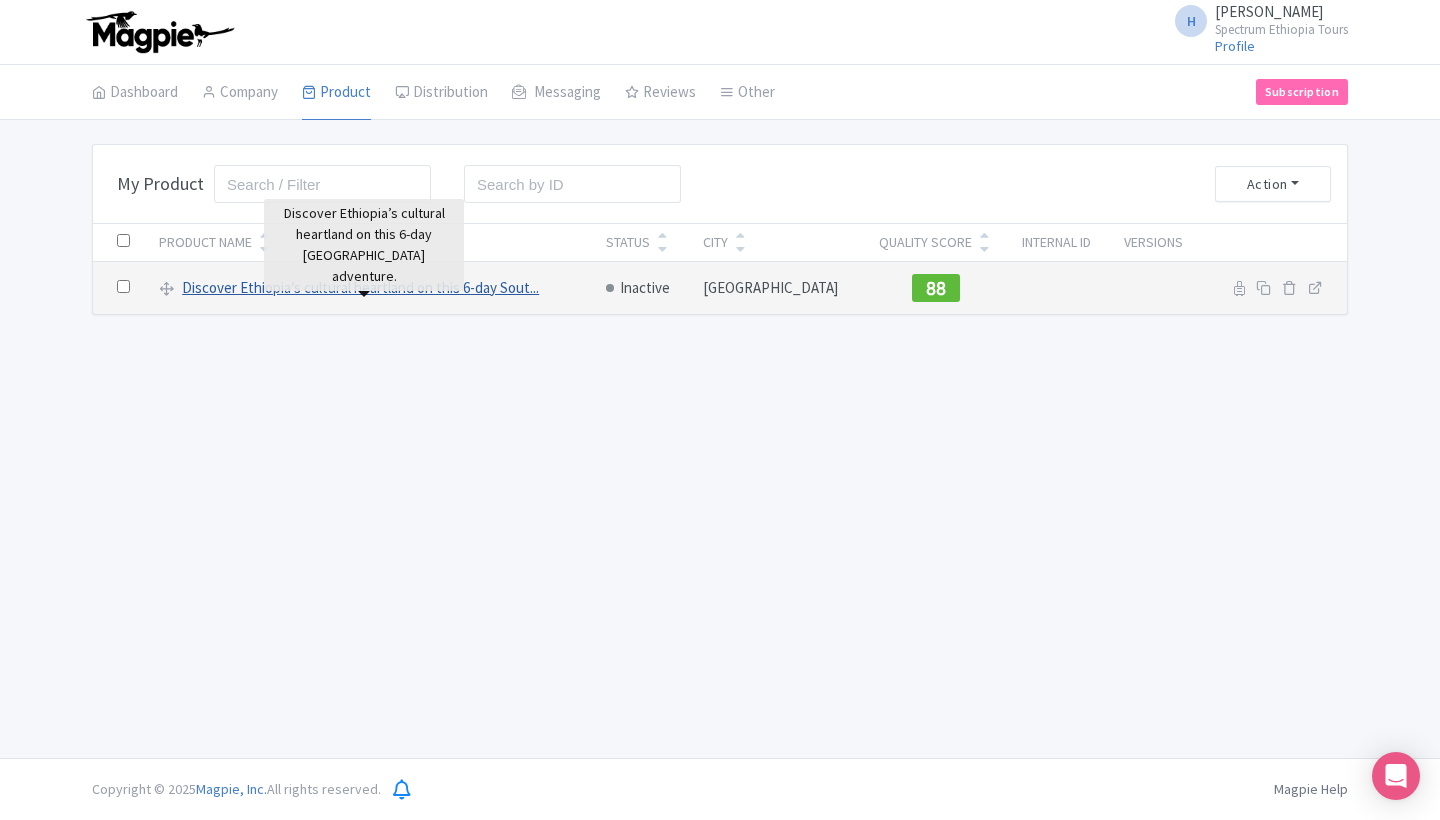 click on "Discover Ethiopia’s cultural heartland on this 6-day Sout..." at bounding box center [360, 288] 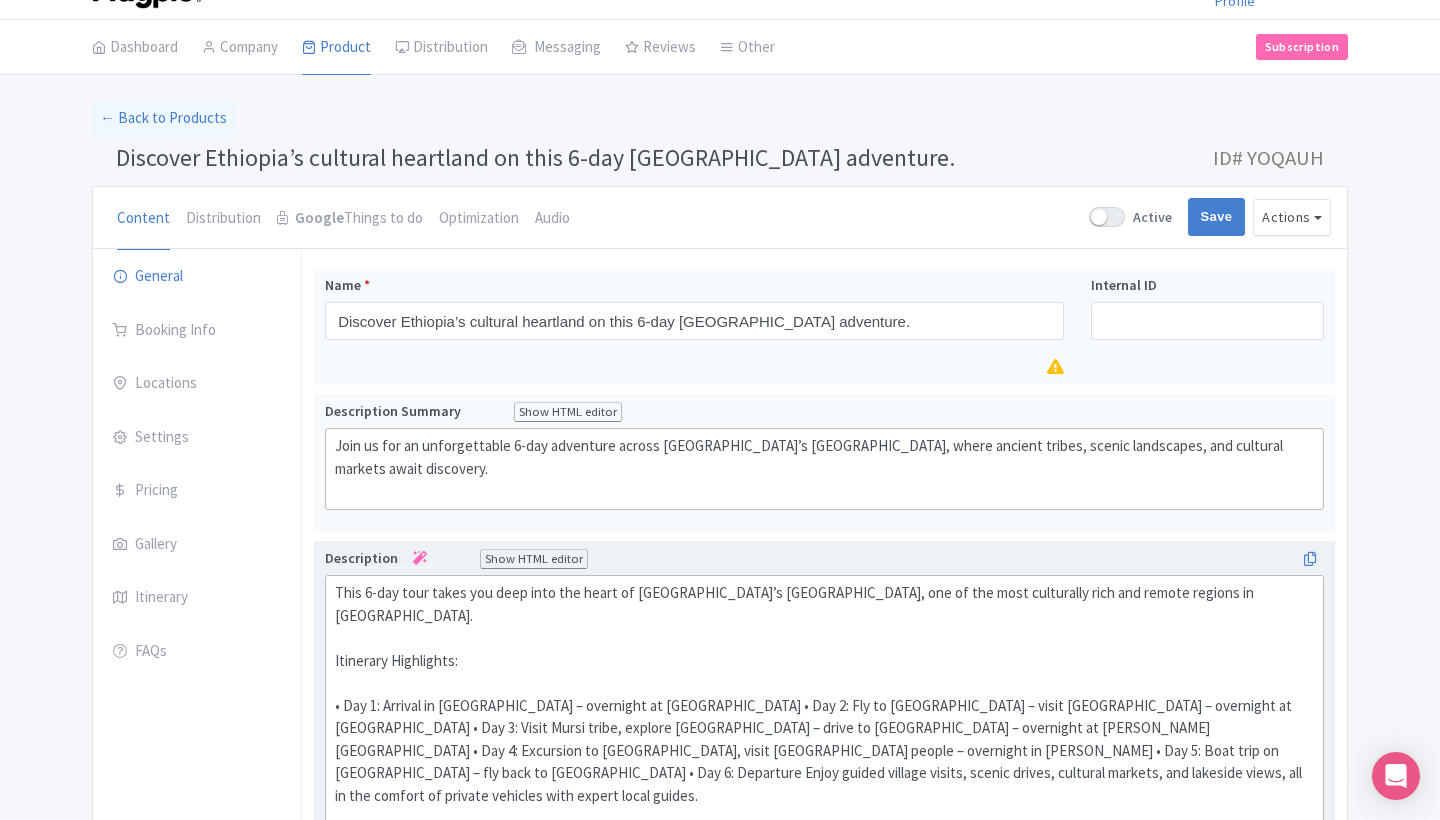 scroll, scrollTop: 44, scrollLeft: 0, axis: vertical 